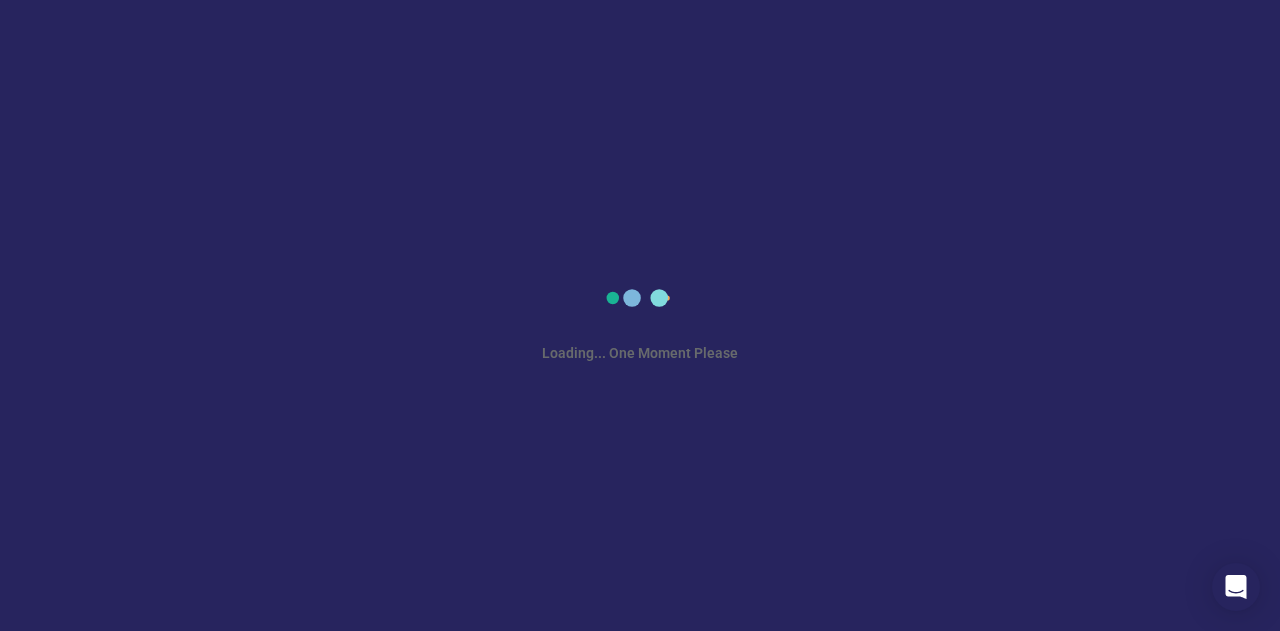 scroll, scrollTop: 0, scrollLeft: 0, axis: both 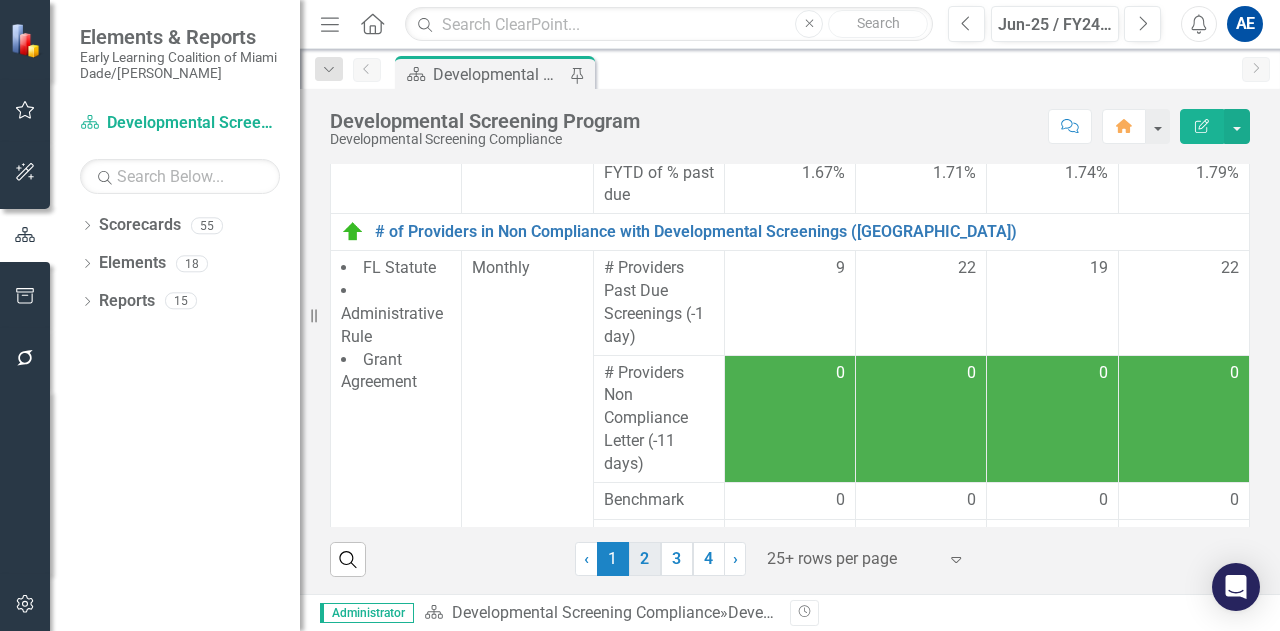click on "2" at bounding box center [645, 559] 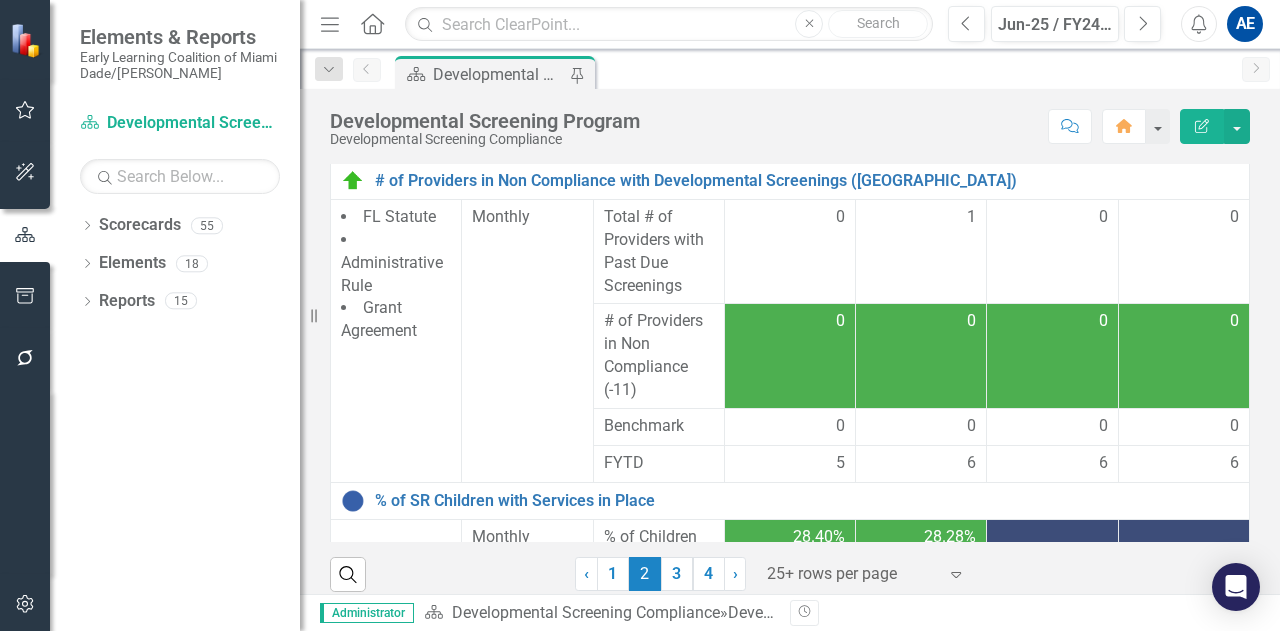 scroll, scrollTop: 363, scrollLeft: 0, axis: vertical 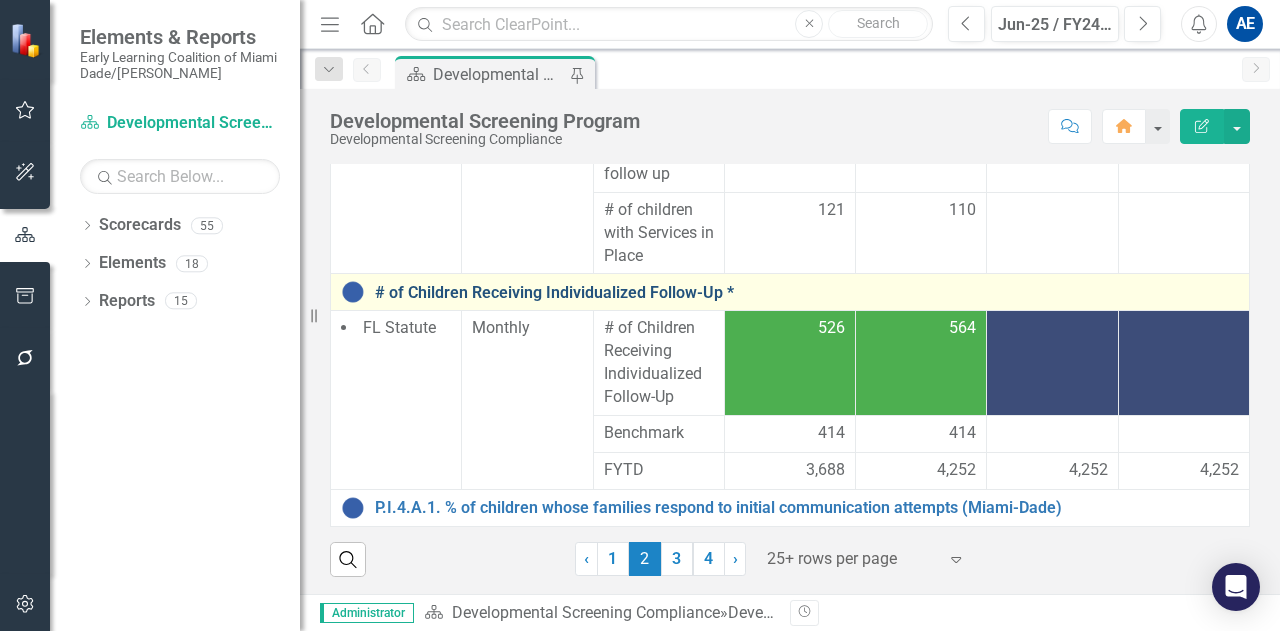 click on "# of Children Receiving Individualized Follow-Up *" at bounding box center (807, 293) 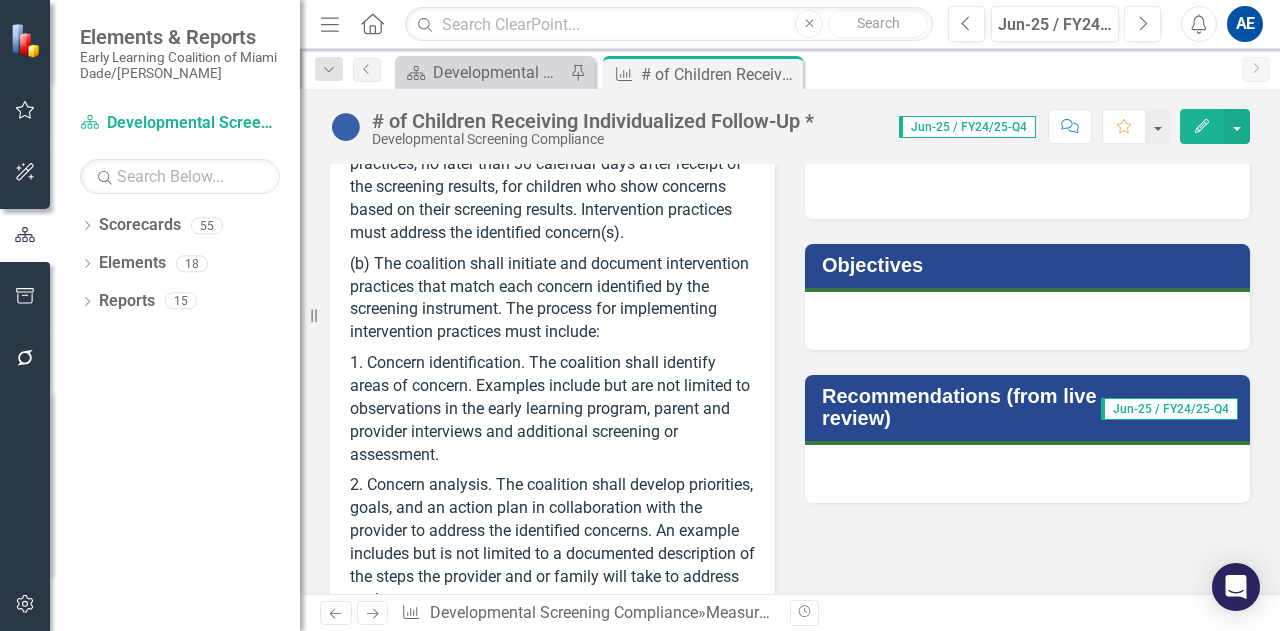 scroll, scrollTop: 707, scrollLeft: 0, axis: vertical 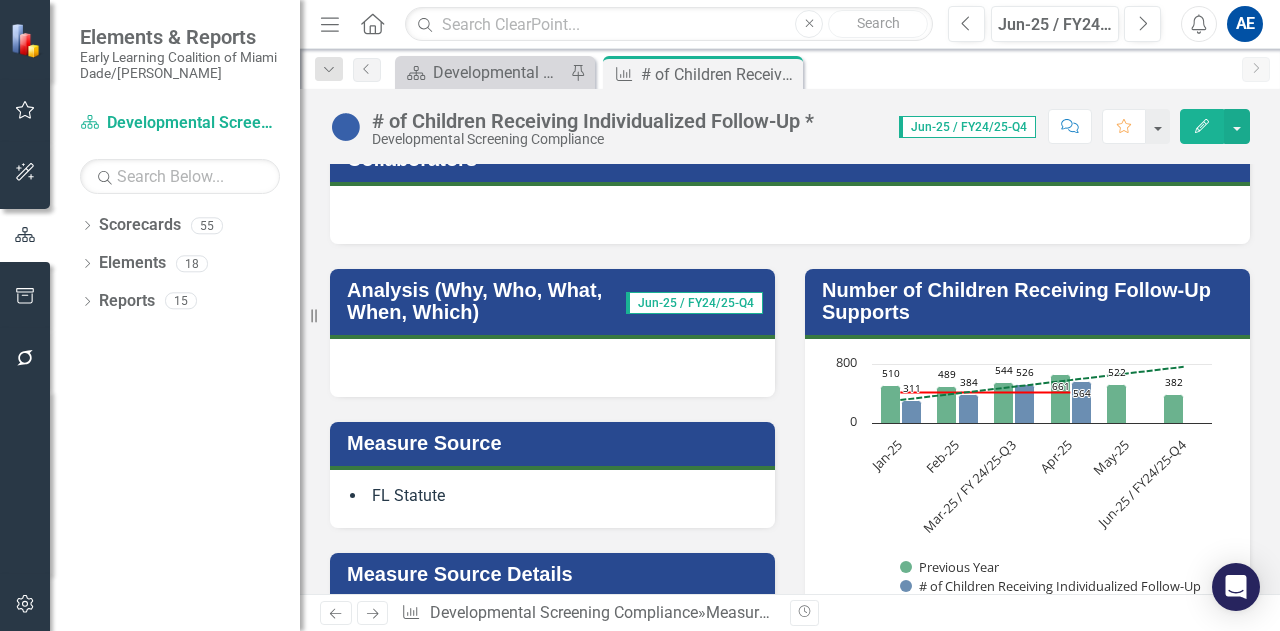 click on "Number of Children Receiving Follow-Up Supports" at bounding box center (1031, 301) 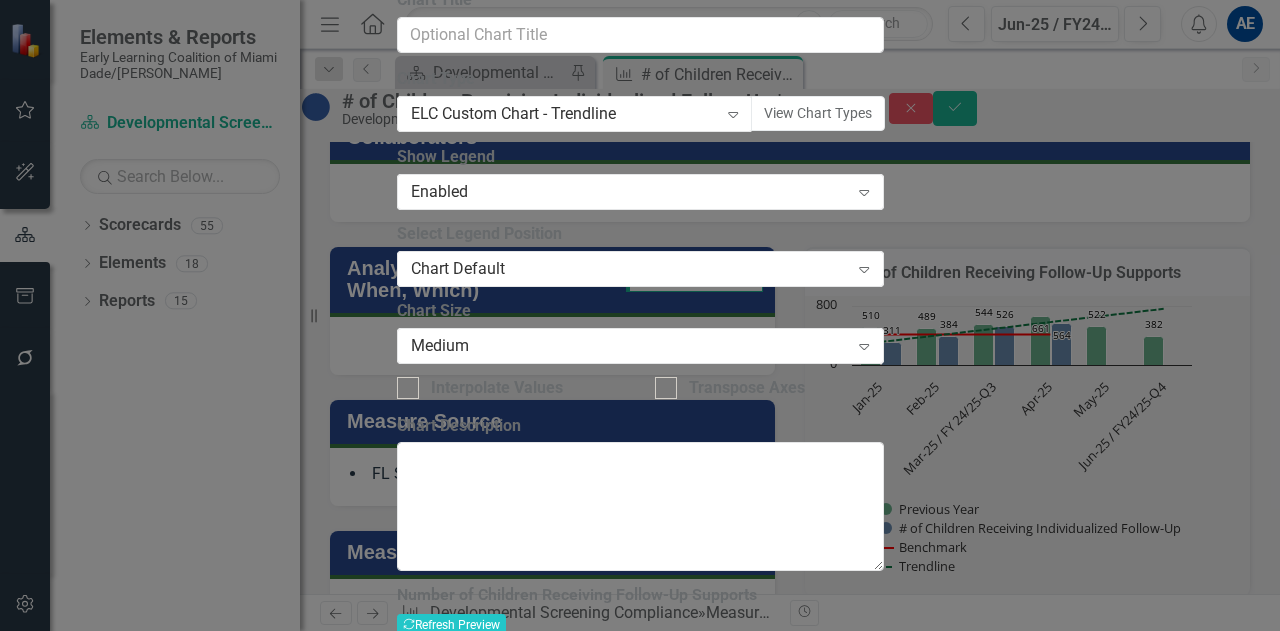 click on "Close" 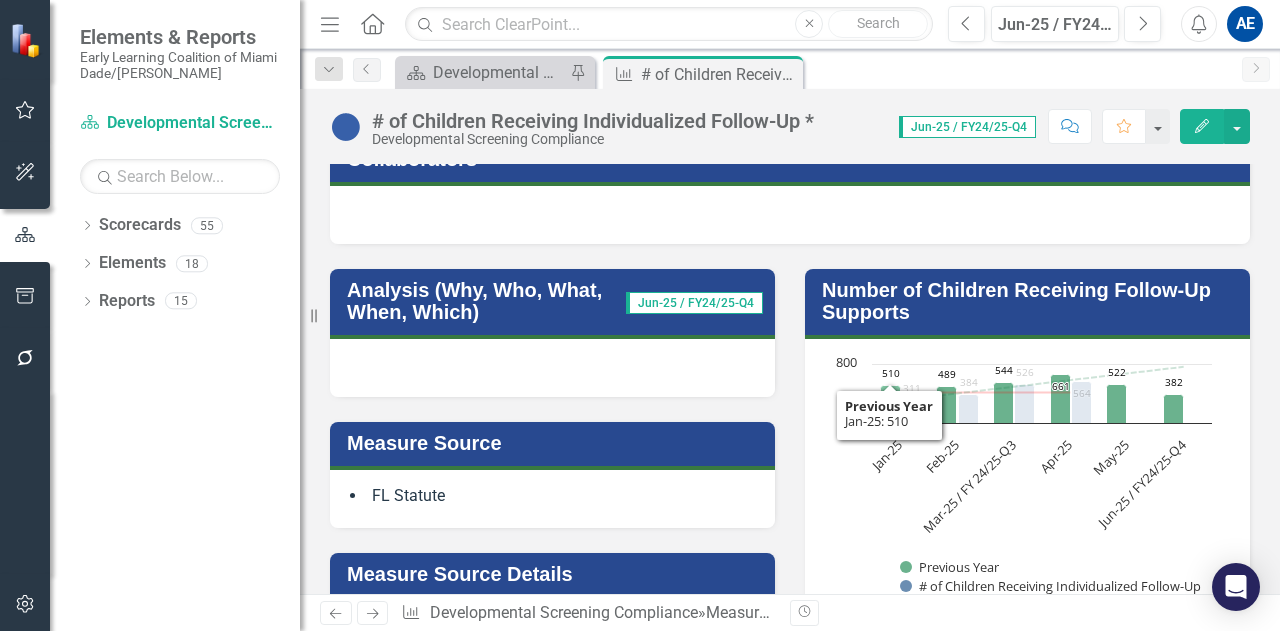 click 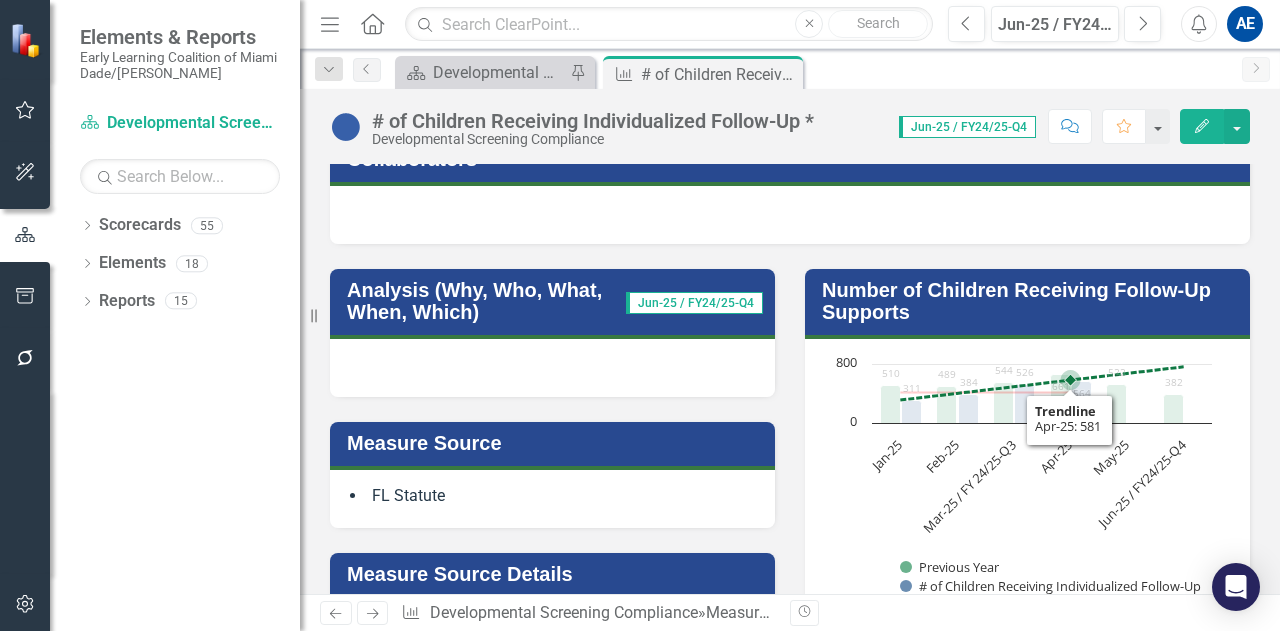 click 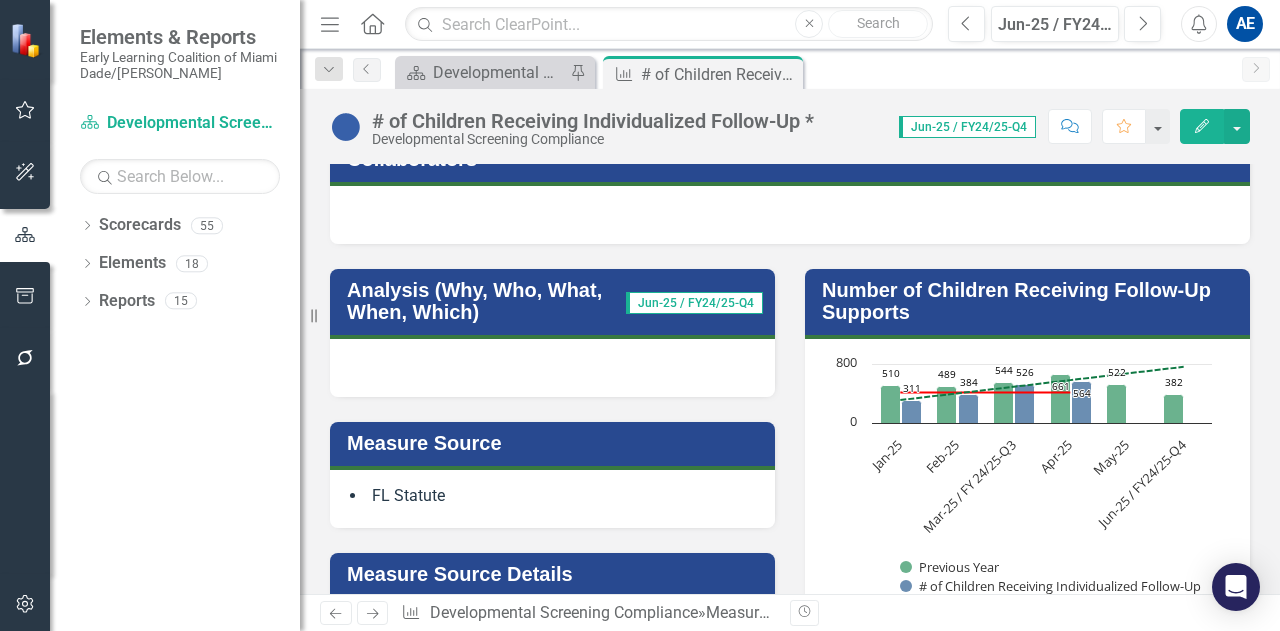 click on "Number of Children Receiving Follow-Up Supports" at bounding box center (1031, 301) 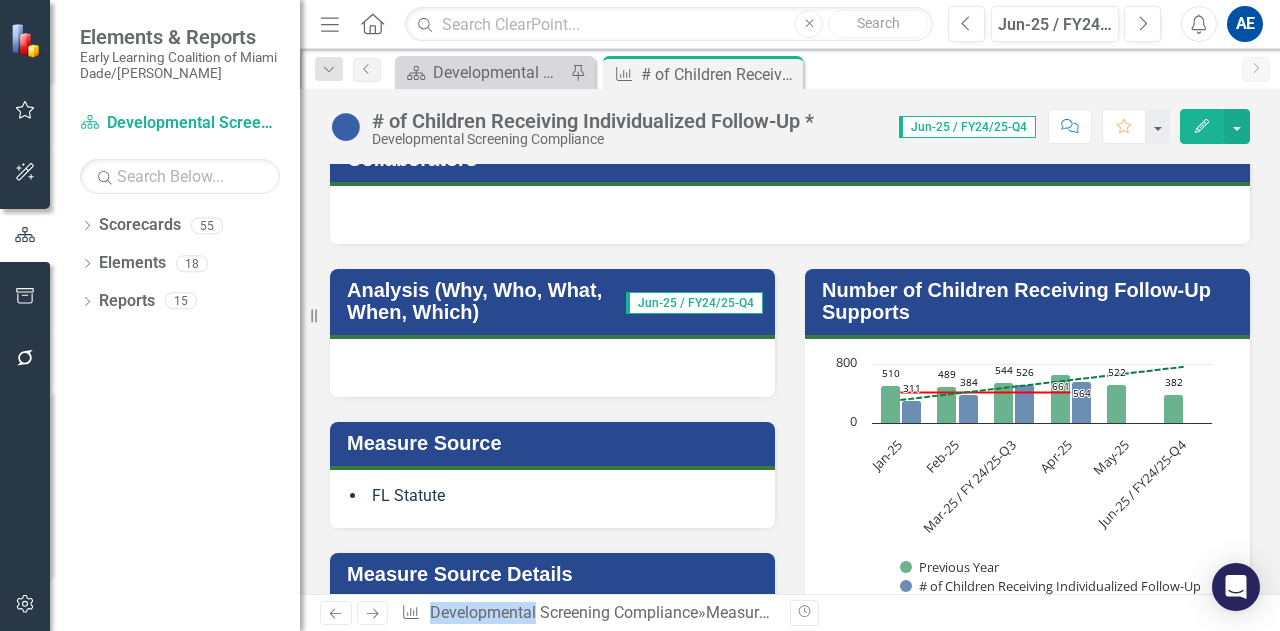 drag, startPoint x: 1264, startPoint y: 185, endPoint x: 1264, endPoint y: 309, distance: 124 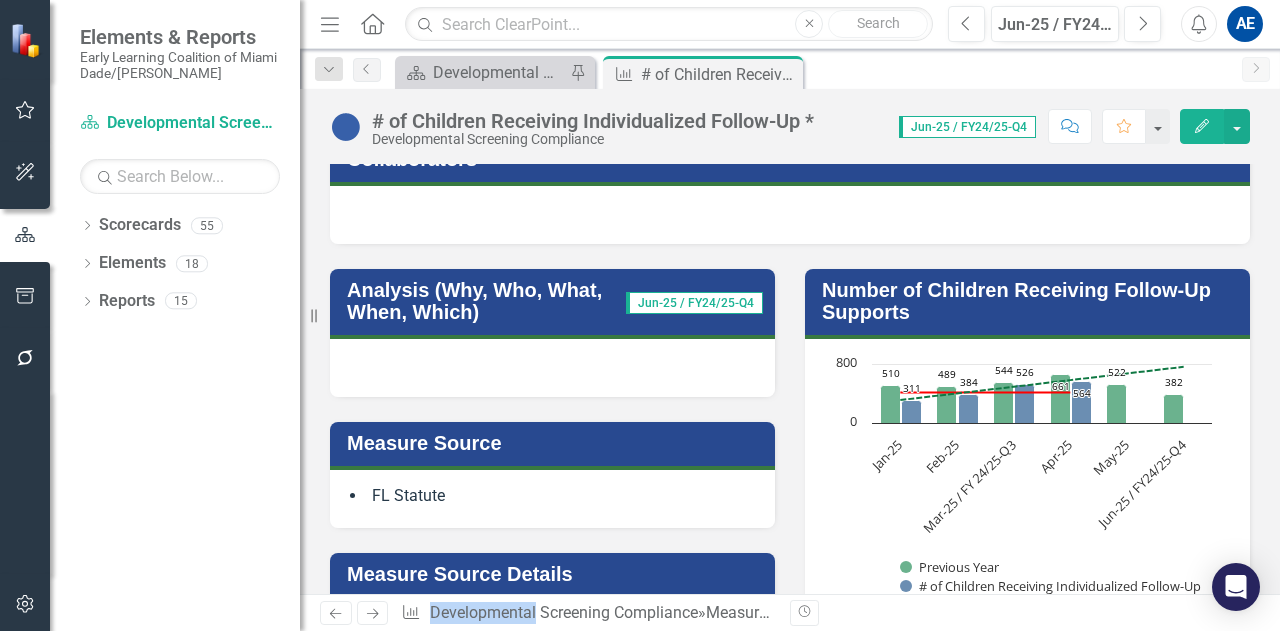 click on "Owner AE Anabel Espinosa Collaborators Analysis (Why, Who, What, When, Which) Jun-25 / FY24/25-Q4 Measure Source FL Statute Measure Source Details
6M-4.720 Screening of Children in the School Readiness Program. (5)(a)(b)(1-4)
(5) Early Identification and Referral.
(a) Each early learning coalition shall initiate intervention practices, no later than 30 calendar days after receipt of the screening results, for children who show concerns based on their screening results. Intervention practices must address the identified concern(s).
(b) The coalition shall initiate and document intervention practices that match each concern identified by the screening instrument. The process for implementing intervention practices must include:
1. Concern identification. The coalition shall identify areas of concern. Examples include but are not limited to observations in the early learning program, parent and provider interviews and additional screening or assessment.
Benchmark Source
Data Source" at bounding box center (790, 2157) 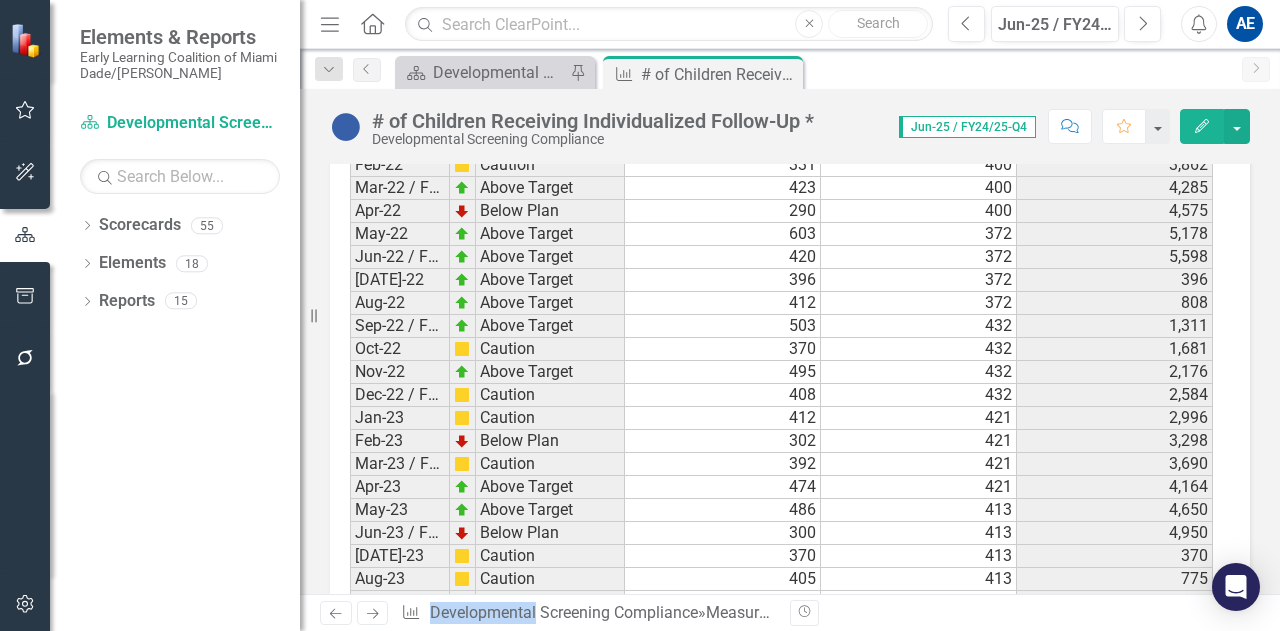 scroll, scrollTop: 3928, scrollLeft: 0, axis: vertical 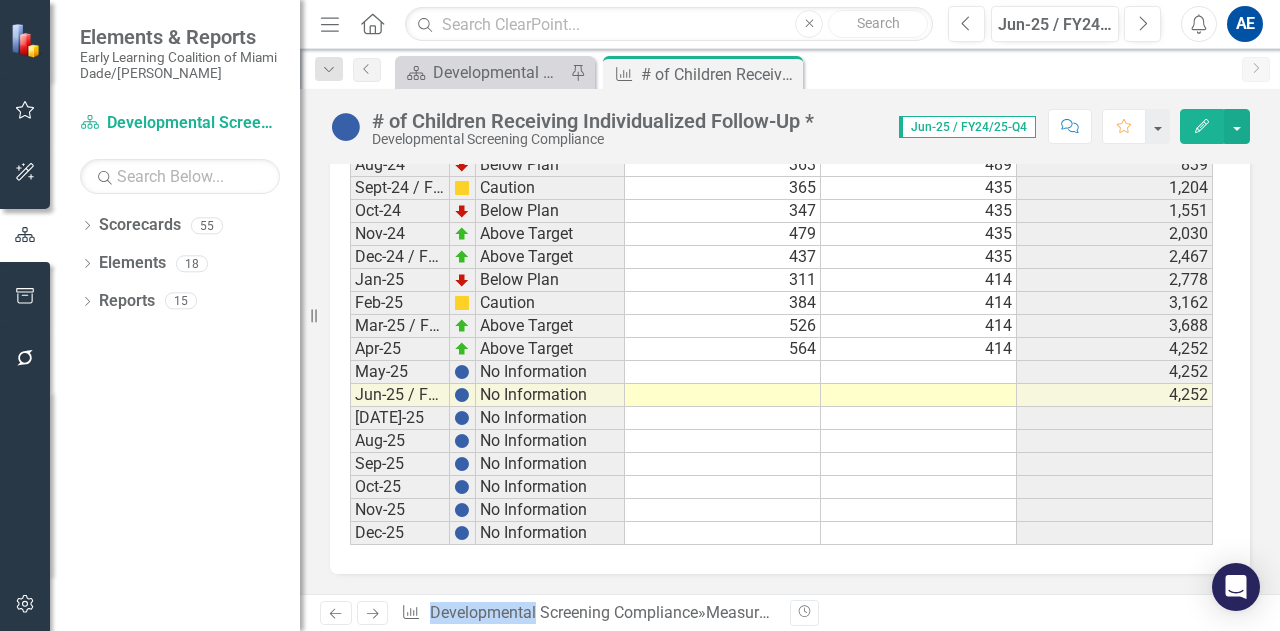 click on "564" at bounding box center [723, 349] 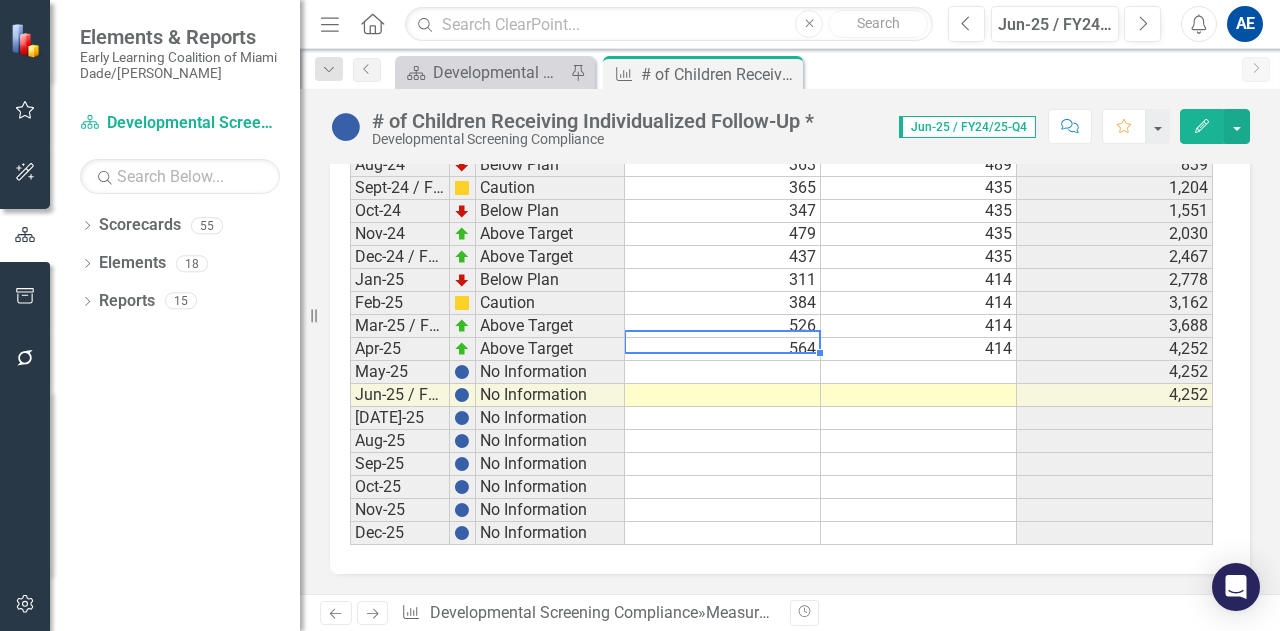 click on "Period Status # of Children Receiving Individualized Follow-Up Benchmark FYTD Jan-18 No Information Feb-18 No Information Mar-18 No Information Apr-18 No Information May-18 No Information Jun-18 No Information Jul-18 No Information 268 268 Aug-18 No Information 132 400 Sep-18 No Information 156 556 Oct-18 No Information 122 678 Nov-18 No Information 70 748 Dec-18 No Information 75 823 Jan-19 No Information 159 982 Feb-19 No Information 162 1,144 Mar-19 No Information 142 1,286 Apr-19 No Information 127 1,413 May-19 No Information 106 1,519 Jun-19 No Information 79 1,598 Jul-19 Below Plan 93 133 93 Aug-19 Above Target 296 133 389 Sep-19 Above Target 266 133 655 Oct-19 Above Target 180 133 835 Nov-19 Above Target 181 133 1,016 Dec-19 Above Target 226 133 1,242 Jan-20 Above Target 190 133 1,432 Feb-20 Above Target 221 133 1,653 Mar-20 Above Target 159 133 1,812 Apr-20 Below Plan 46 133 1,858 May-20 Below Plan 79 133 1,937 Jun-20 / FY19/20-Q4 Below Plan 89 133 2,026 Jul-20 Above Target 191 168 191 Aug-20 275 168" at bounding box center (350, -580) 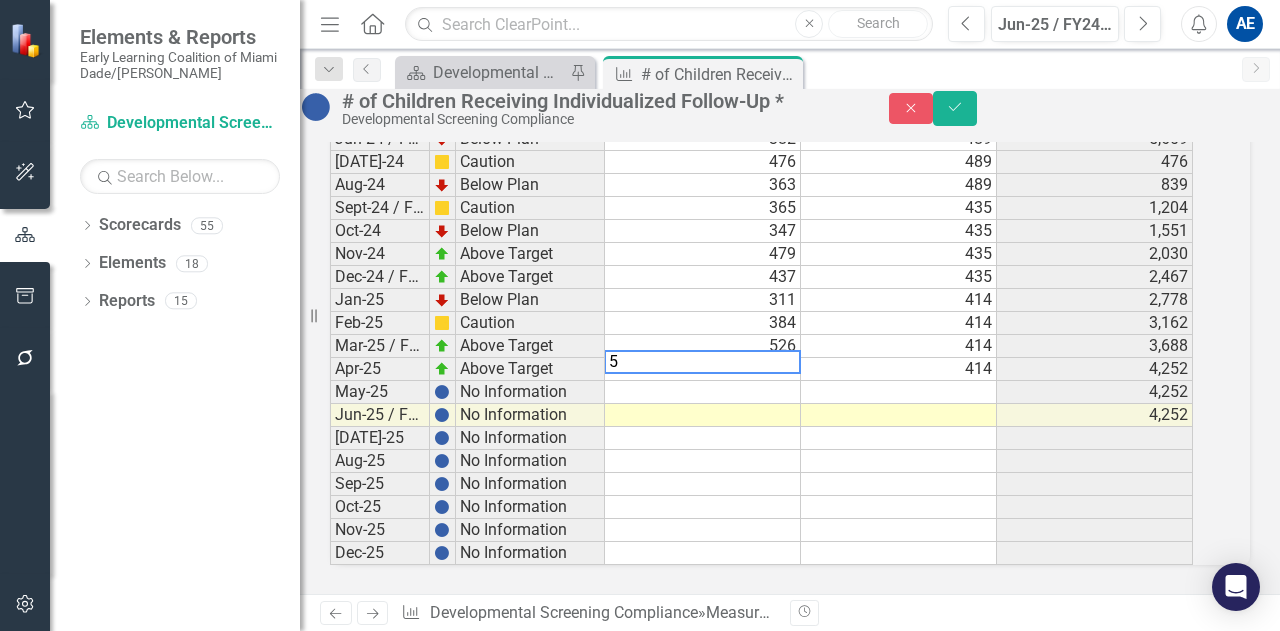 scroll, scrollTop: 3928, scrollLeft: 0, axis: vertical 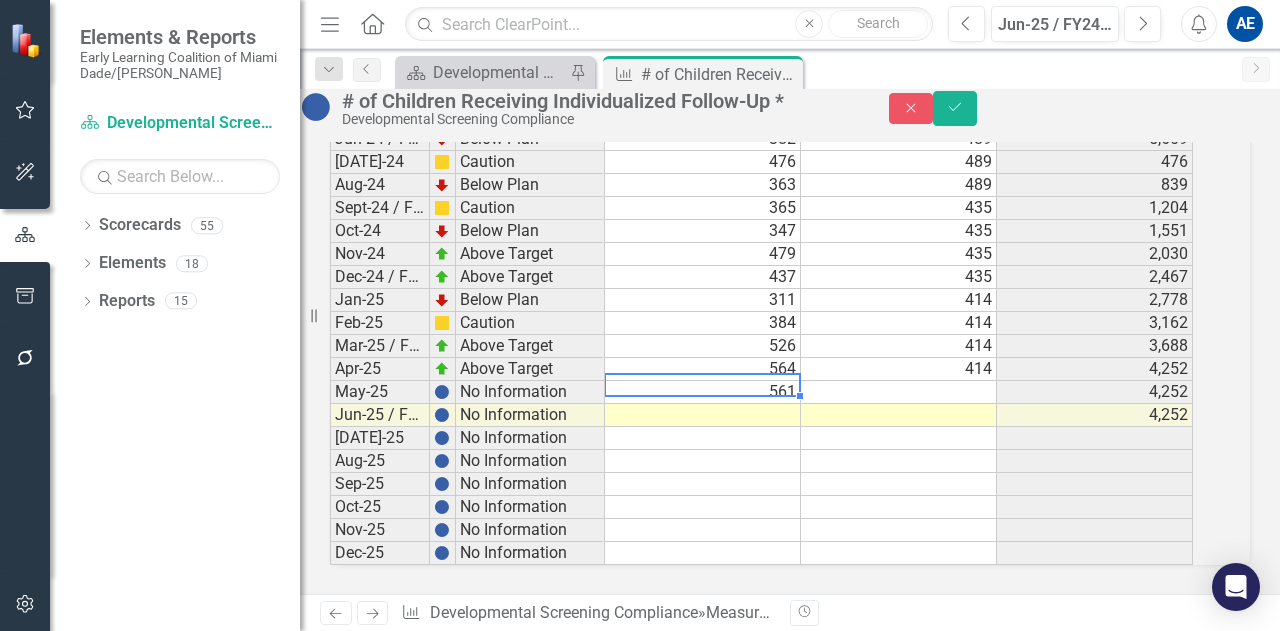 click at bounding box center (703, 415) 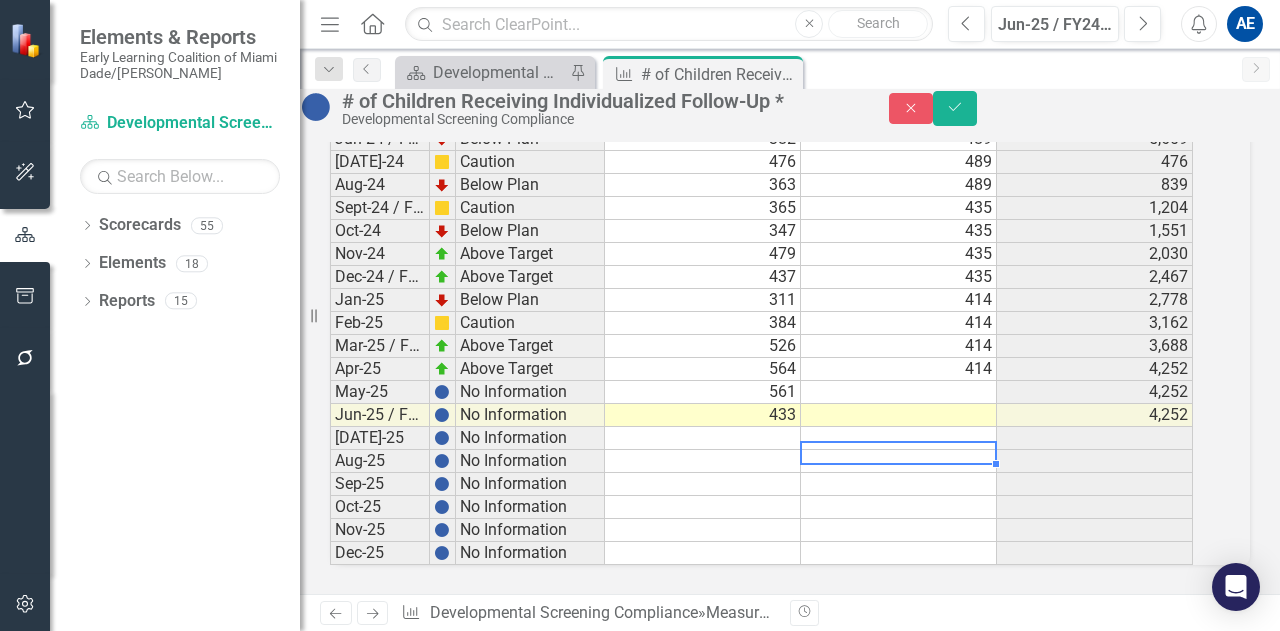 click at bounding box center [899, 484] 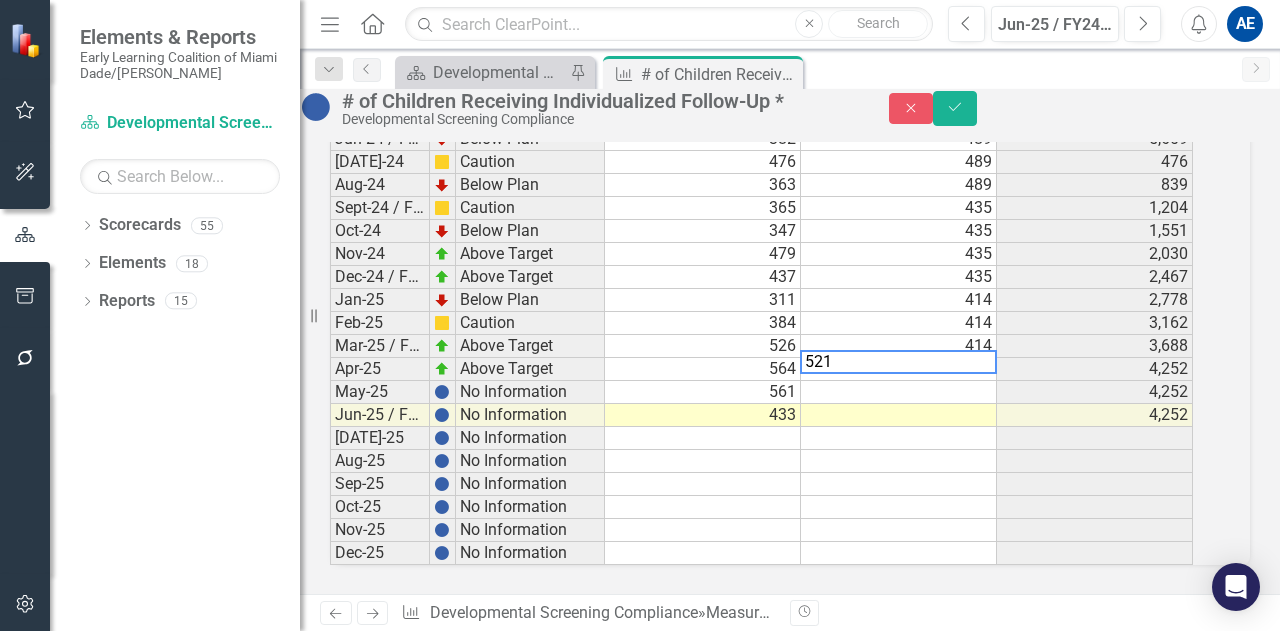 click on "Period Status # of Children Receiving Individualized Follow-Up Benchmark FYTD Jan-18 No Information Feb-18 No Information Mar-18 No Information Apr-18 No Information May-18 No Information Jun-18 No Information Jul-18 No Information 268 268 Aug-18 No Information 132 400 Sep-18 No Information 156 556 Oct-18 No Information 122 678 Nov-18 No Information 70 748 Dec-18 No Information 75 823 Jan-19 No Information 159 982 Feb-19 No Information 162 1,144 Mar-19 No Information 142 1,286 Apr-19 No Information 127 1,413 May-19 No Information 106 1,519 Jun-19 No Information 79 1,598 Jul-19 Below Plan 93 133 93 Aug-19 Above Target 296 133 389 Sep-19 Above Target 266 133 655 Oct-19 Above Target 180 133 835 Nov-19 Above Target 181 133 1,016 Dec-19 Above Target 226 133 1,242 Jan-20 Above Target 190 133 1,432 Feb-20 Above Target 221 133 1,653 Mar-20 Above Target 159 133 1,812 Apr-20 Below Plan 46 133 1,858 May-20 Below Plan 79 133 1,937 Jun-20 / FY19/20-Q4 Below Plan 89 133 2,026 Jul-20 Above Target 191 168 191 Aug-20 275 168" at bounding box center [330, -560] 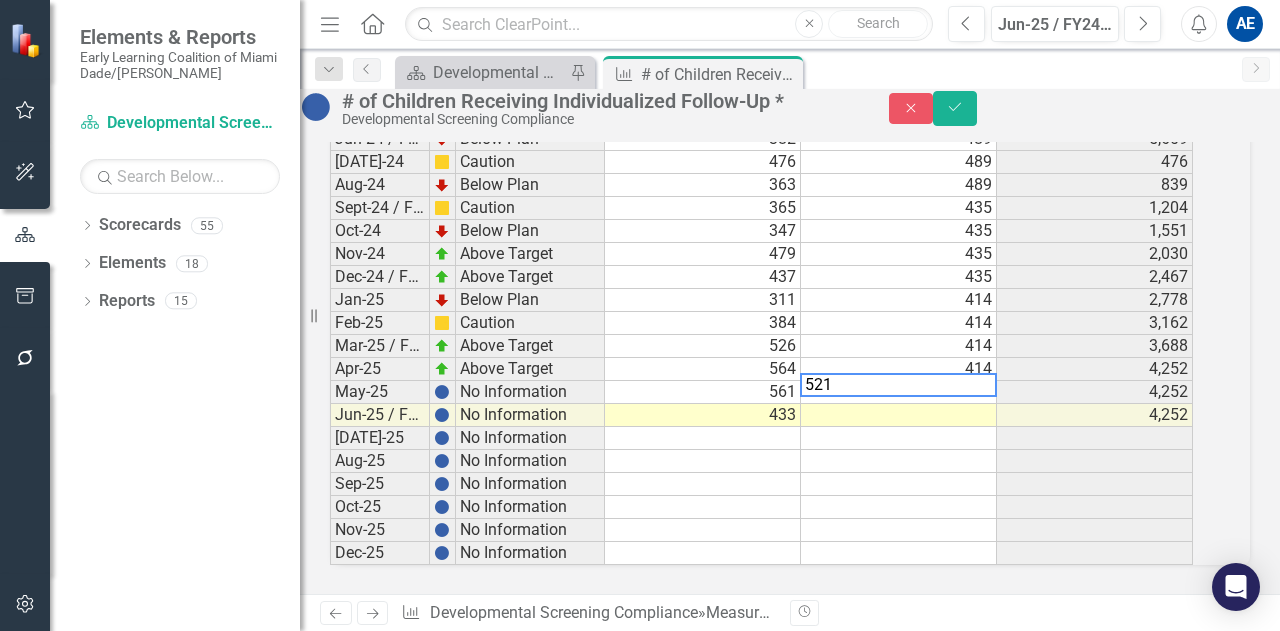type on "521" 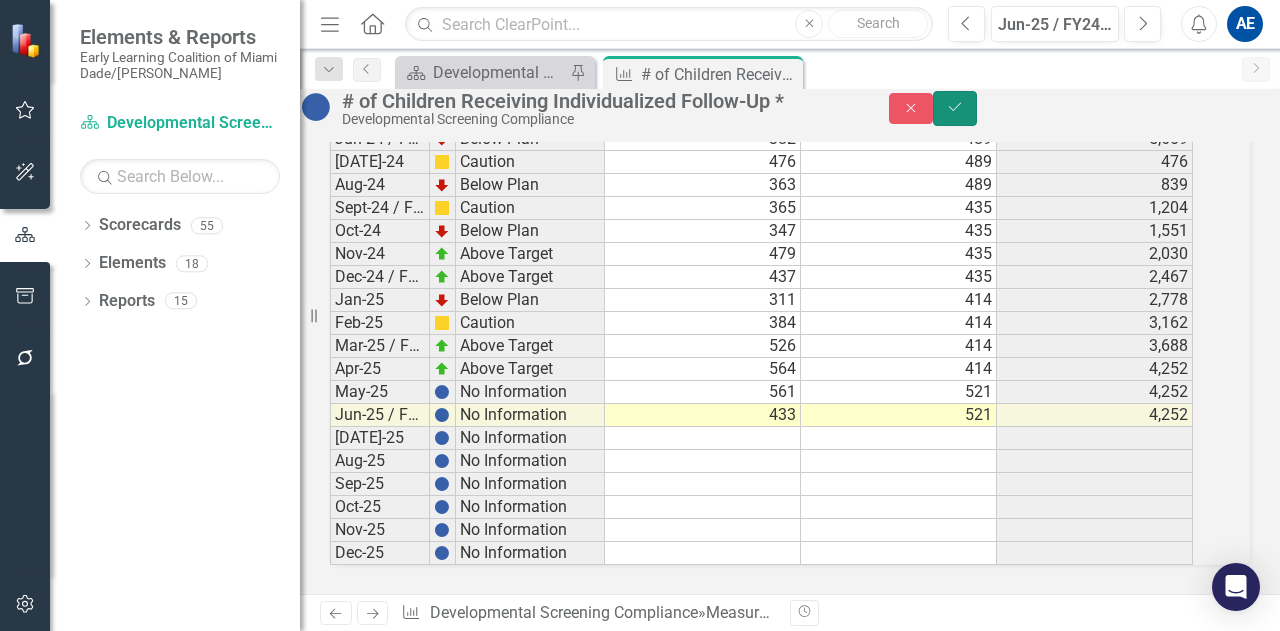 click on "Save" at bounding box center (955, 108) 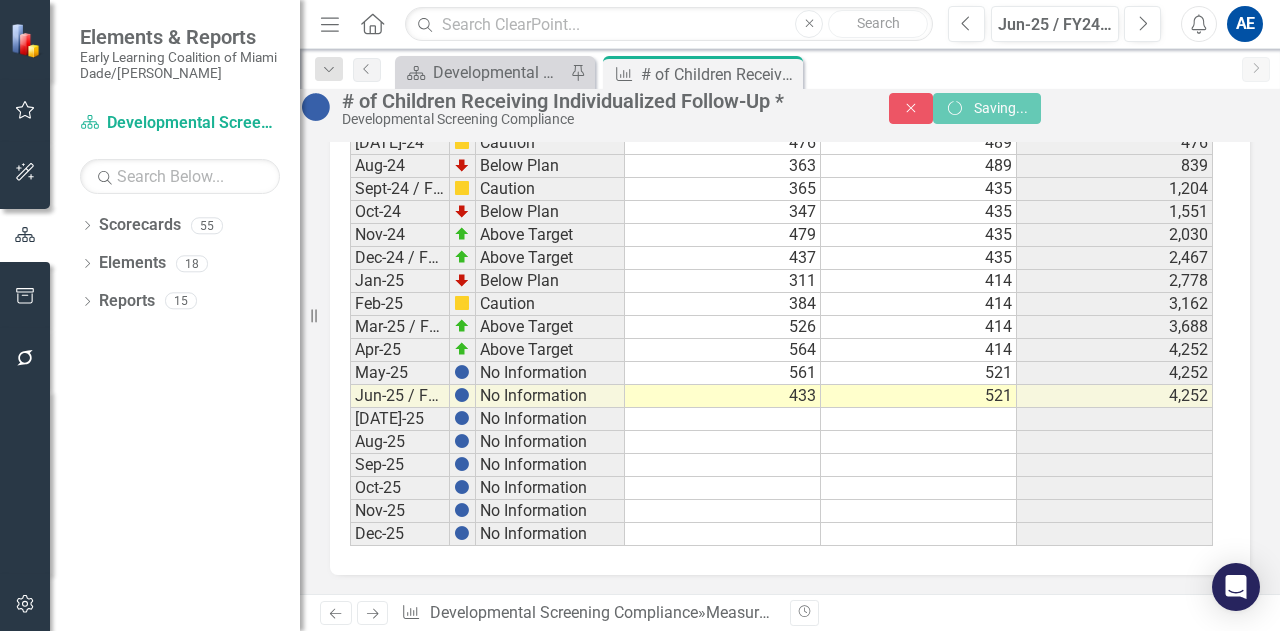 scroll, scrollTop: 3928, scrollLeft: 0, axis: vertical 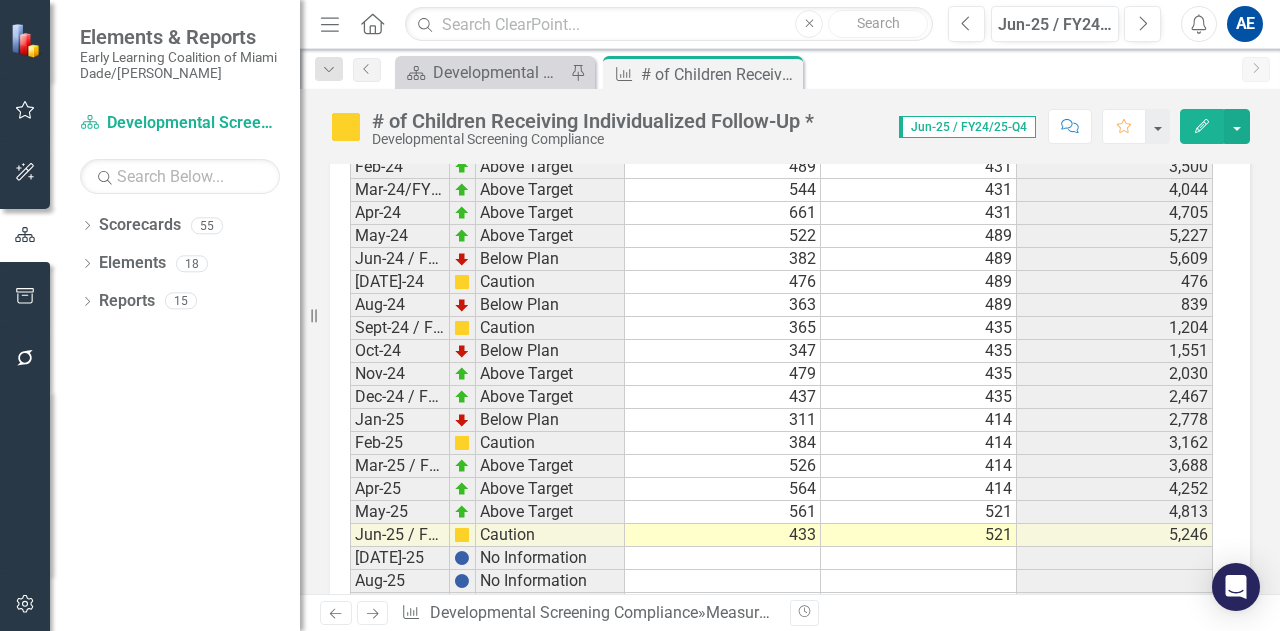click on "521" at bounding box center [919, 512] 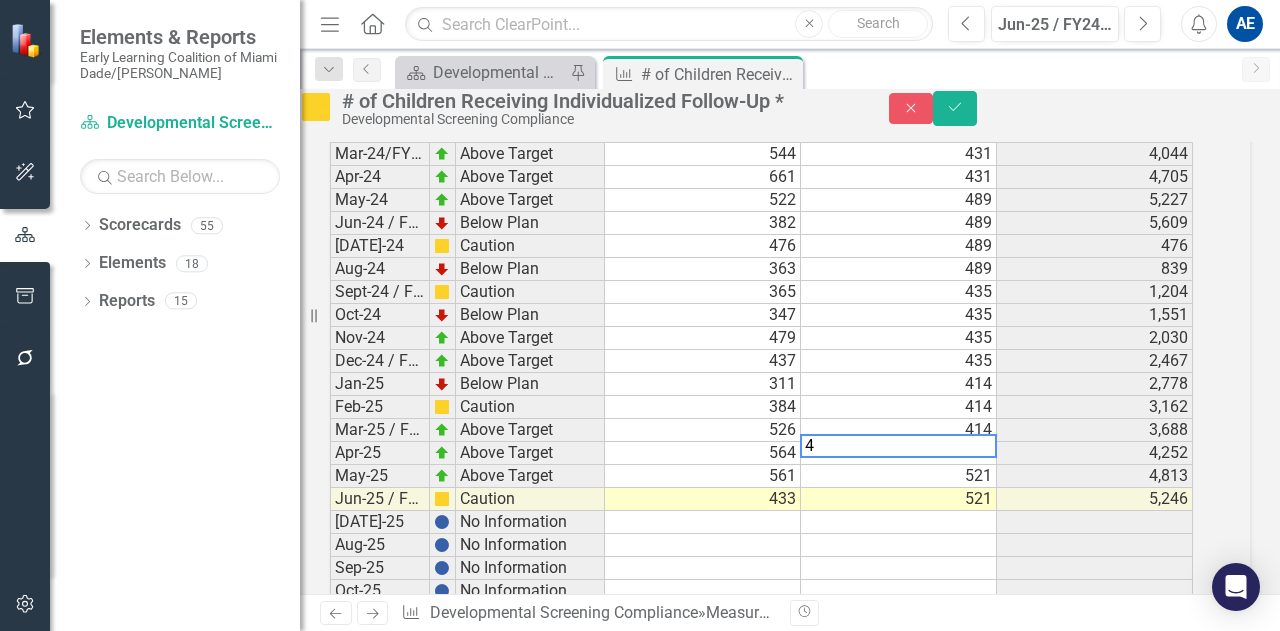 scroll, scrollTop: 3767, scrollLeft: 0, axis: vertical 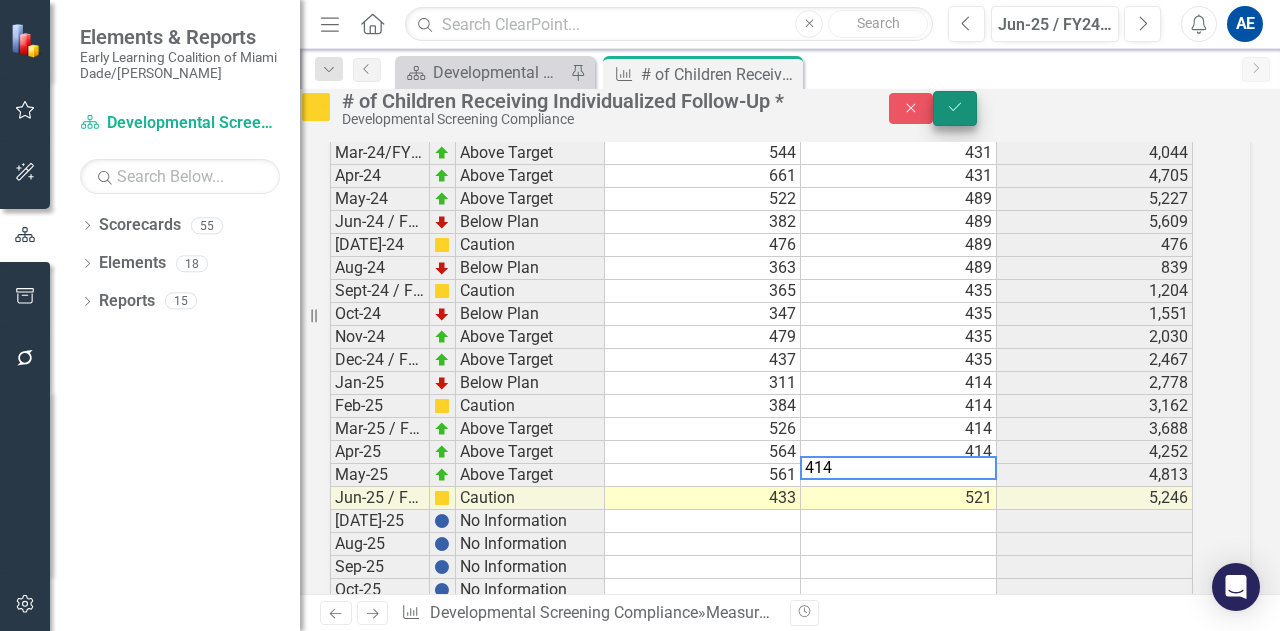 type on "414" 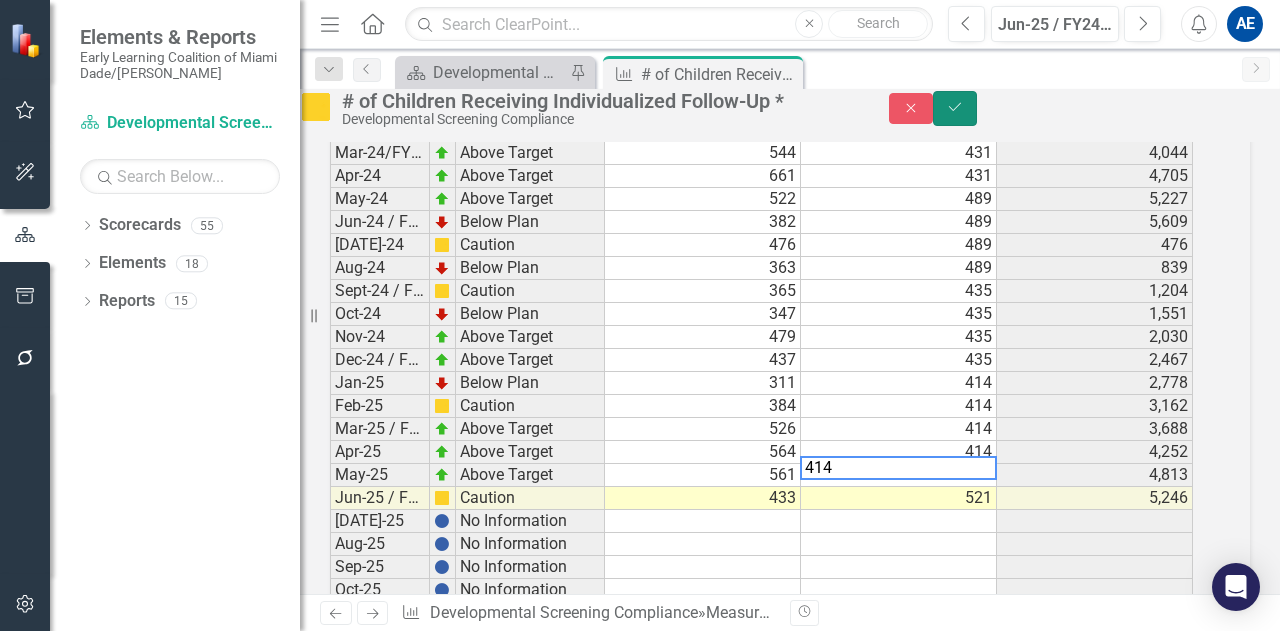 click on "Save" 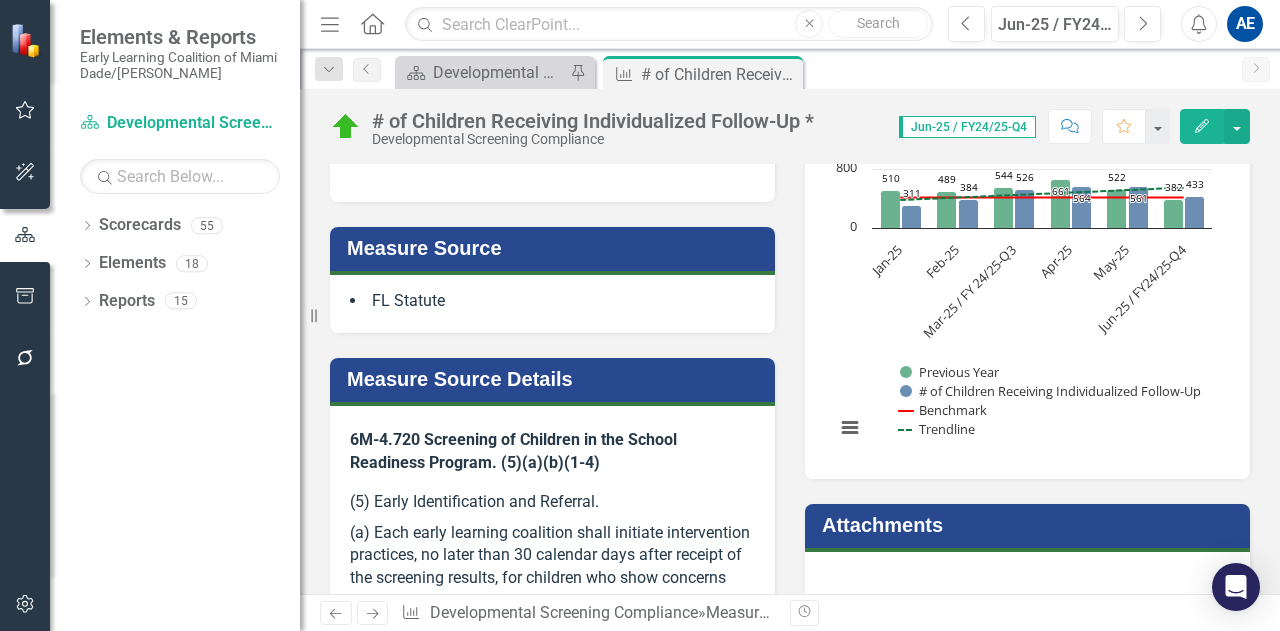 scroll, scrollTop: 343, scrollLeft: 0, axis: vertical 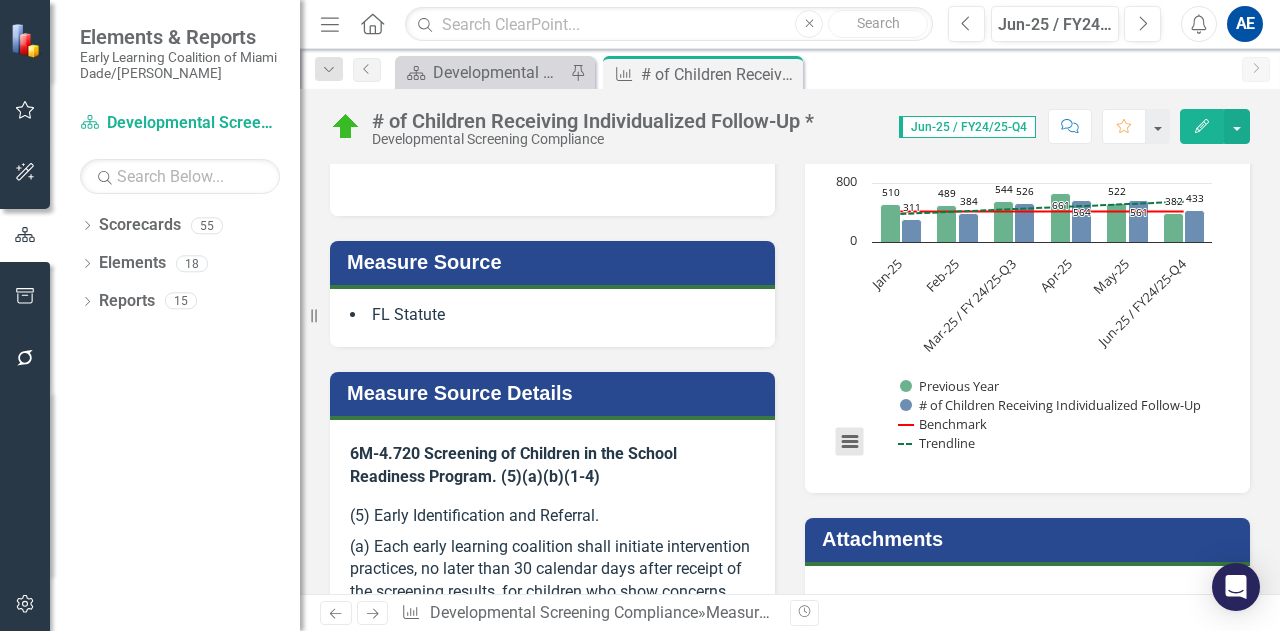 click at bounding box center (850, 442) 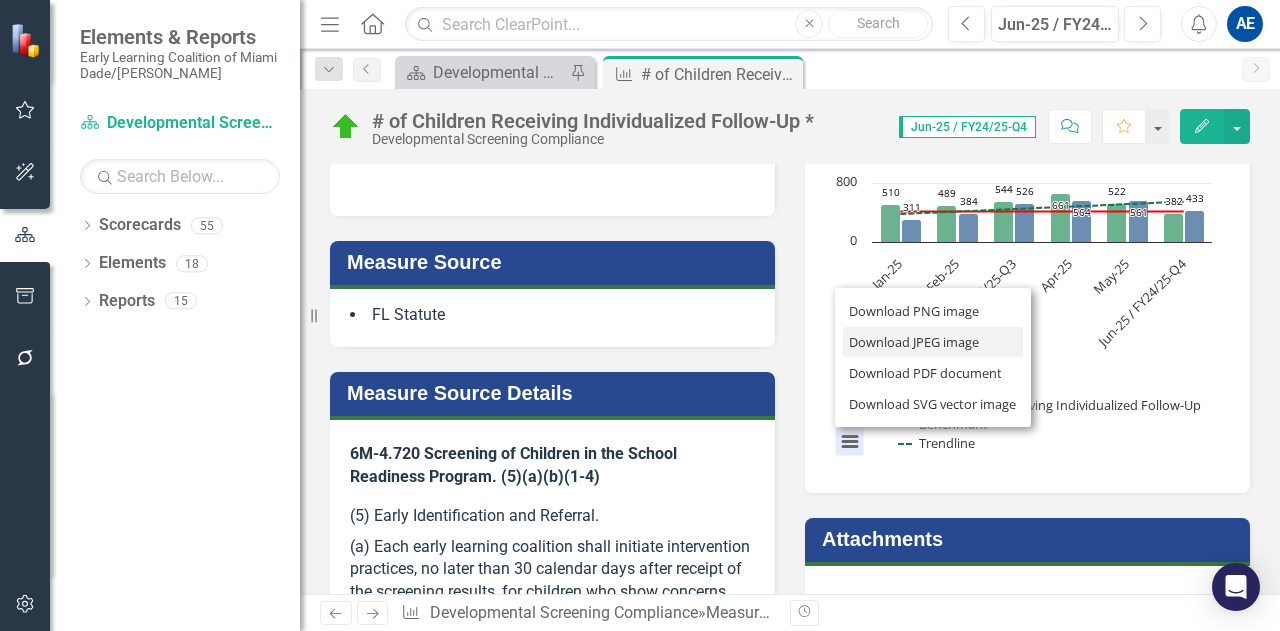 click on "Download JPEG image" at bounding box center [933, 342] 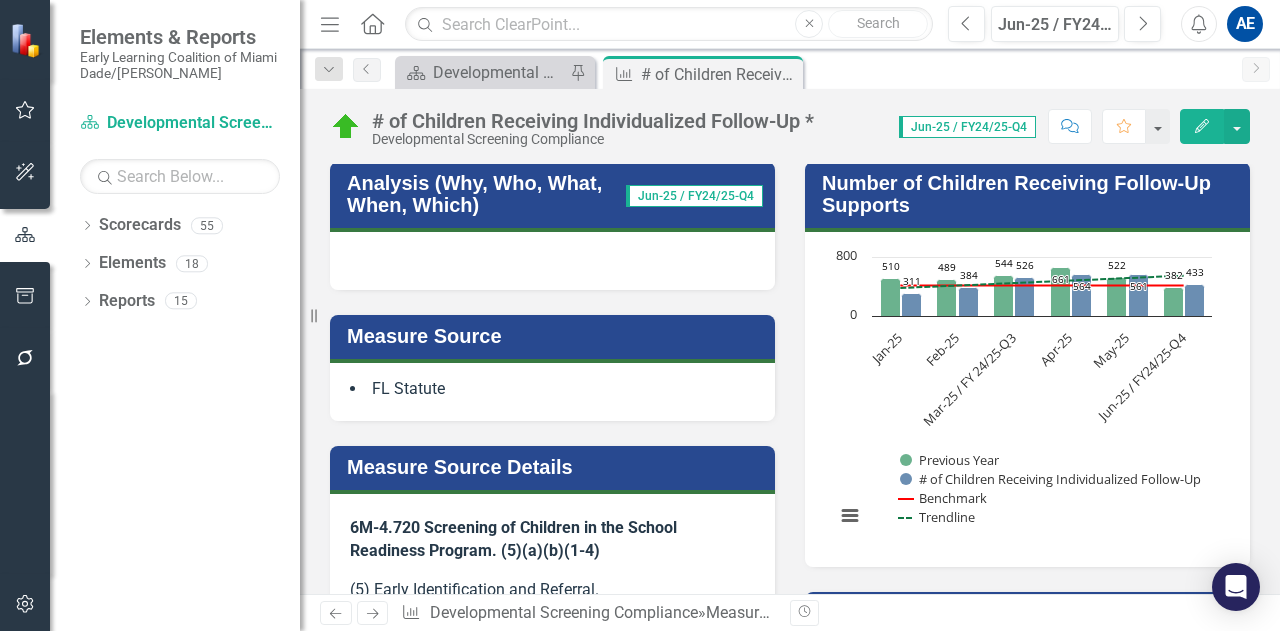 scroll, scrollTop: 316, scrollLeft: 0, axis: vertical 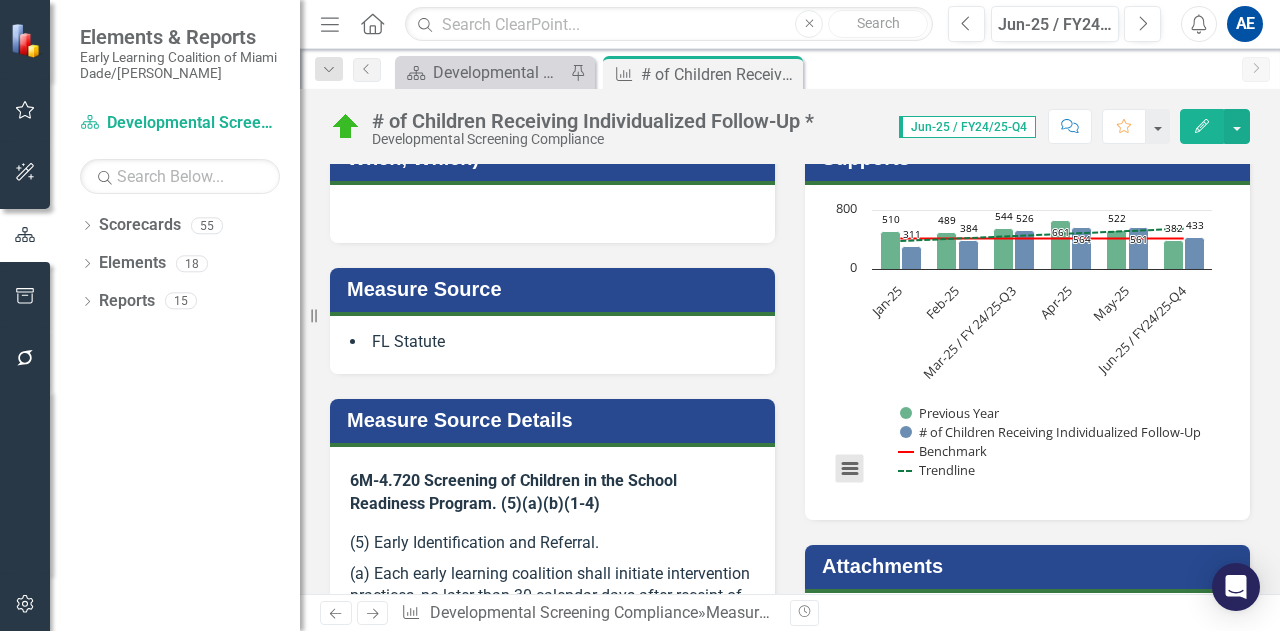 click at bounding box center [850, 469] 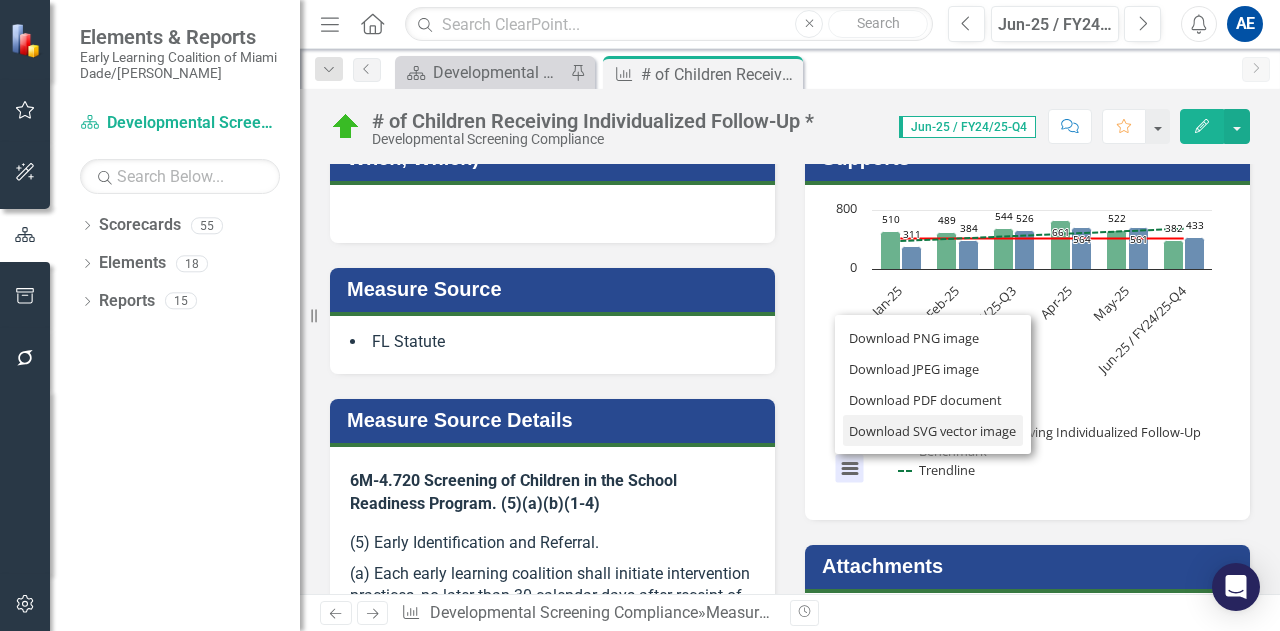 click on "Download SVG vector image" at bounding box center [933, 430] 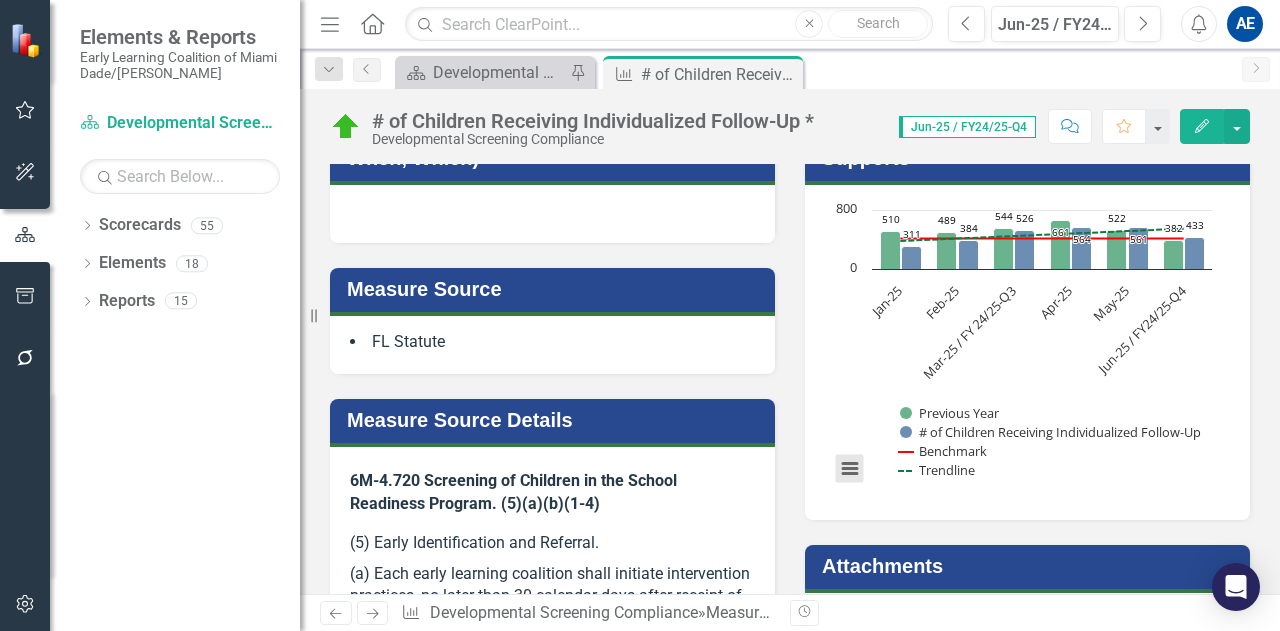 click at bounding box center (850, 469) 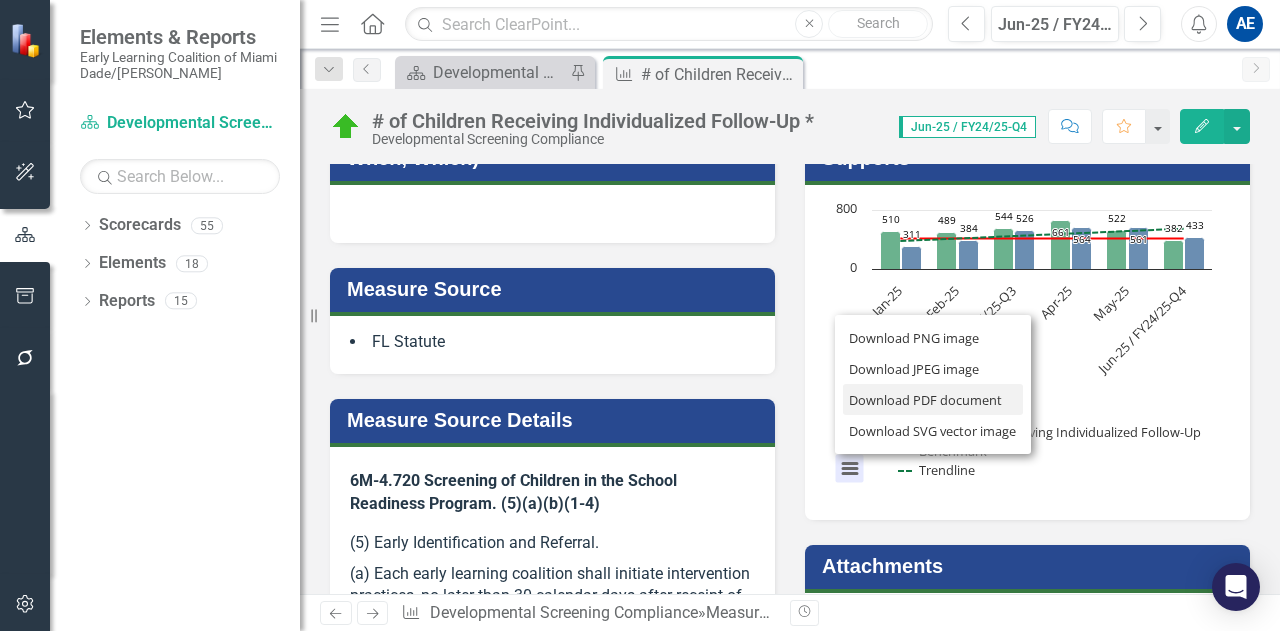click on "Download PDF document" at bounding box center (933, 399) 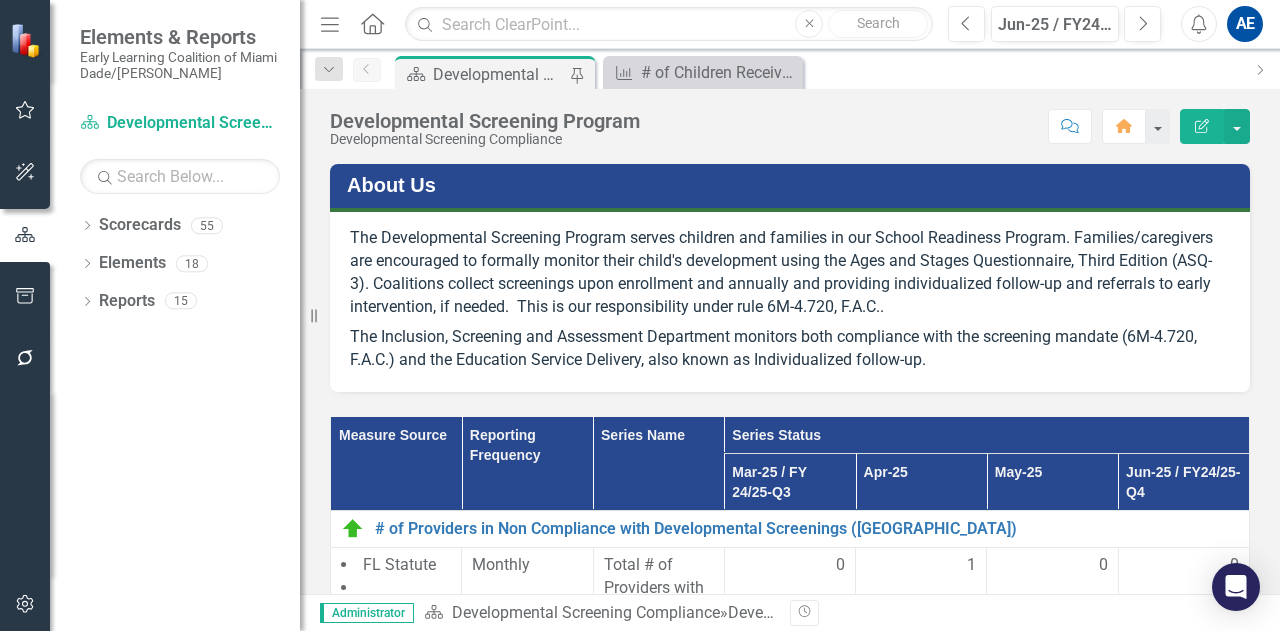 scroll, scrollTop: 363, scrollLeft: 0, axis: vertical 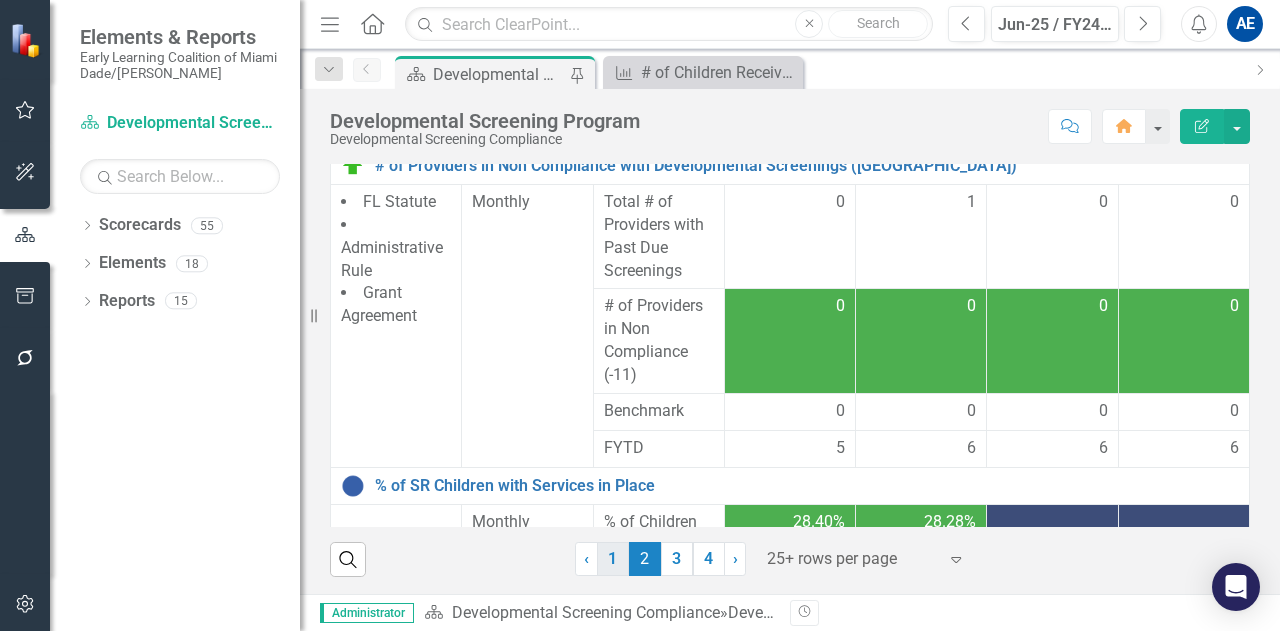 click on "1" at bounding box center (613, 559) 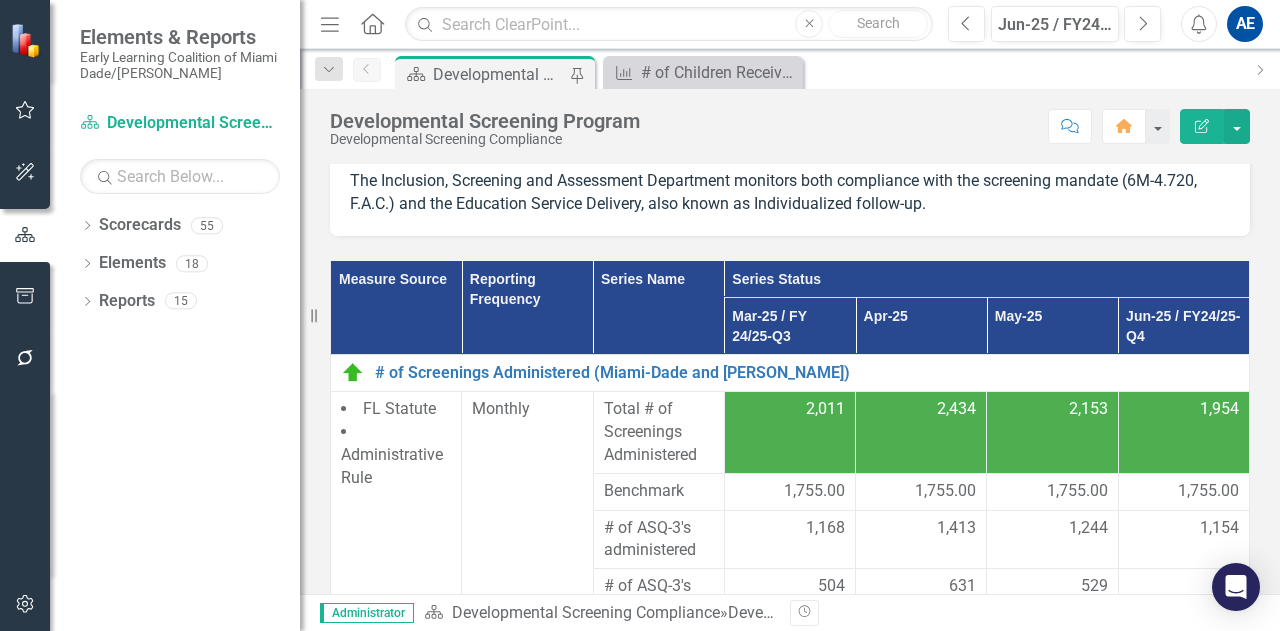 scroll, scrollTop: 157, scrollLeft: 0, axis: vertical 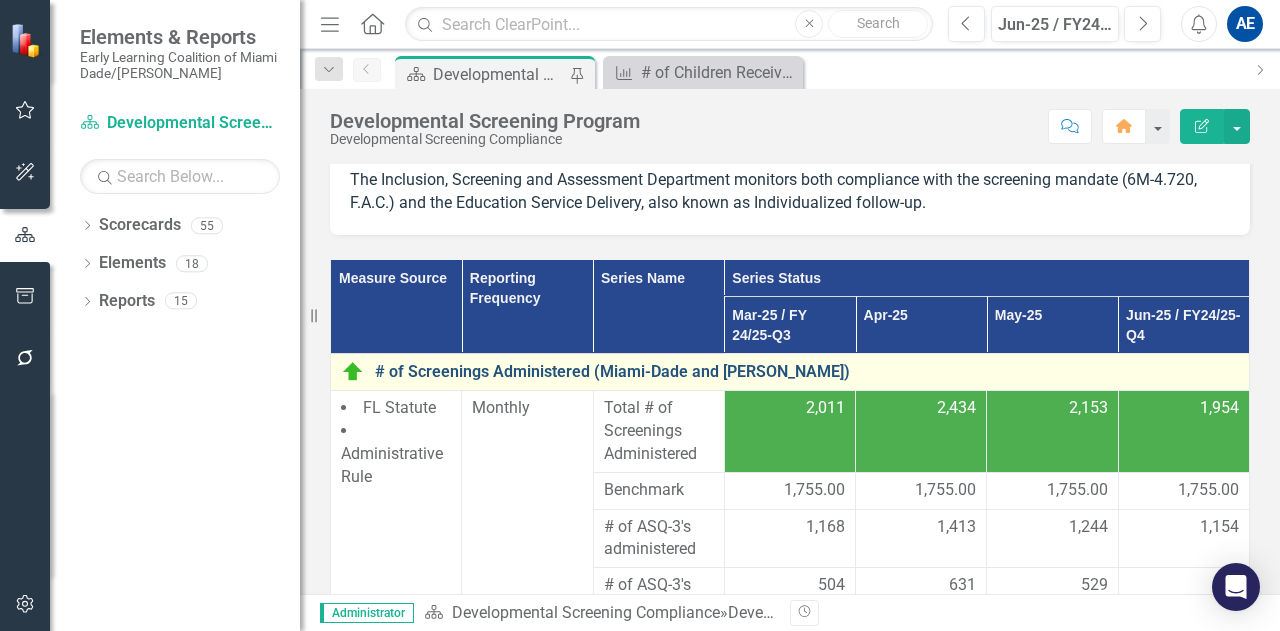 click on "# of Screenings Administered (Miami-Dade and [PERSON_NAME])" at bounding box center [807, 372] 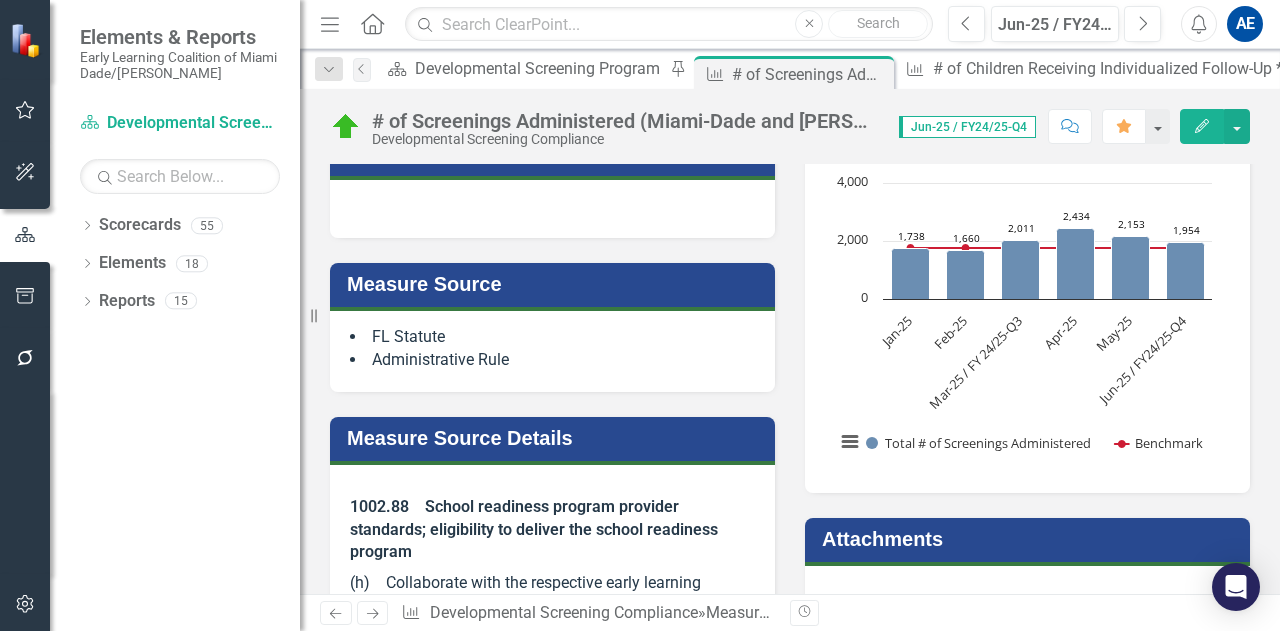 scroll, scrollTop: 174, scrollLeft: 0, axis: vertical 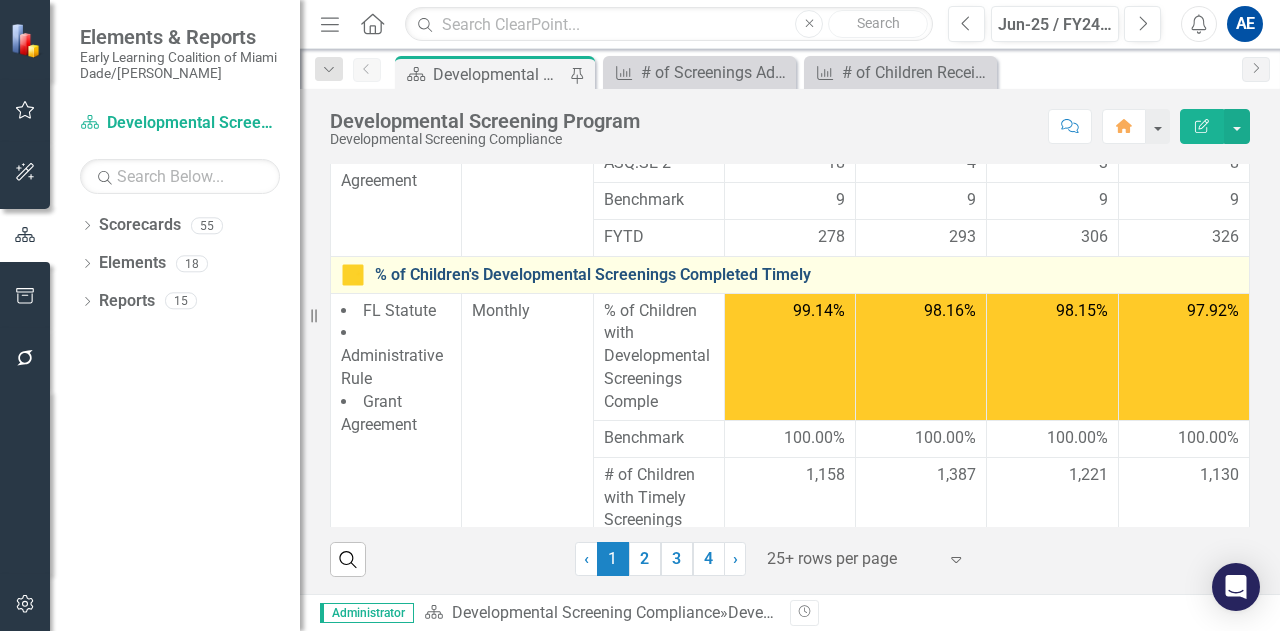 click on "% of Children's Developmental Screenings Completed Timely" at bounding box center (807, 275) 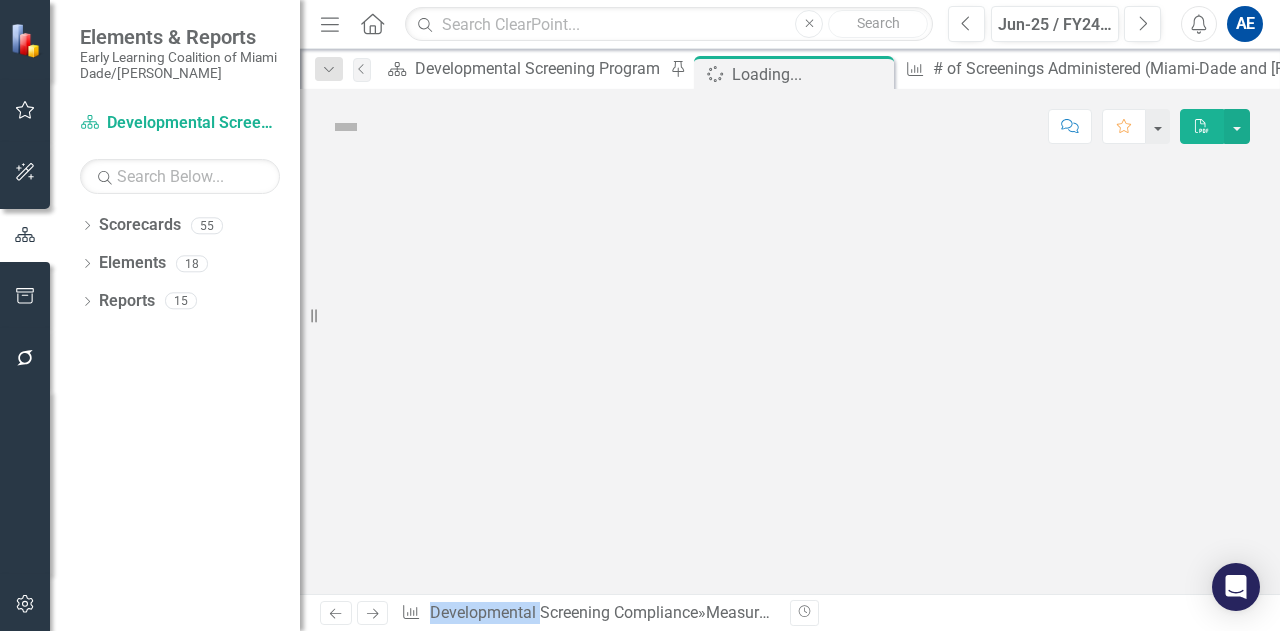 click at bounding box center (790, 379) 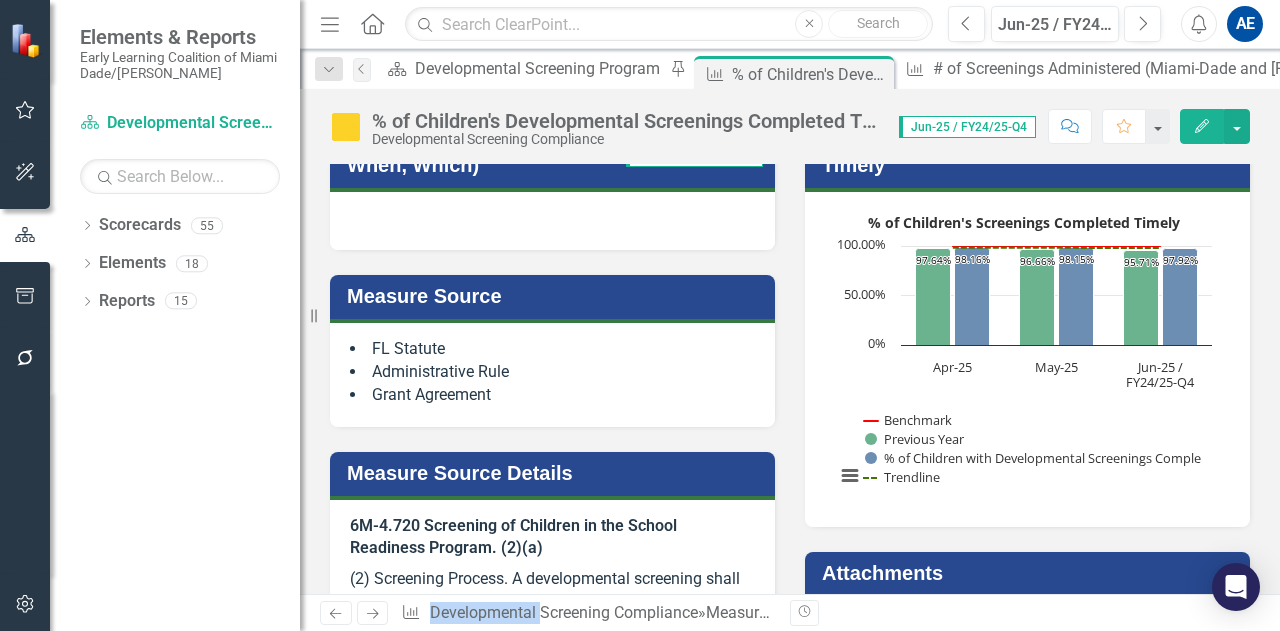 scroll, scrollTop: 327, scrollLeft: 0, axis: vertical 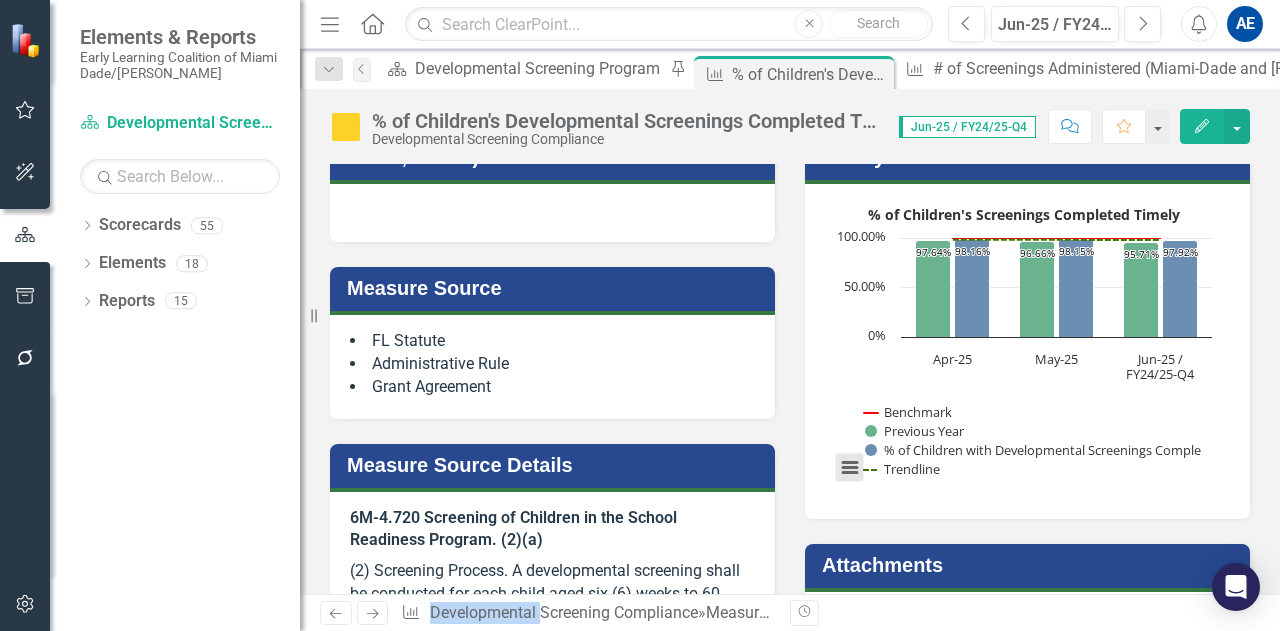 click at bounding box center (850, 468) 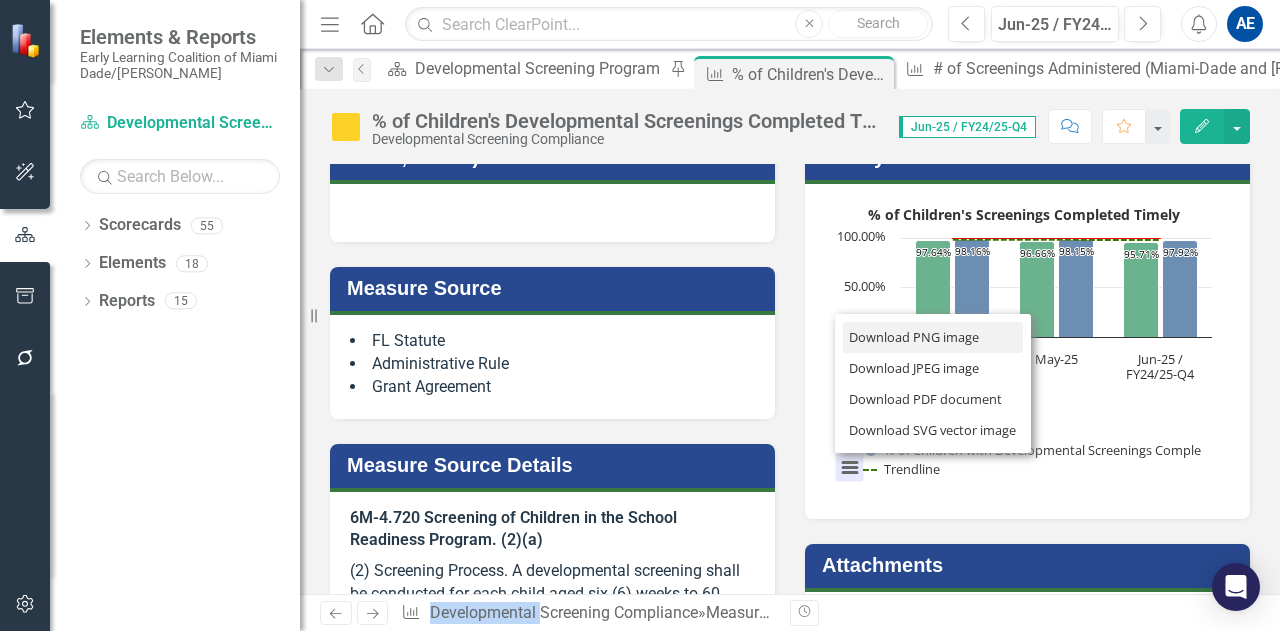 click on "Download PNG image" at bounding box center [933, 337] 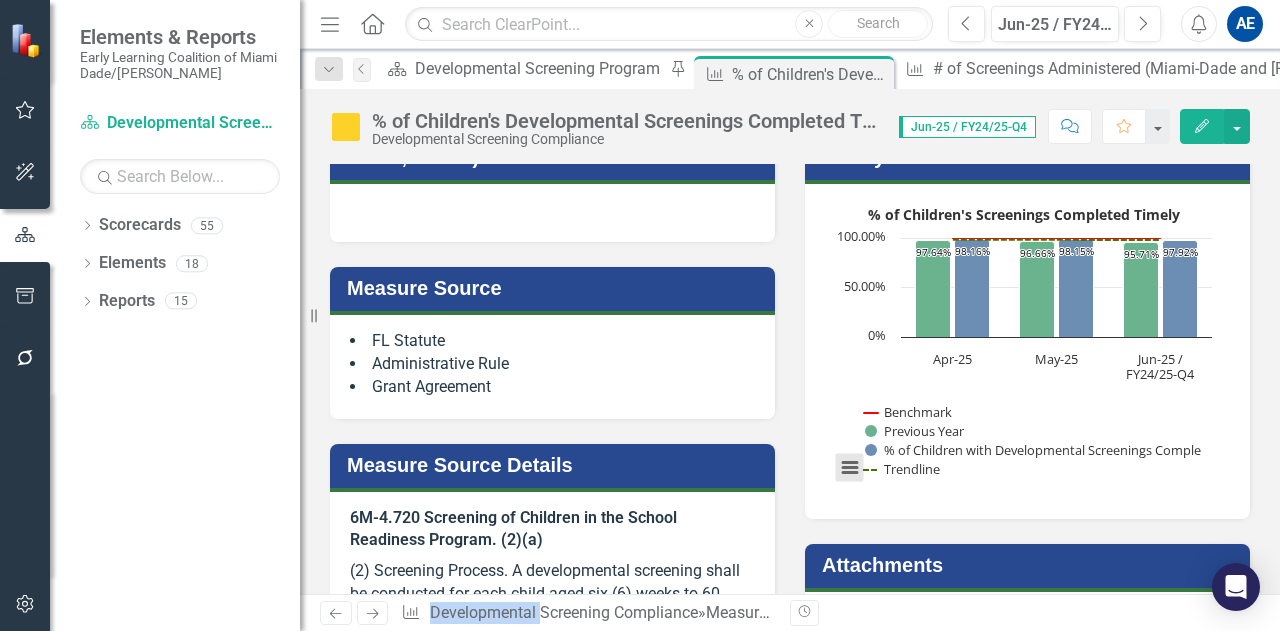click at bounding box center [850, 468] 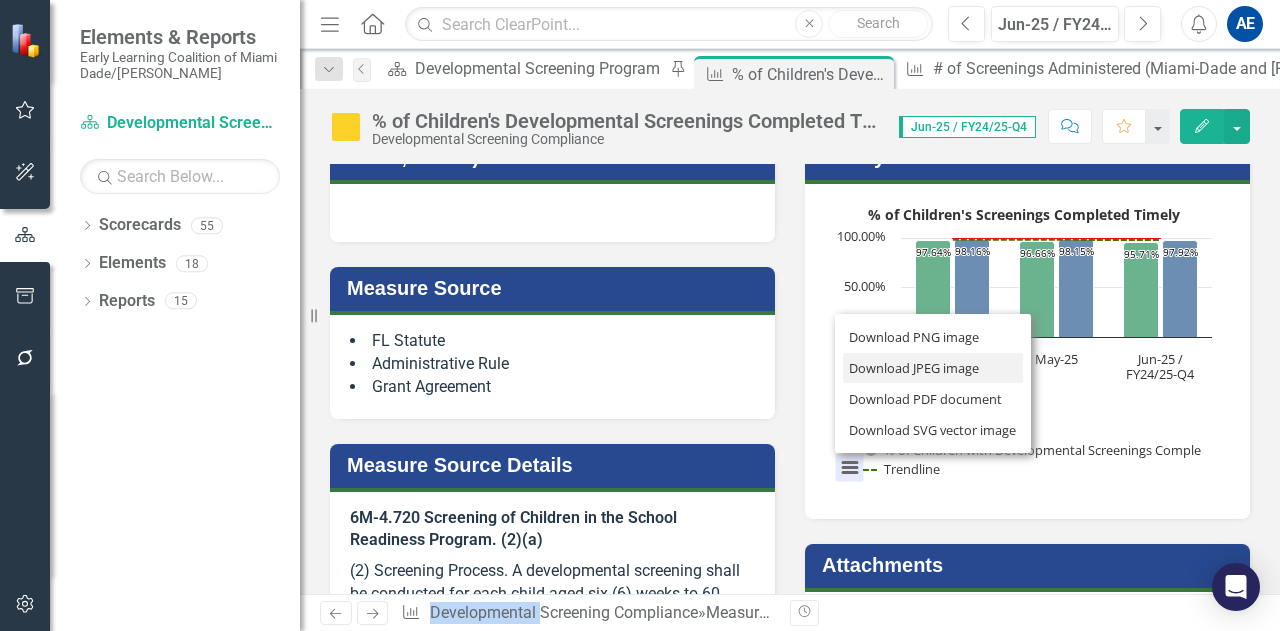 click on "Download JPEG image" at bounding box center [933, 368] 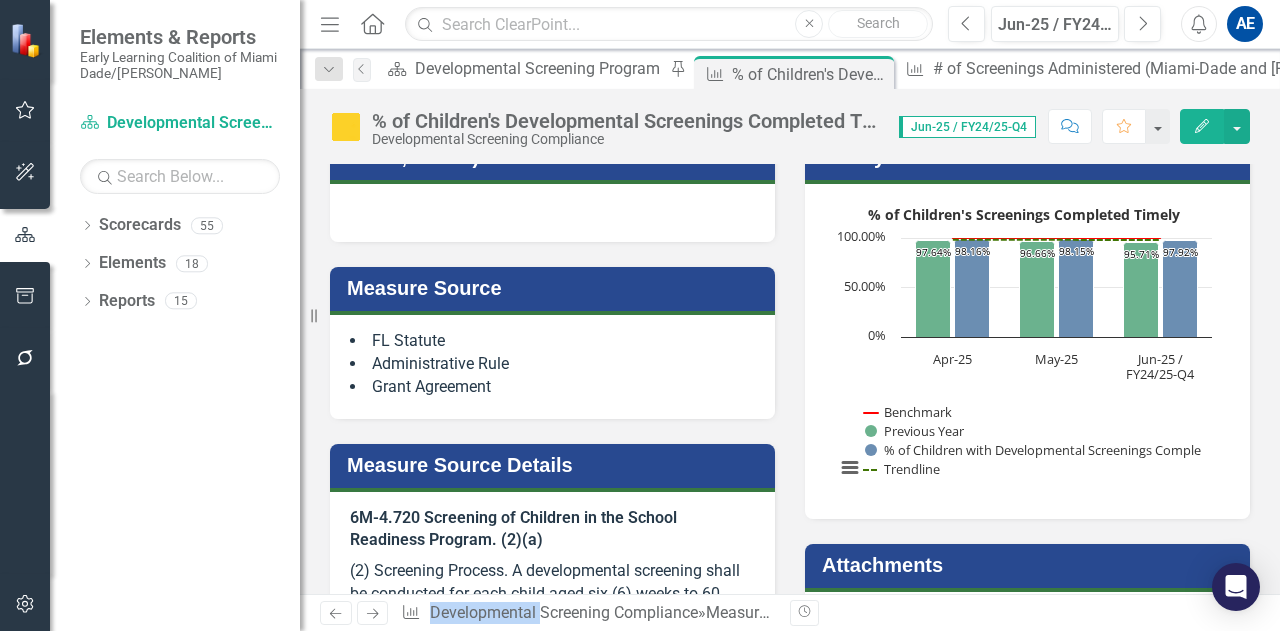 scroll, scrollTop: 0, scrollLeft: 0, axis: both 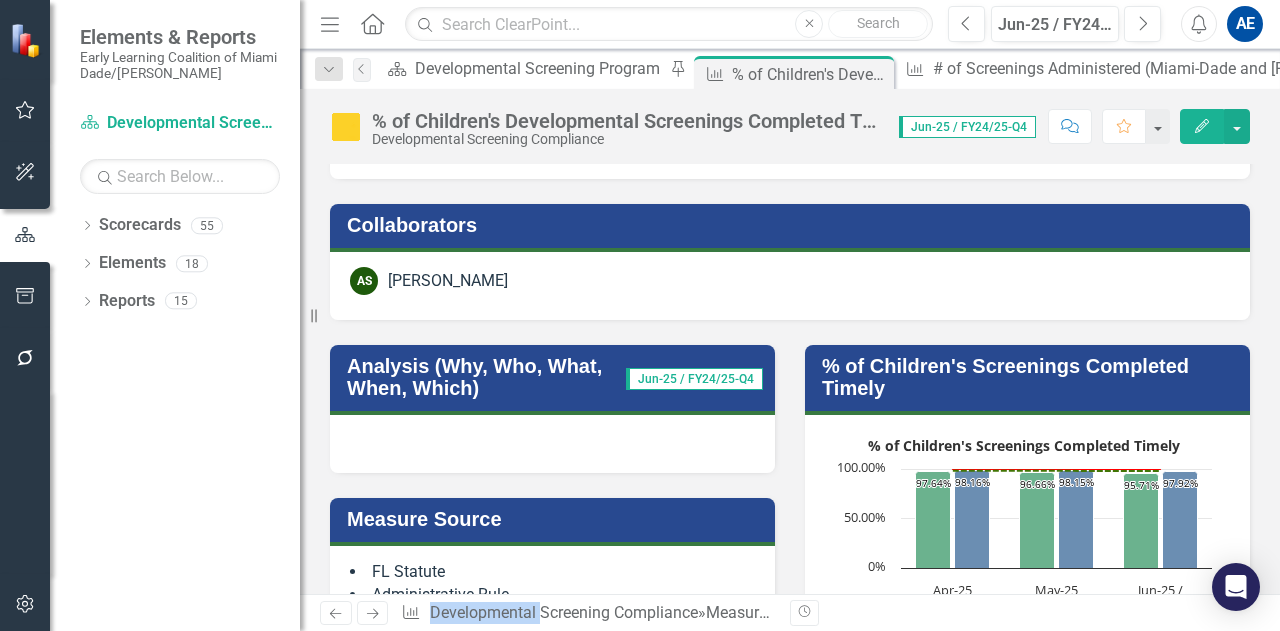 click on "Analysis (Why, Who, What, When, Which)" at bounding box center (486, 377) 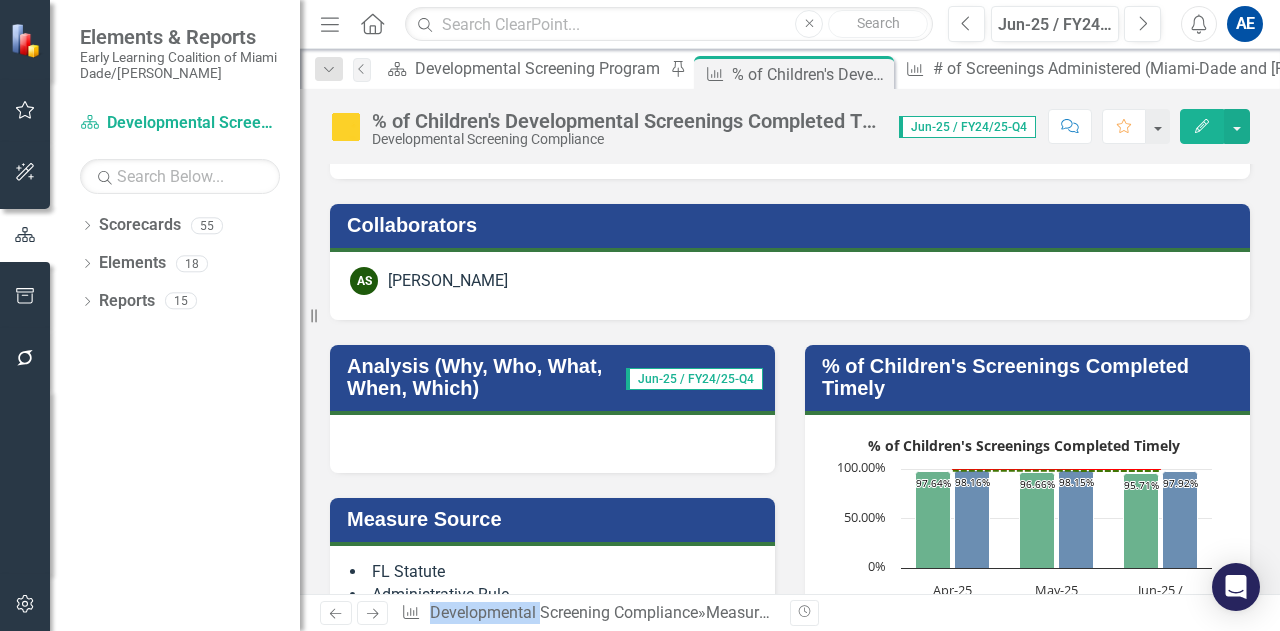 click on "Analysis (Why, Who, What, When, Which)" at bounding box center (486, 377) 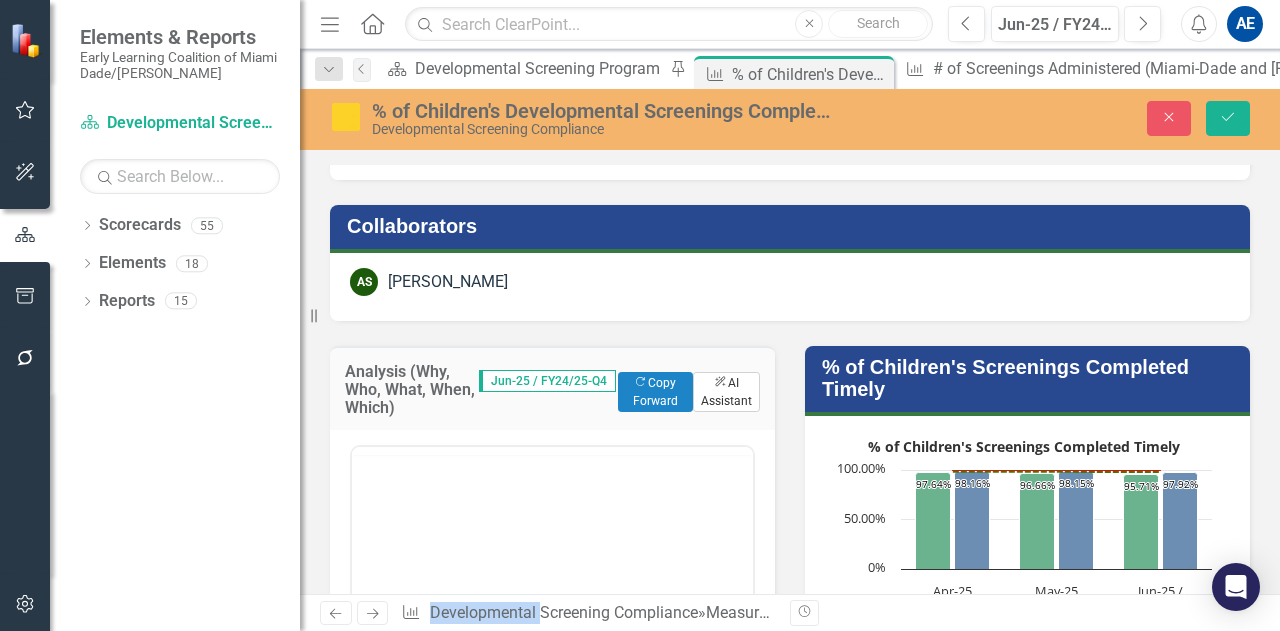 scroll, scrollTop: 0, scrollLeft: 0, axis: both 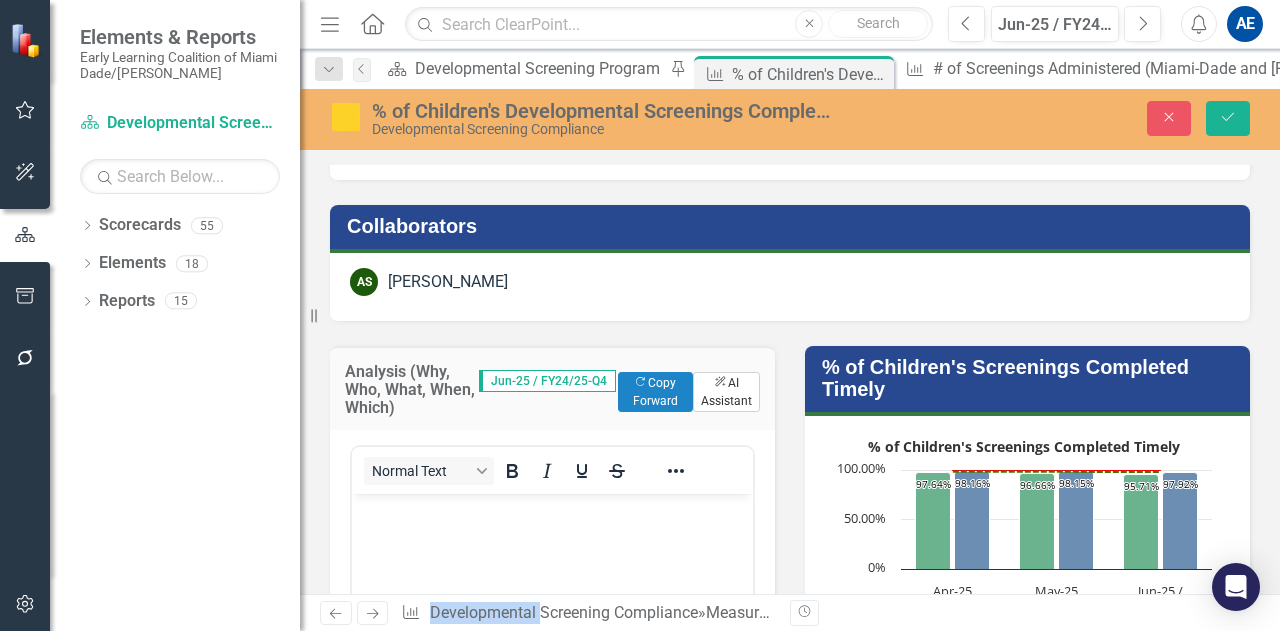 click on "ClearPoint AI  AI Assistant" at bounding box center (726, 392) 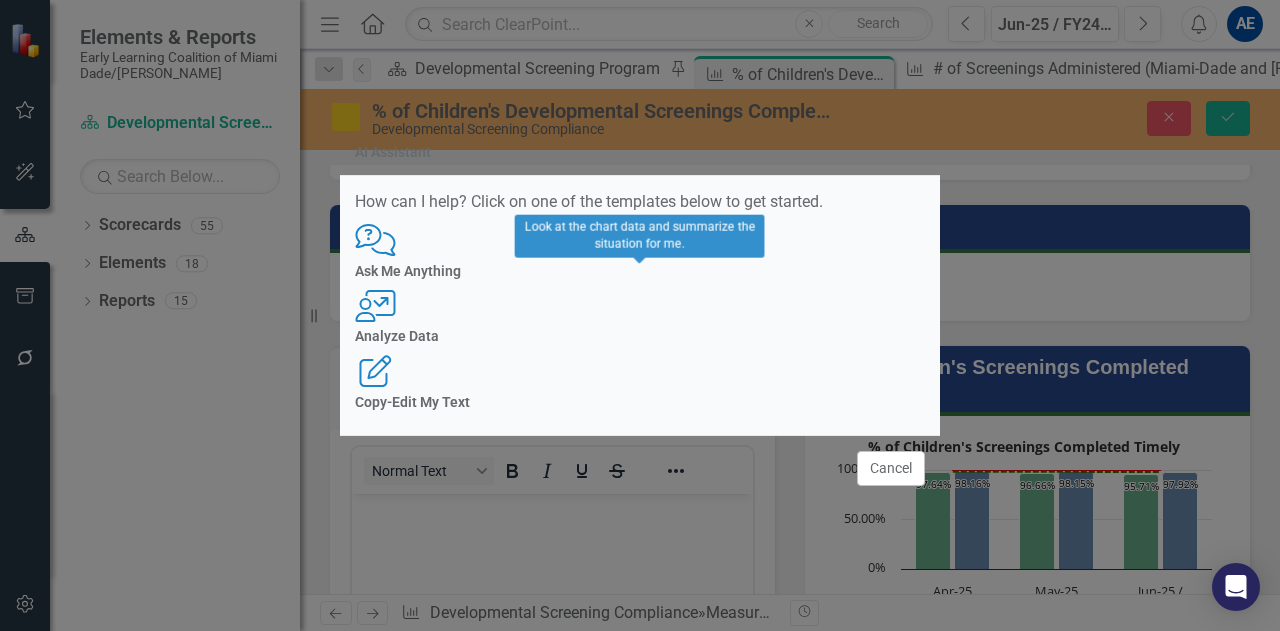 click 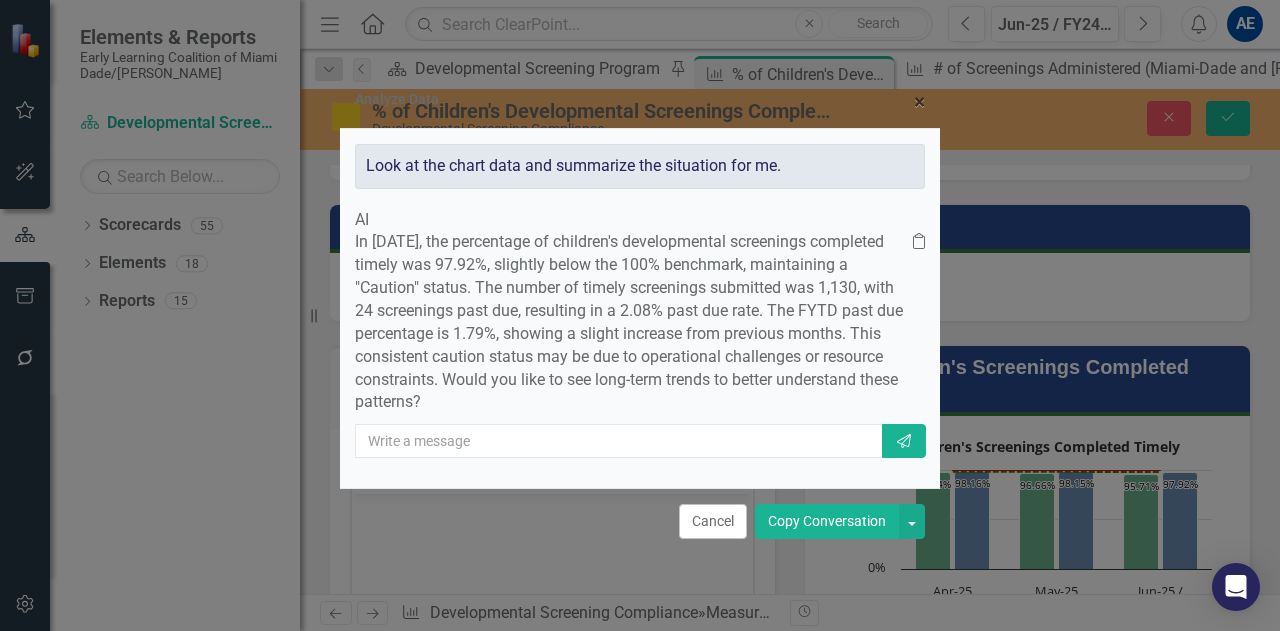 click on "In [DATE], the percentage of children's developmental screenings completed timely was 97.92%, slightly below the 100% benchmark, maintaining a "Caution" status. The number of timely screenings submitted was 1,130, with 24 screenings past due, resulting in a 2.08% past due rate. The FYTD past due percentage is 1.79%, showing a slight increase from previous months. This consistent caution status may be due to operational challenges or resource constraints. Would you like to see long-term trends to better understand these patterns?" at bounding box center (634, 322) 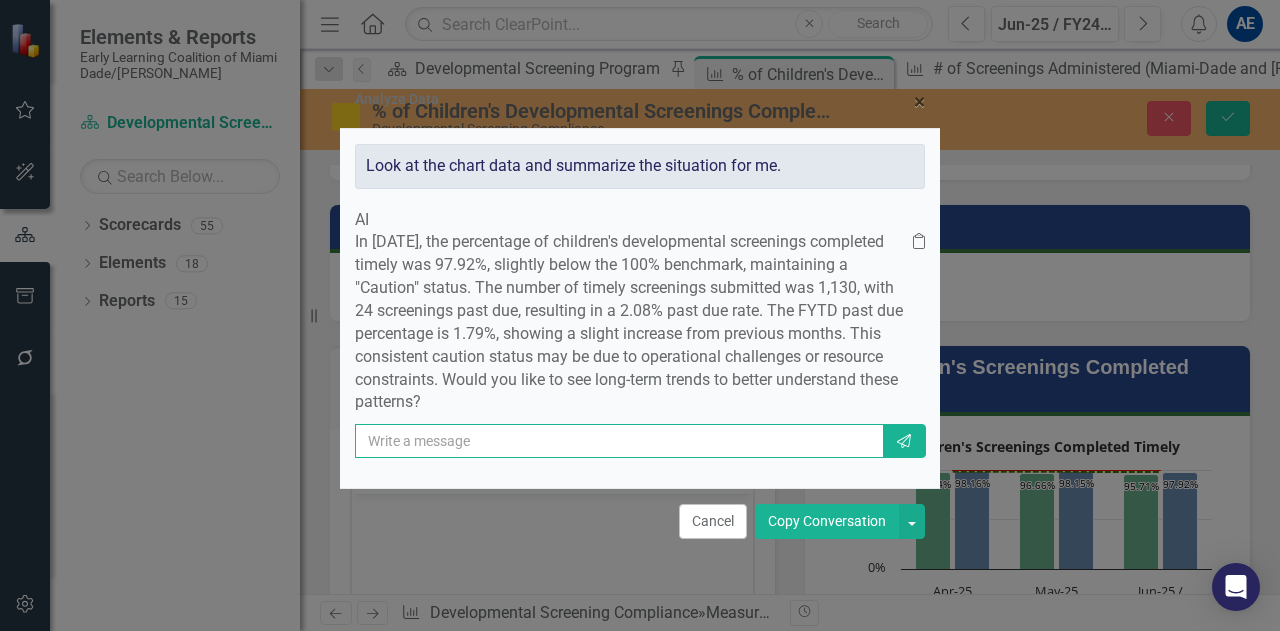 click at bounding box center [619, 441] 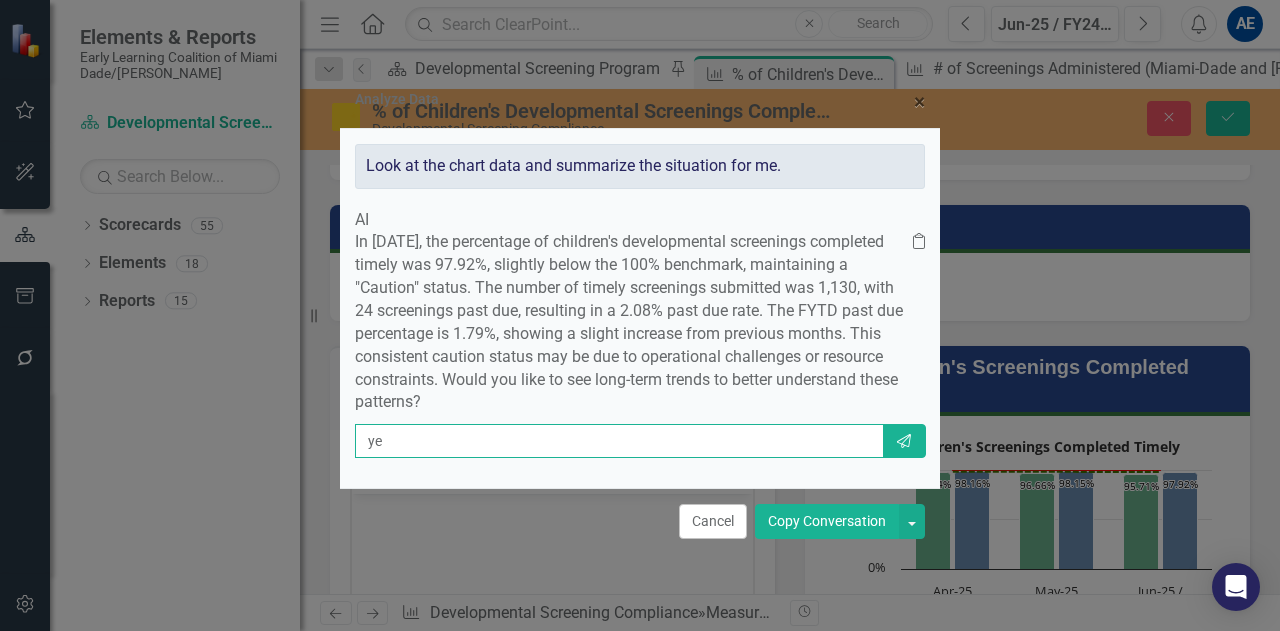 type on "yes" 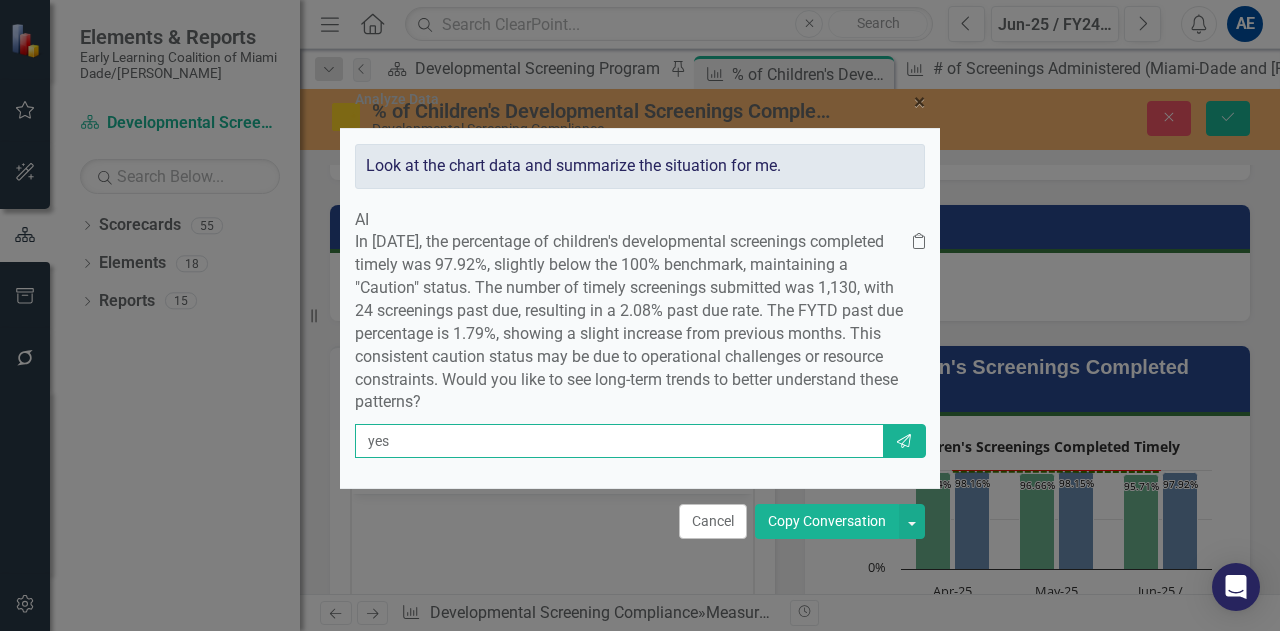 type 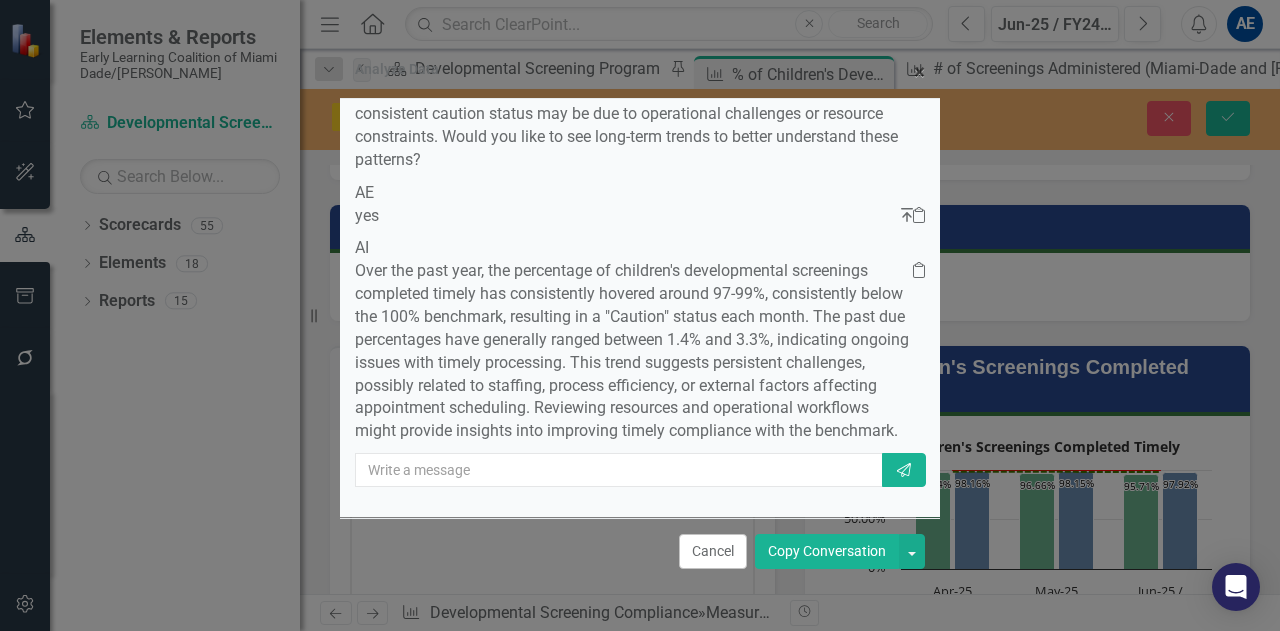 scroll, scrollTop: 280, scrollLeft: 0, axis: vertical 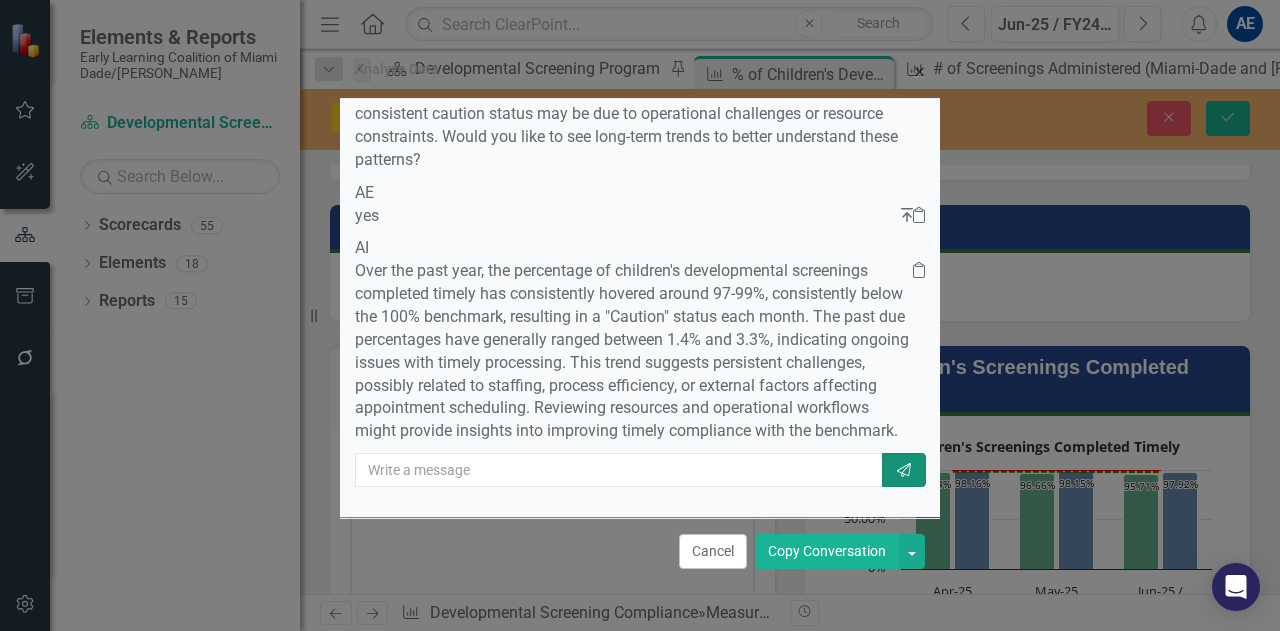 click on "Send" 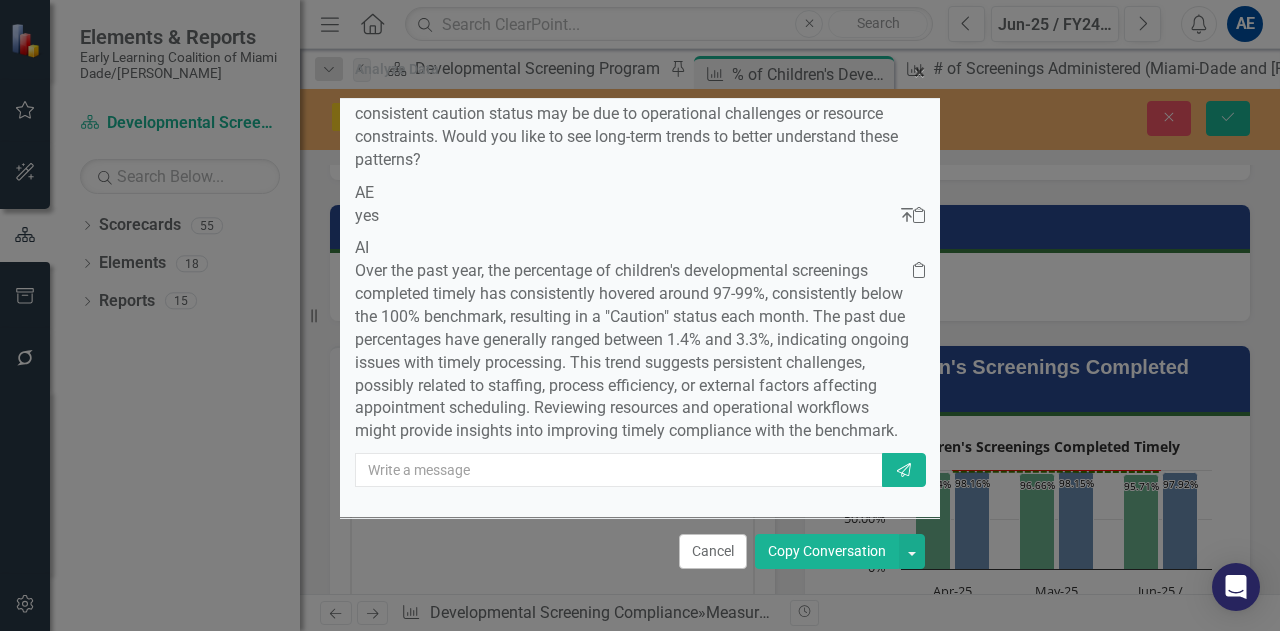 click on "Copy Conversation" at bounding box center (827, 551) 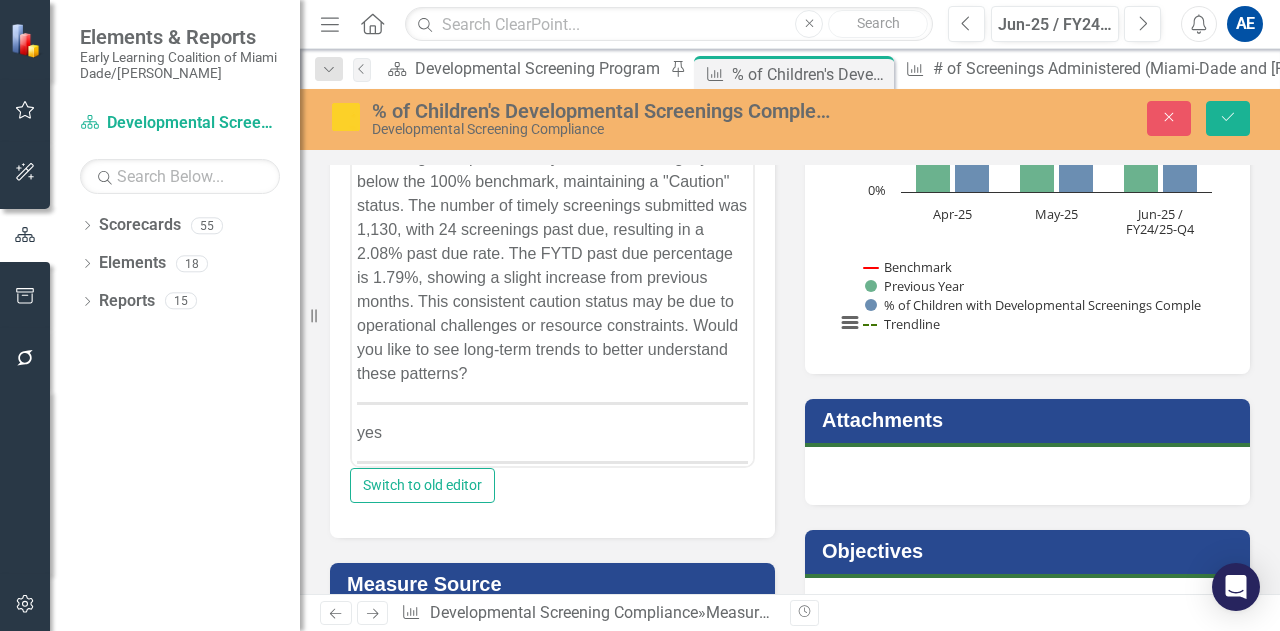 scroll, scrollTop: 456, scrollLeft: 0, axis: vertical 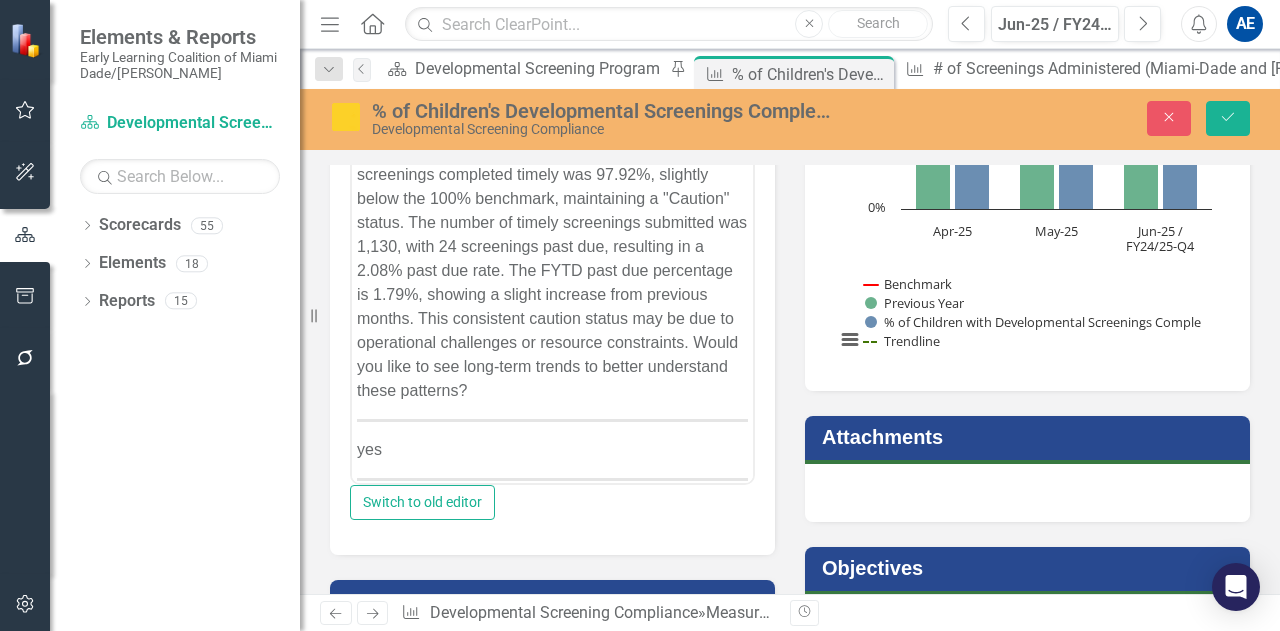 click on "yes" at bounding box center [552, 450] 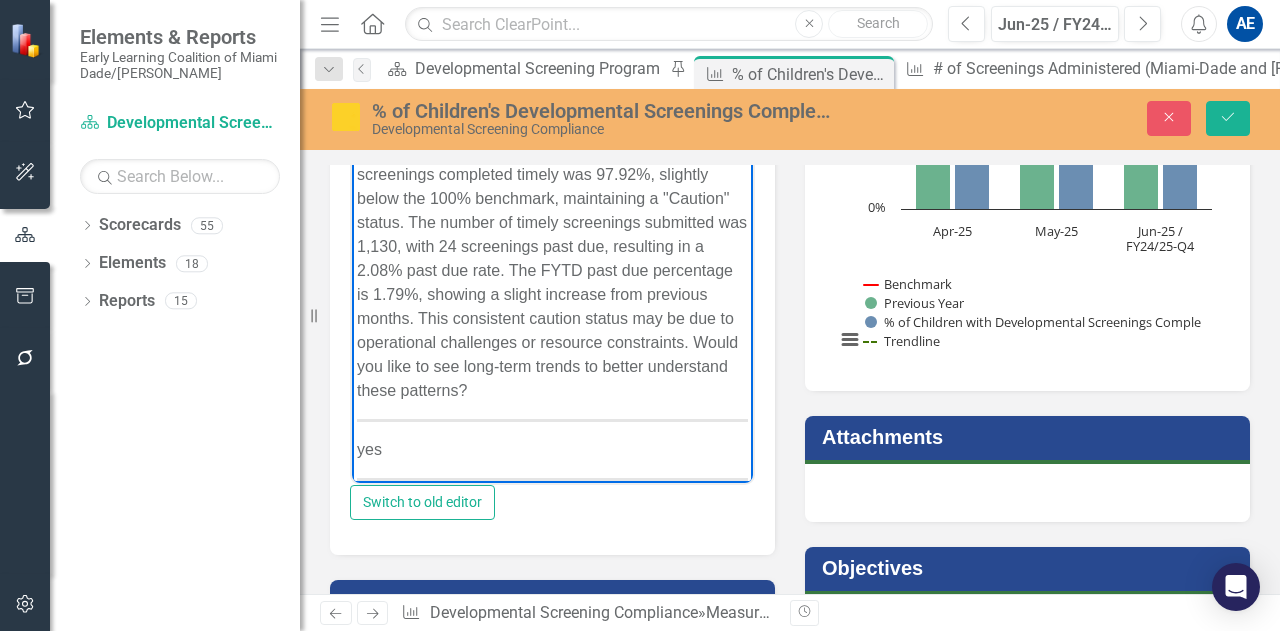 type 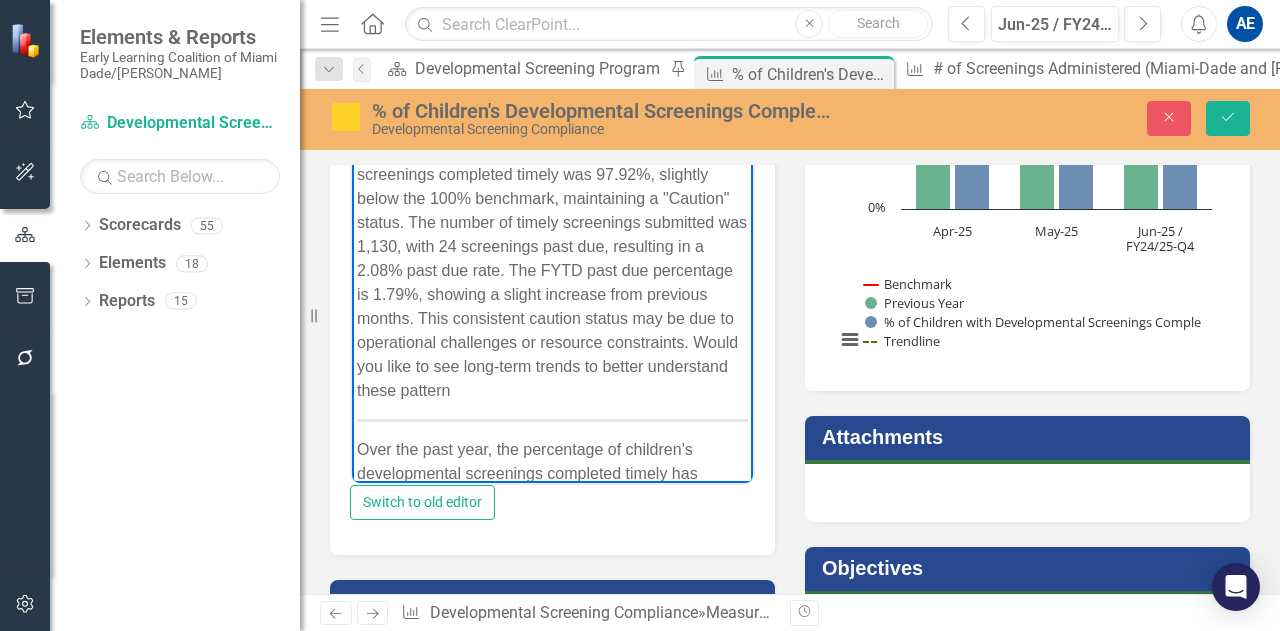 click on "Over the past year, the percentage of children's developmental screenings completed timely has consistently hovered around 97-99%, consistently below the 100% benchmark, resulting in a "Caution" status each month. The past due percentages have generally ranged between 1.4% and 3.3%, indicating ongoing issues with timely processing. This trend suggests persistent challenges, possibly related to staffing, process efficiency, or external factors affecting appointment scheduling. Reviewing resources and operational workflows might provide insights into improving timely compliance with the benchmark." at bounding box center [552, 582] 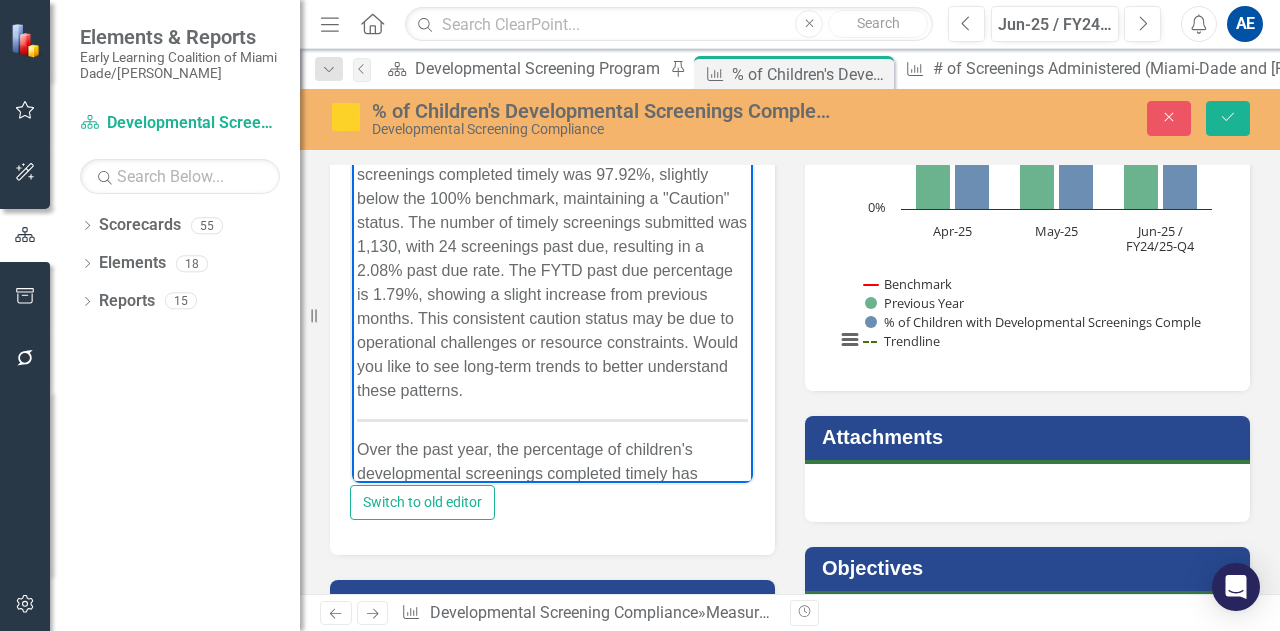 click at bounding box center [552, 420] 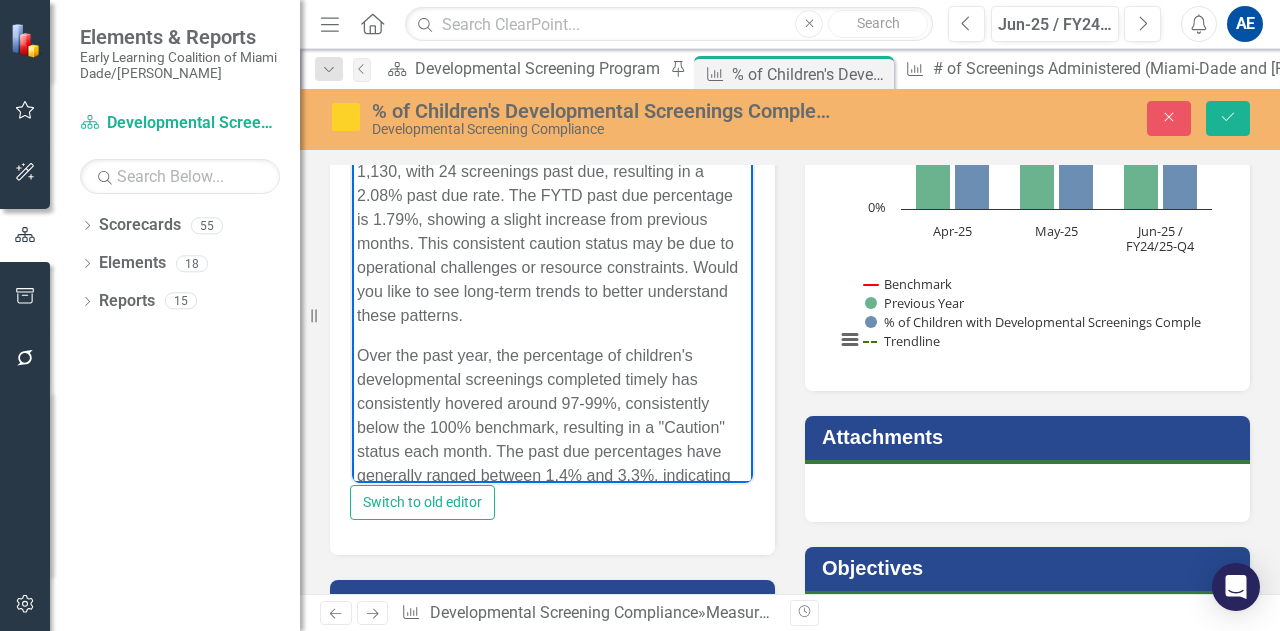 scroll, scrollTop: 0, scrollLeft: 0, axis: both 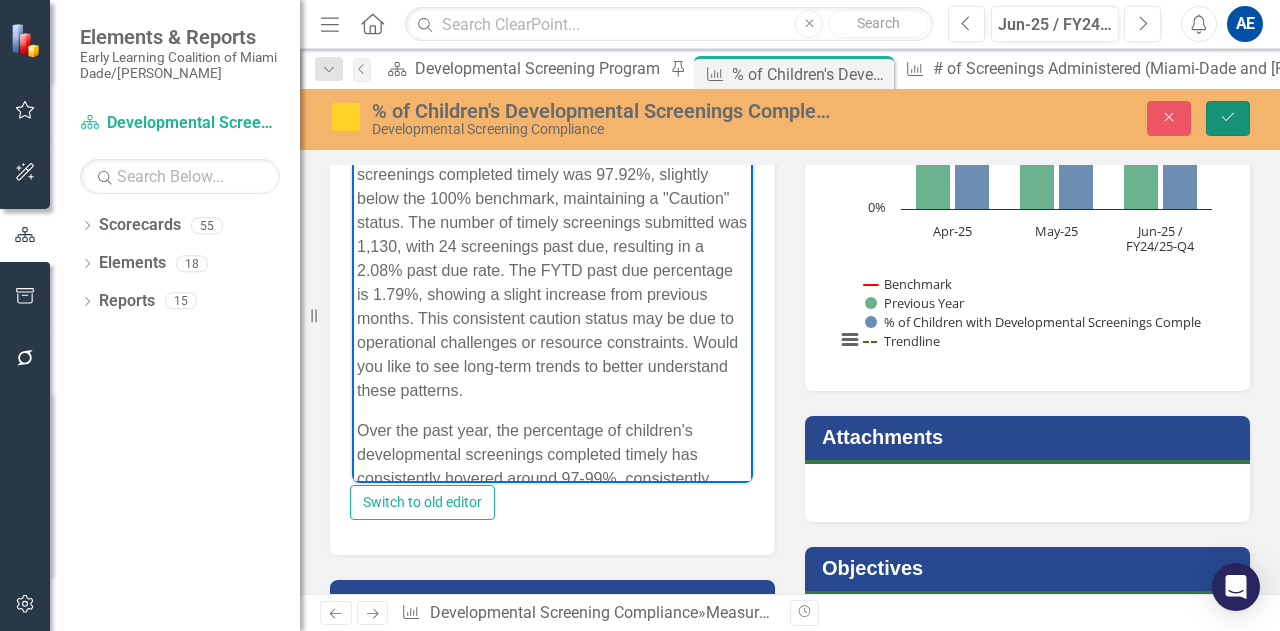 click on "Save" 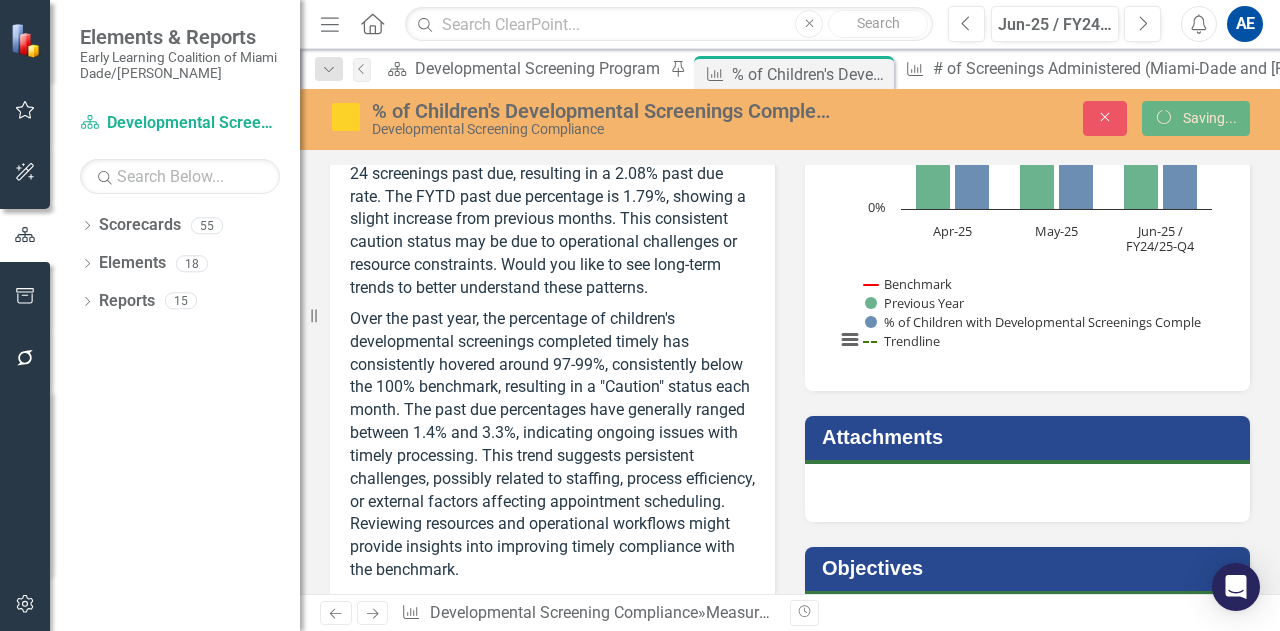 scroll, scrollTop: 443, scrollLeft: 0, axis: vertical 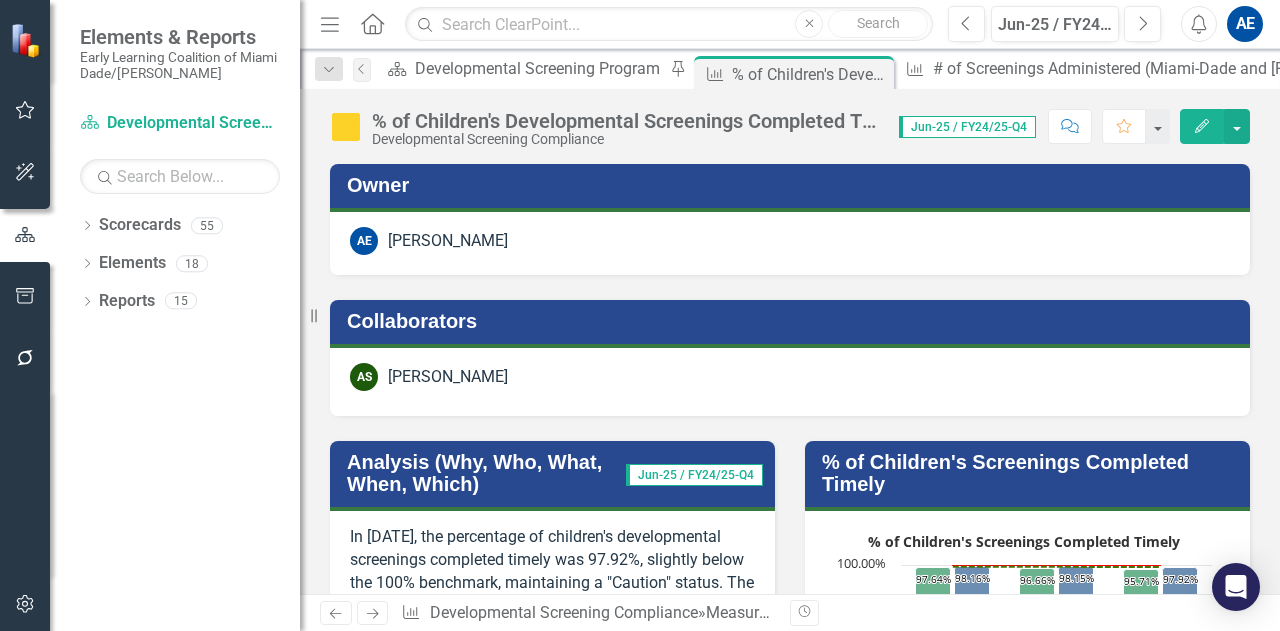 click on "In [DATE], the percentage of children's developmental screenings completed timely was 97.92%, slightly below the 100% benchmark, maintaining a "Caution" status. The number of timely screenings submitted was 1,130, with 24 screenings past due, resulting in a 2.08% past due rate. The FYTD past due percentage is 1.79%, showing a slight increase from previous months. This consistent caution status may be due to operational challenges or resource constraints. Would you like to see long-term trends to better understand these patterns." at bounding box center (552, 642) 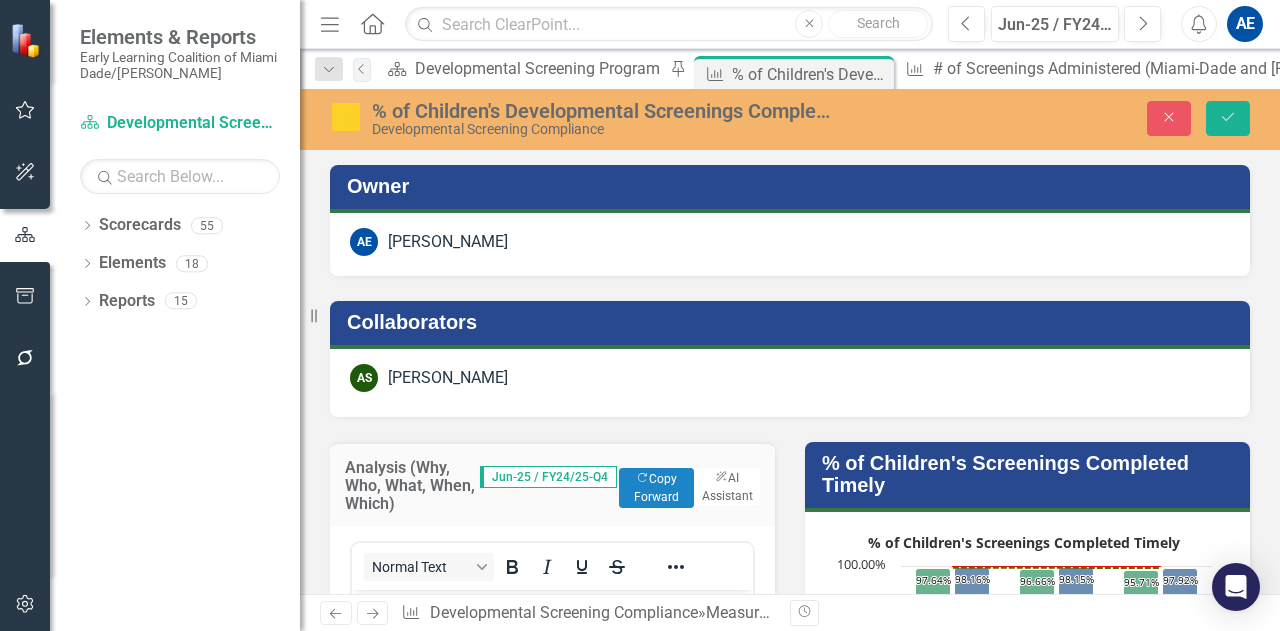 scroll, scrollTop: 0, scrollLeft: 0, axis: both 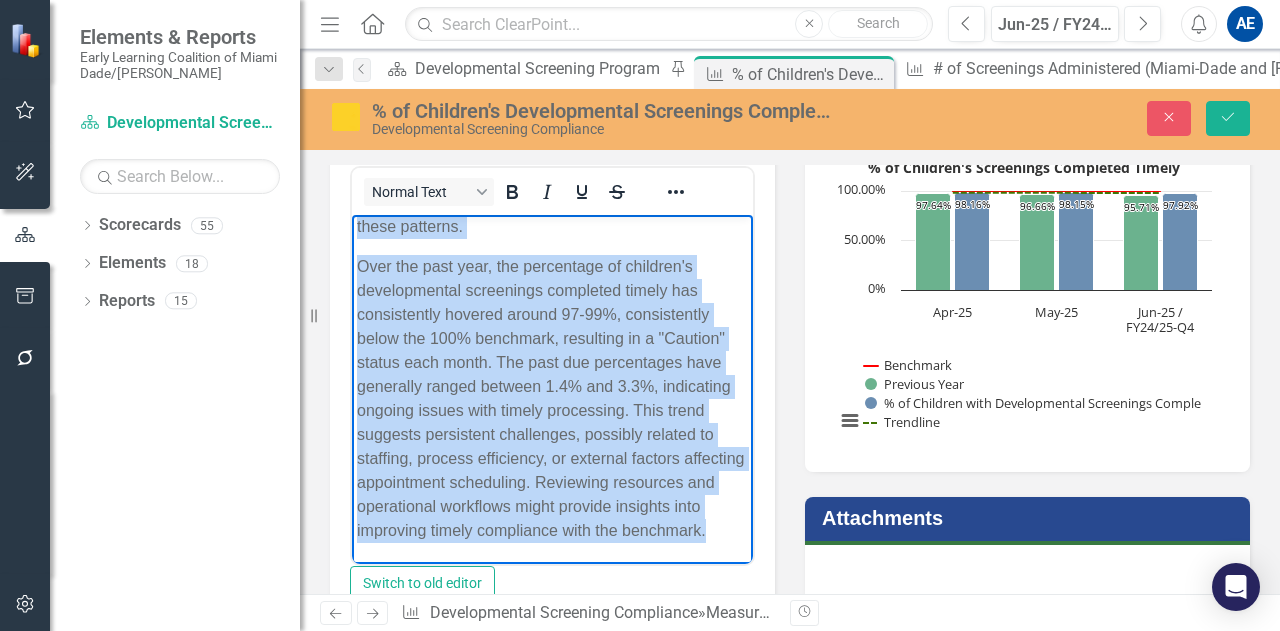 drag, startPoint x: 355, startPoint y: 232, endPoint x: 726, endPoint y: 559, distance: 494.5402 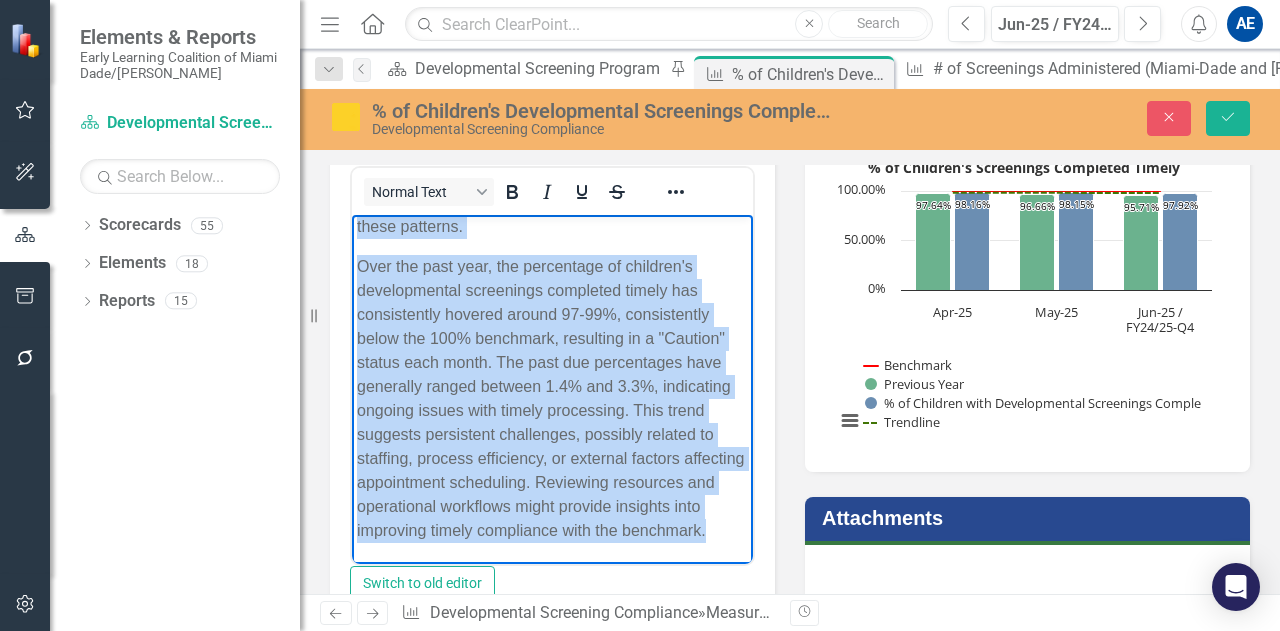 click on "In June 2025, the percentage of children's developmental screenings completed timely was 97.92%, slightly below the 100% benchmark, maintaining a "Caution" status. The number of timely screenings submitted was 1,130, with 24 screenings past due, resulting in a 2.08% past due rate. The FYTD past due percentage is 1.79%, showing a slight increase from previous months. This consistent caution status may be due to operational challenges or resource constraints. Would you like to see long-term trends to better understand these patterns." at bounding box center (552, 267) 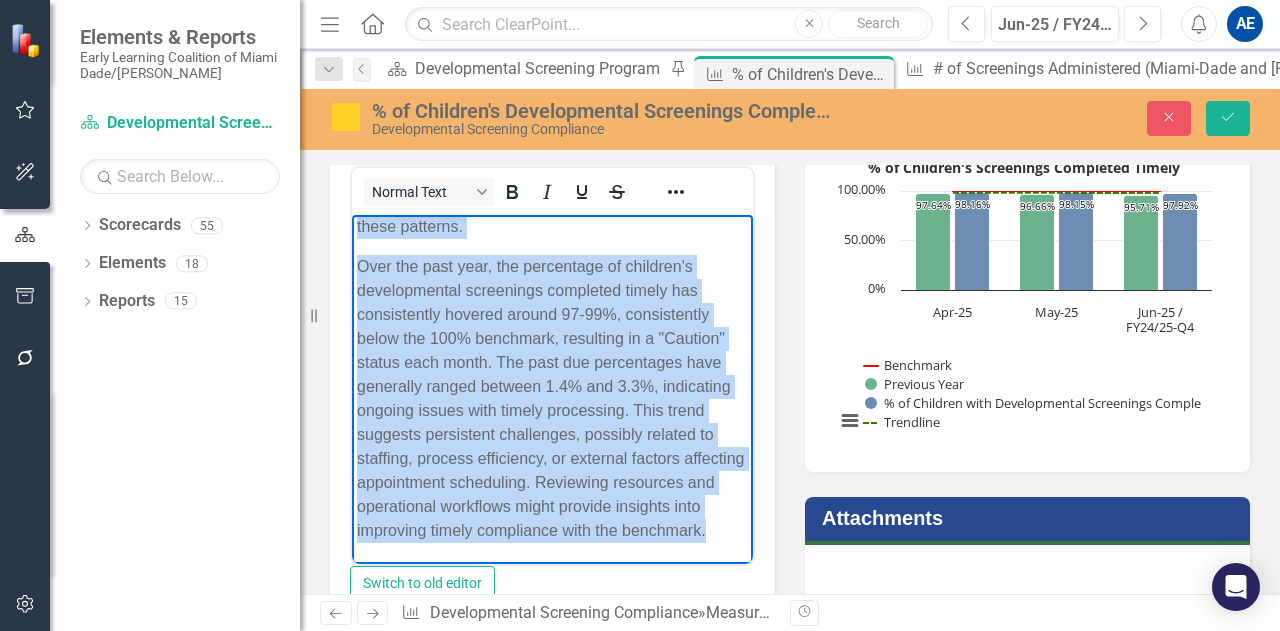copy on "In June 2025, the percentage of children's developmental screenings completed timely was 97.92%, slightly below the 100% benchmark, maintaining a "Caution" status. The number of timely screenings submitted was 1,130, with 24 screenings past due, resulting in a 2.08% past due rate. The FYTD past due percentage is 1.79%, showing a slight increase from previous months. This consistent caution status may be due to operational challenges or resource constraints. Would you like to see long-term trends to better understand these patterns. Over the past year, the percentage of children's developmental screenings completed timely has consistently hovered around 97-99%, consistently below the 100% benchmark, resulting in a "Caution" status each month. The past due percentages have generally ranged between 1.4% and 3.3%, indicating ongoing issues with timely processing. This trend suggests persistent challenges, possibly related to staffing, process efficiency, or external factors affecting appointment scheduling. Re..." 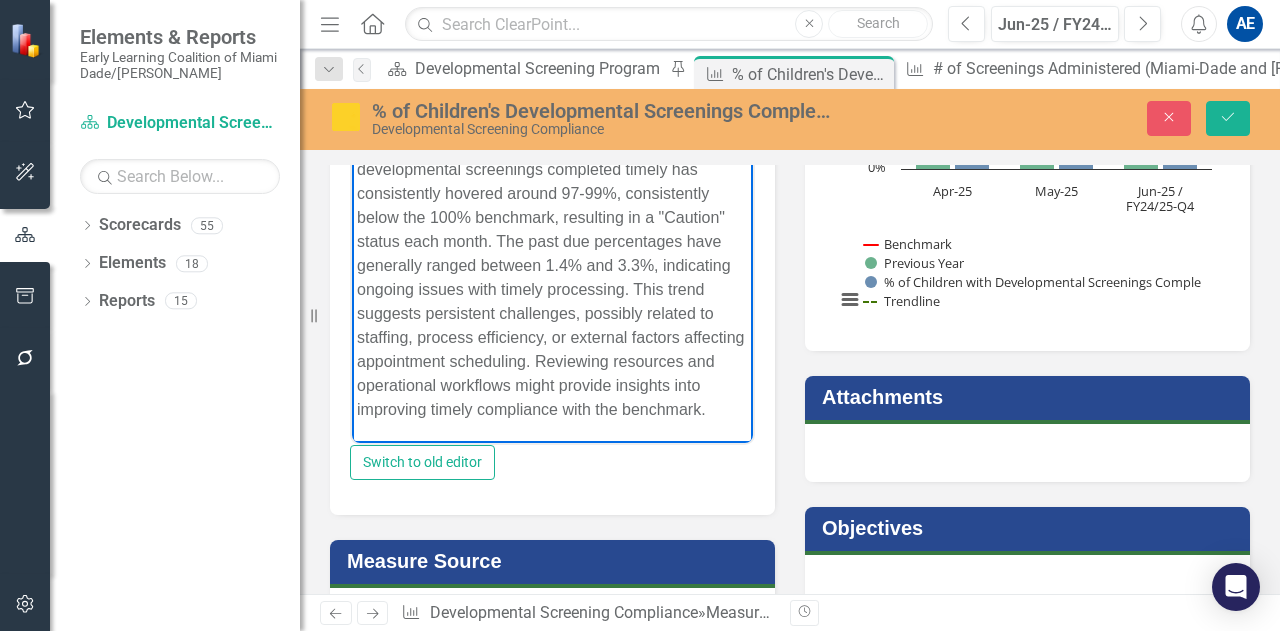 scroll, scrollTop: 430, scrollLeft: 0, axis: vertical 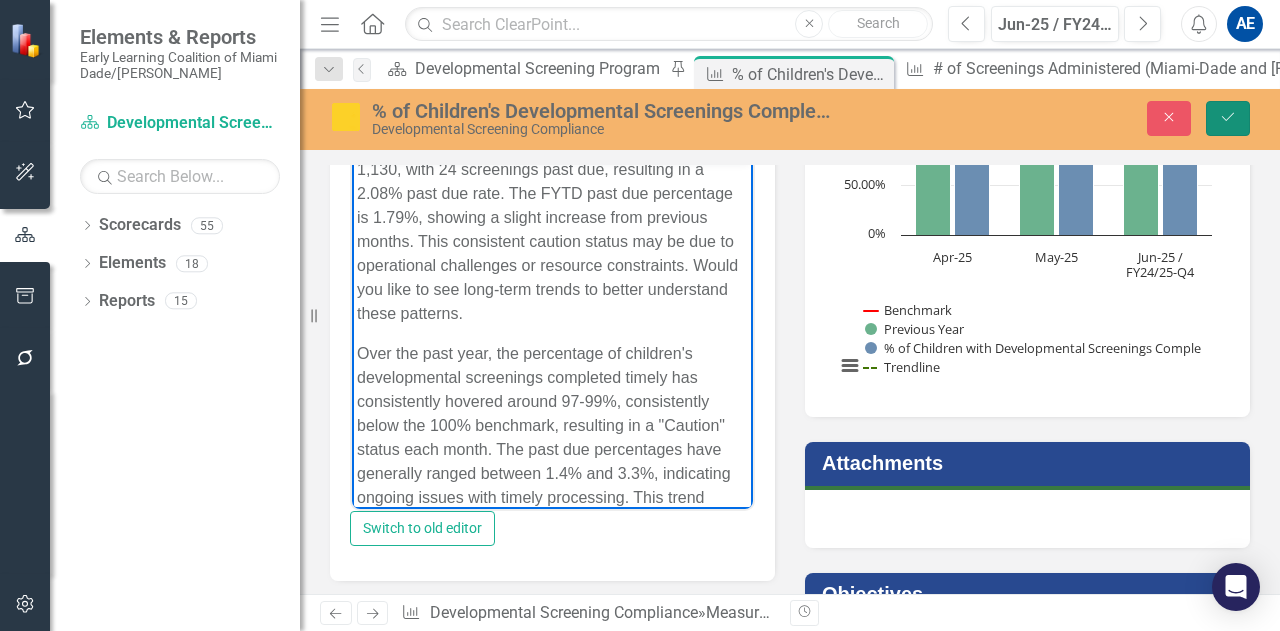 click on "Save" 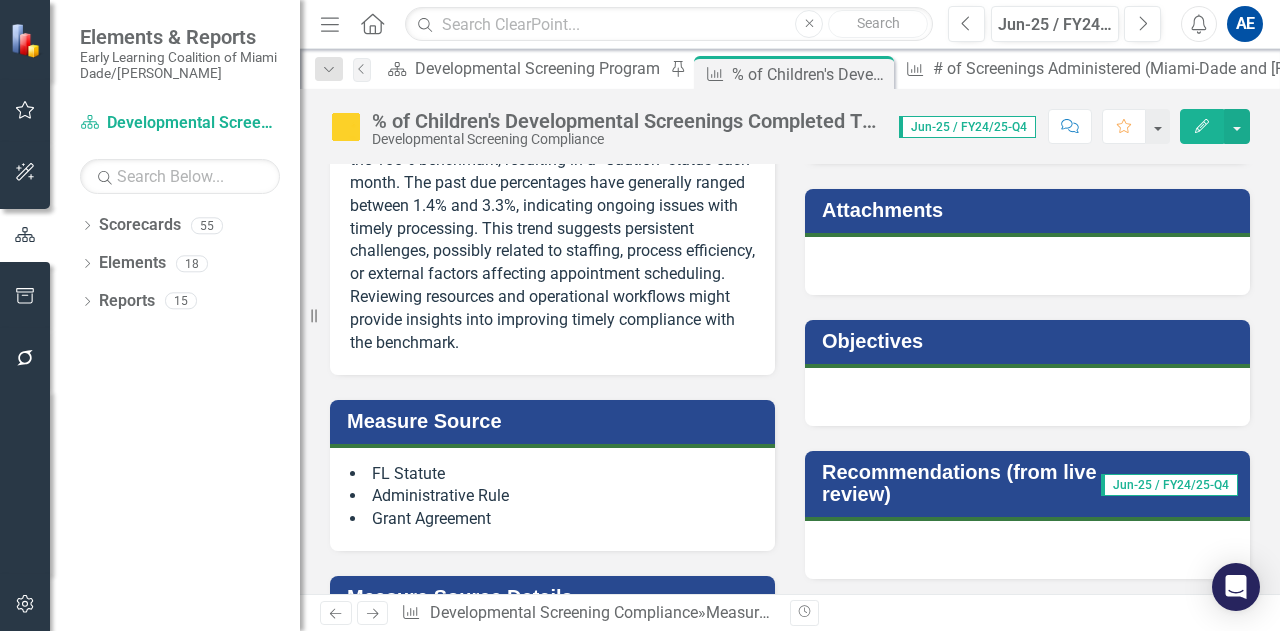 scroll, scrollTop: 0, scrollLeft: 0, axis: both 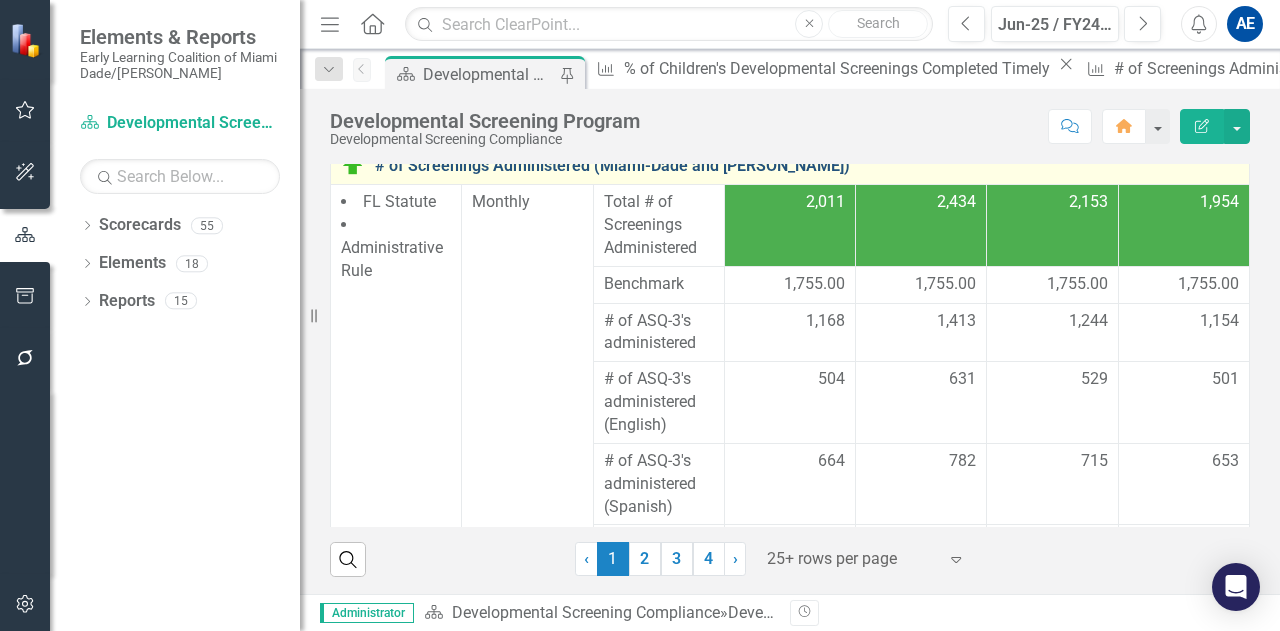 click on "# of Screenings Administered (Miami-Dade and [PERSON_NAME])" at bounding box center (807, 166) 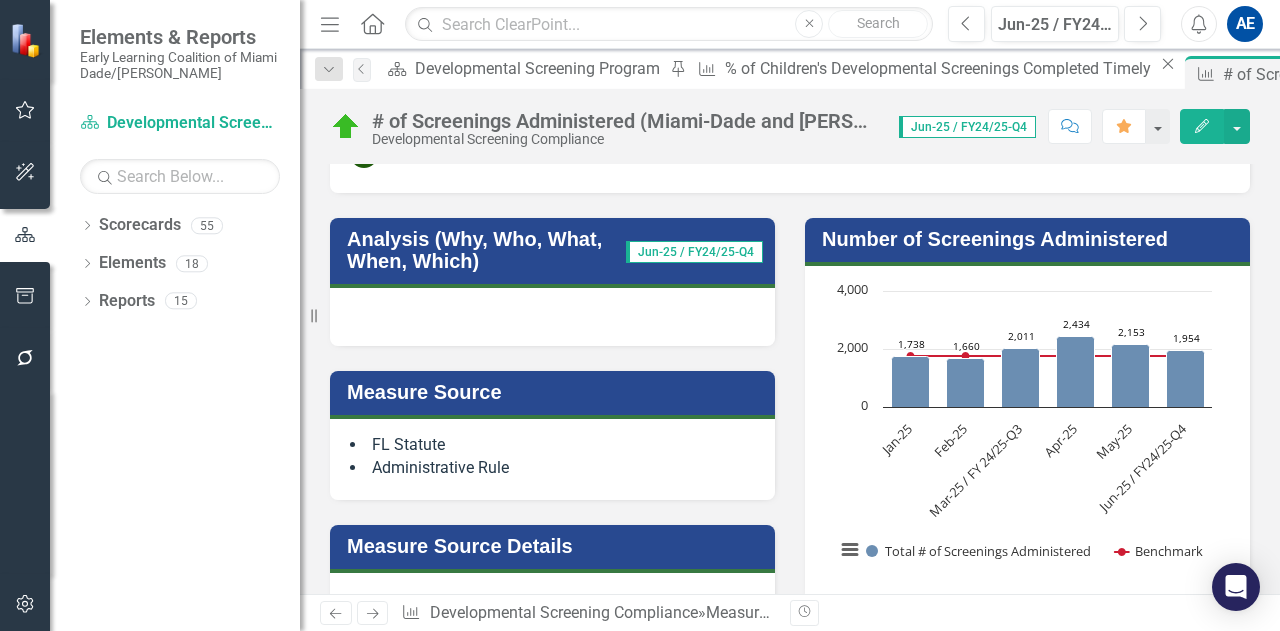 scroll, scrollTop: 0, scrollLeft: 0, axis: both 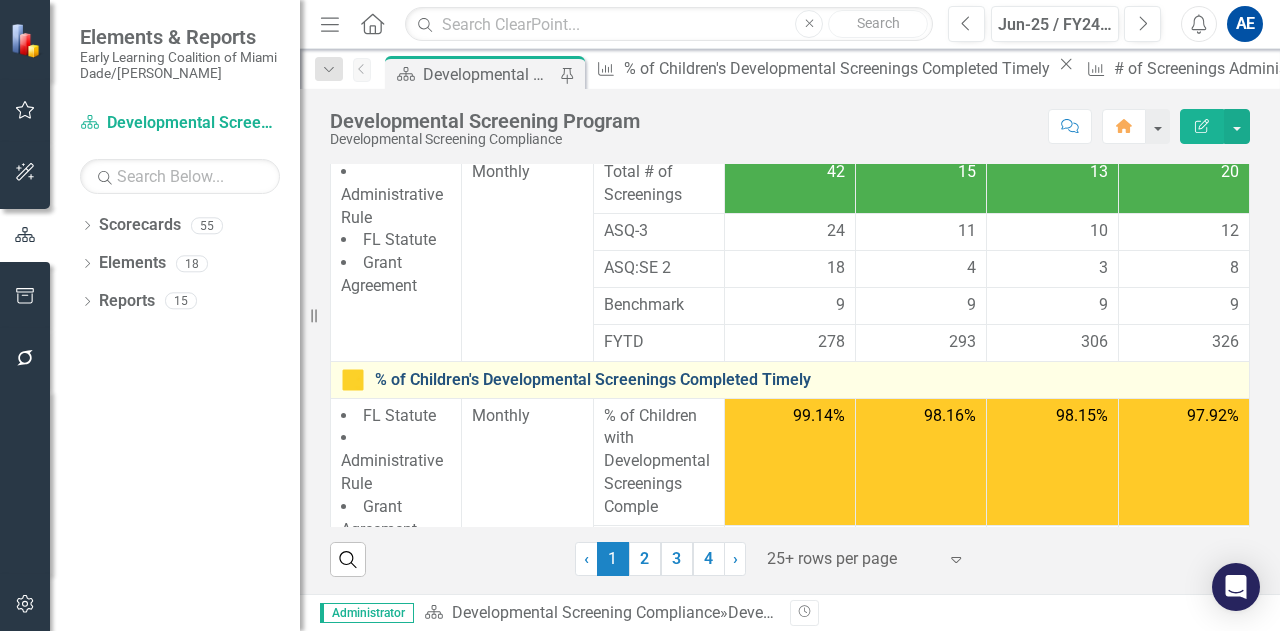 click on "% of Children's Developmental Screenings Completed Timely" at bounding box center [807, 380] 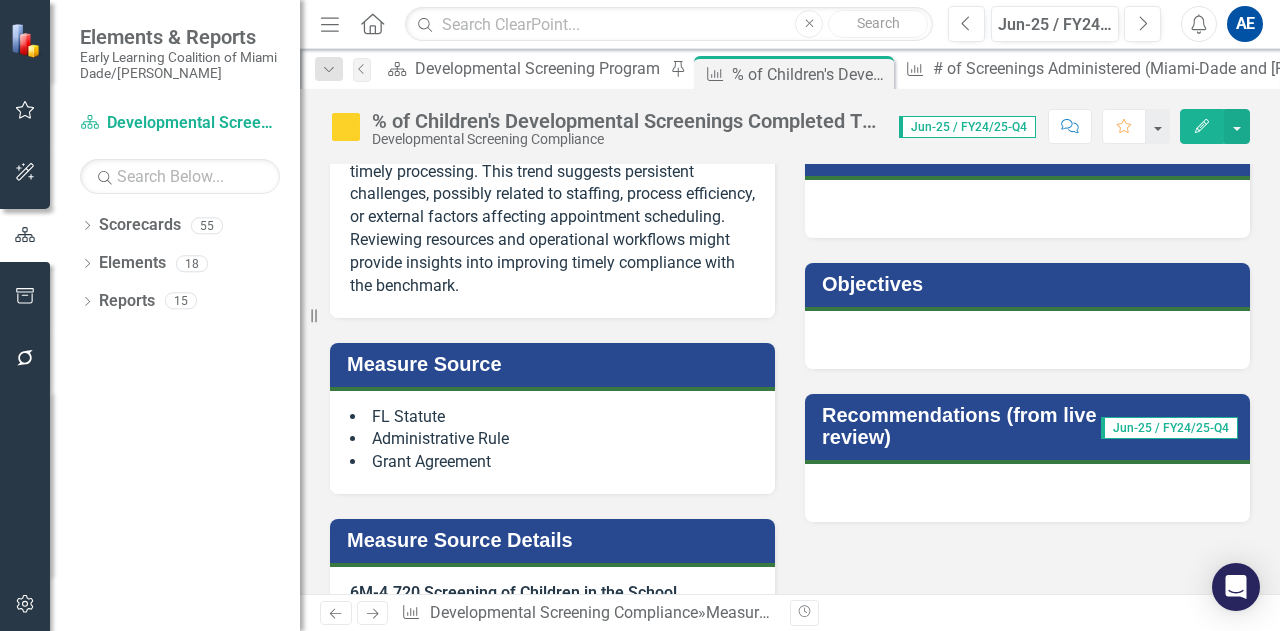 scroll, scrollTop: 0, scrollLeft: 0, axis: both 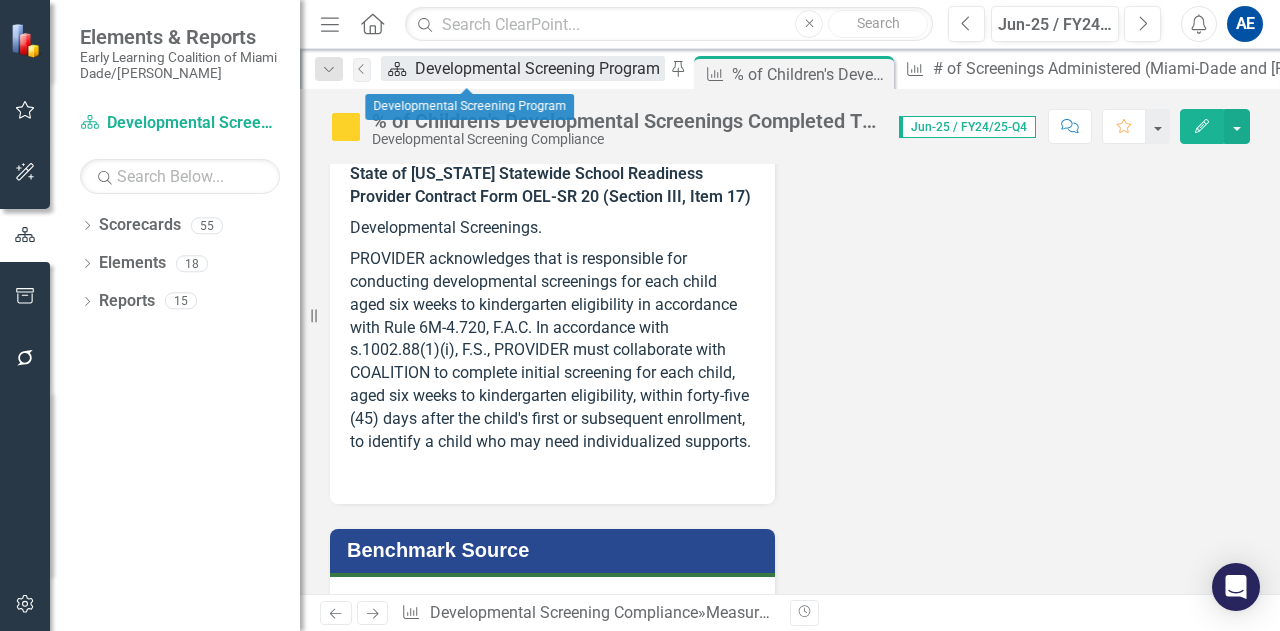 click on "Developmental Screening Program" at bounding box center [540, 68] 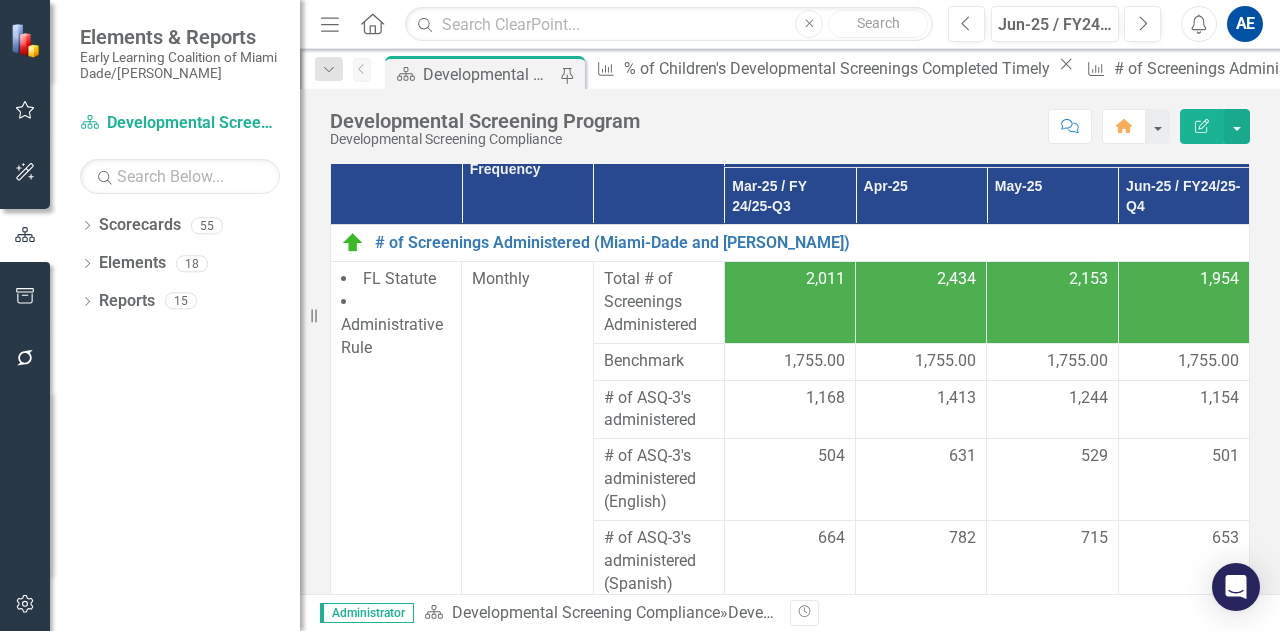 scroll, scrollTop: 278, scrollLeft: 0, axis: vertical 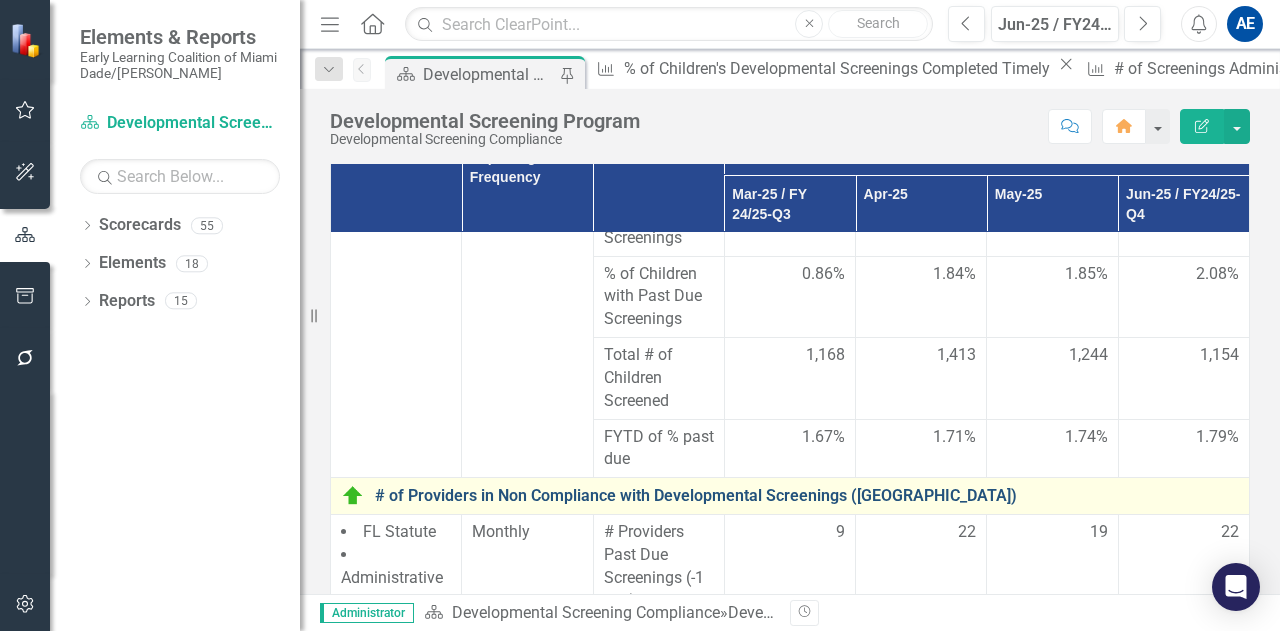 click on "# of Providers in Non Compliance with Developmental Screenings ([GEOGRAPHIC_DATA])" at bounding box center [807, 496] 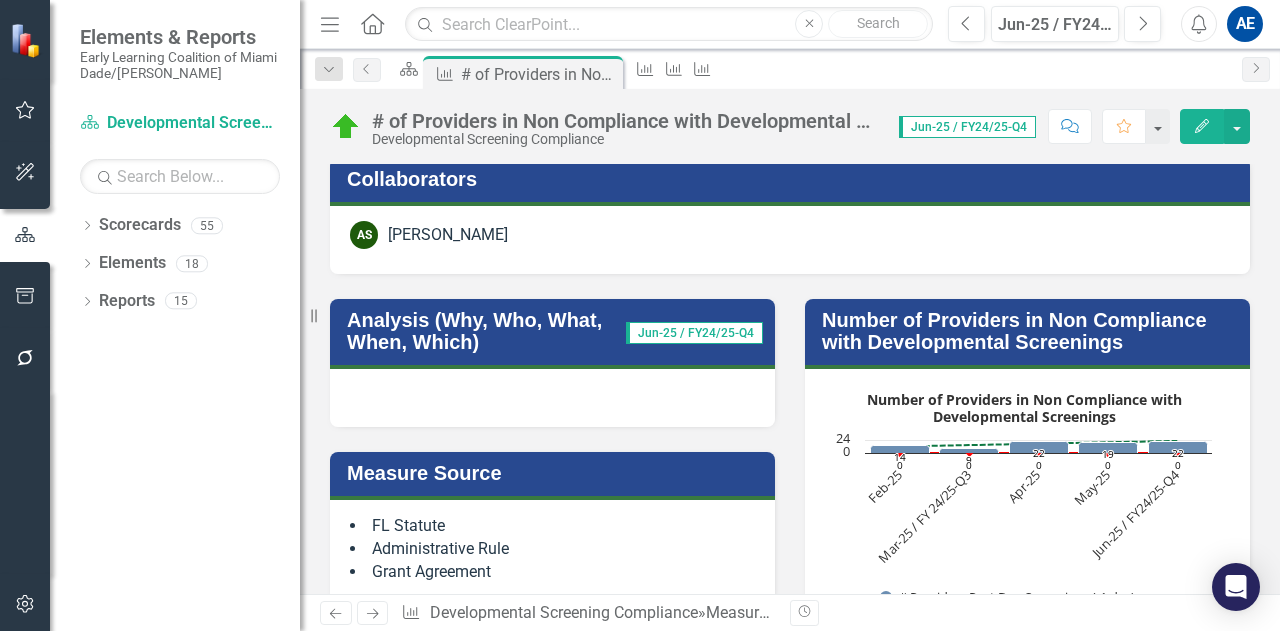 scroll, scrollTop: 164, scrollLeft: 0, axis: vertical 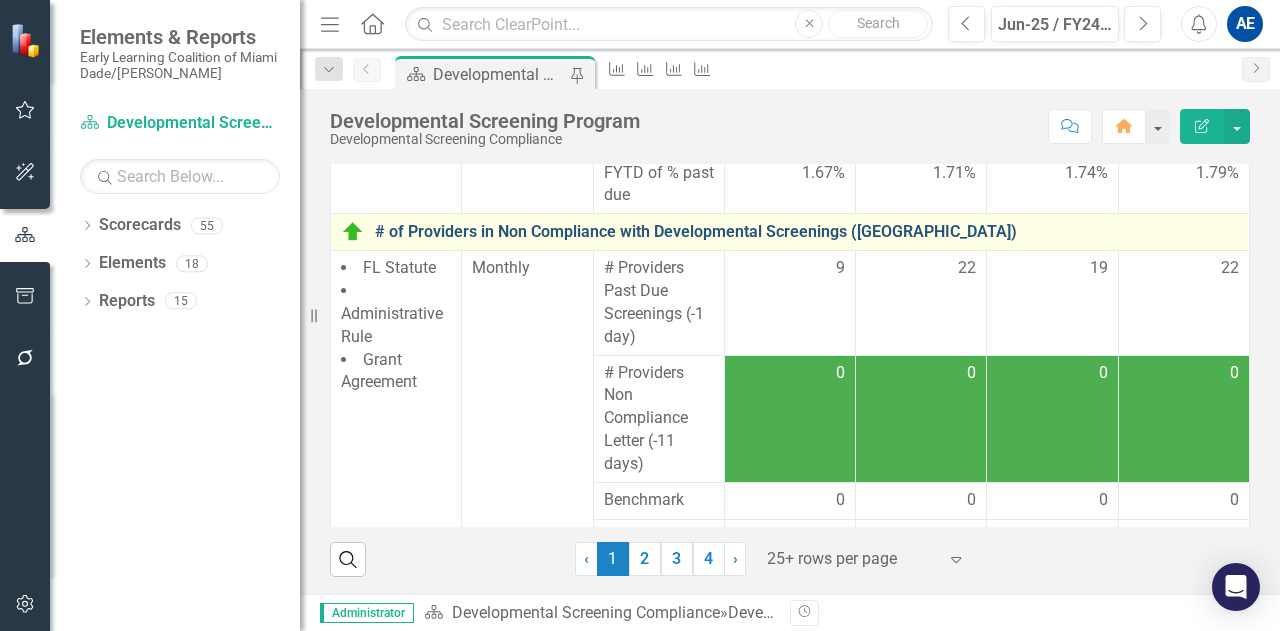 click on "# of Providers in Non Compliance with Developmental Screenings ([GEOGRAPHIC_DATA])" at bounding box center [807, 232] 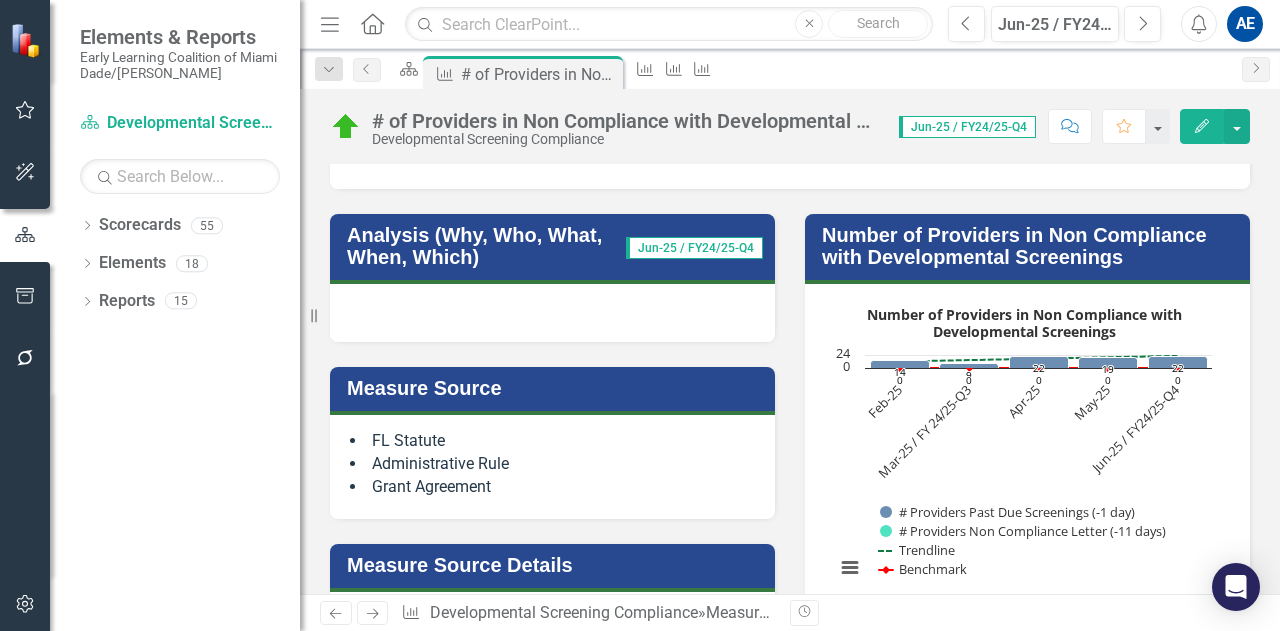 scroll, scrollTop: 242, scrollLeft: 0, axis: vertical 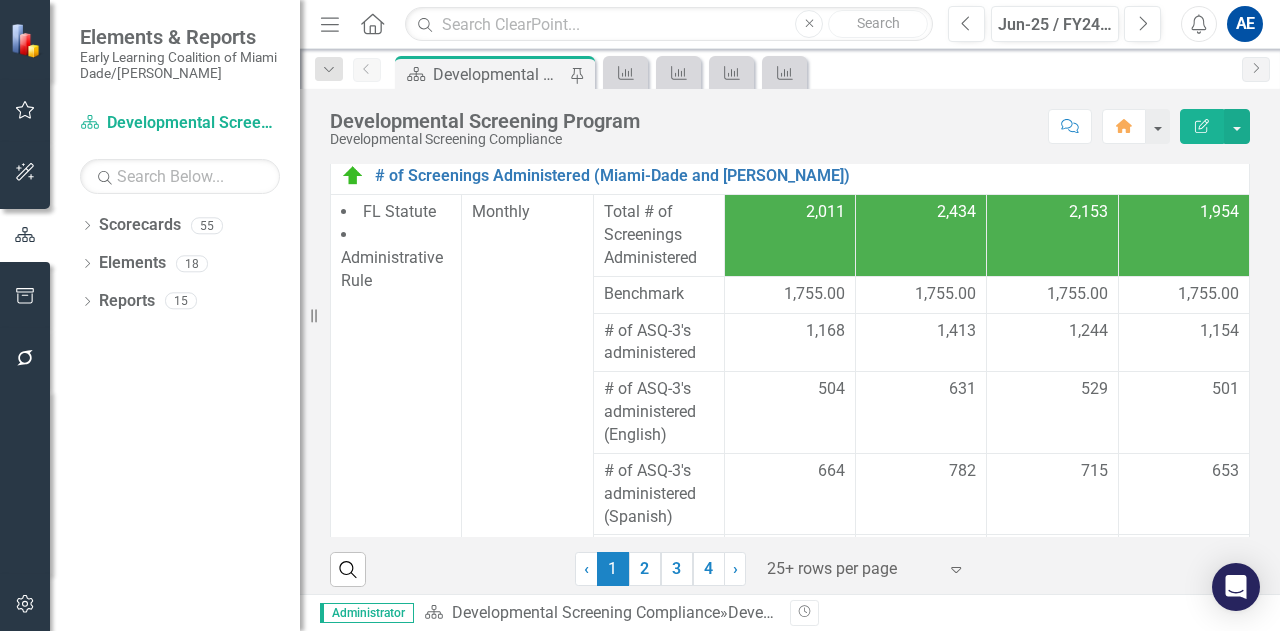 drag, startPoint x: 0, startPoint y: 0, endPoint x: 795, endPoint y: 125, distance: 804.767 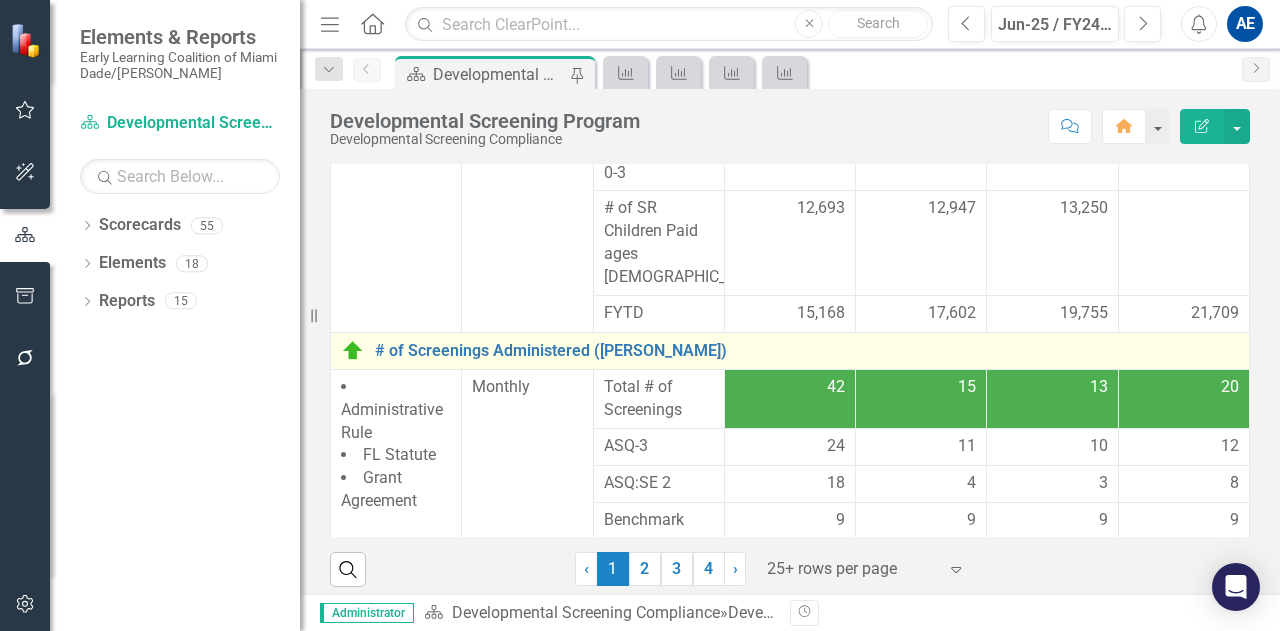 scroll, scrollTop: 671, scrollLeft: 0, axis: vertical 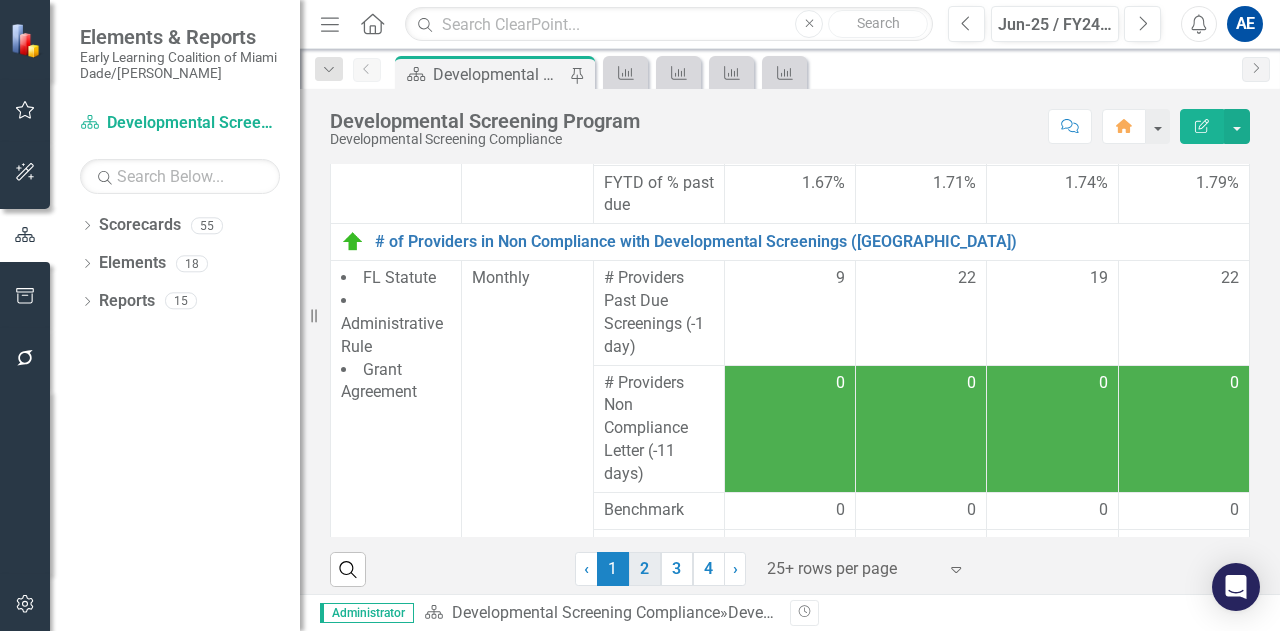 click on "2" at bounding box center [645, 569] 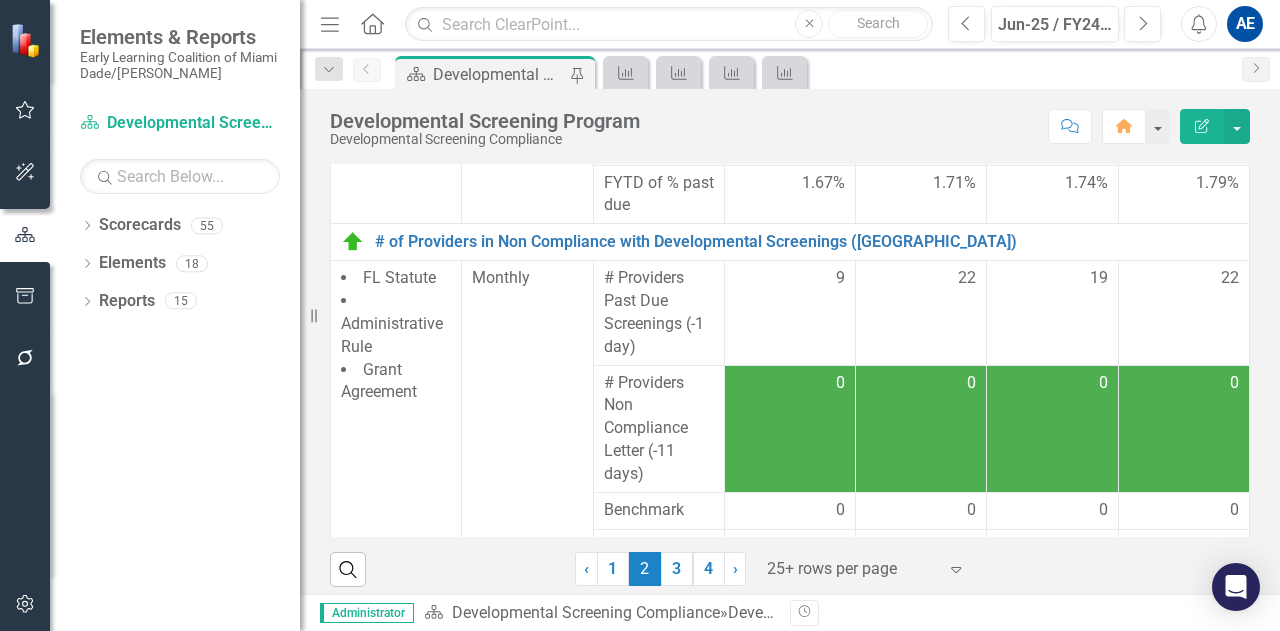 scroll, scrollTop: 0, scrollLeft: 0, axis: both 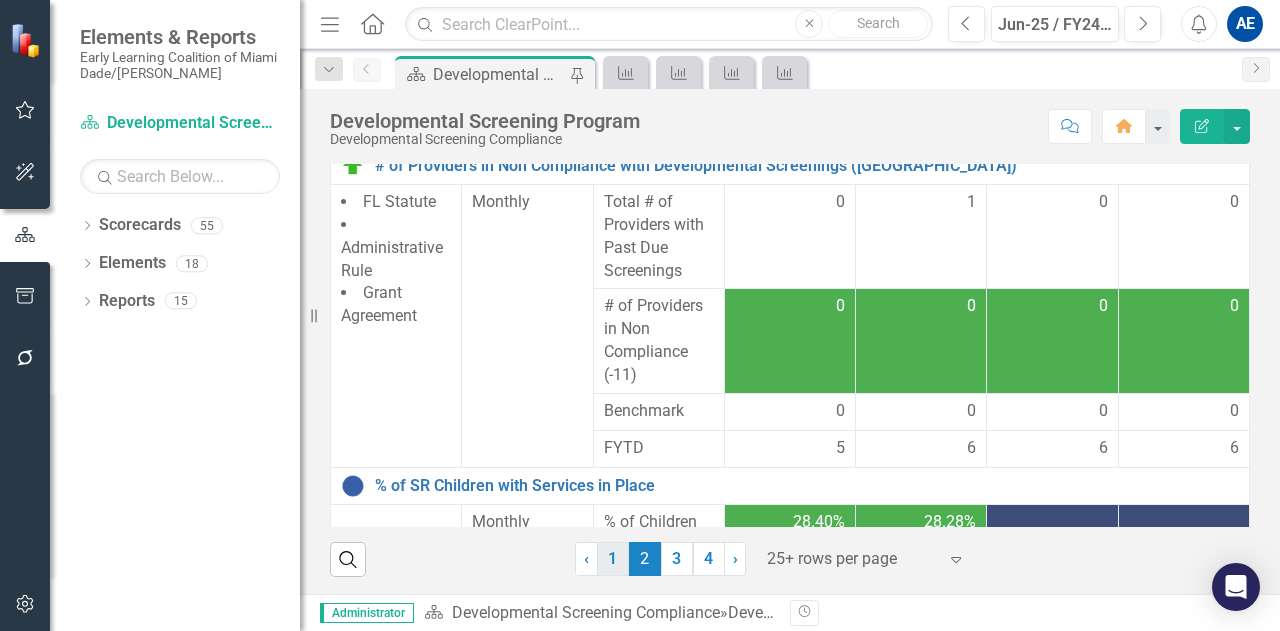 click on "1" at bounding box center (613, 559) 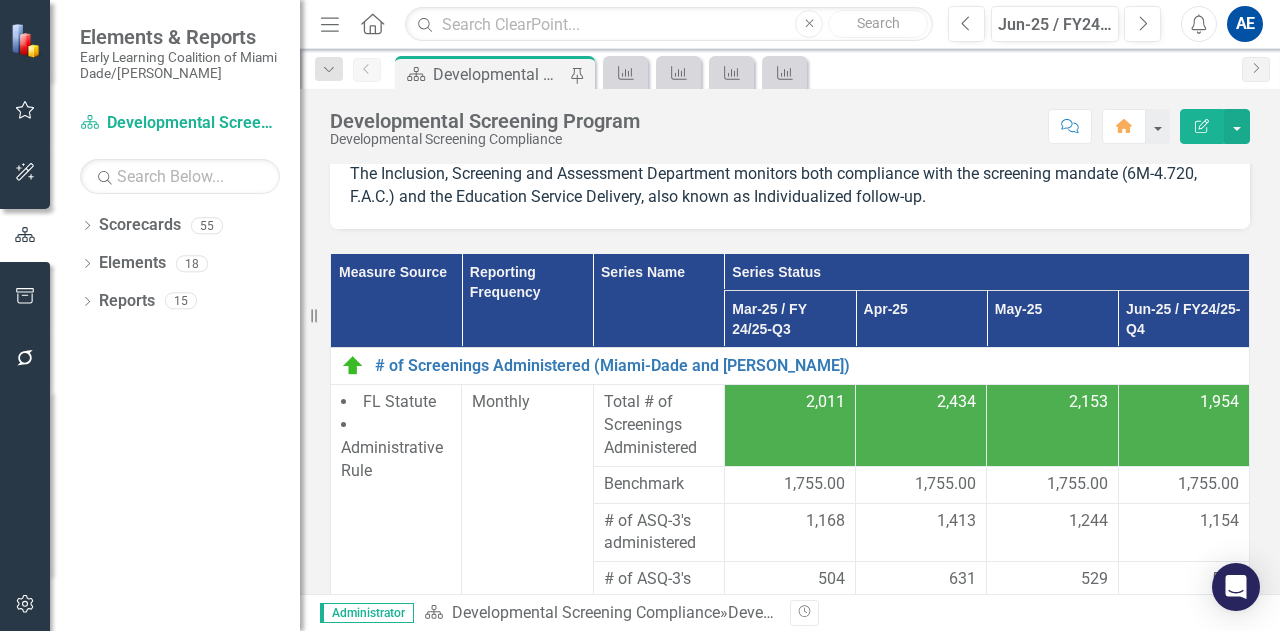 scroll, scrollTop: 131, scrollLeft: 0, axis: vertical 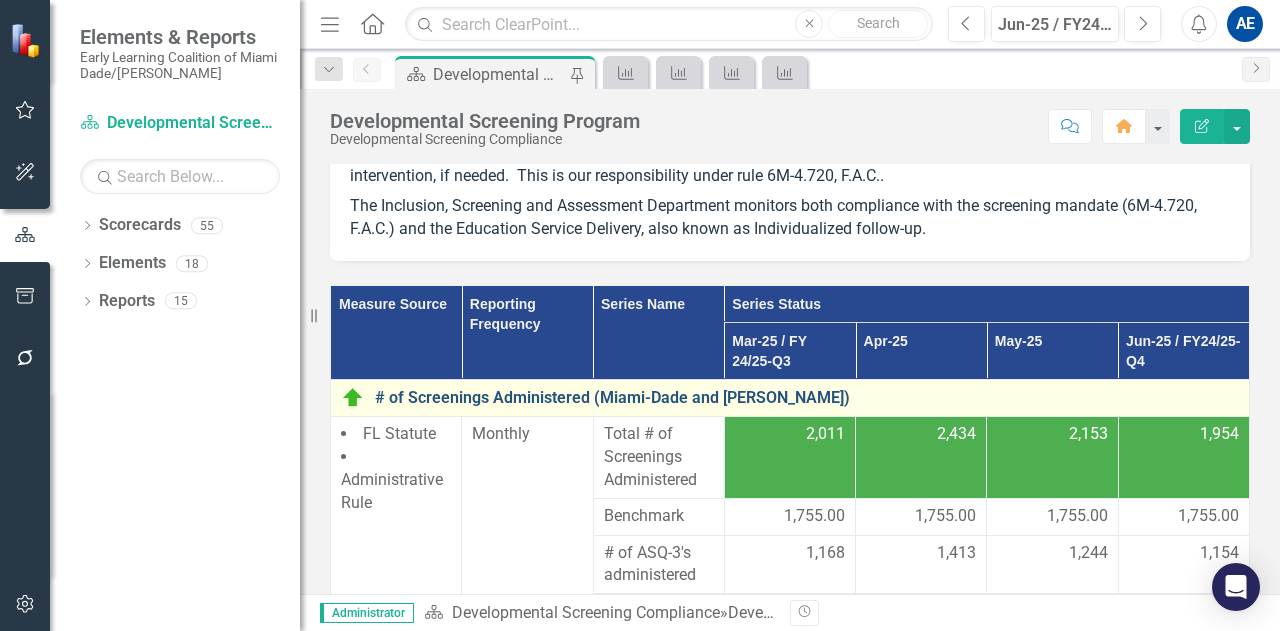 click on "# of Screenings Administered (Miami-Dade and [PERSON_NAME])" at bounding box center [807, 398] 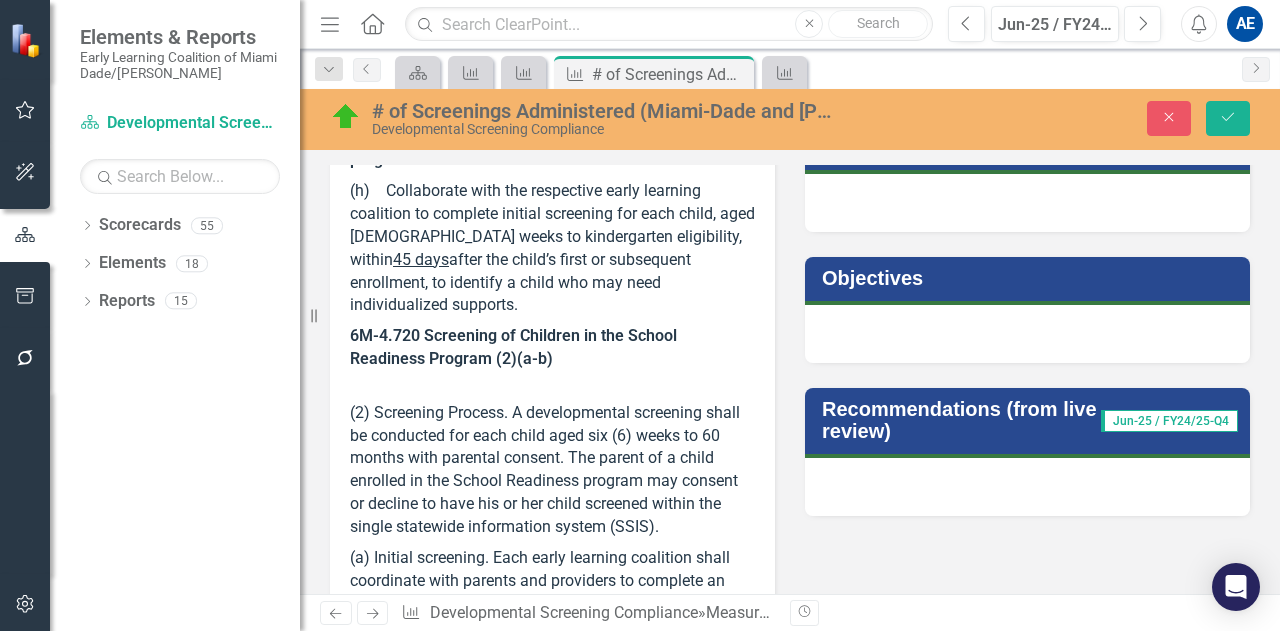 scroll, scrollTop: 872, scrollLeft: 0, axis: vertical 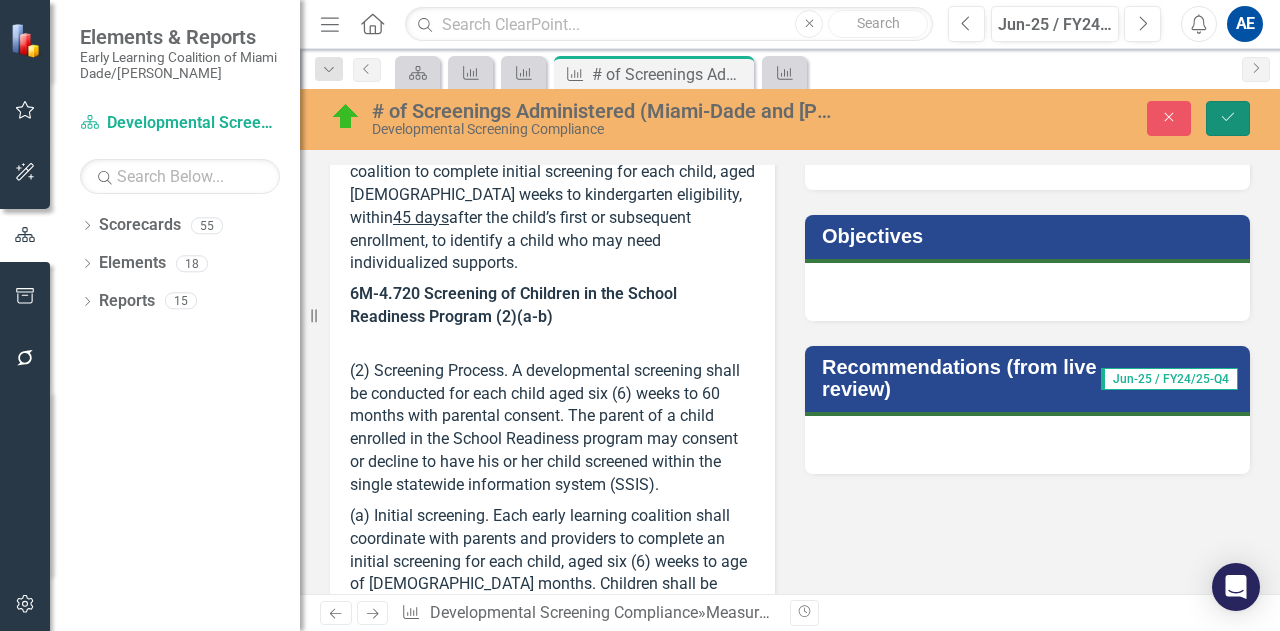 click on "Save" 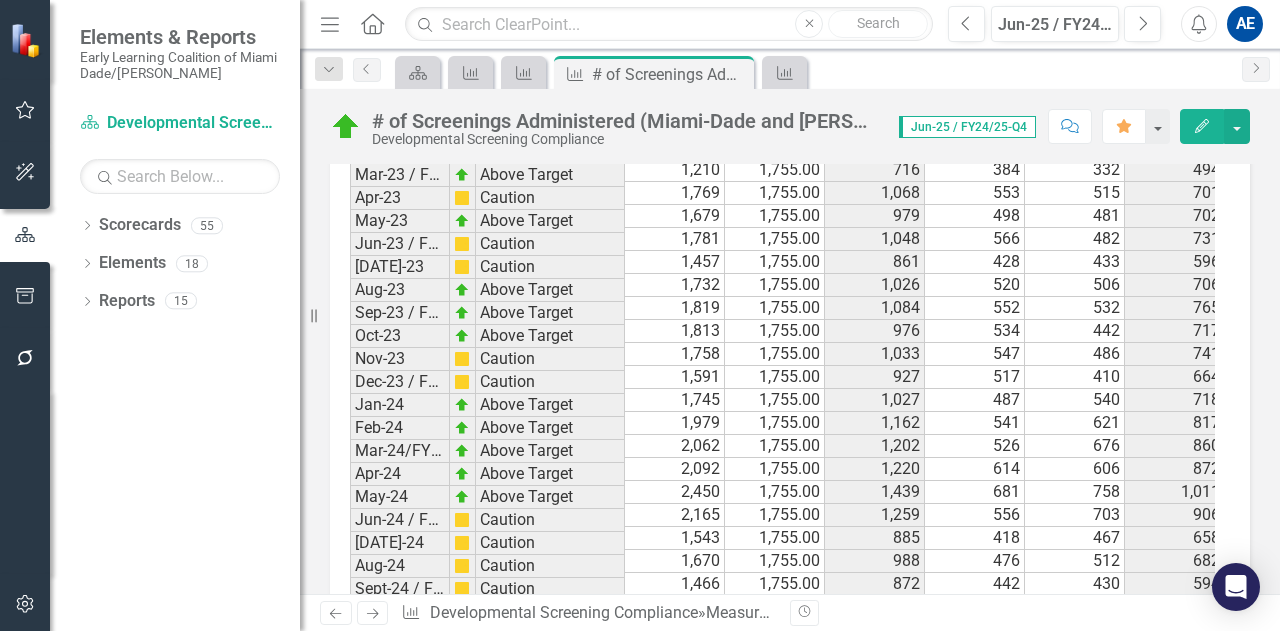 scroll, scrollTop: 4088, scrollLeft: 0, axis: vertical 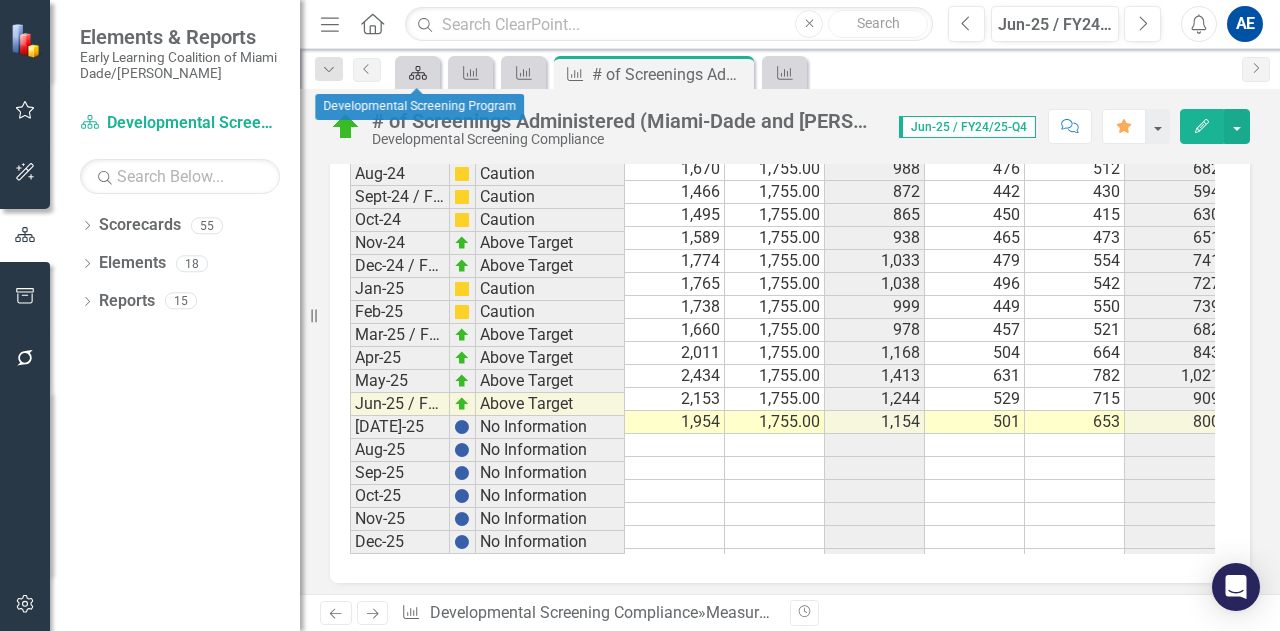 click on "Scorecard" 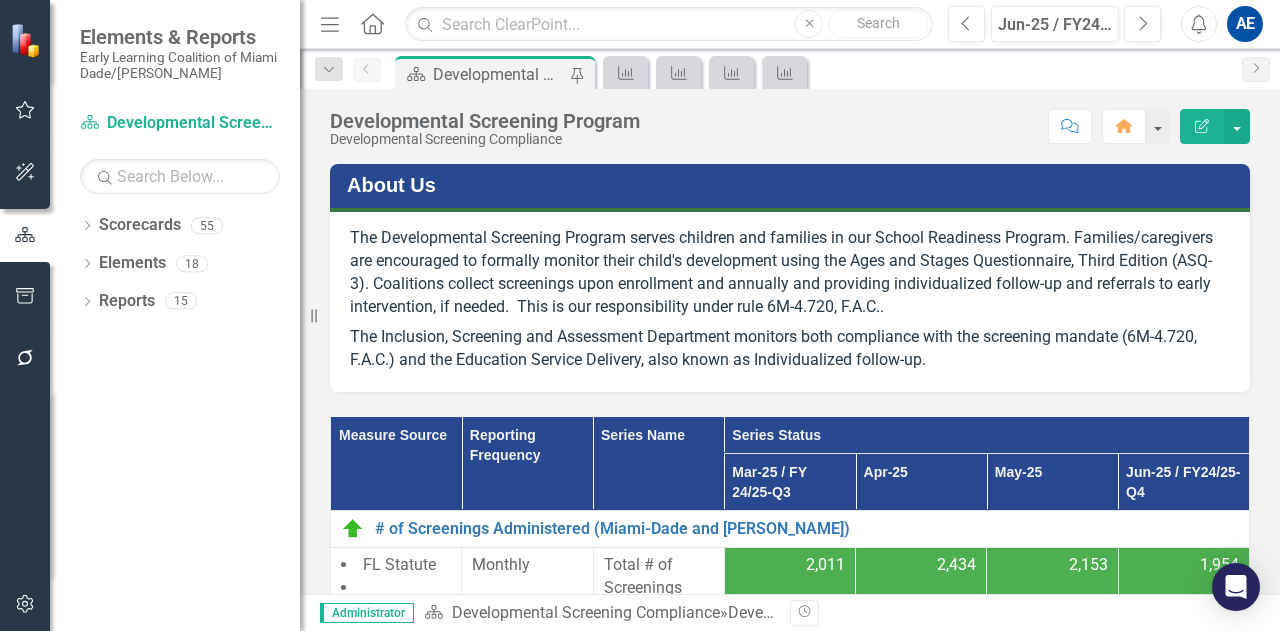 scroll, scrollTop: 0, scrollLeft: 0, axis: both 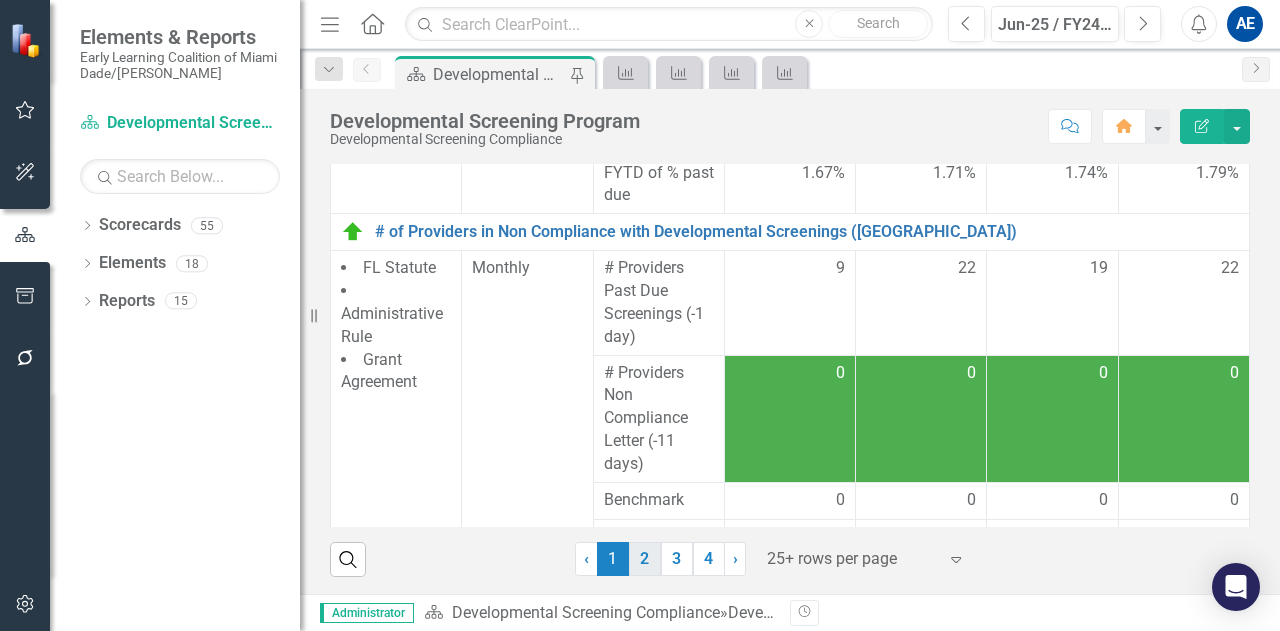 click on "2" at bounding box center [645, 559] 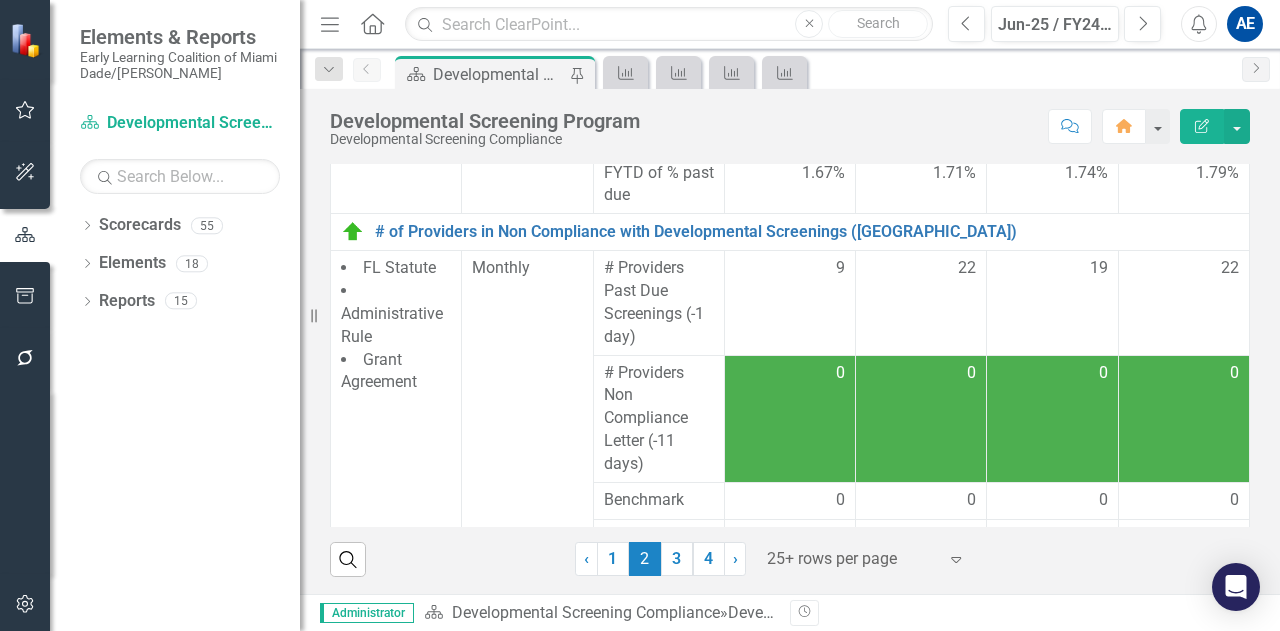 scroll, scrollTop: 0, scrollLeft: 0, axis: both 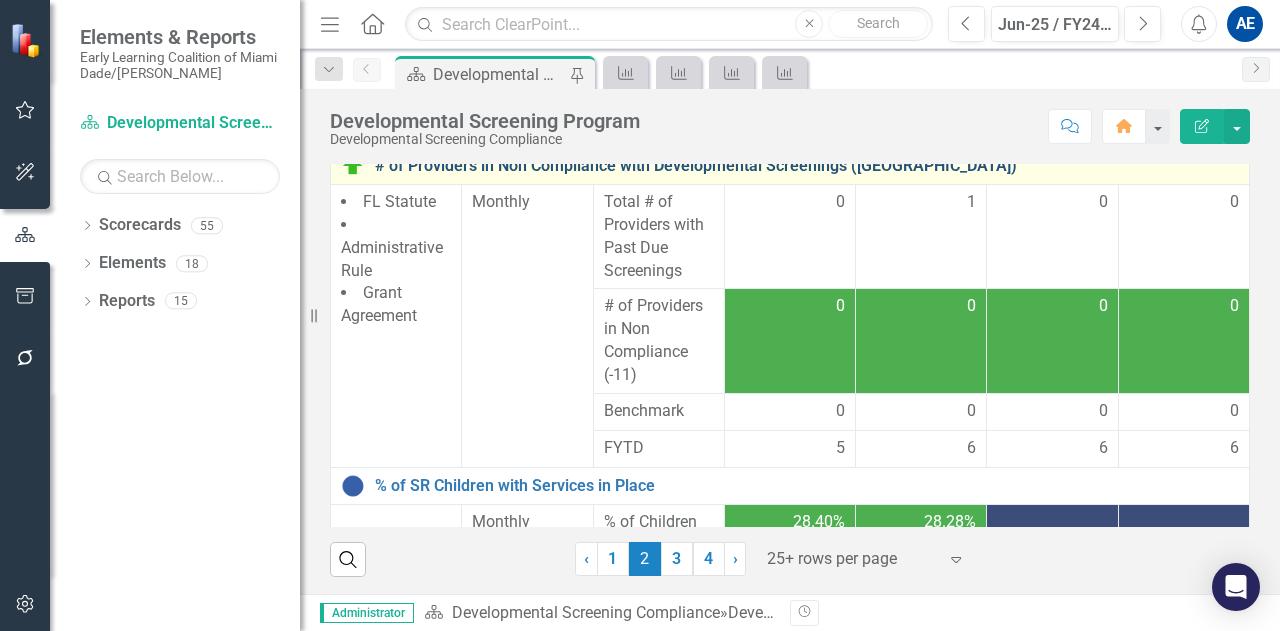 click on "# of Providers in Non Compliance with Developmental Screenings ([GEOGRAPHIC_DATA])" at bounding box center (807, 166) 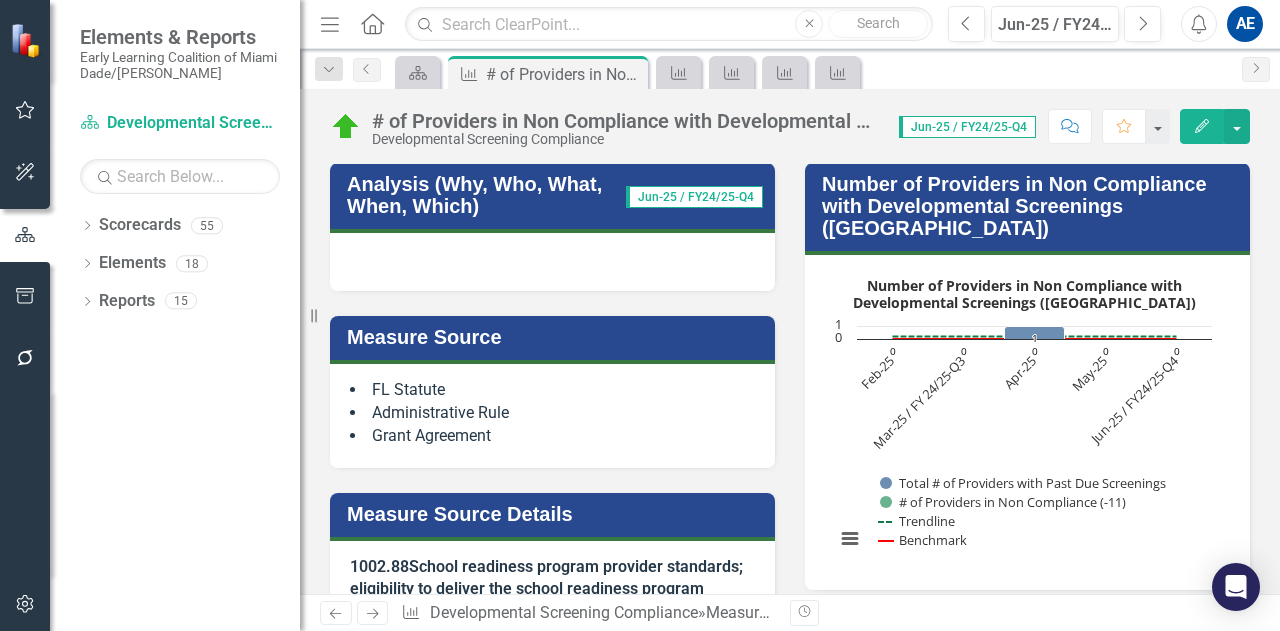 scroll, scrollTop: 284, scrollLeft: 0, axis: vertical 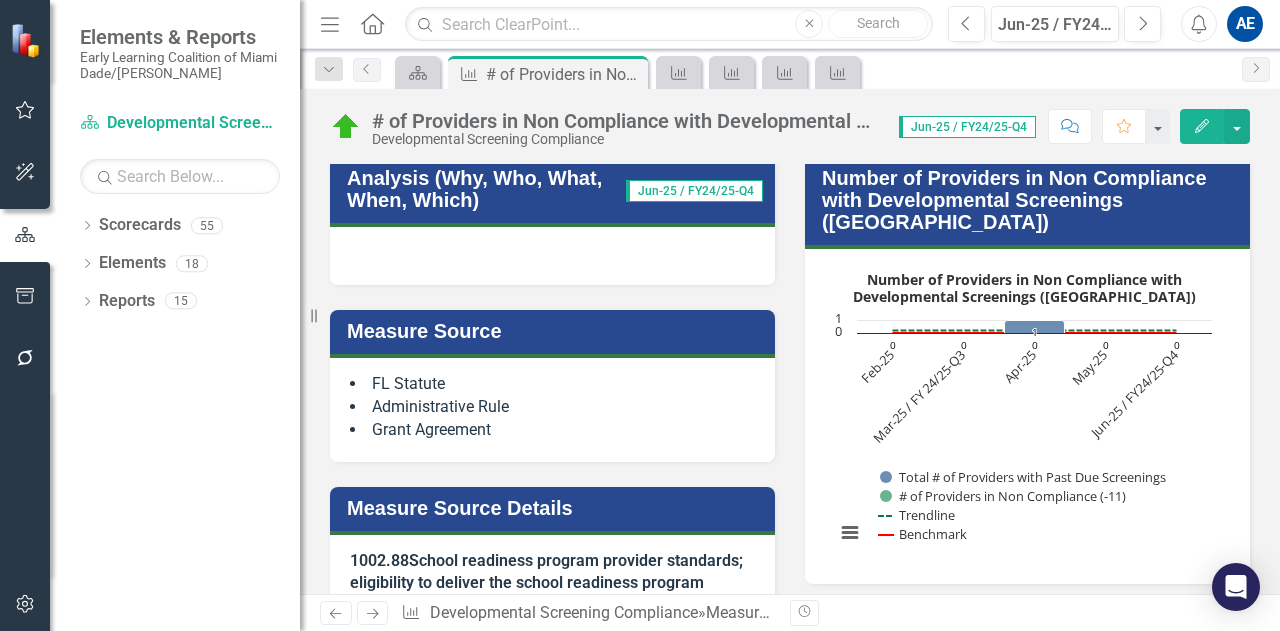 click on "Number of Providers in Non Compliance with Developmental Screenings (Monroe)" at bounding box center [1031, 200] 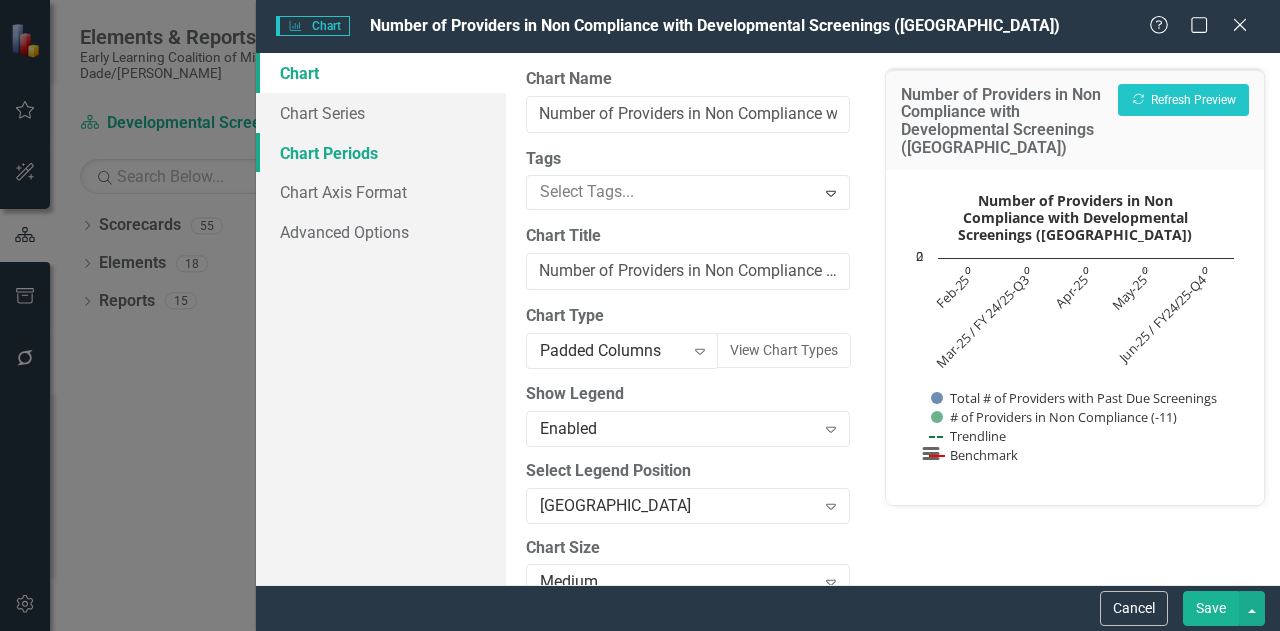 click on "Chart Periods" at bounding box center [381, 153] 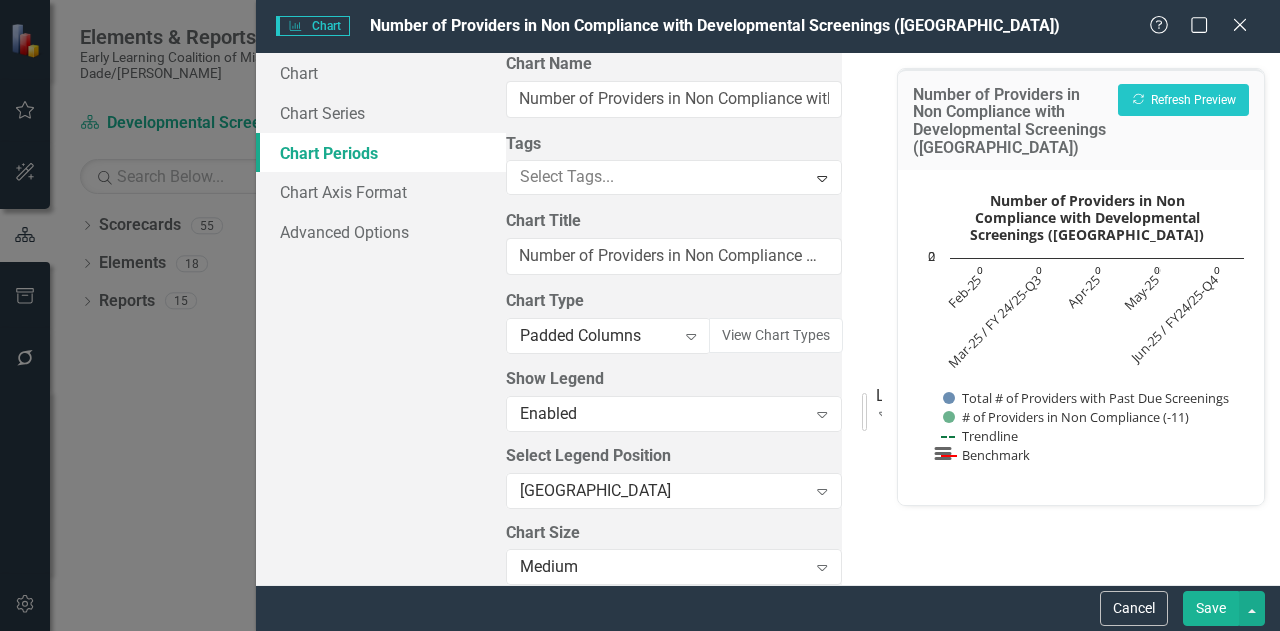 click on "Expand" 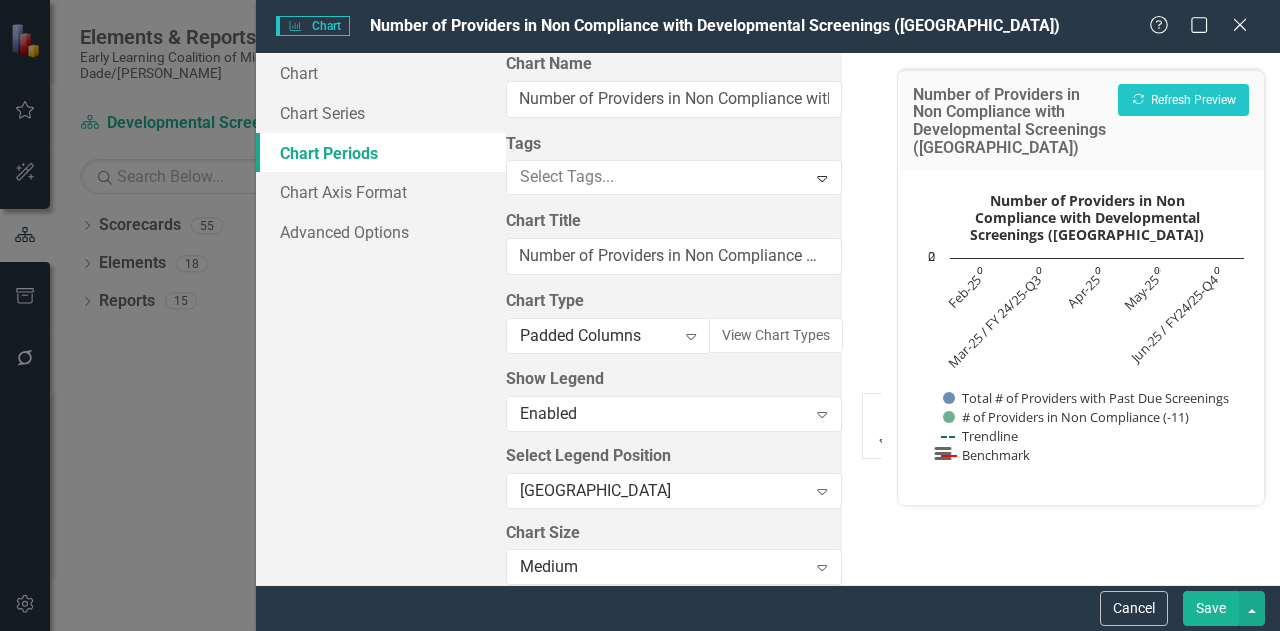 click on "Last N Periods" at bounding box center [640, 779] 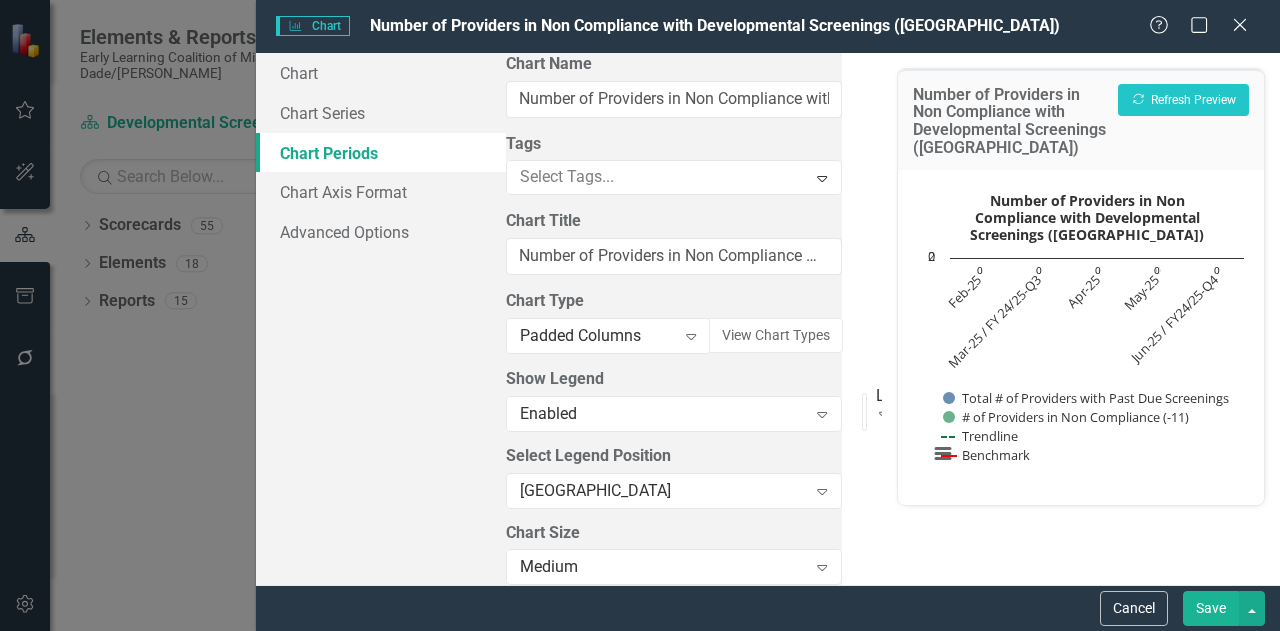click on "5" at bounding box center (875, 647) 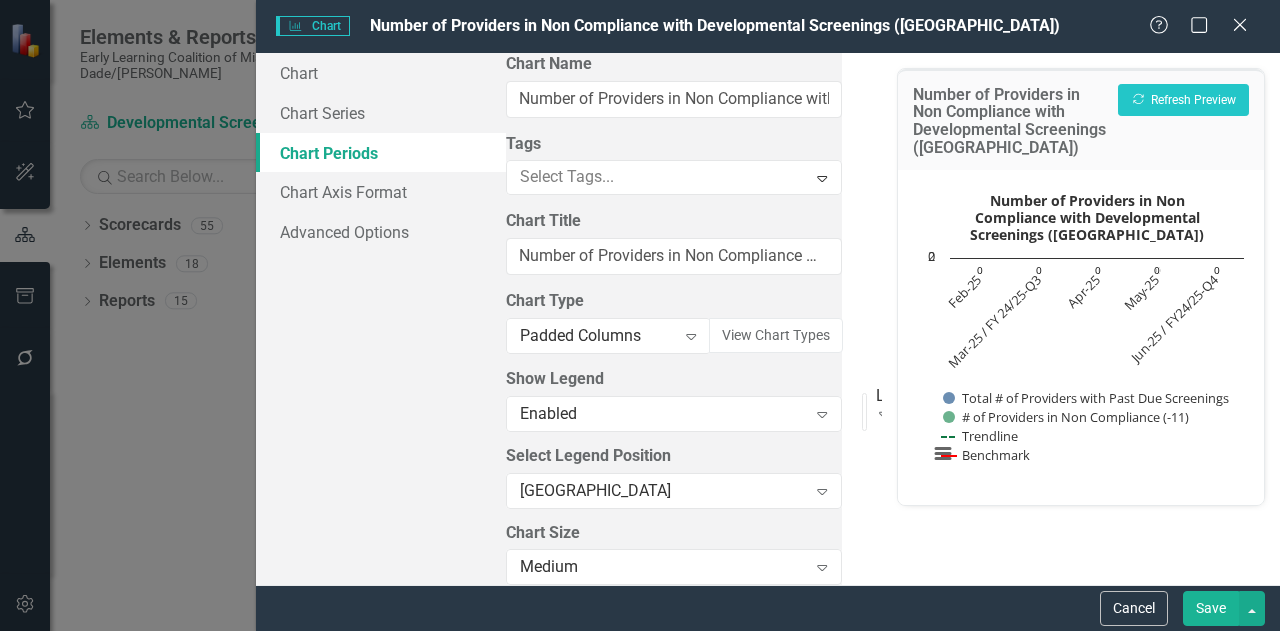type on "4" 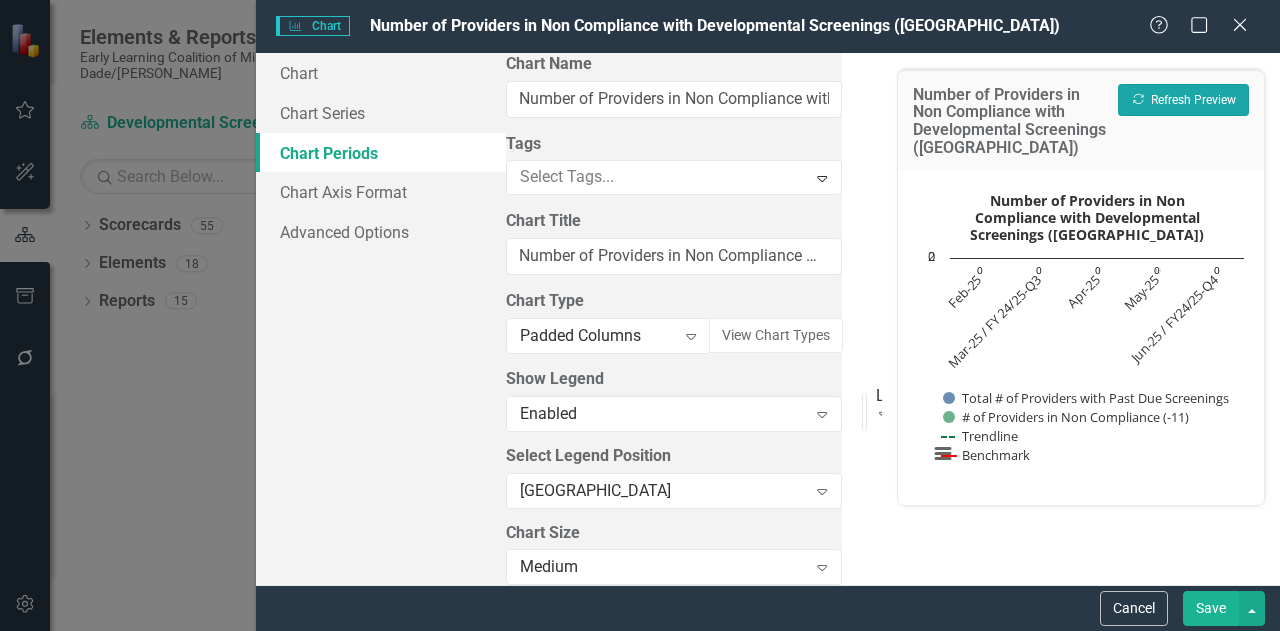 click on "Recalculate Refresh Preview" at bounding box center [1183, 100] 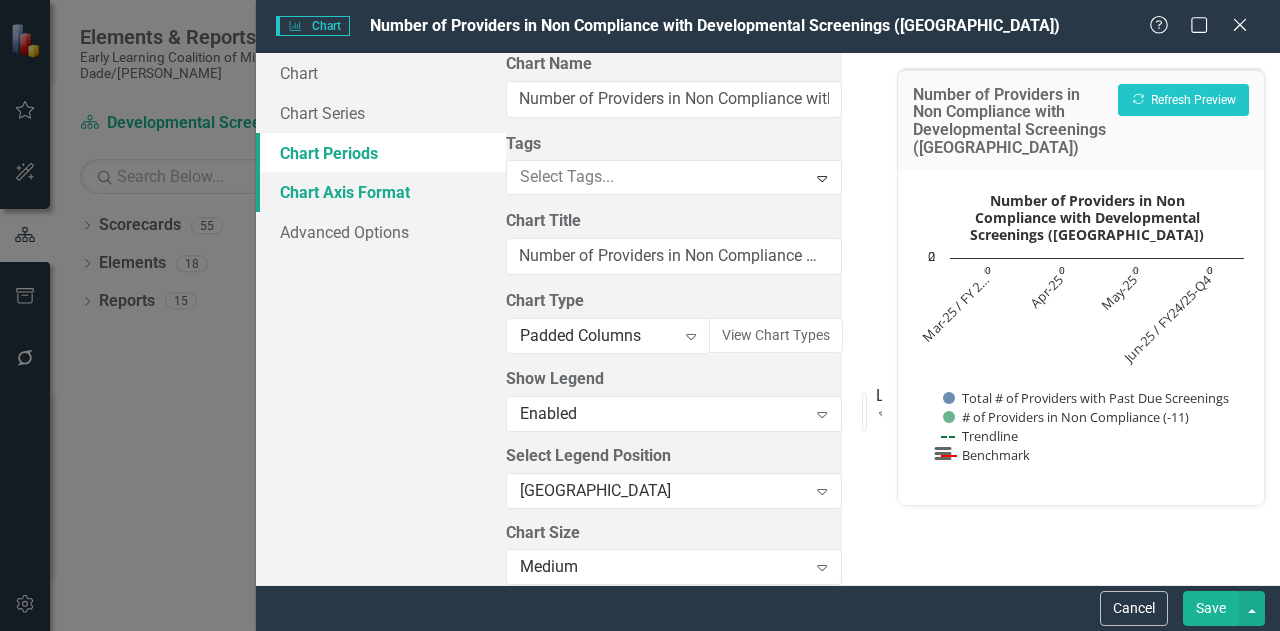 click on "Chart Axis Format" at bounding box center [381, 192] 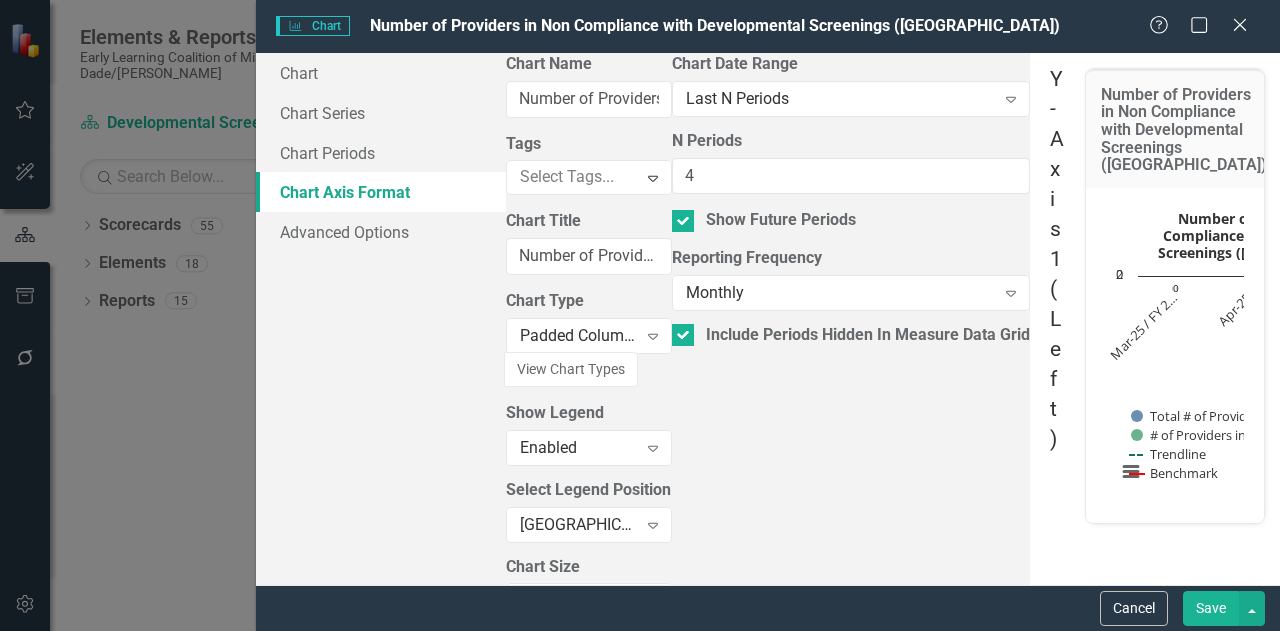 scroll, scrollTop: 0, scrollLeft: 0, axis: both 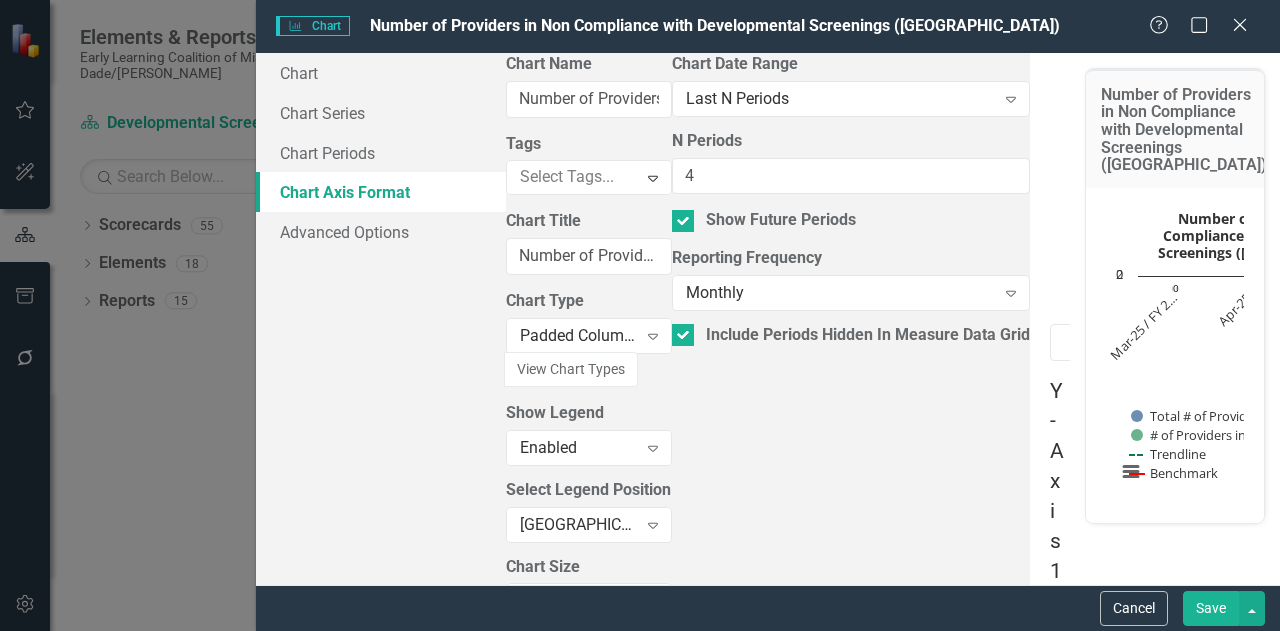 click on "Y-Axis Min Value" at bounding box center (1063, 1438) 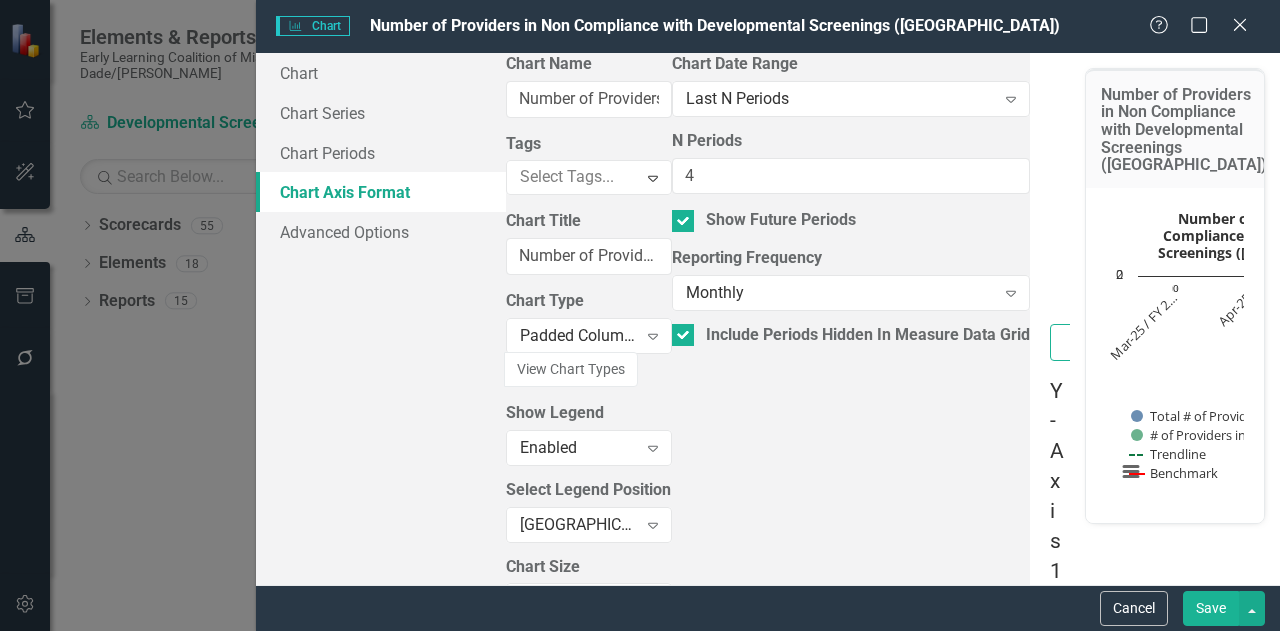 click on "X-Axis Title" at bounding box center [1063, 342] 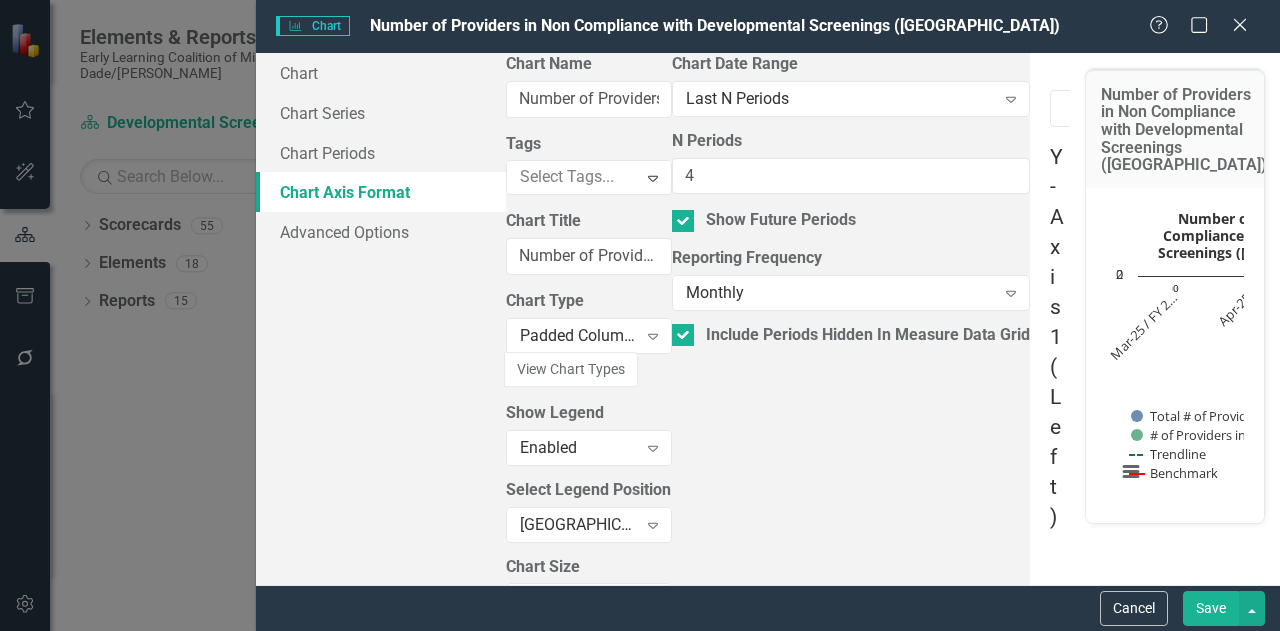 scroll, scrollTop: 312, scrollLeft: 0, axis: vertical 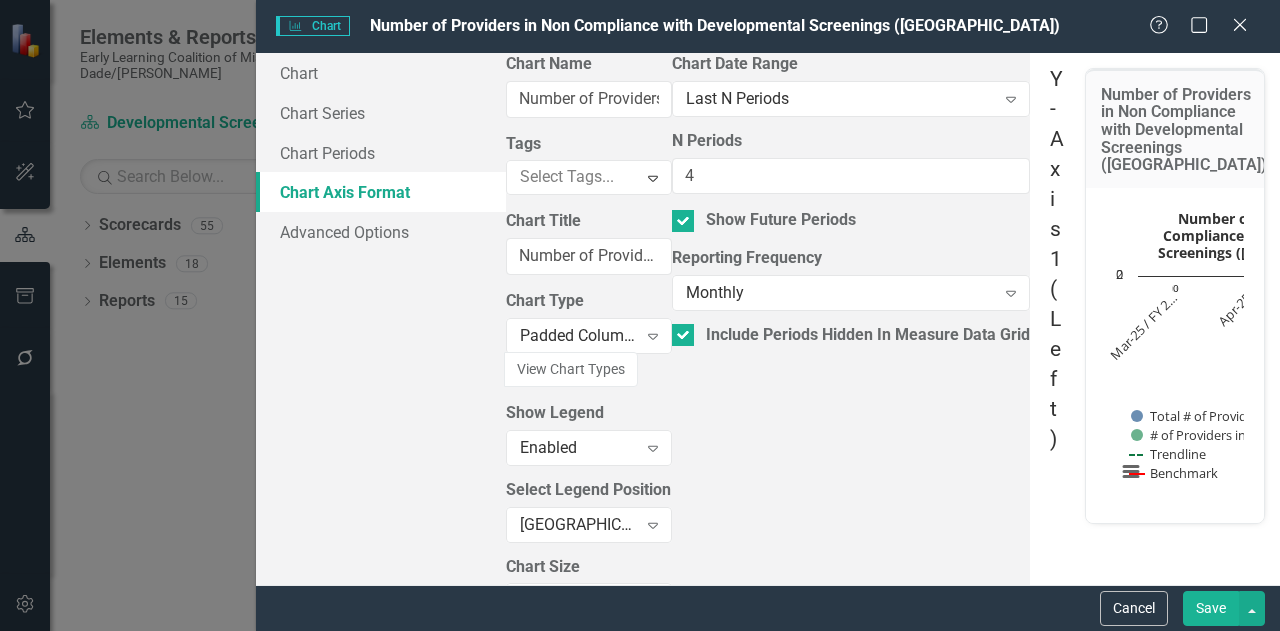 click on "Y-Axis 2 Min Value" at bounding box center (1063, 3040) 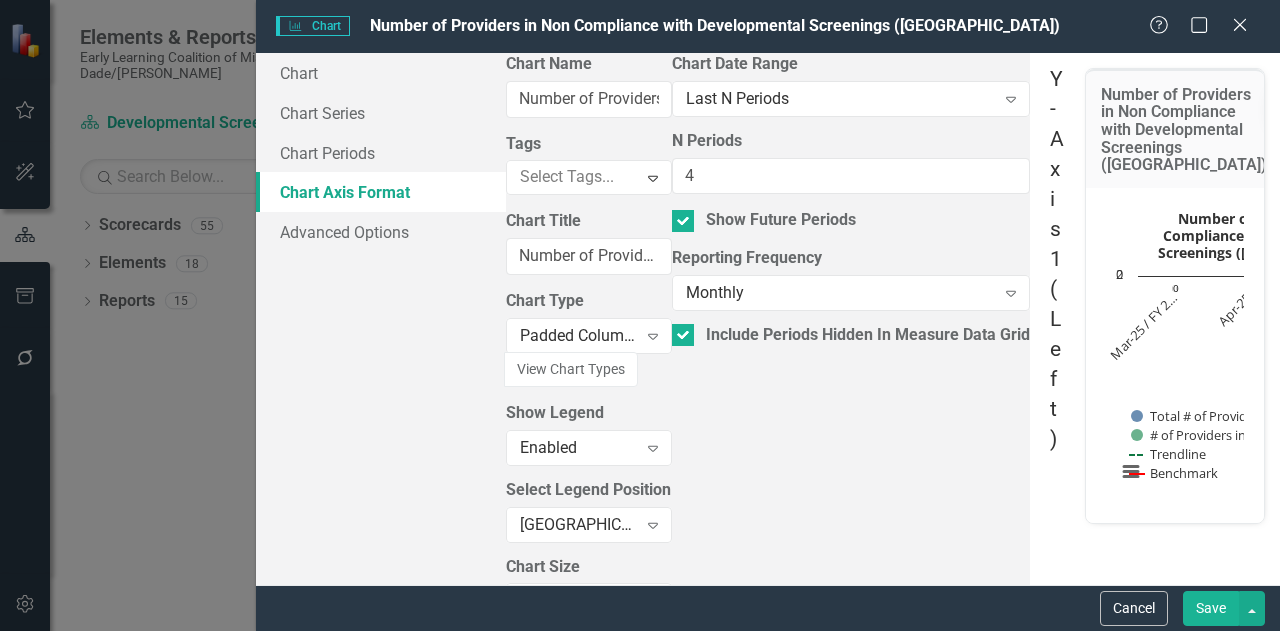 type on "6" 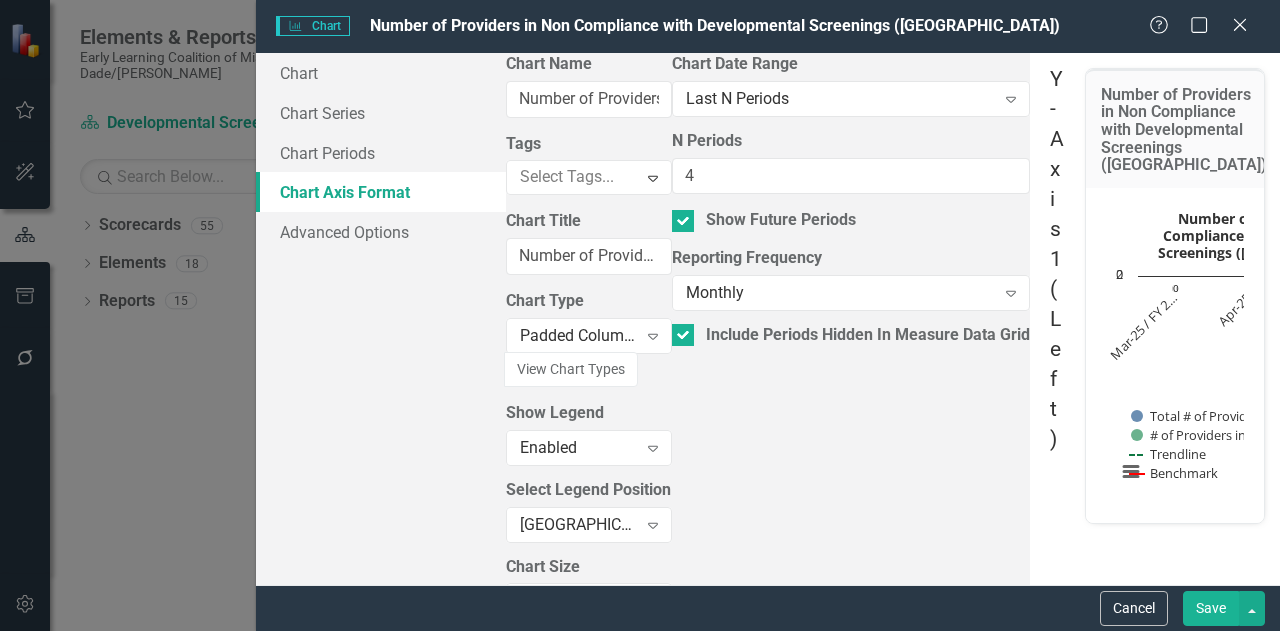click on "Recalculate Refresh Preview" at bounding box center (1342, 100) 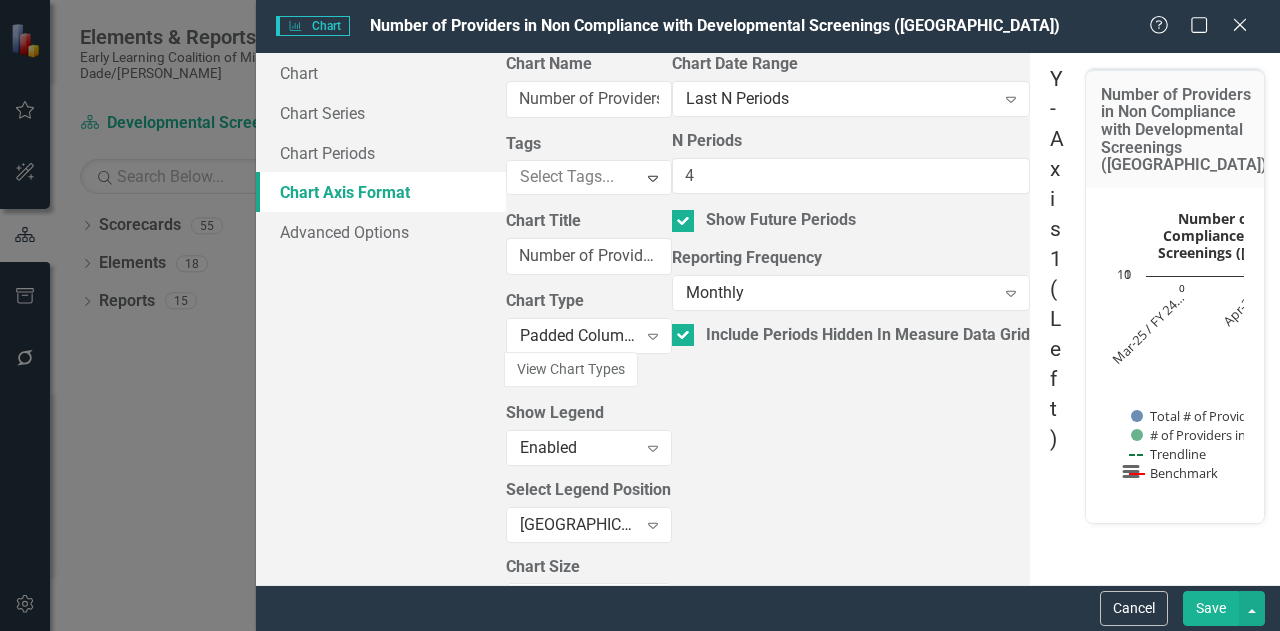 click on "Number of Providers in Non Compliance with Developmental Screenings (Monroe) Recalculate Refresh Preview" at bounding box center (1175, 128) 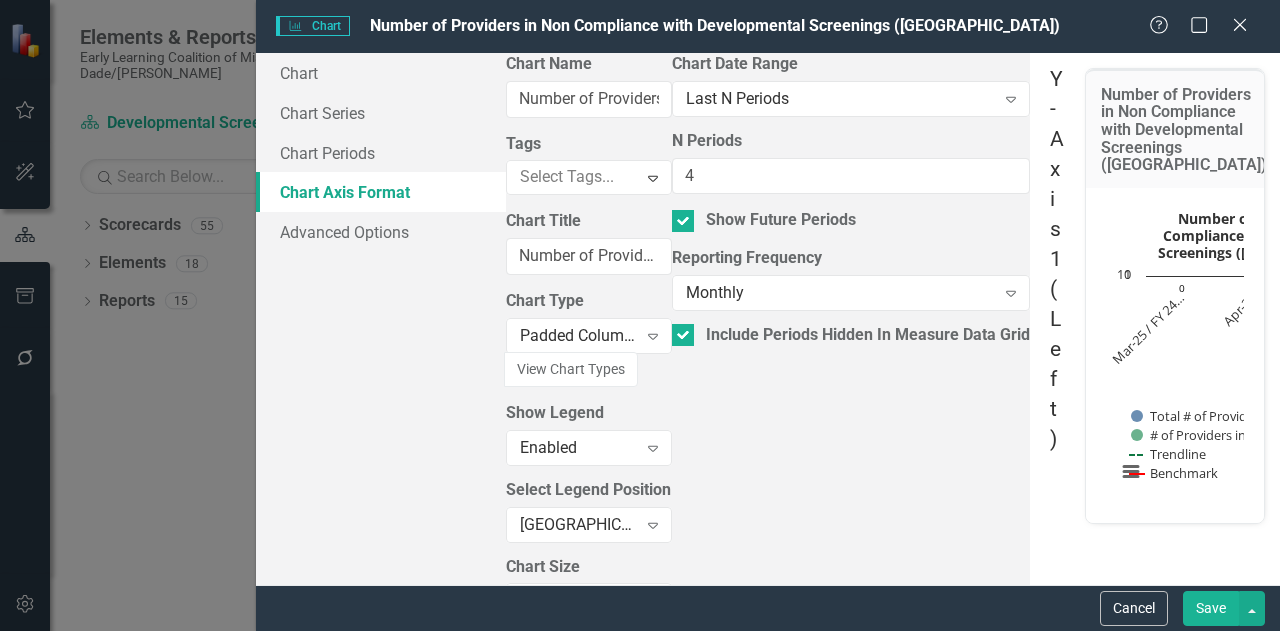 click on "Recalculate Refresh Preview" at bounding box center [1342, 100] 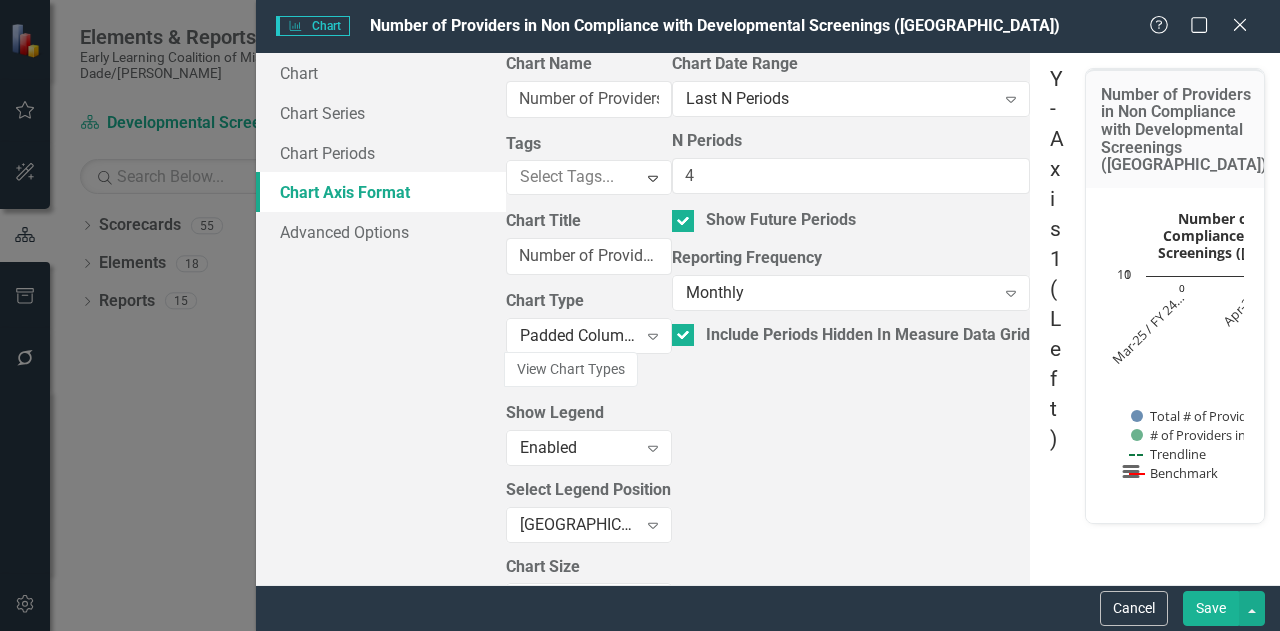 click on "Recalculate Refresh Preview" at bounding box center (1342, 100) 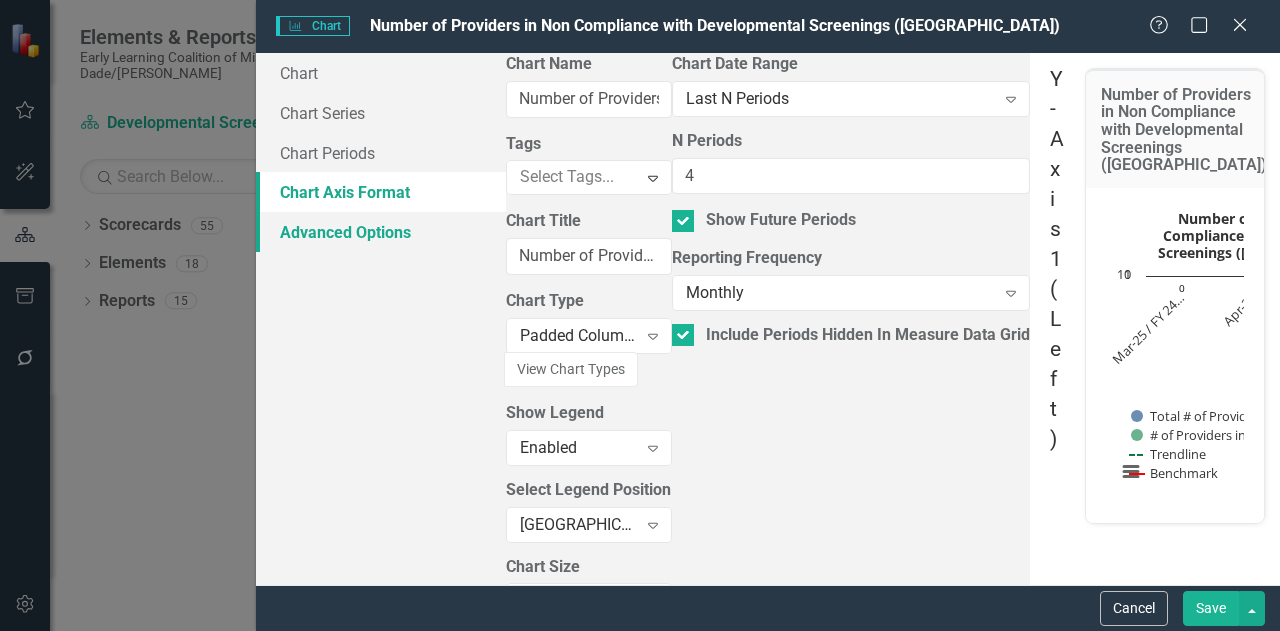 click on "Advanced Options" at bounding box center [381, 232] 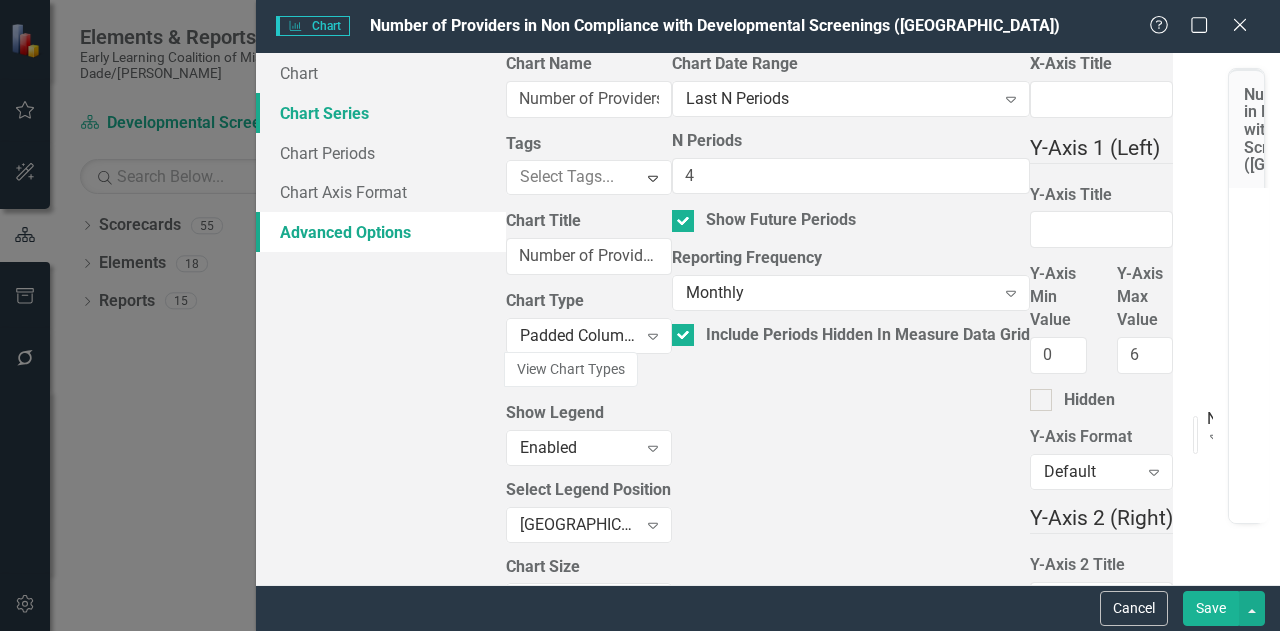 click on "Chart Series" at bounding box center [381, 113] 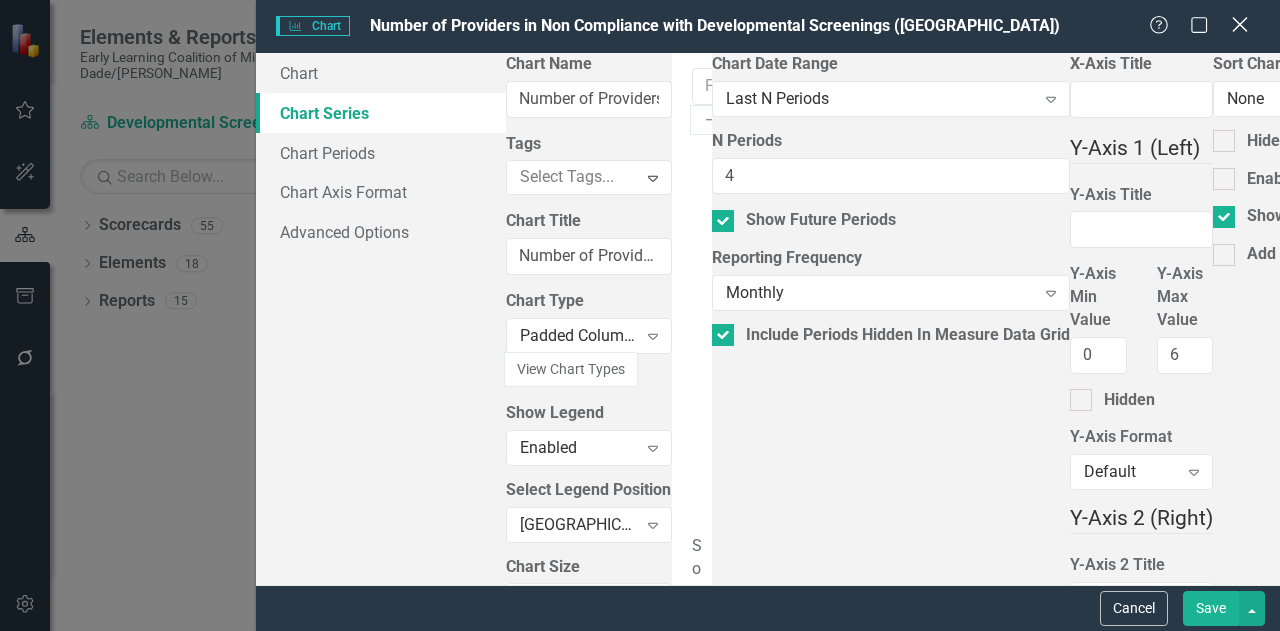 click on "Close" 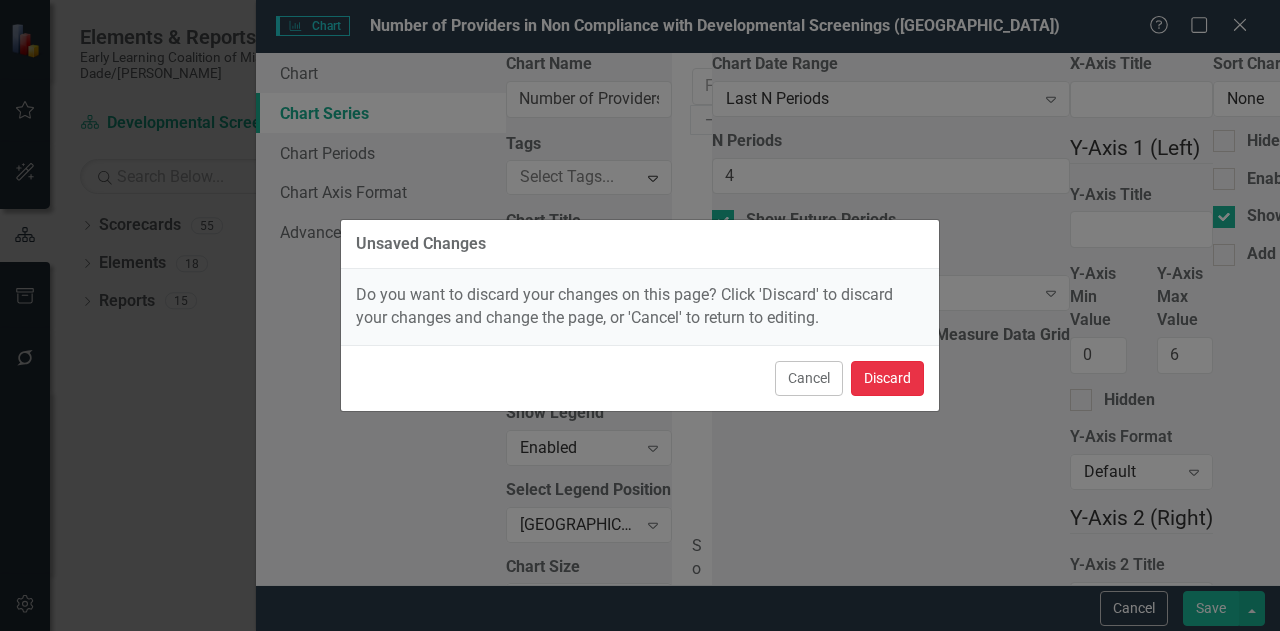 click on "Discard" at bounding box center (887, 378) 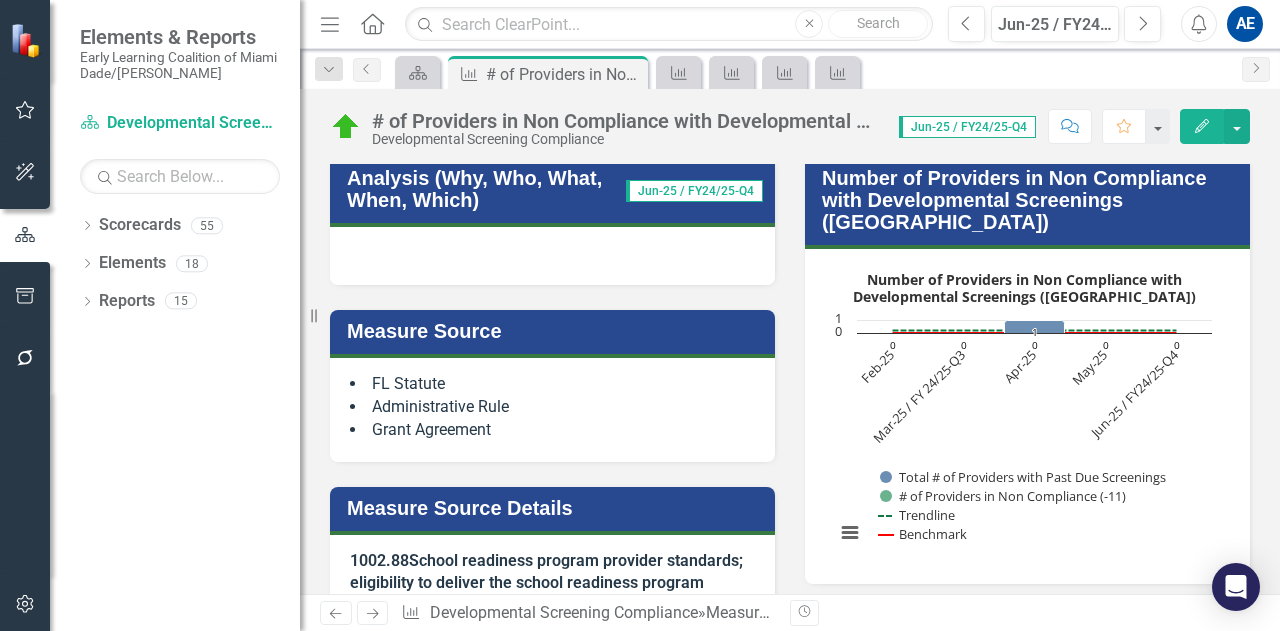 click on "Number of Providers in Non Compliance with Developmental Screenings (Monroe)" at bounding box center [1031, 200] 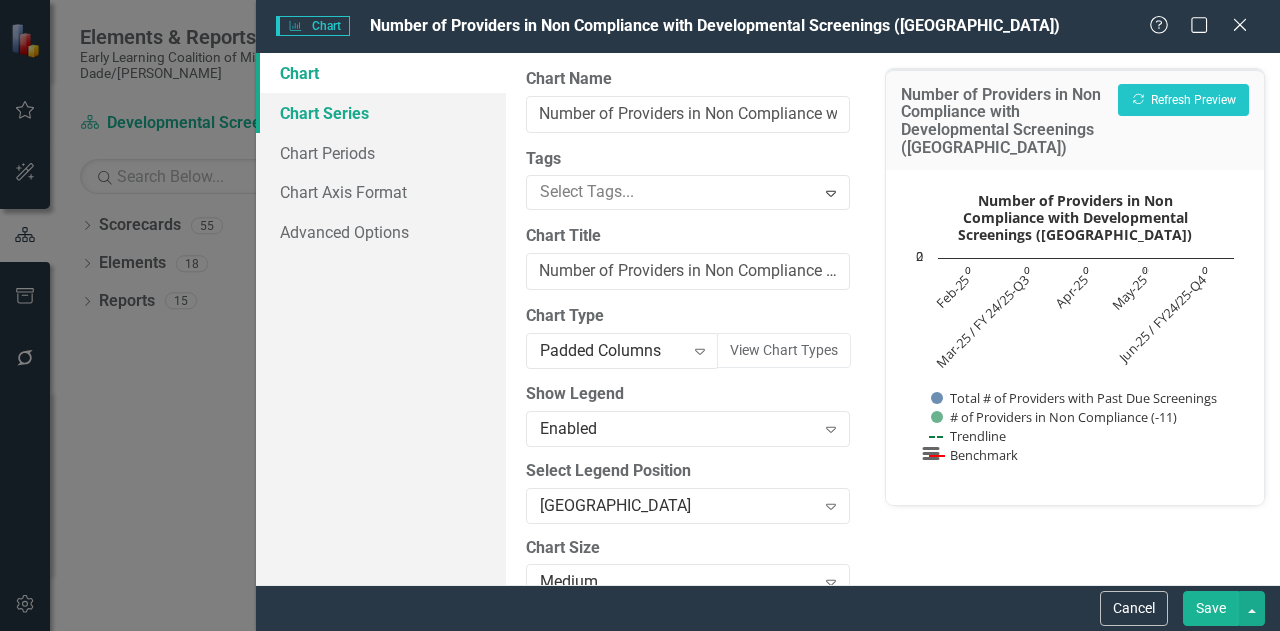 click on "Chart Series" at bounding box center (381, 113) 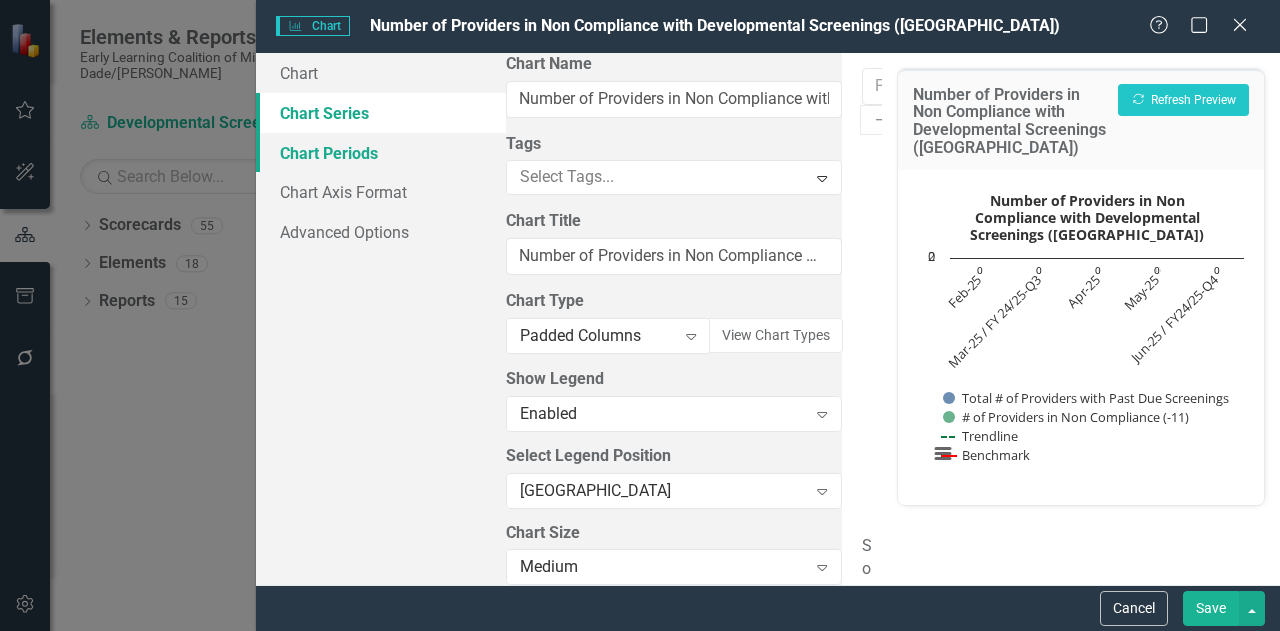 click on "Chart Periods" at bounding box center [381, 153] 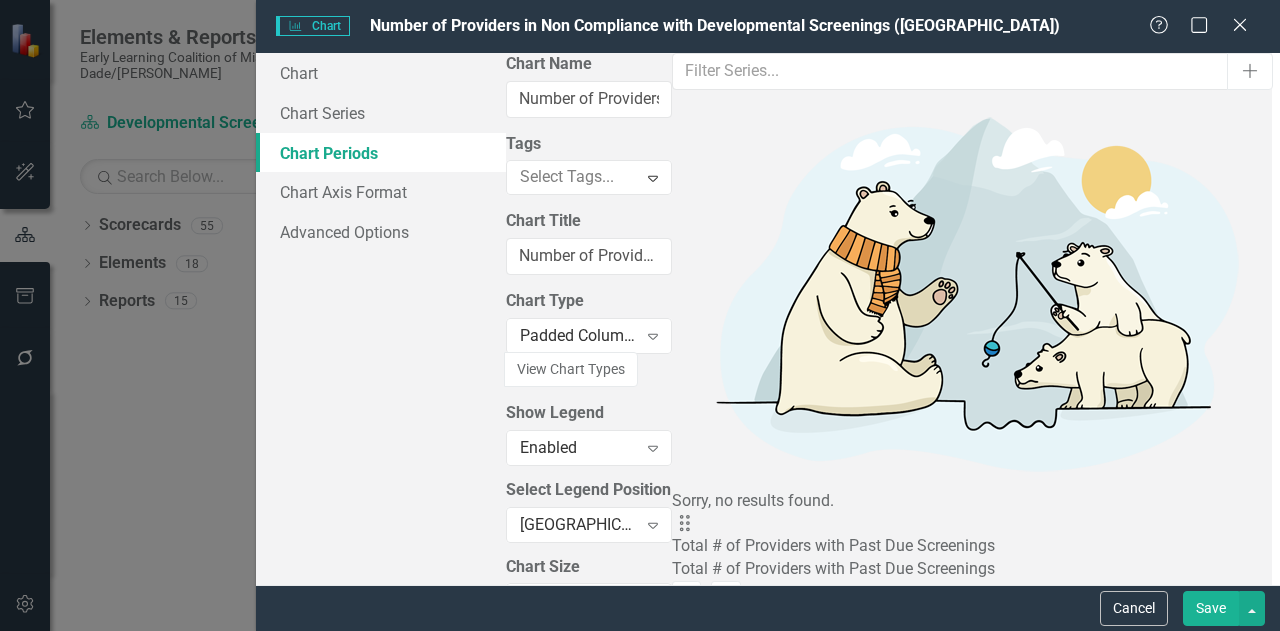 click on "5" at bounding box center (1305, 647) 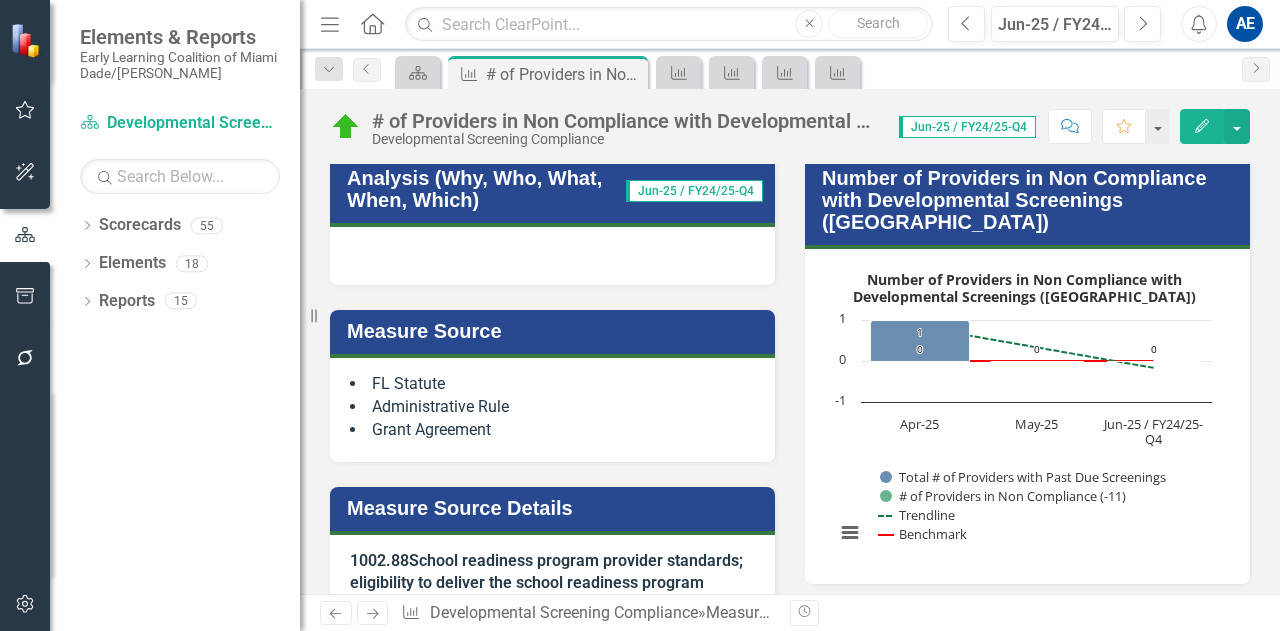 scroll, scrollTop: 270, scrollLeft: 0, axis: vertical 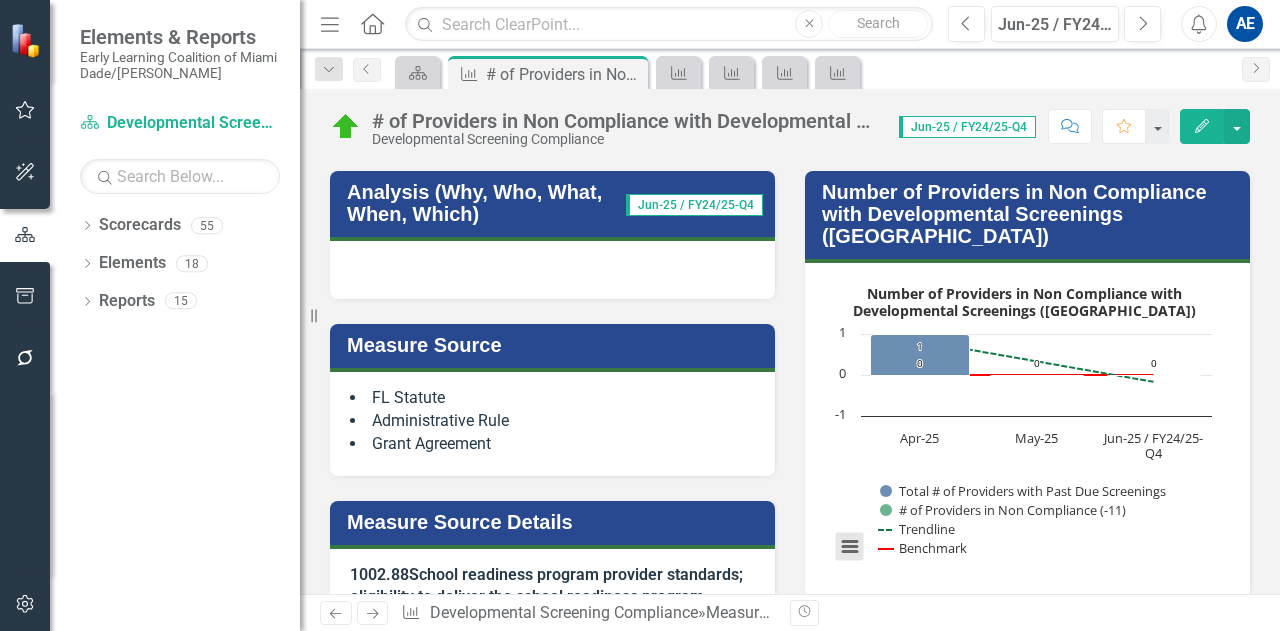click at bounding box center (850, 547) 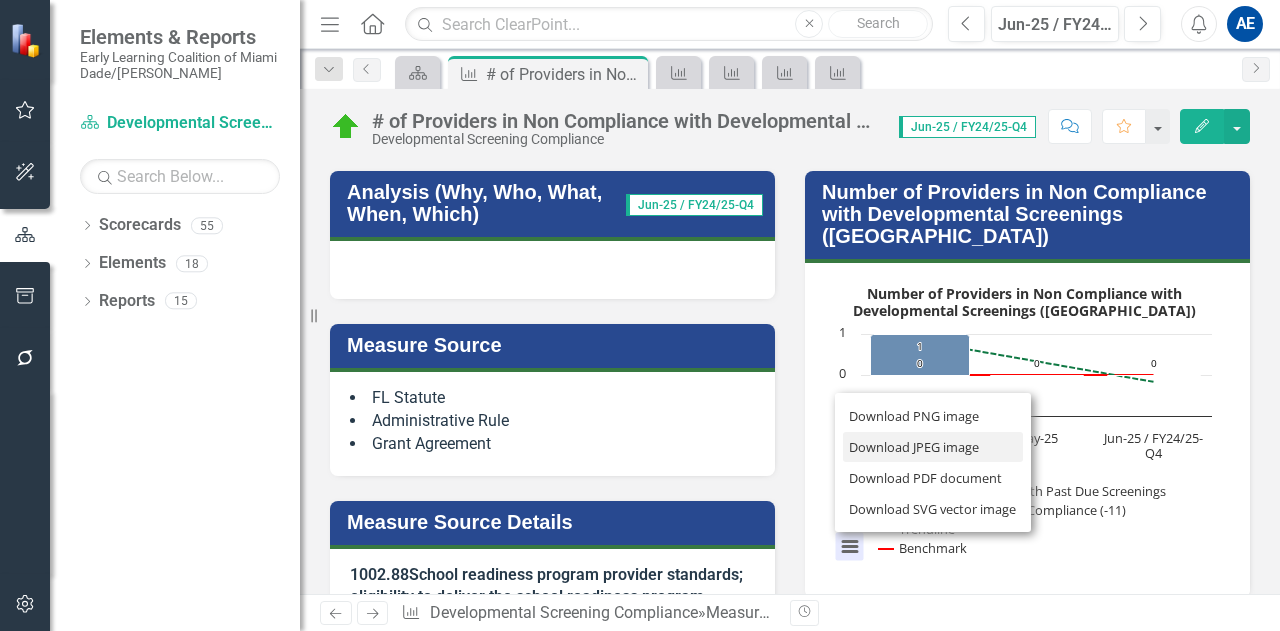 click on "Download JPEG image" at bounding box center (933, 447) 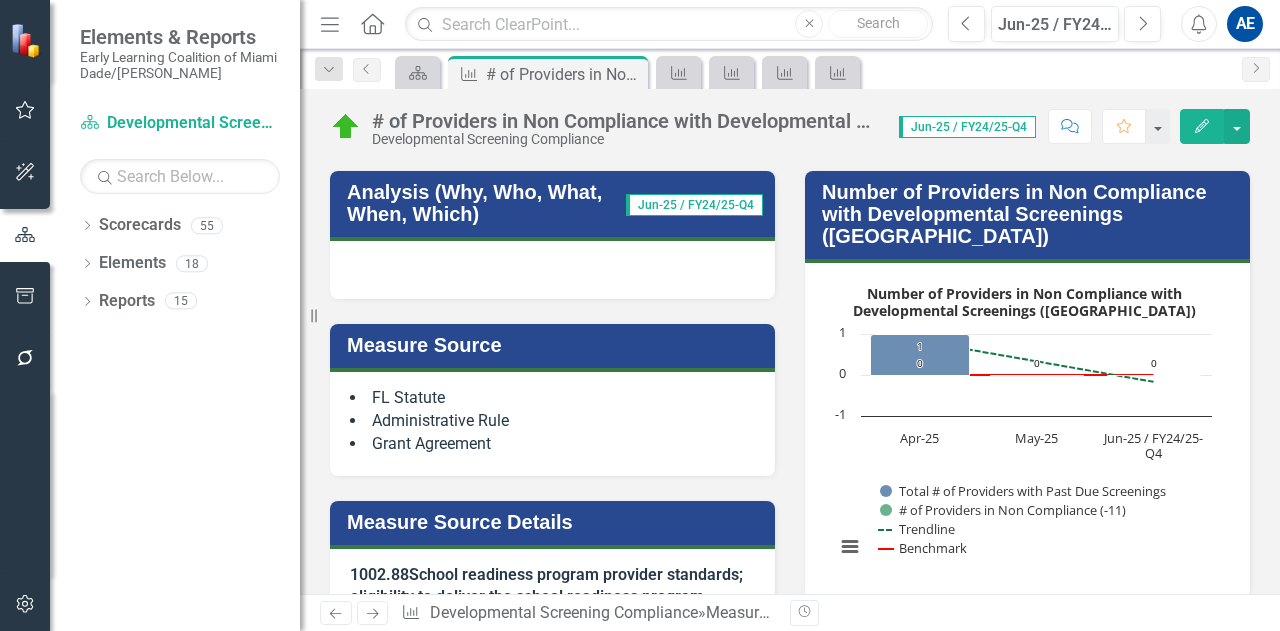 click on "Analysis (Why, Who, What, When, Which)" at bounding box center [486, 203] 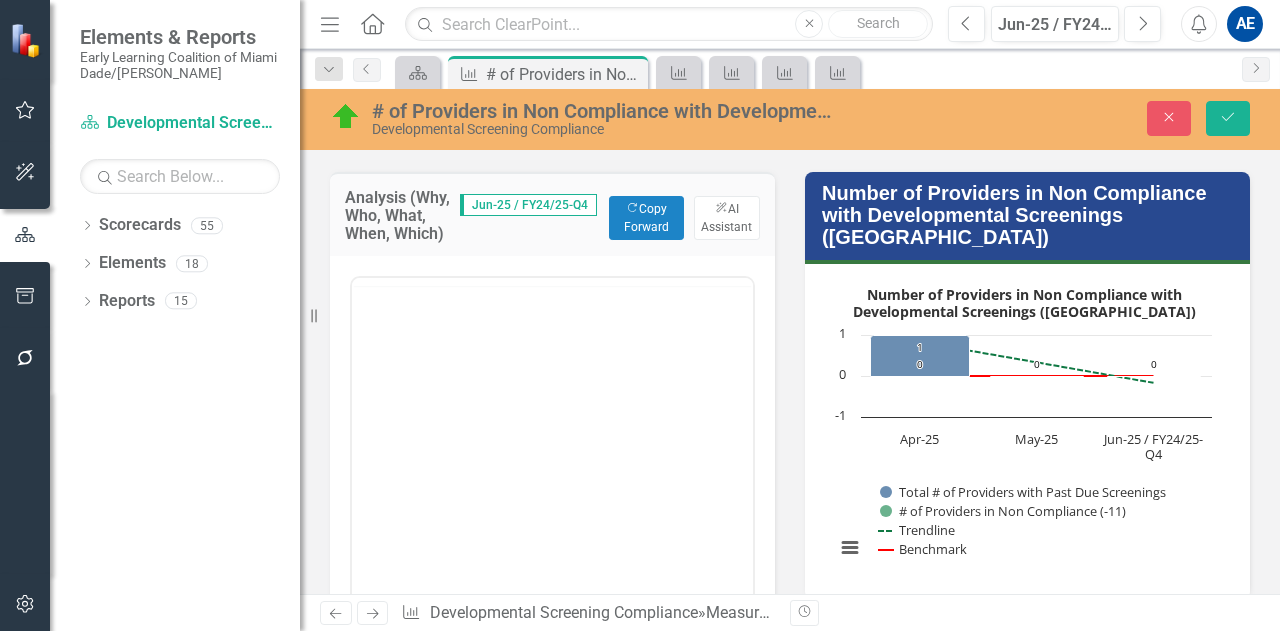 scroll, scrollTop: 0, scrollLeft: 0, axis: both 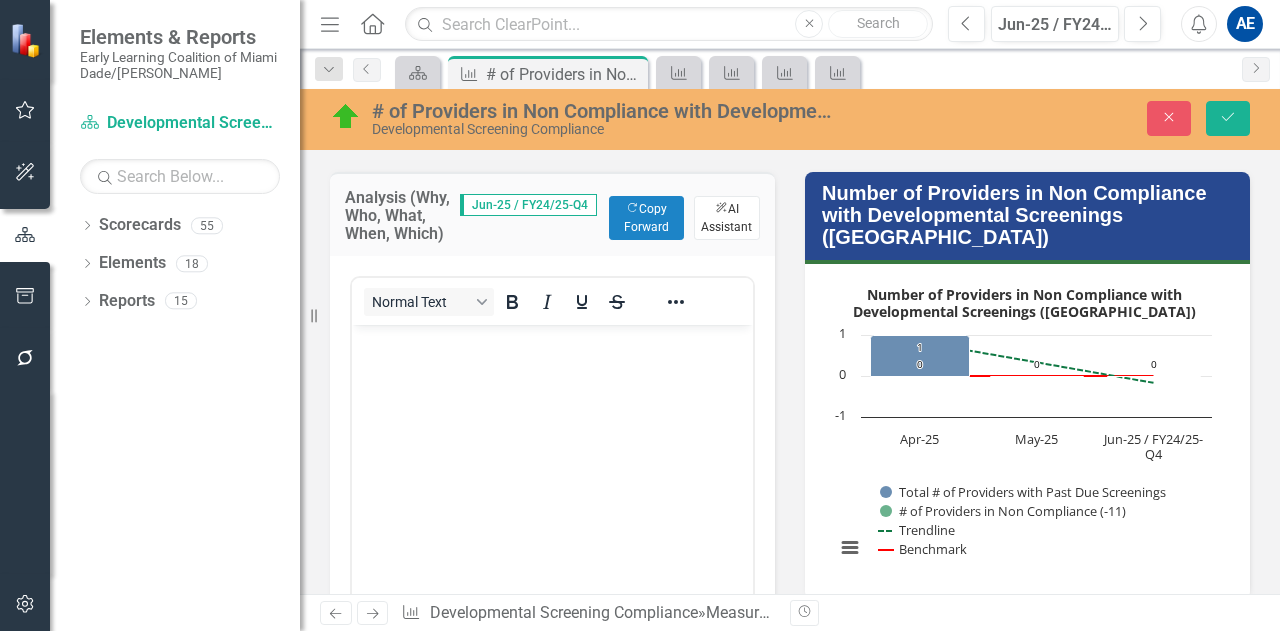 click on "ClearPoint AI  AI Assistant" at bounding box center [727, 218] 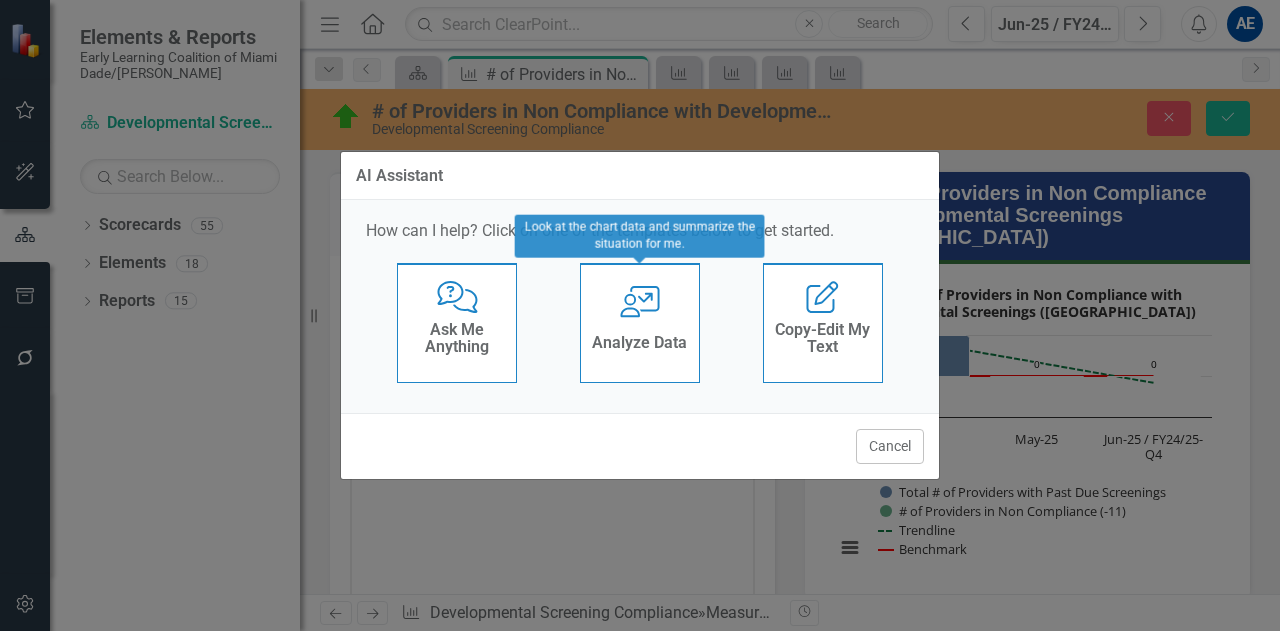 click on "Analyze Data" at bounding box center (639, 343) 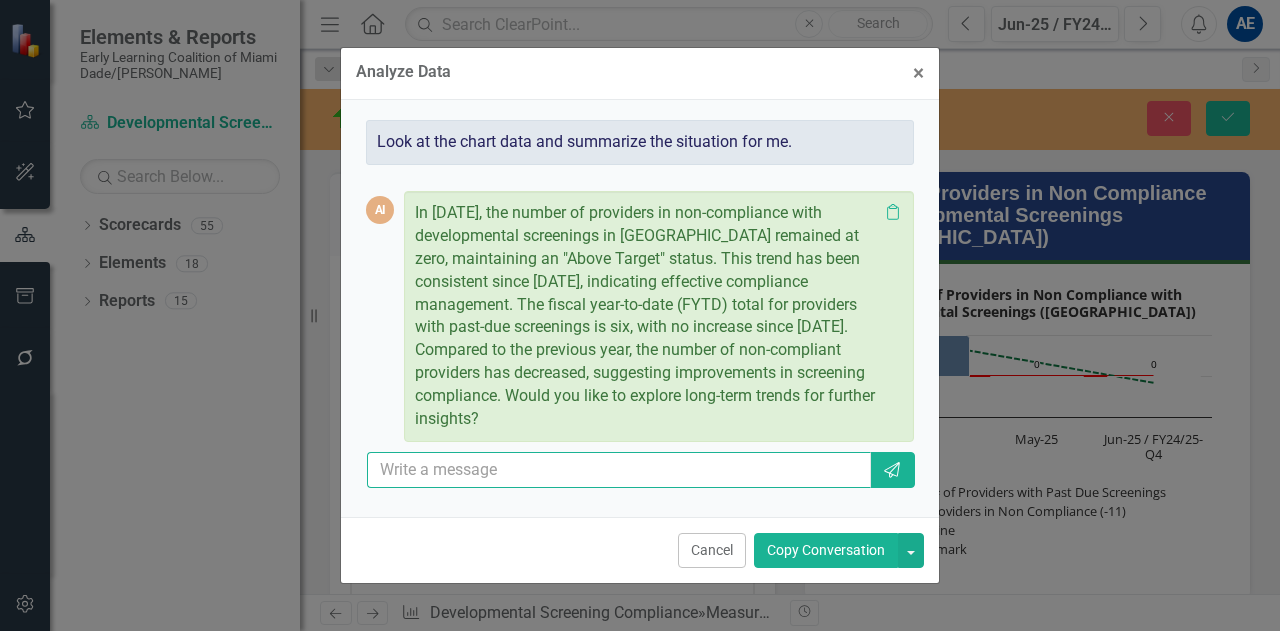 click at bounding box center (619, 470) 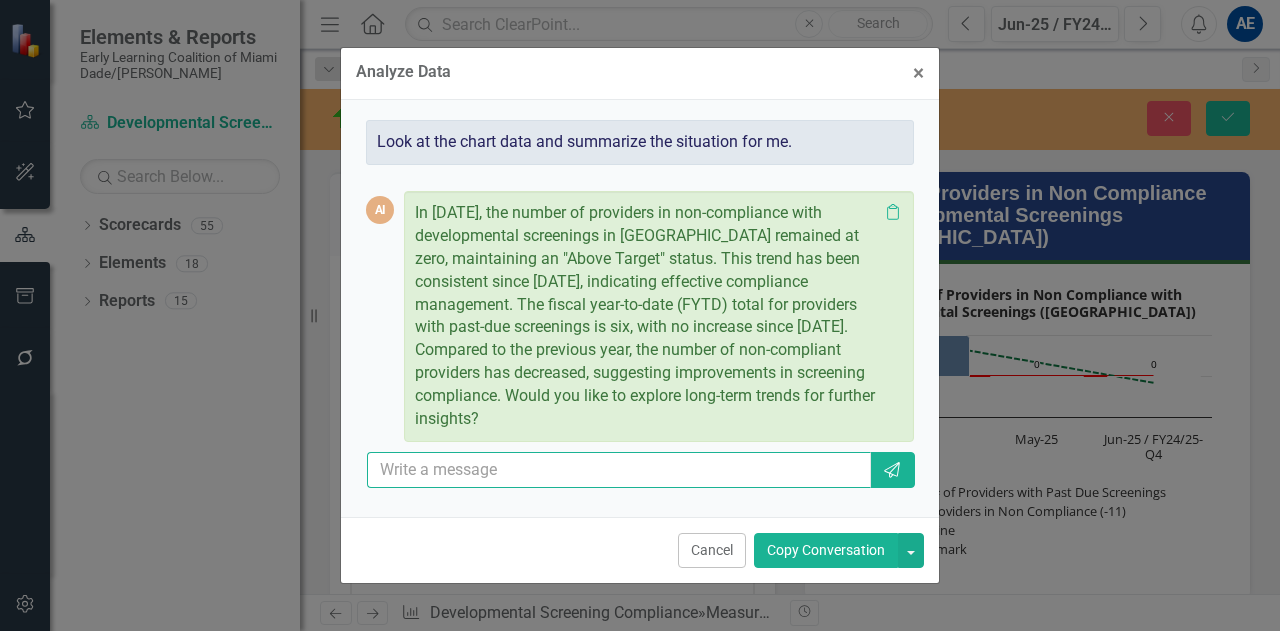 type on "yes" 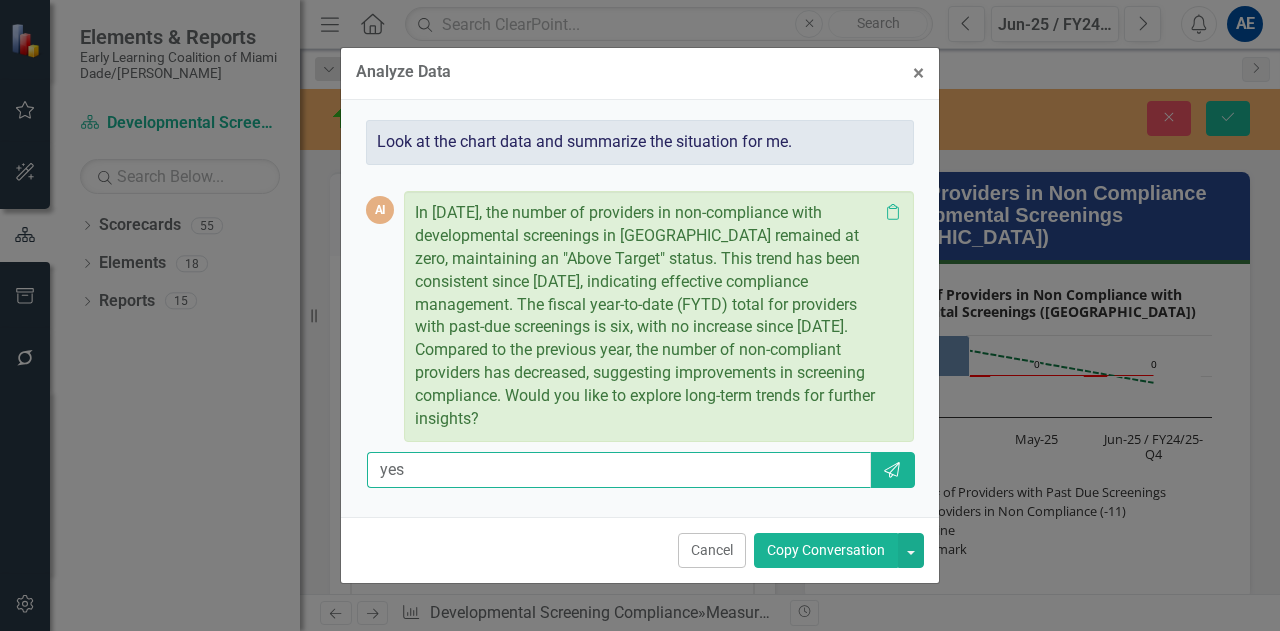 type 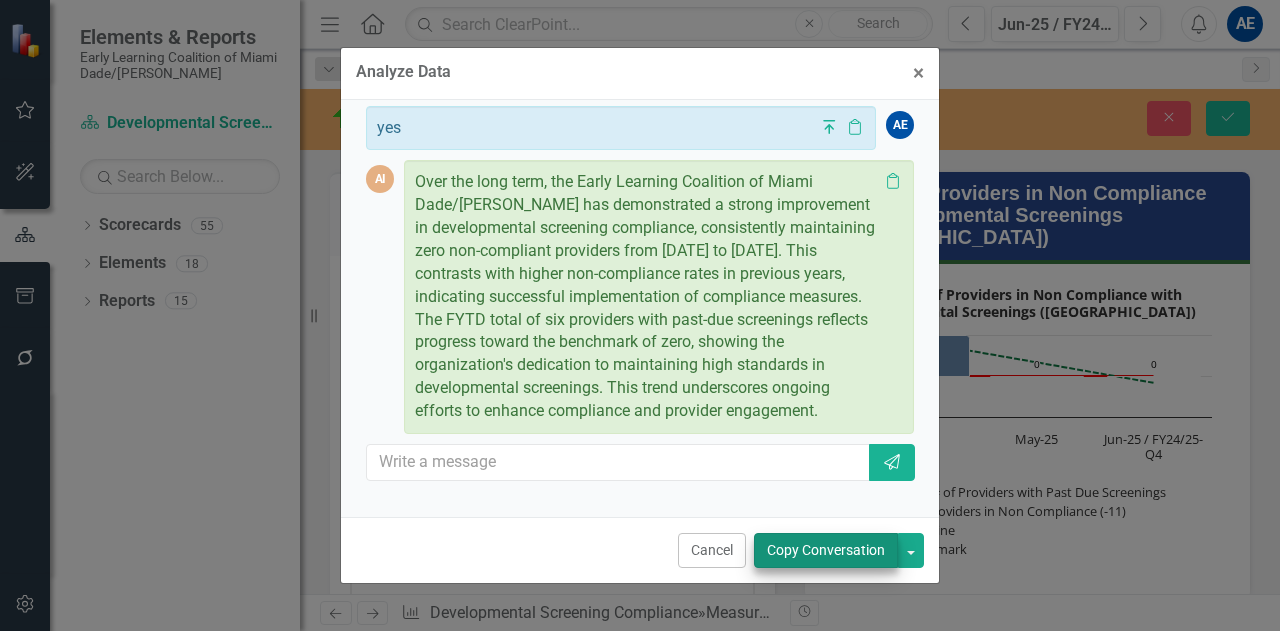 scroll, scrollTop: 348, scrollLeft: 0, axis: vertical 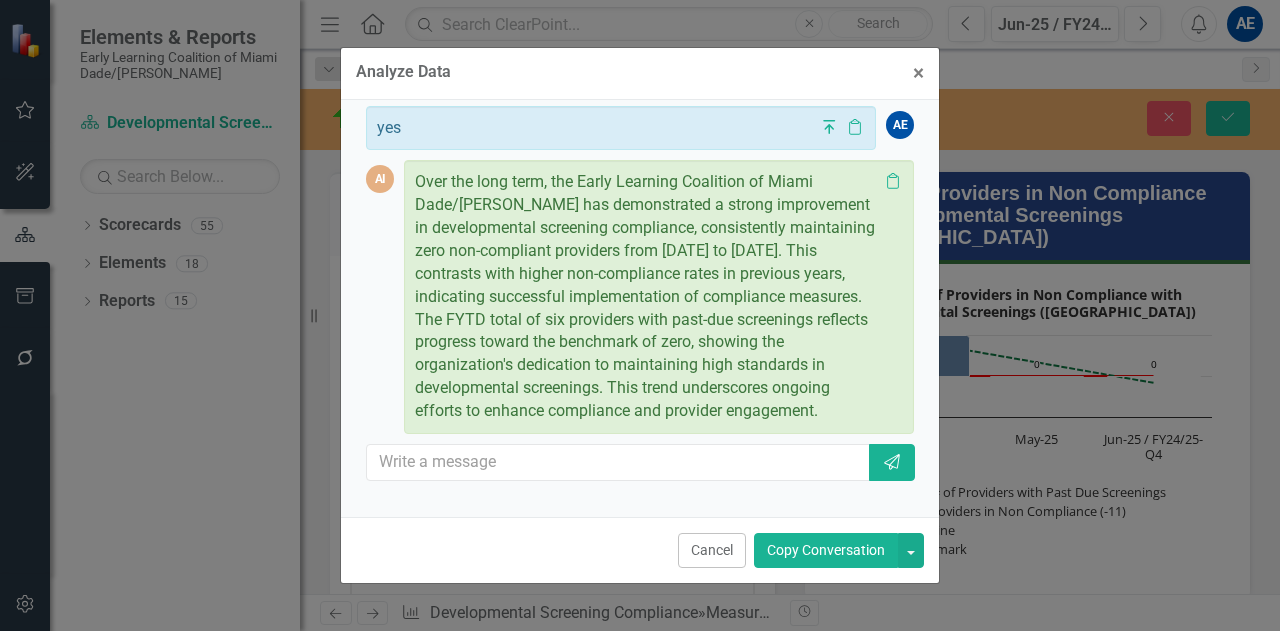 click on "Copy Conversation" at bounding box center (826, 550) 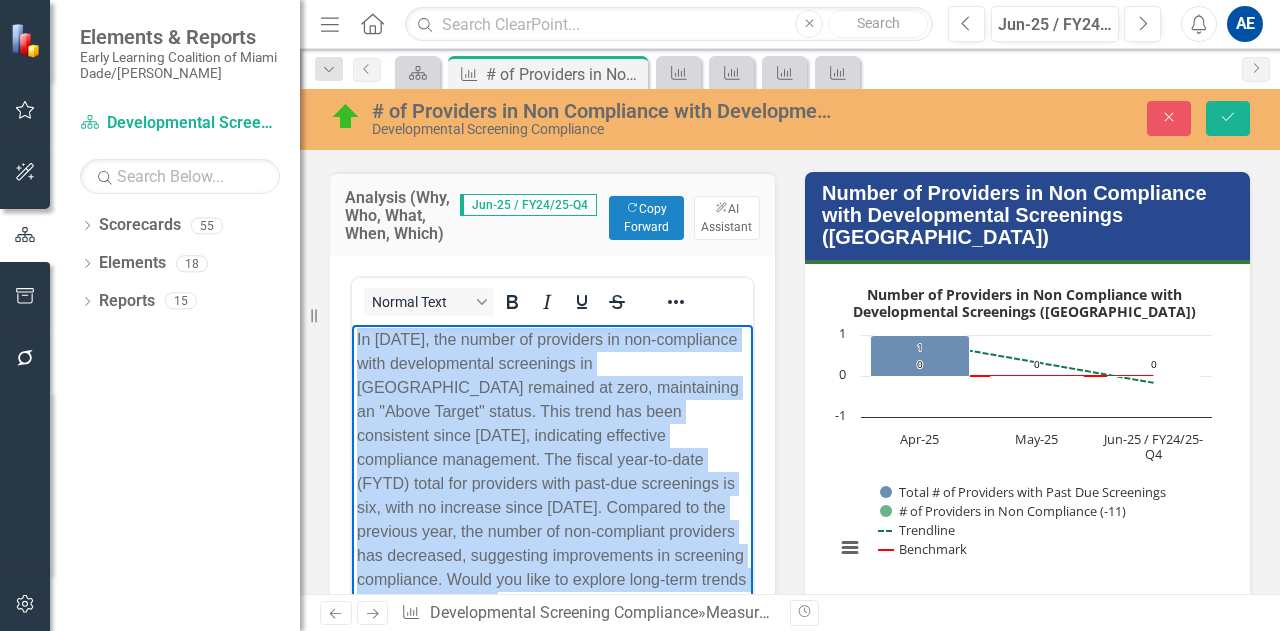 scroll, scrollTop: 348, scrollLeft: 0, axis: vertical 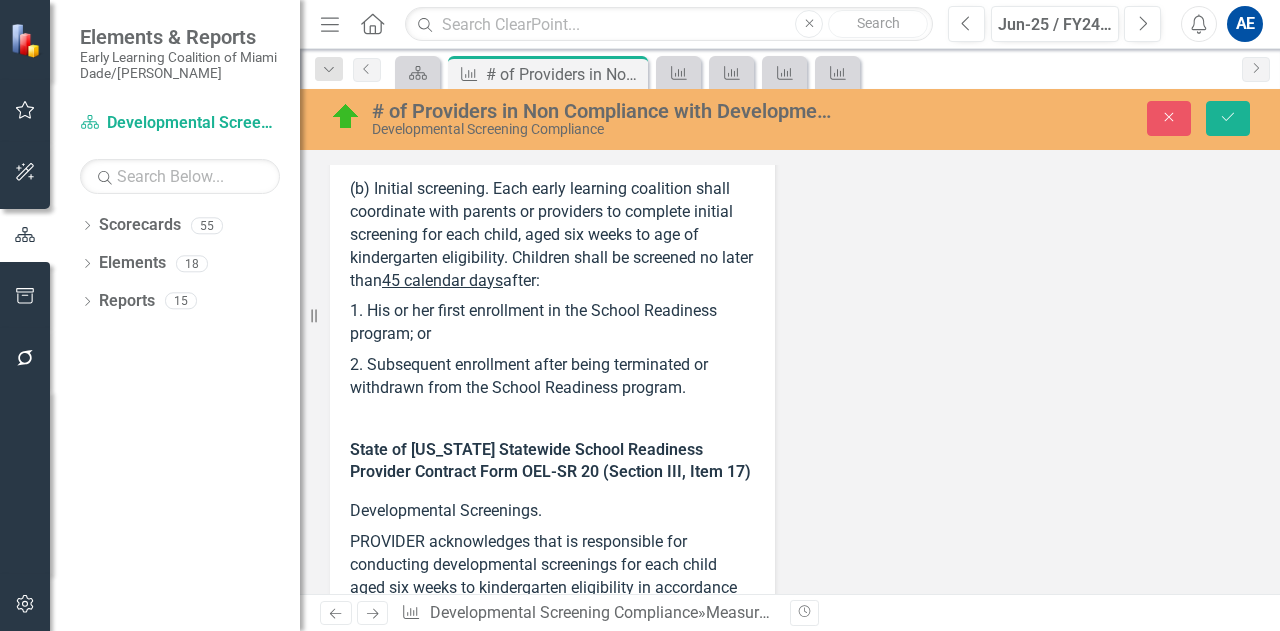 drag, startPoint x: 357, startPoint y: -763, endPoint x: 636, endPoint y: 242, distance: 1043.0082 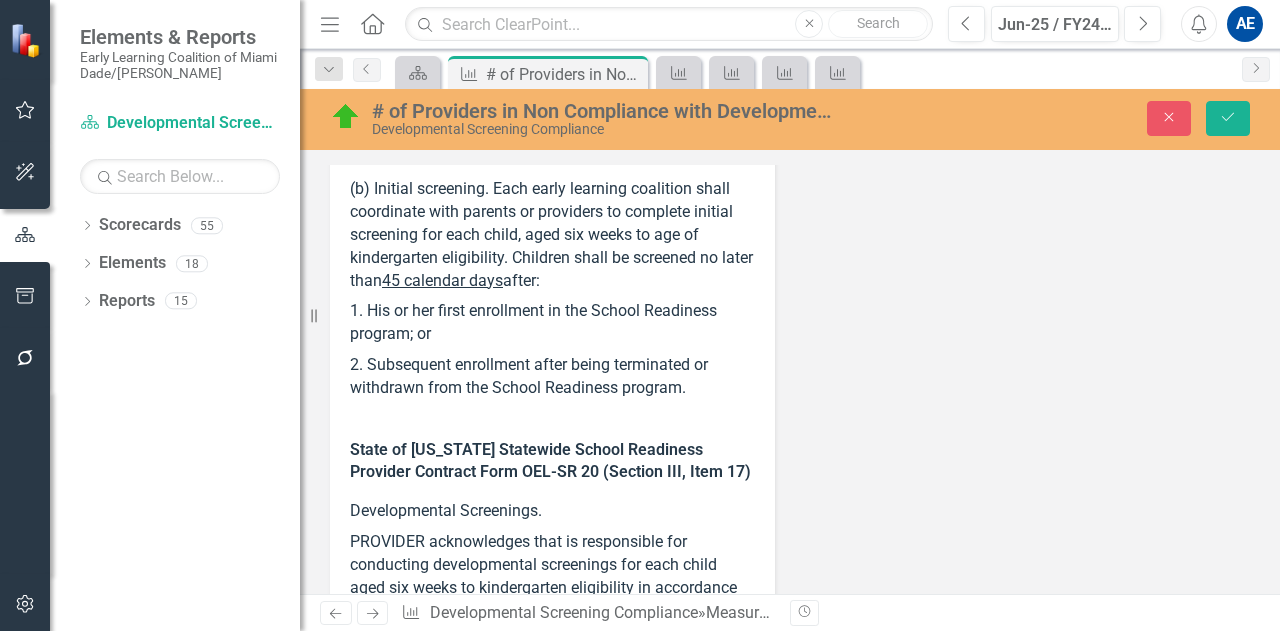 click on "In June 2025, the number of providers in non-compliance with developmental screenings in Monroe remained at zero, maintaining an "Above Target" status. This trend has been consistent since July 2024, indicating effective compliance management. The fiscal year-to-date (FYTD) total for providers with past-due screenings is six, with no increase since April 2025. Compared to the previous year, the number of non-compliant providers has decreased, suggesting improvements in screening compliance. Would you like to explore long-term trends for further insights? yes" at bounding box center [552, -802] 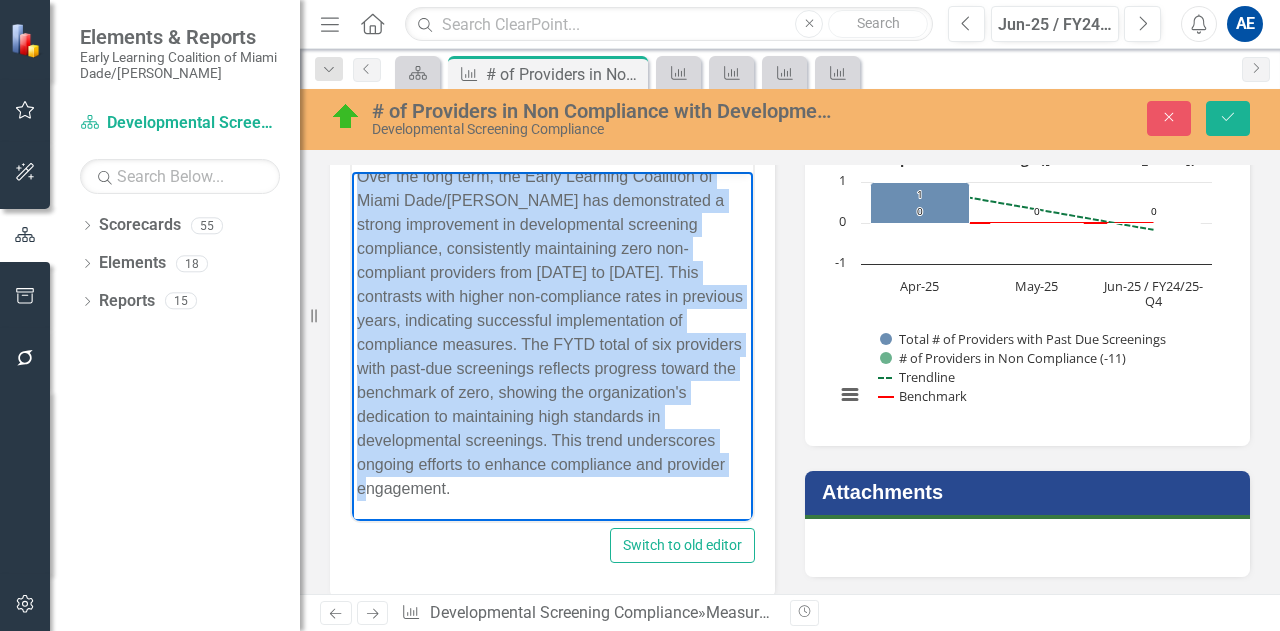 scroll, scrollTop: 415, scrollLeft: 0, axis: vertical 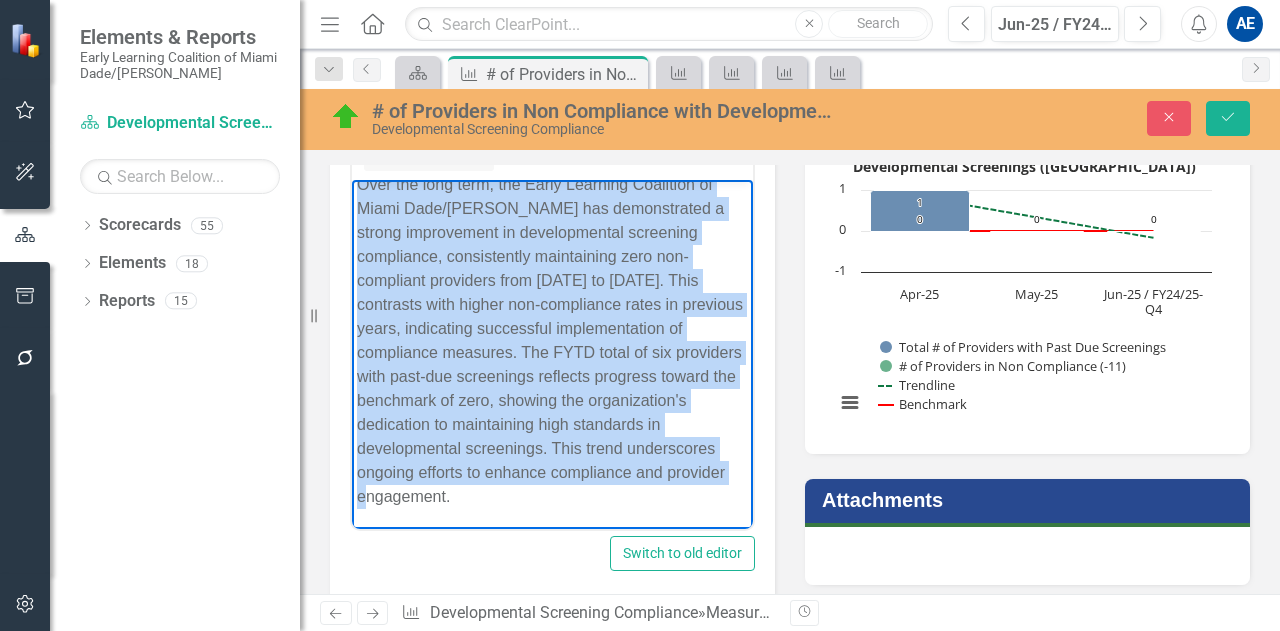 click on "Over the long term, the Early Learning Coalition of Miami Dade/Monroe has demonstrated a strong improvement in developmental screening compliance, consistently maintaining zero non-compliant providers from July 2024 to June 2025. This contrasts with higher non-compliance rates in previous years, indicating successful implementation of compliance measures. The FYTD total of six providers with past-due screenings reflects progress toward the benchmark of zero, showing the organization's dedication to maintaining high standards in developmental screenings. This trend underscores ongoing efforts to enhance compliance and provider engagement." at bounding box center [552, 341] 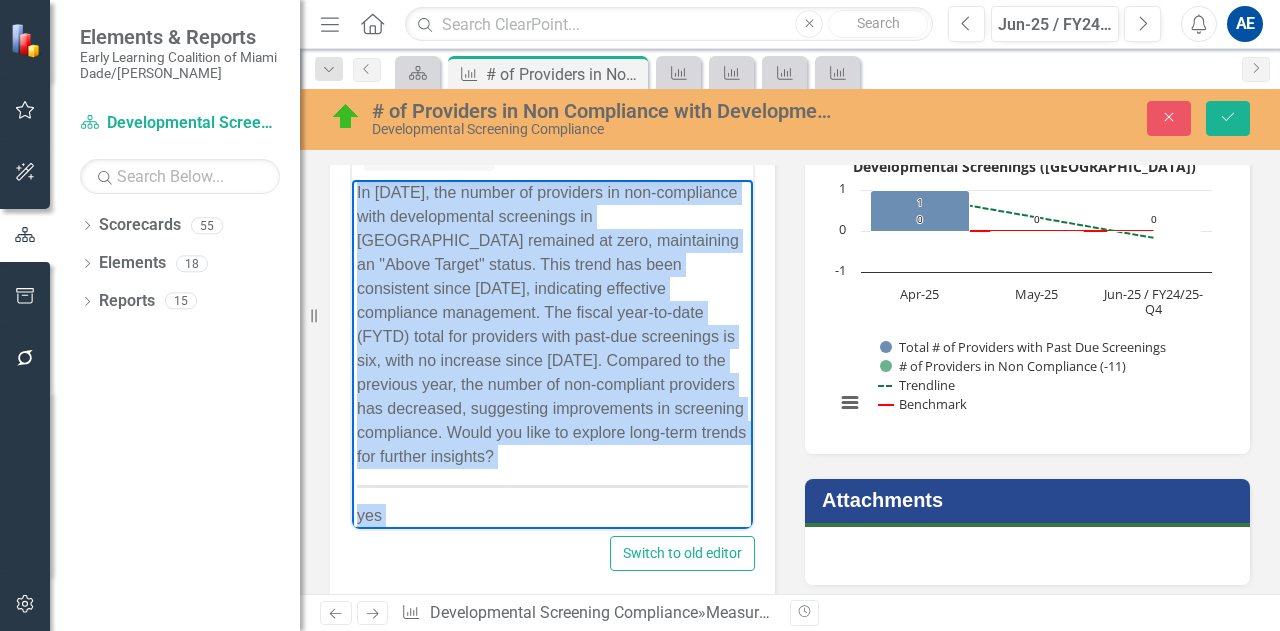 scroll, scrollTop: 0, scrollLeft: 0, axis: both 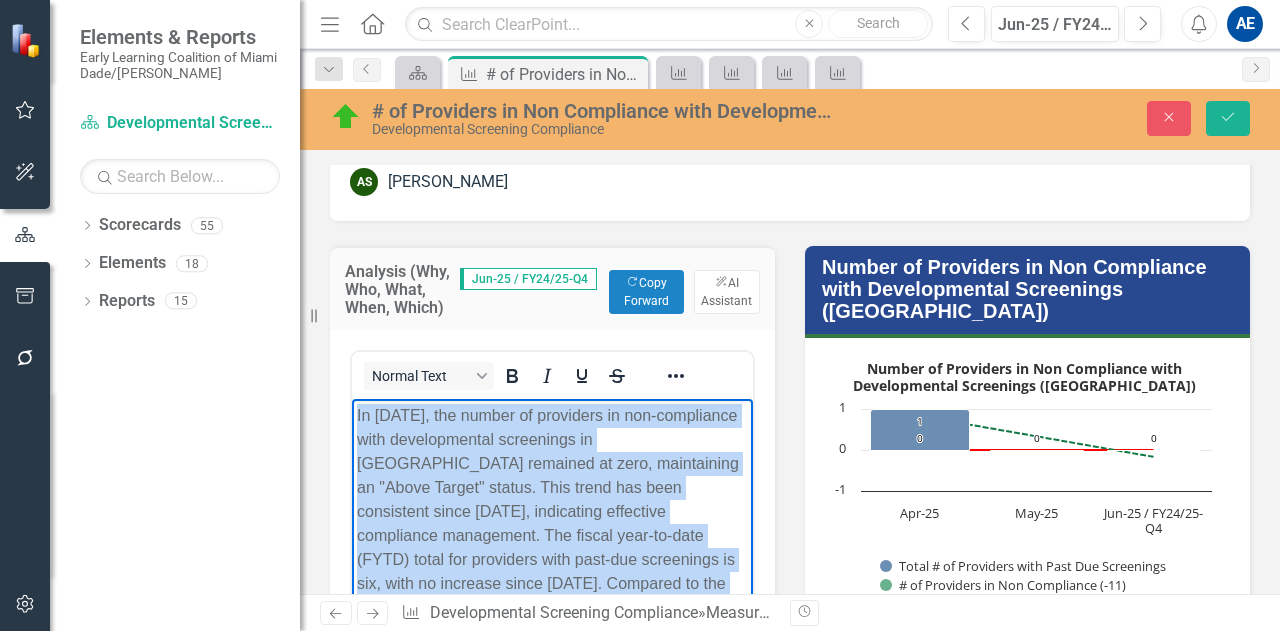 drag, startPoint x: 712, startPoint y: 716, endPoint x: 346, endPoint y: 169, distance: 658.1527 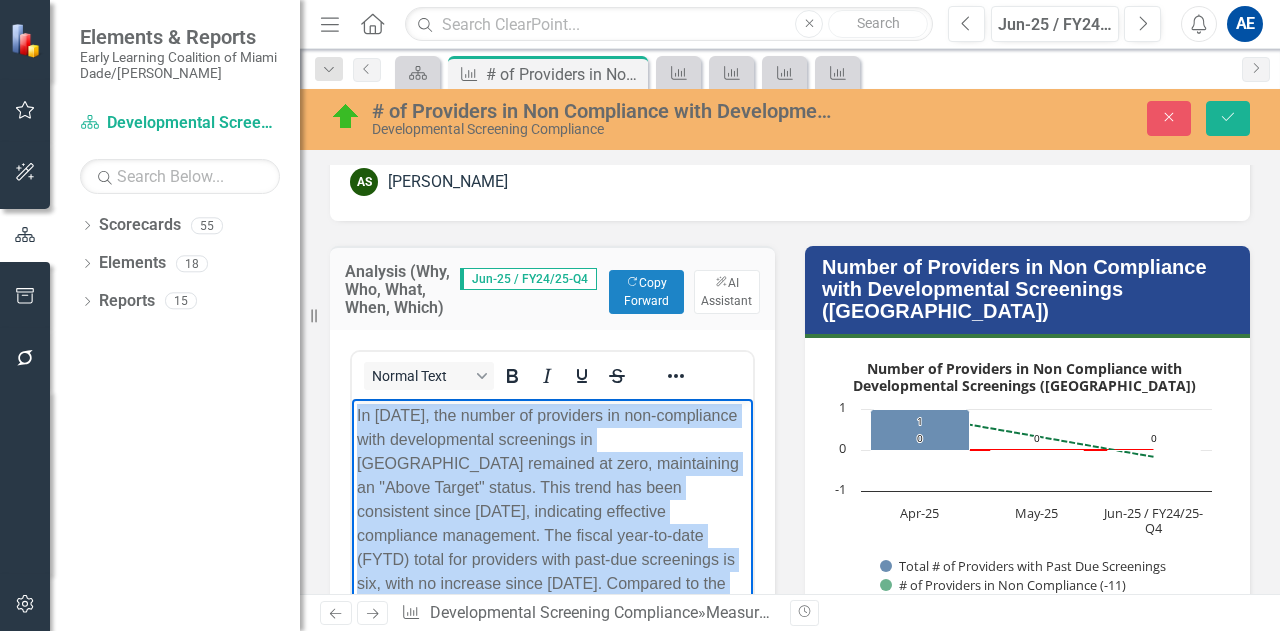 click on "In June 2025, the number of providers in non-compliance with developmental screenings in Monroe remained at zero, maintaining an "Above Target" status. This trend has been consistent since July 2024, indicating effective compliance management. The fiscal year-to-date (FYTD) total for providers with past-due screenings is six, with no increase since April 2025. Compared to the previous year, the number of non-compliant providers has decreased, suggesting improvements in screening compliance. Would you like to explore long-term trends for further insights? yes" at bounding box center [552, 771] 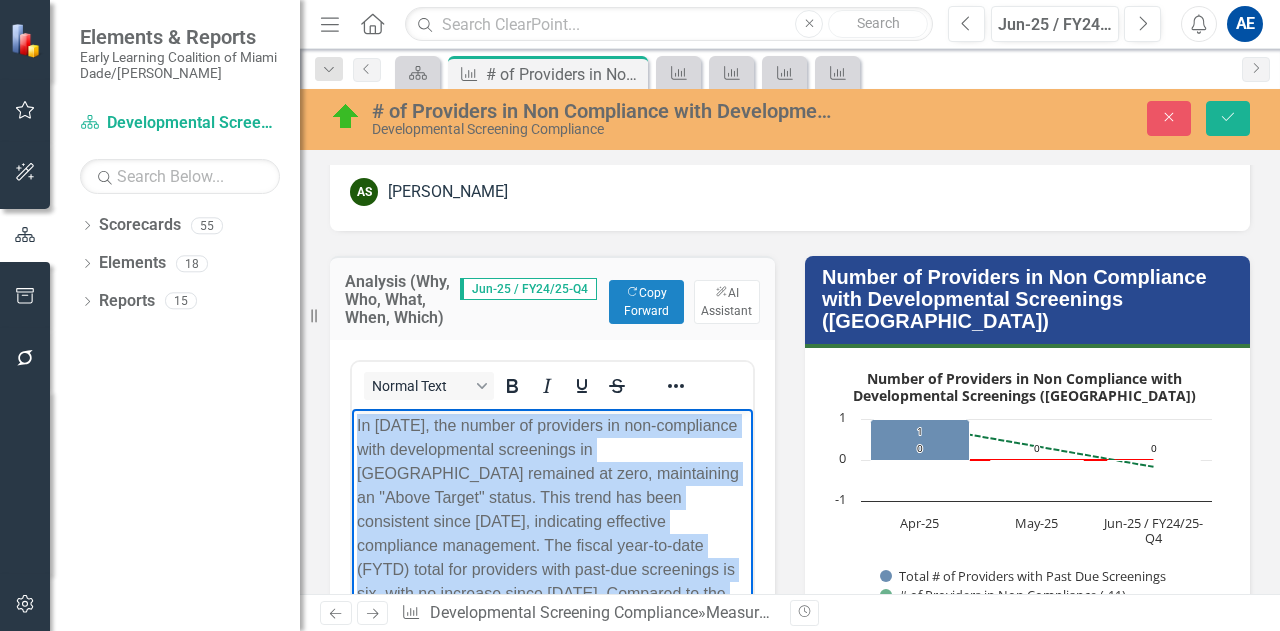 copy on "In June 2025, the number of providers in non-compliance with developmental screenings in Monroe remained at zero, maintaining an "Above Target" status. This trend has been consistent since July 2024, indicating effective compliance management. The fiscal year-to-date (FYTD) total for providers with past-due screenings is six, with no increase since April 2025. Compared to the previous year, the number of non-compliant providers has decreased, suggesting improvements in screening compliance. Would you like to explore long-term trends for further insights? yes Over the long term, the Early Learning Coalition of Miami Dade/Monroe has demonstrated a strong improvement in developmental screening compliance, consistently maintaining zero non-compliant providers from July 2024 to June 2025. This contrasts with higher non-compliance rates in previous years, indicating successful implementation of compliance measures. The FYTD total of six providers with past-due screenings reflects progress toward the benchmark of..." 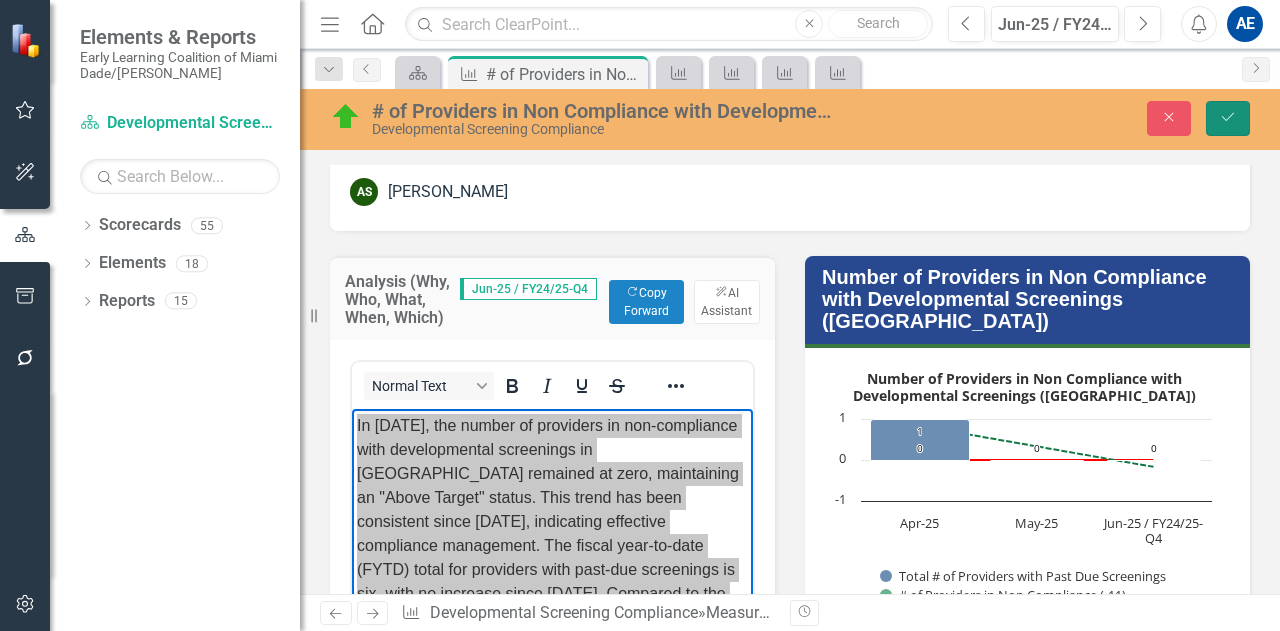 click on "Save" at bounding box center (1228, 118) 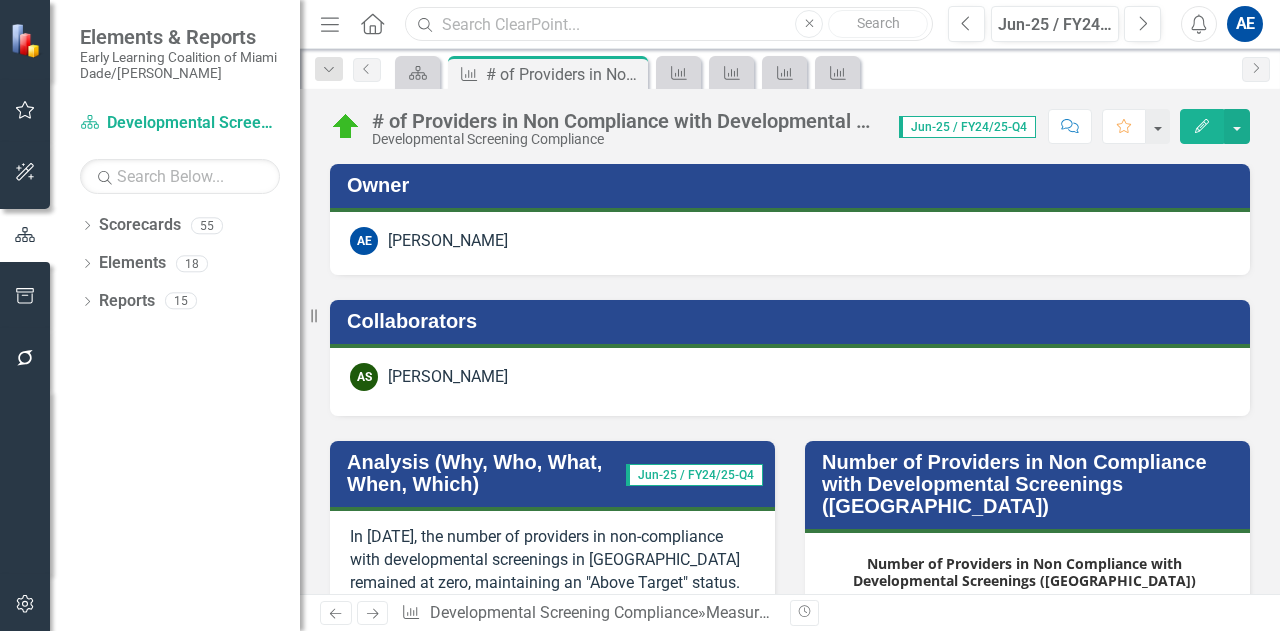 click at bounding box center (669, 24) 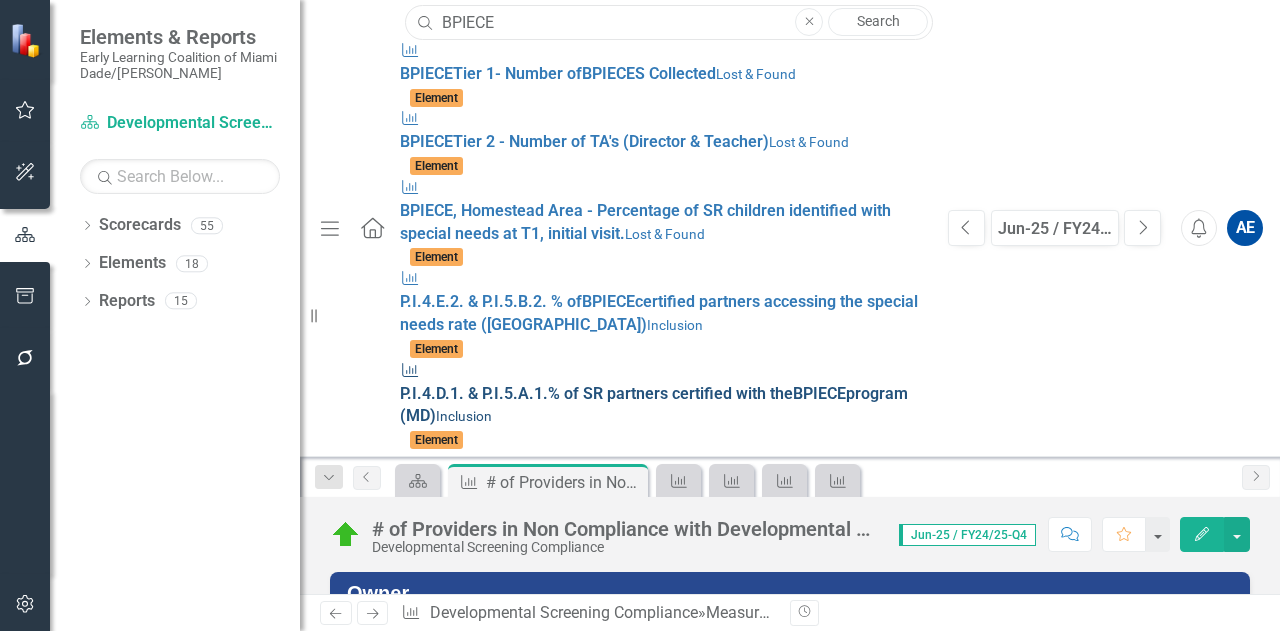 type on "BPIECE" 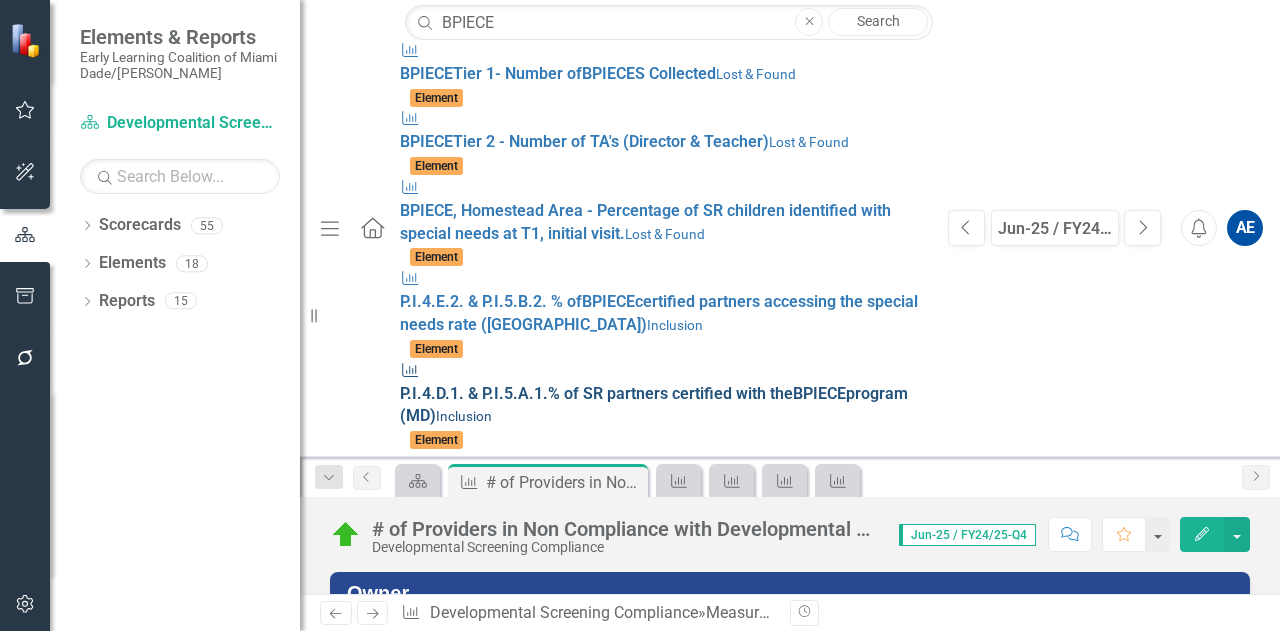 click on "P.I.4.D.1. & P.I.5.A.1.% of SR partners certified with the  BPIECE  program (MD)" at bounding box center (654, 405) 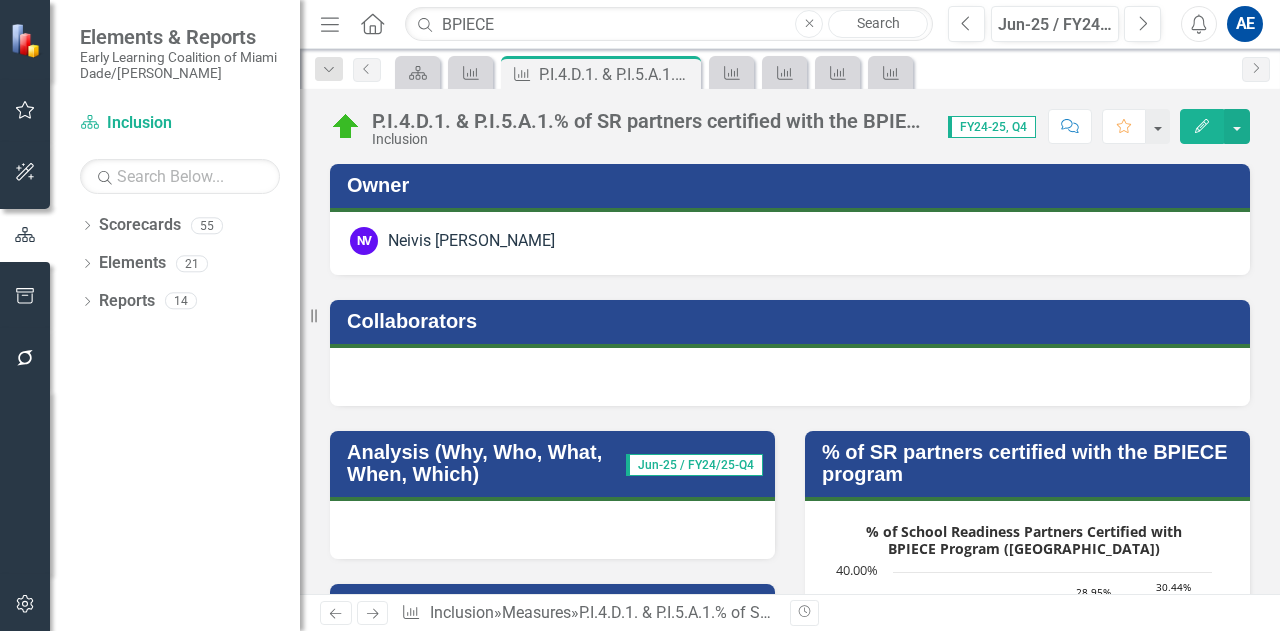 scroll, scrollTop: 0, scrollLeft: 0, axis: both 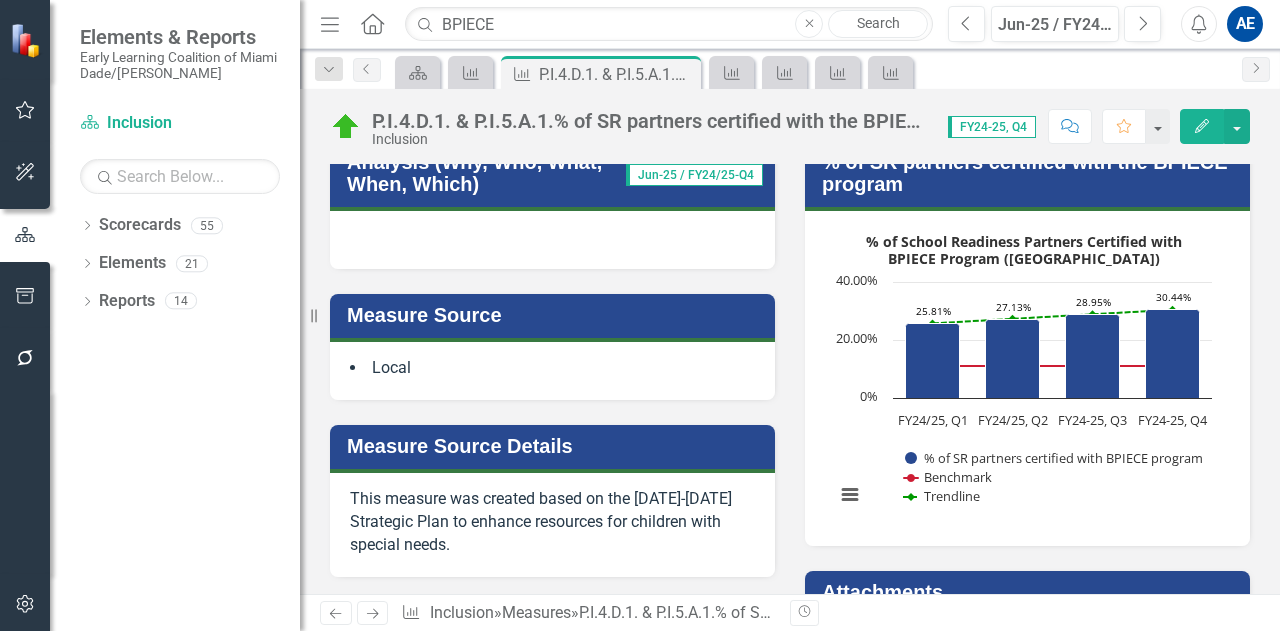 drag, startPoint x: 1085, startPoint y: 68, endPoint x: 1214, endPoint y: 226, distance: 203.97304 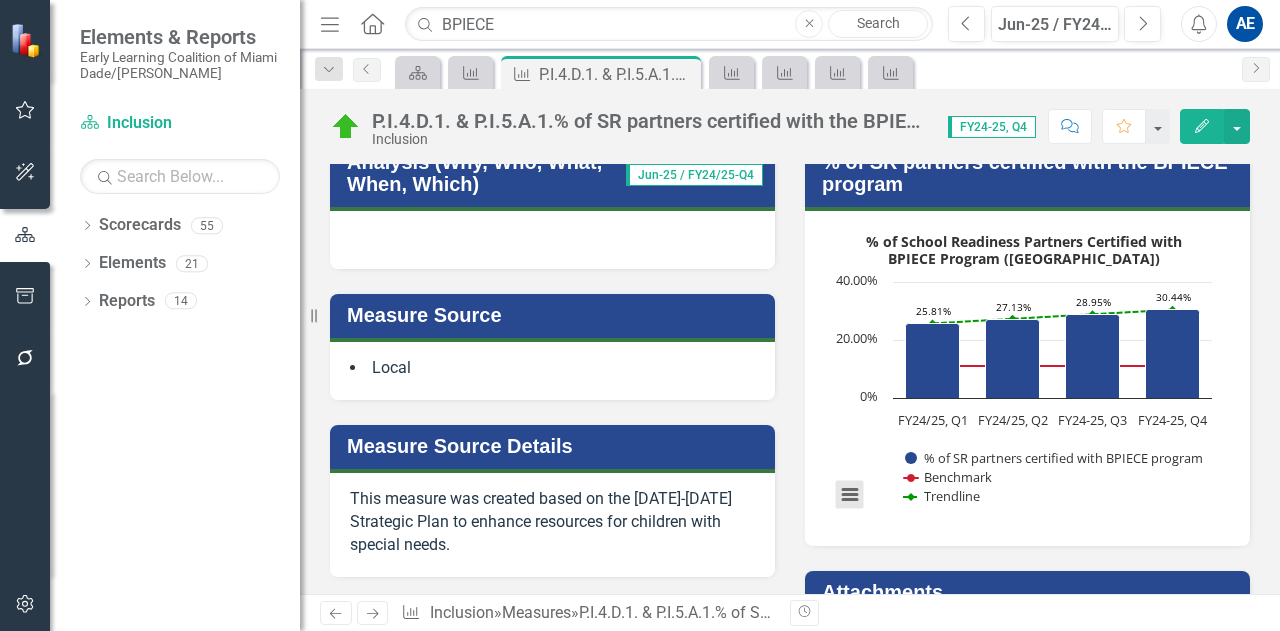 drag, startPoint x: 1214, startPoint y: 226, endPoint x: 838, endPoint y: 495, distance: 462.317 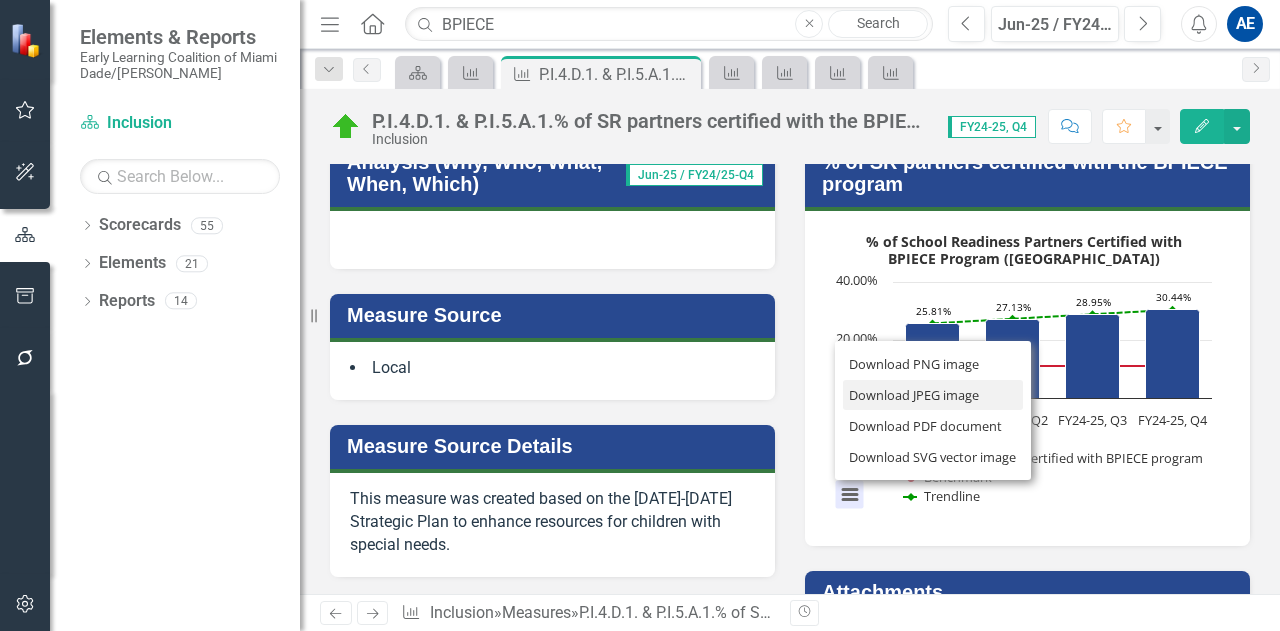 click on "Download JPEG image" at bounding box center (933, 395) 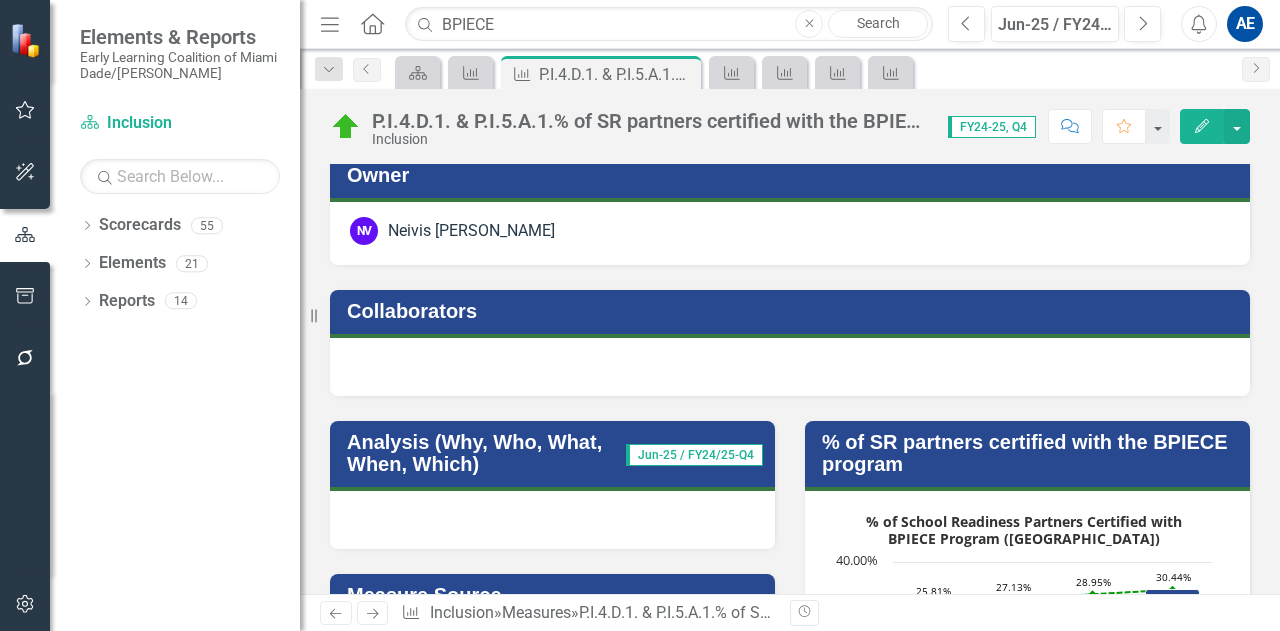 scroll, scrollTop: 0, scrollLeft: 0, axis: both 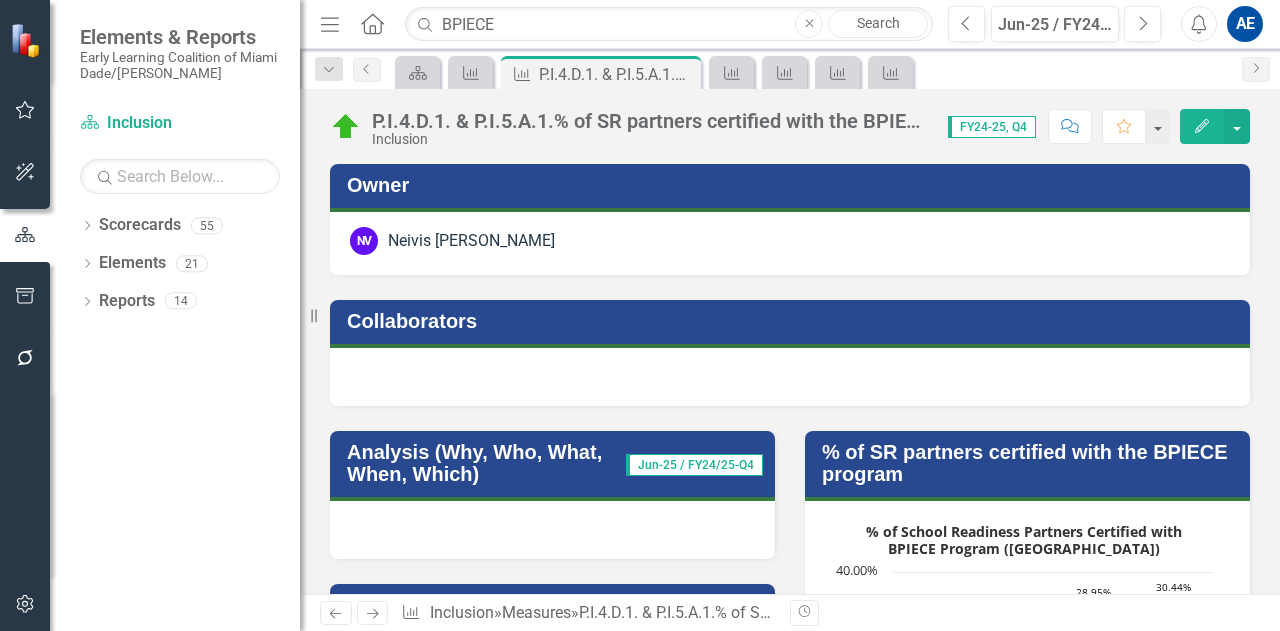 click on "Analysis (Why, Who, What, When, Which)" at bounding box center (486, 463) 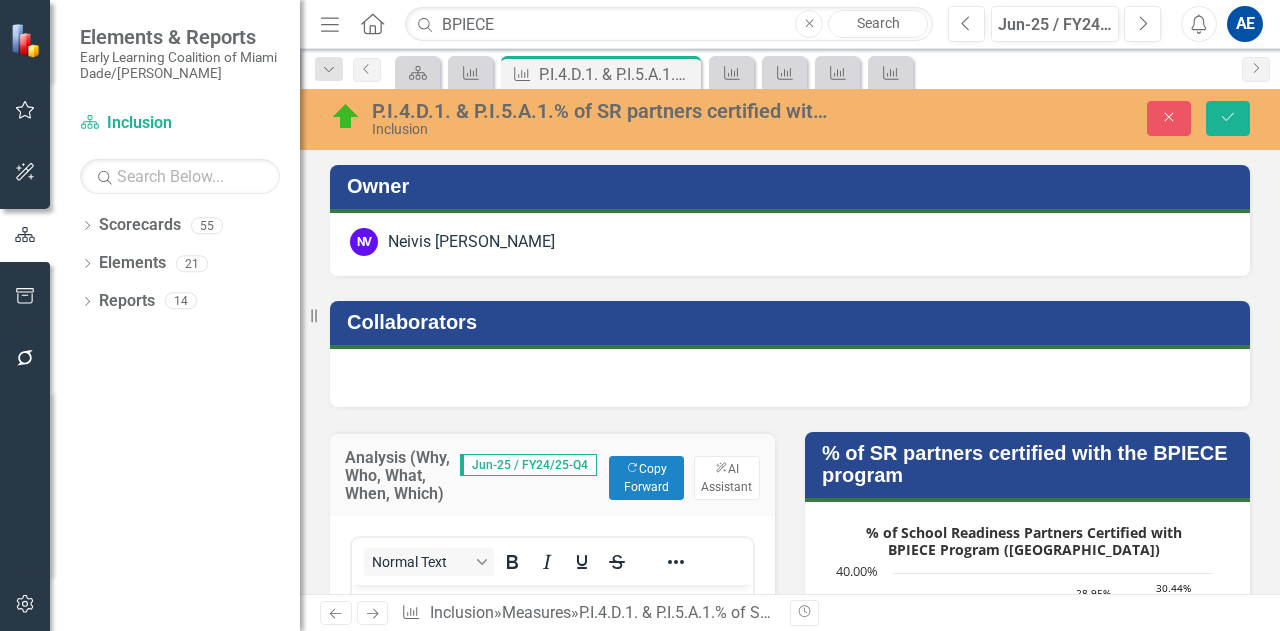 scroll, scrollTop: 0, scrollLeft: 0, axis: both 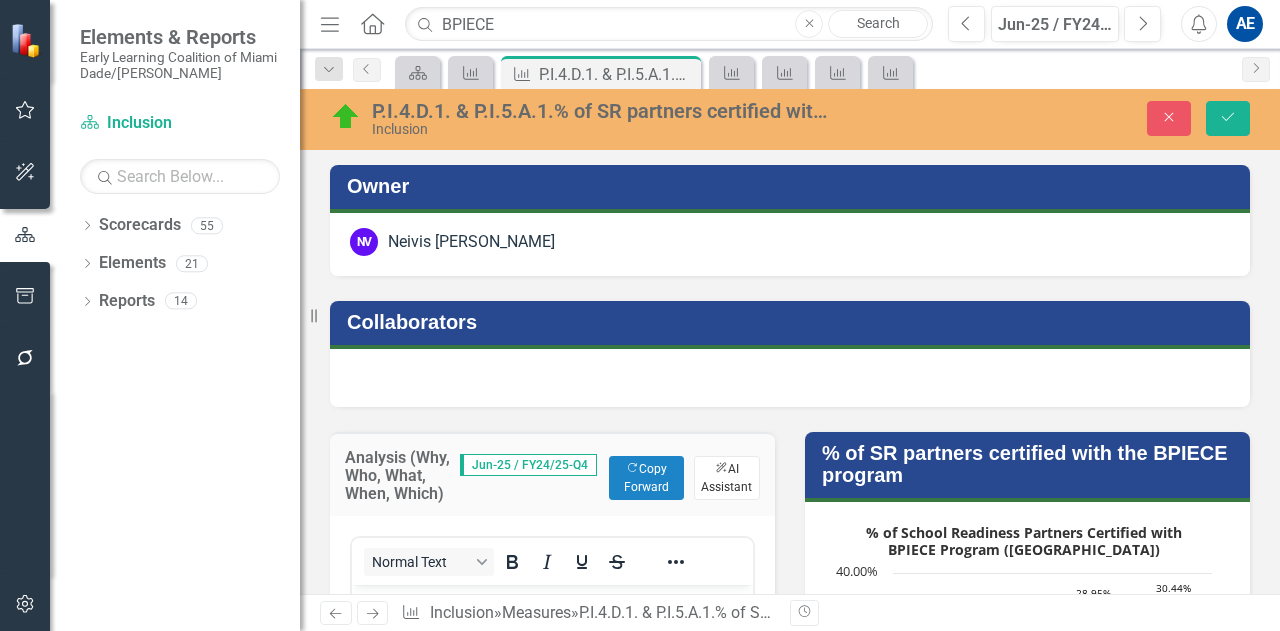 click on "ClearPoint AI  AI Assistant" at bounding box center [727, 478] 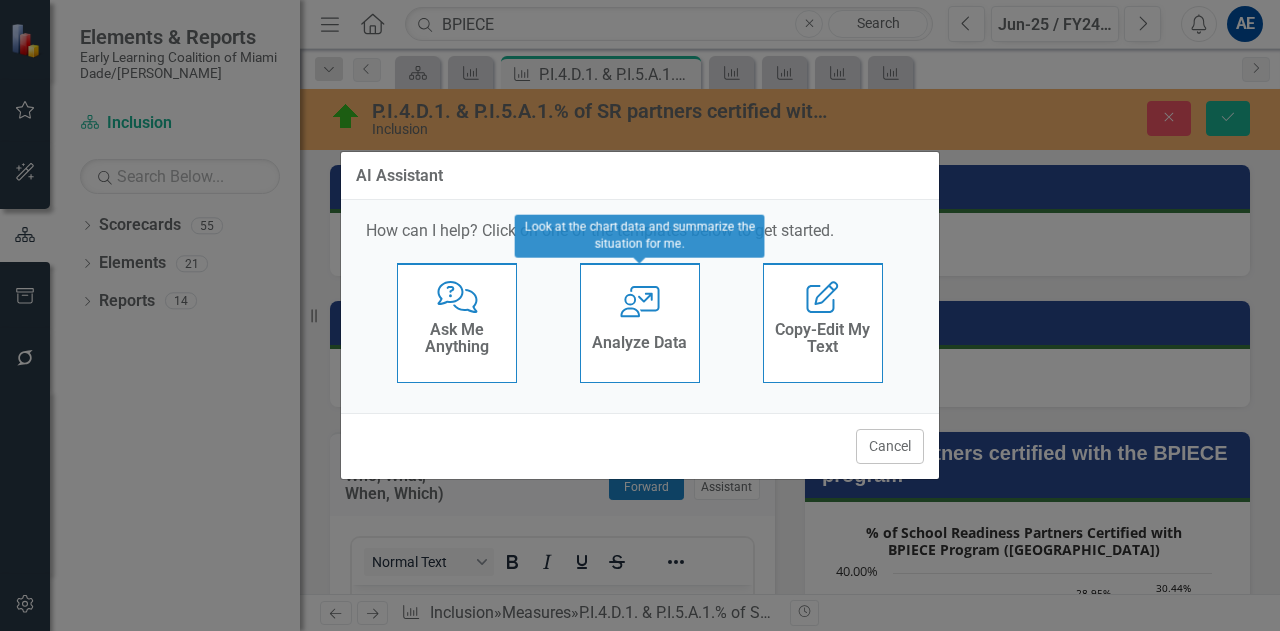 click on "Analyze Data" at bounding box center (639, 343) 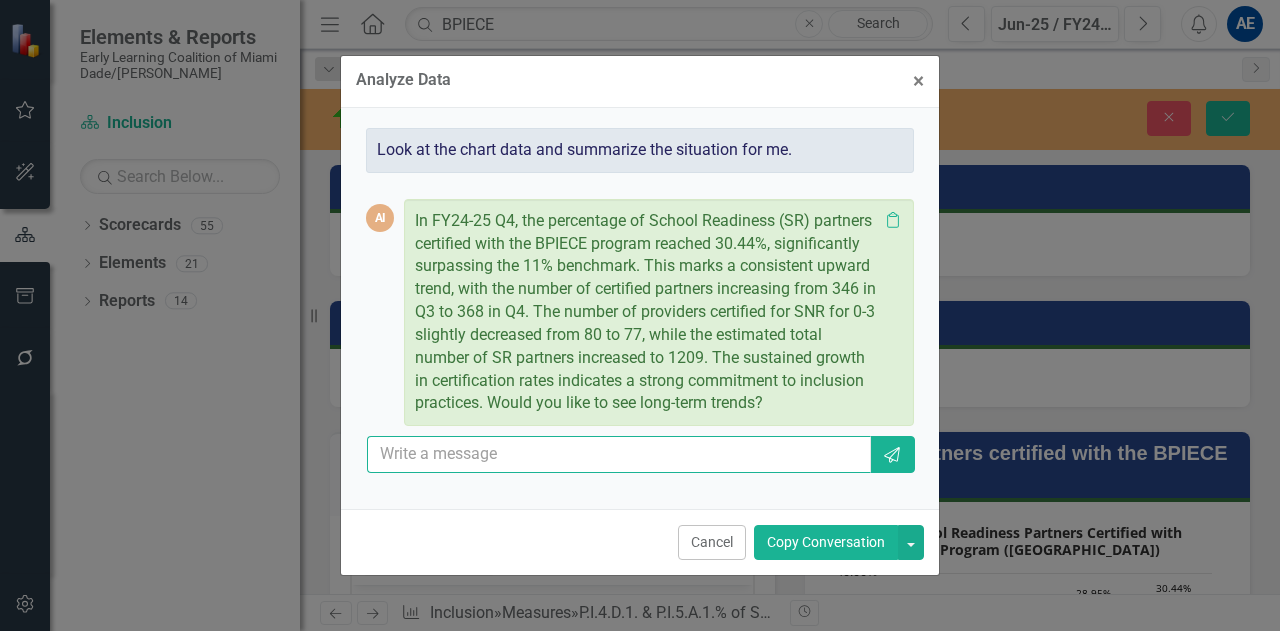 click at bounding box center (619, 454) 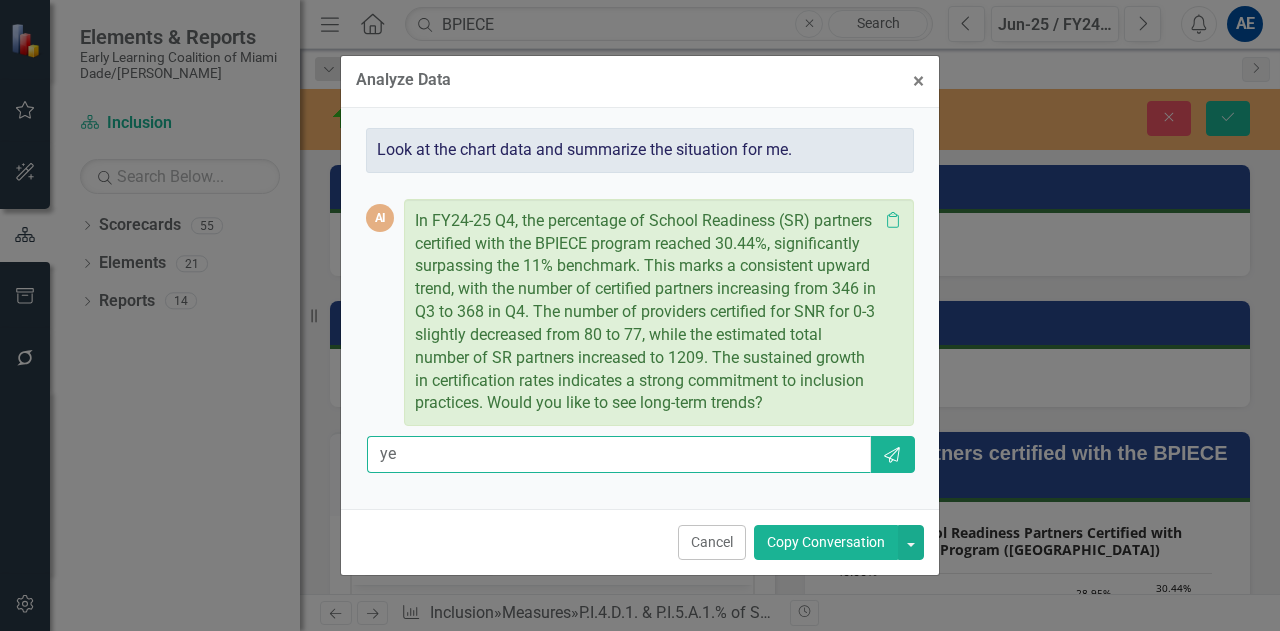 type on "yes" 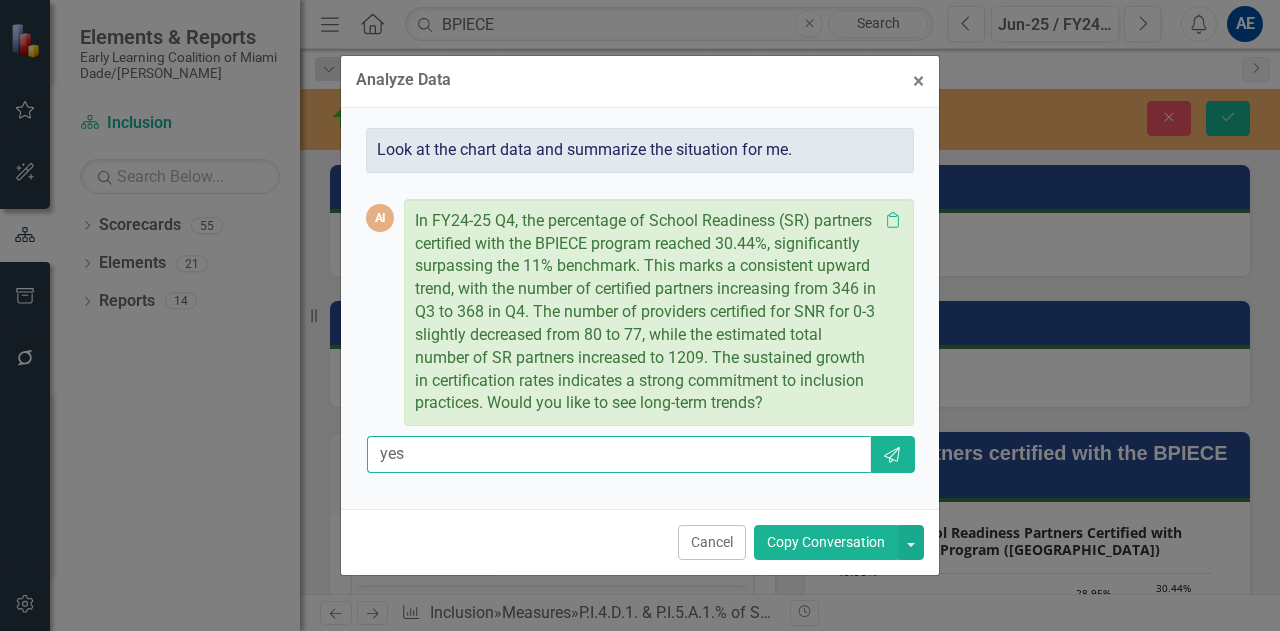 type 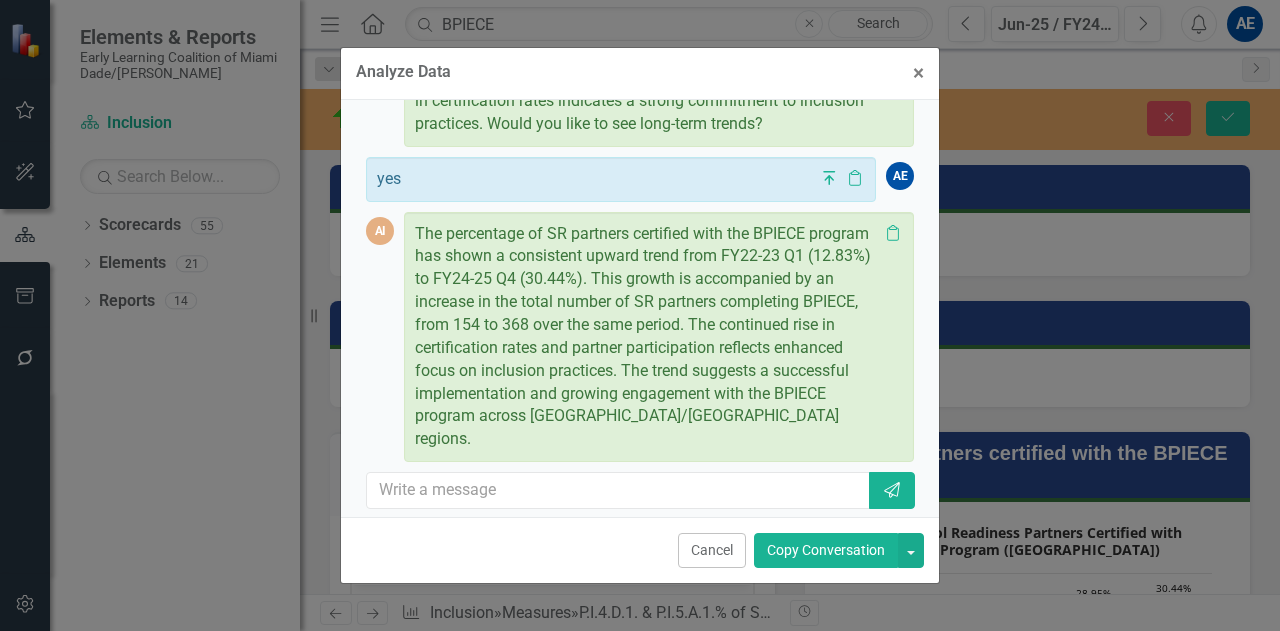 scroll, scrollTop: 302, scrollLeft: 0, axis: vertical 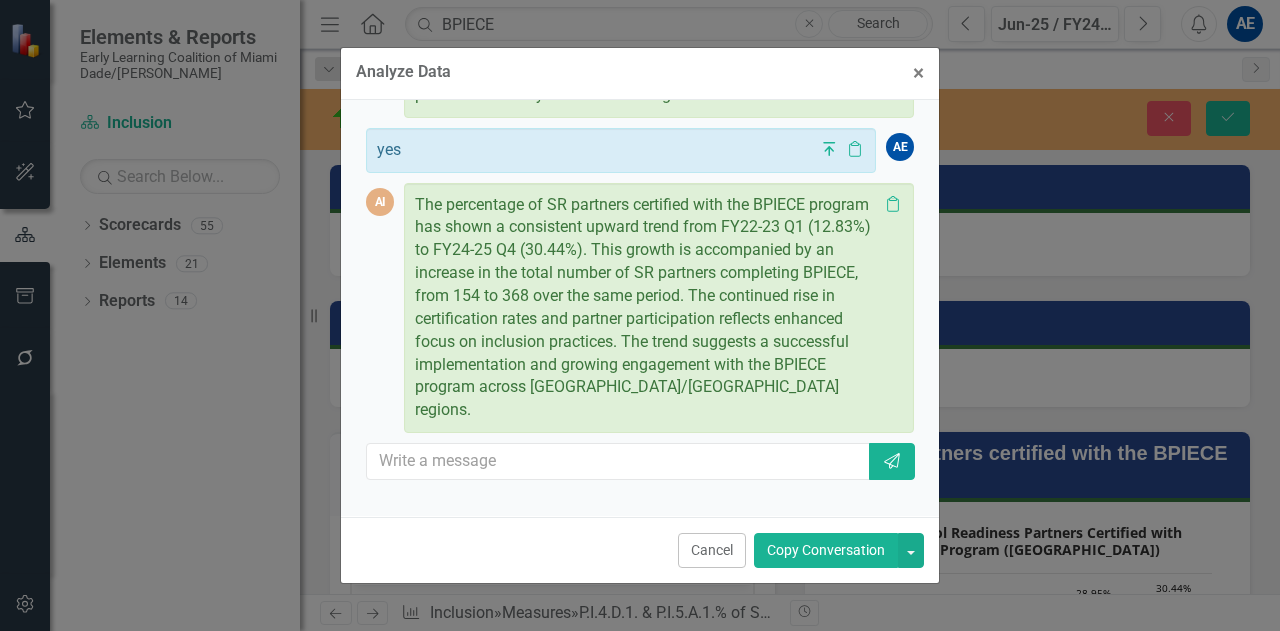 click on "Copy Conversation" at bounding box center [826, 550] 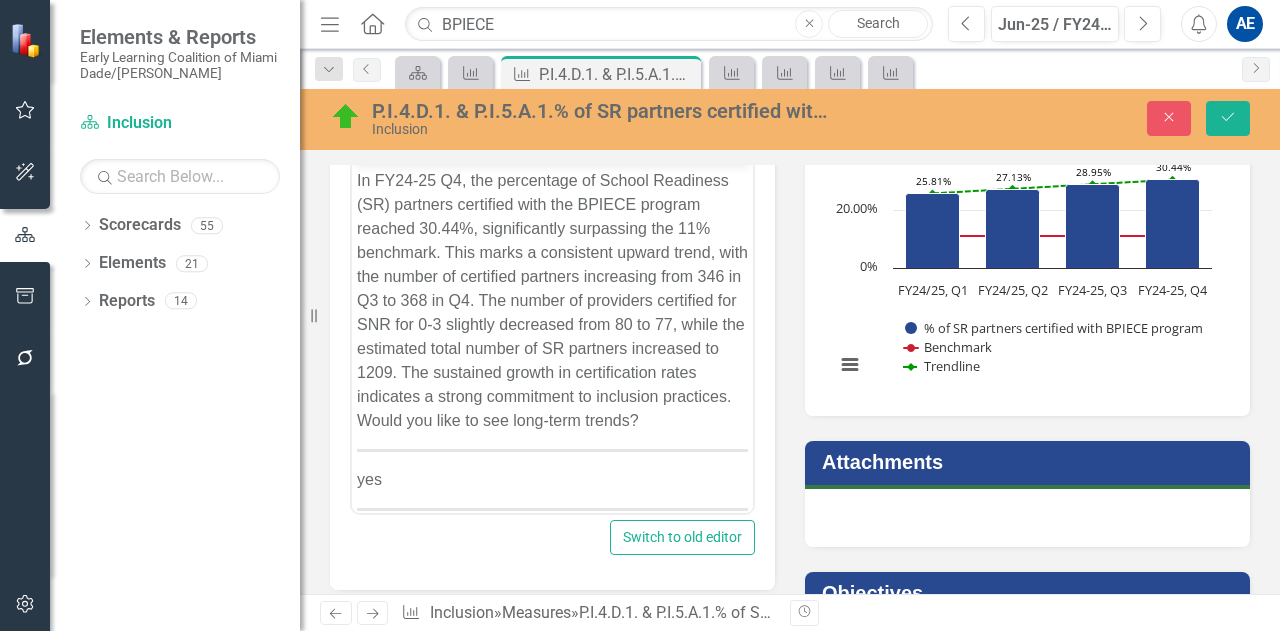 scroll, scrollTop: 432, scrollLeft: 0, axis: vertical 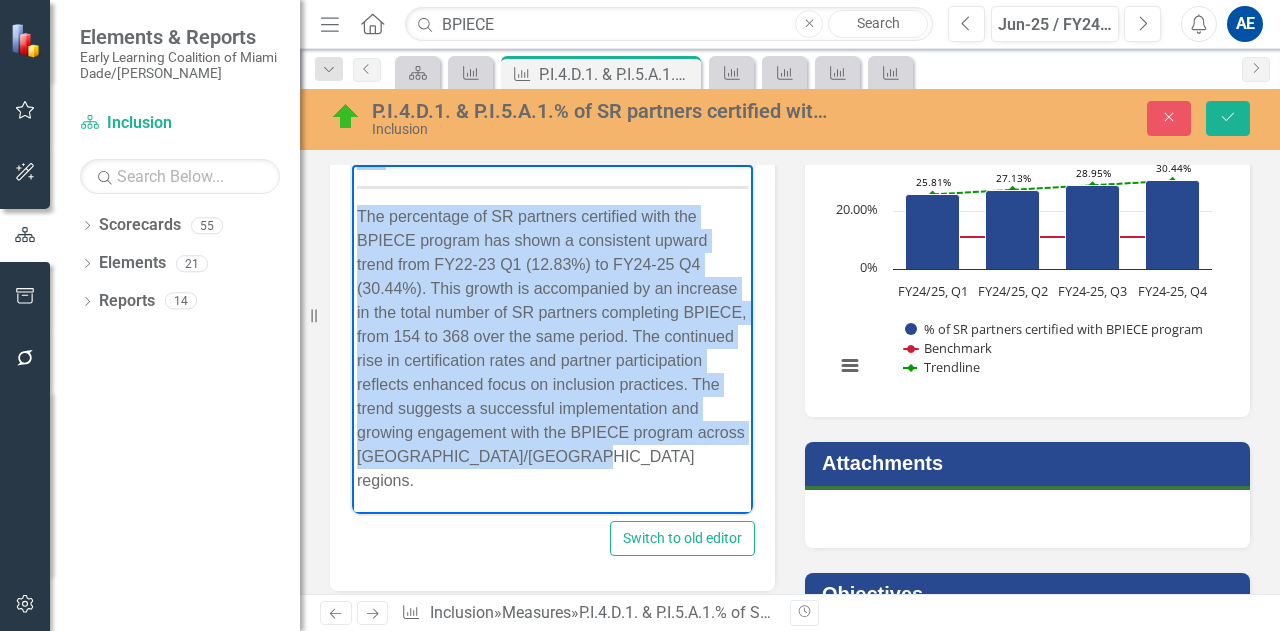 drag, startPoint x: 352, startPoint y: 178, endPoint x: 686, endPoint y: 516, distance: 475.18417 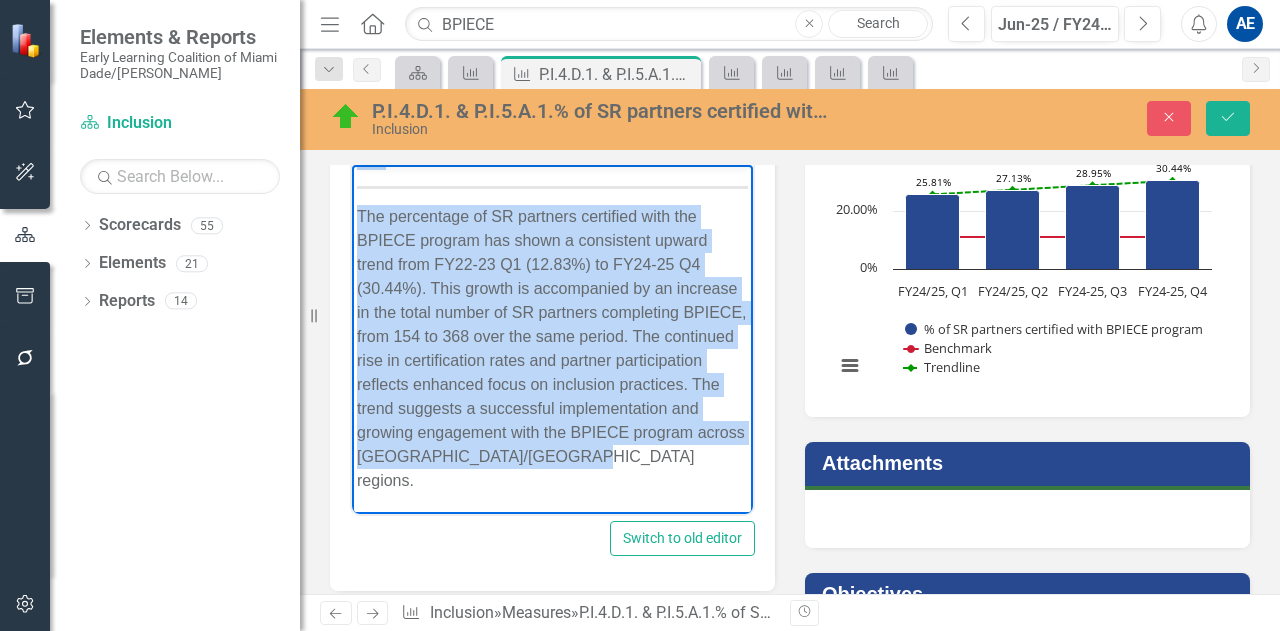 copy on "In FY24-25 Q4, the percentage of School Readiness (SR) partners certified with the BPIECE program reached 30.44%, significantly surpassing the 11% benchmark. This marks a consistent upward trend, with the number of certified partners increasing from 346 in Q3 to 368 in Q4. The number of providers certified for SNR for 0-3 slightly decreased from 80 to 77, while the estimated total number of SR partners increased to 1209. The sustained growth in certification rates indicates a strong commitment to inclusion practices. Would you like to see long-term trends? yes The percentage of SR partners certified with the BPIECE program has shown a consistent upward trend from FY22-23 Q1 (12.83%) to FY24-25 Q4 (30.44%). This growth is accompanied by an increase in the total number of SR partners completing BPIECE, from 154 to 368 over the same period. The continued rise in certification rates and partner participation reflects enhanced focus on inclusion practices. The trend suggests a successful implementation and grow..." 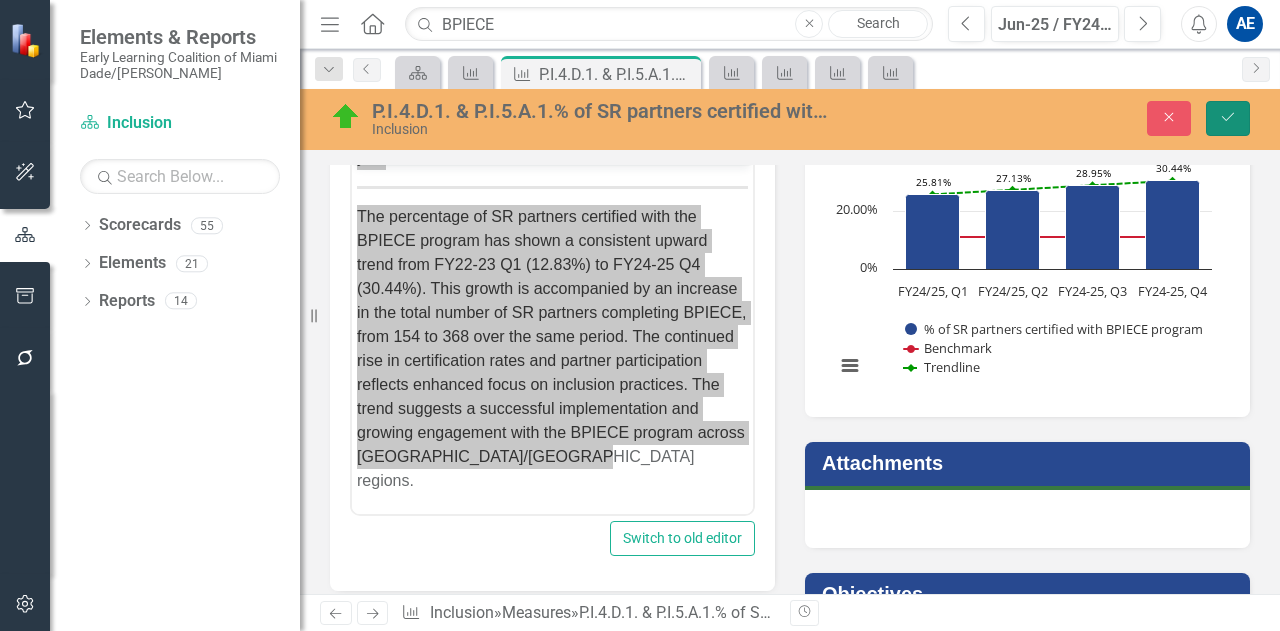 click 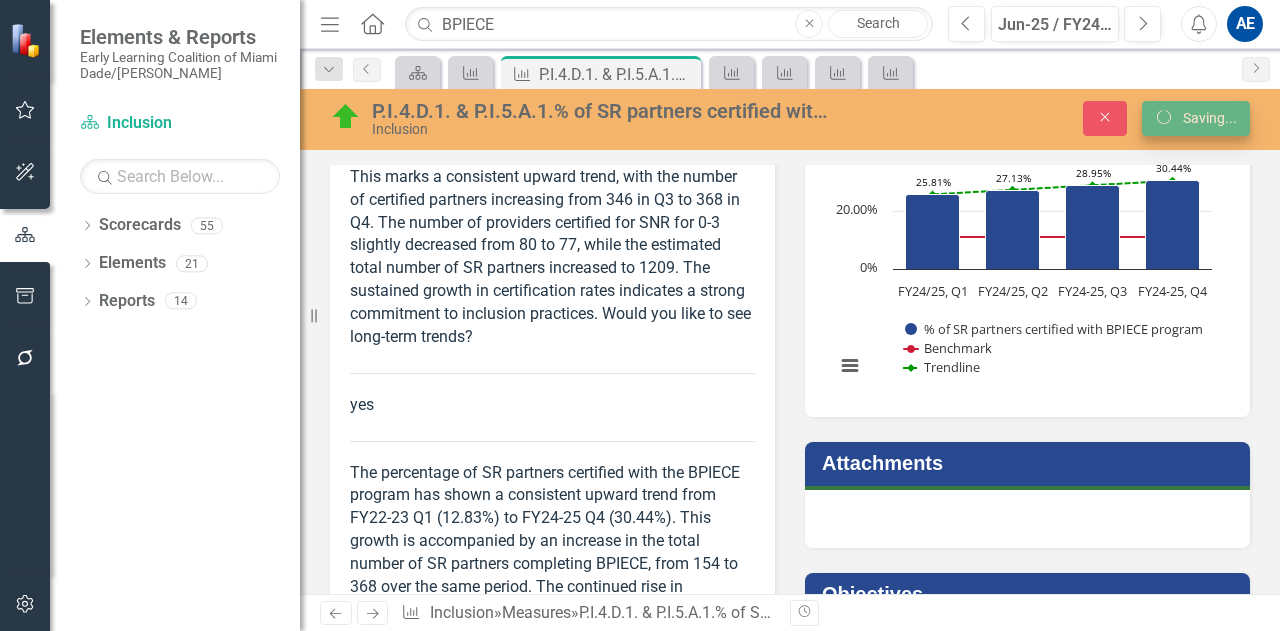 scroll, scrollTop: 406, scrollLeft: 0, axis: vertical 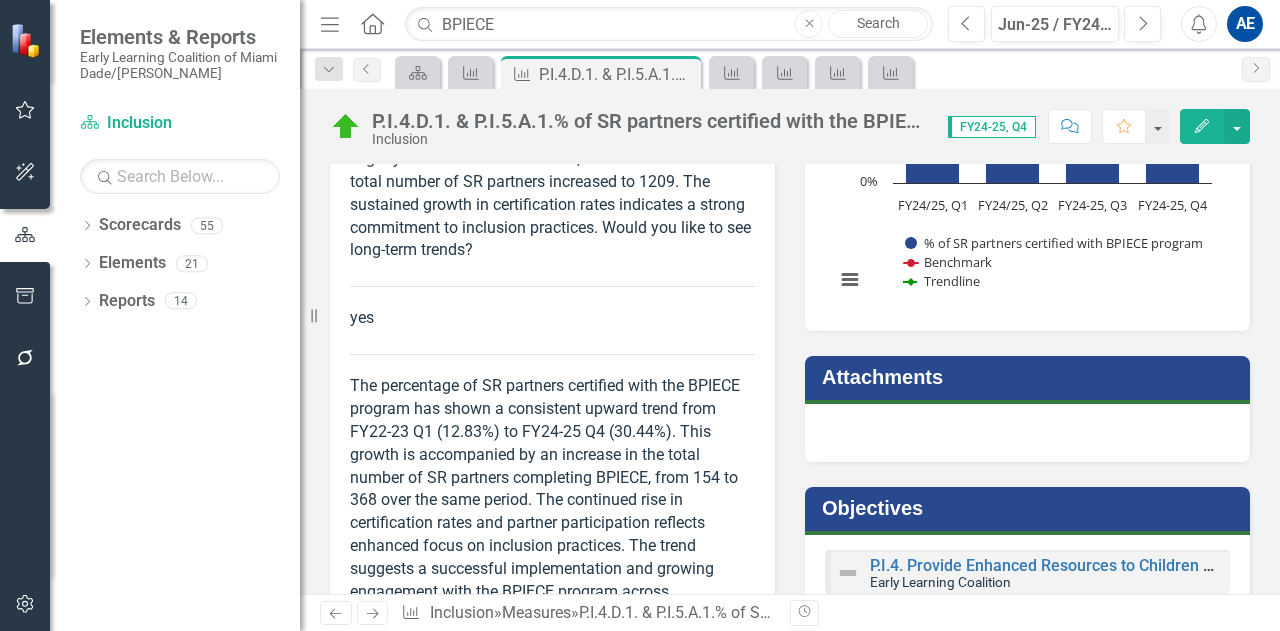 click on "yes" at bounding box center [552, 318] 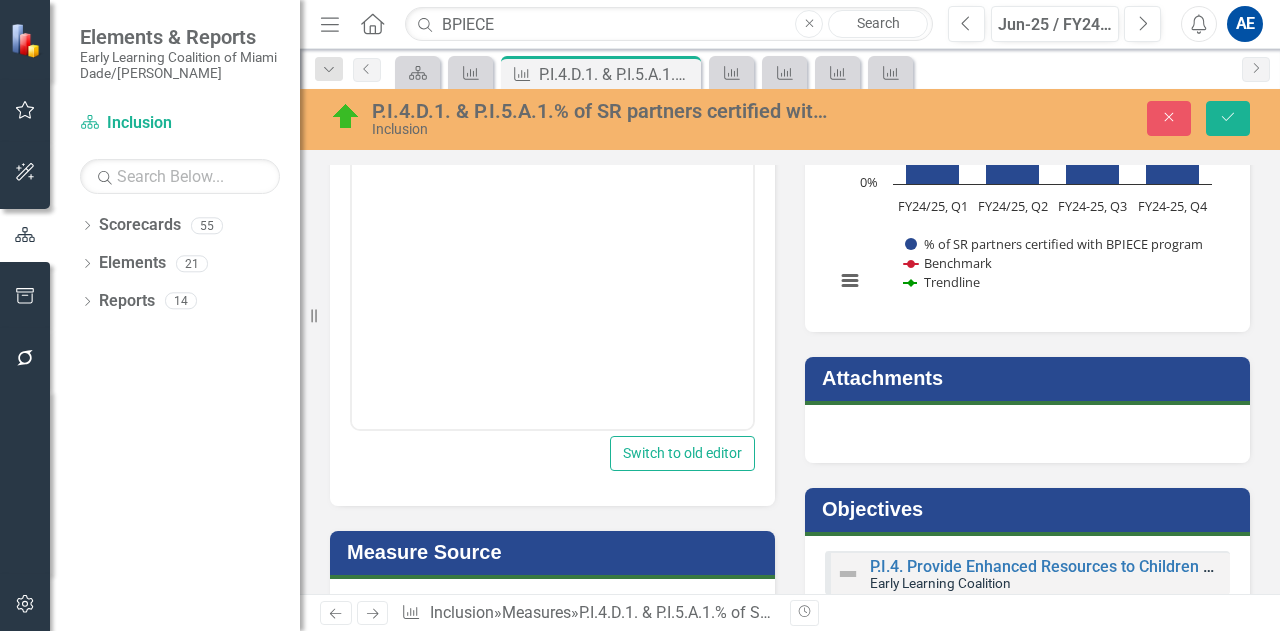 scroll, scrollTop: 518, scrollLeft: 0, axis: vertical 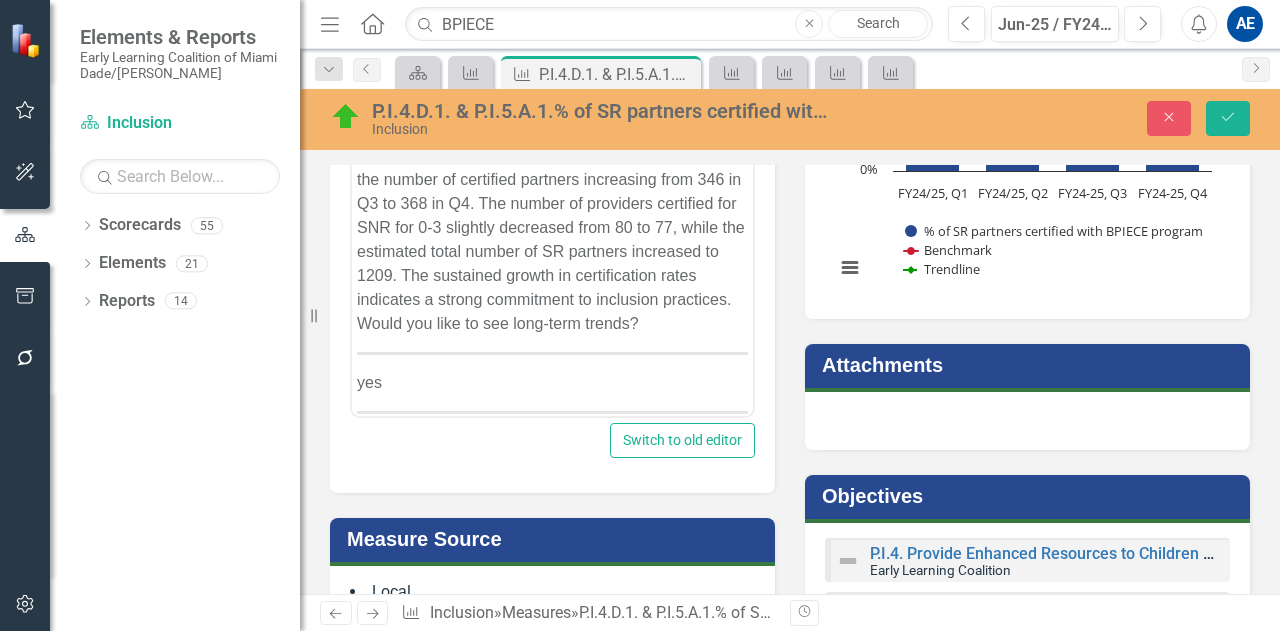 click on "yes" at bounding box center (552, 383) 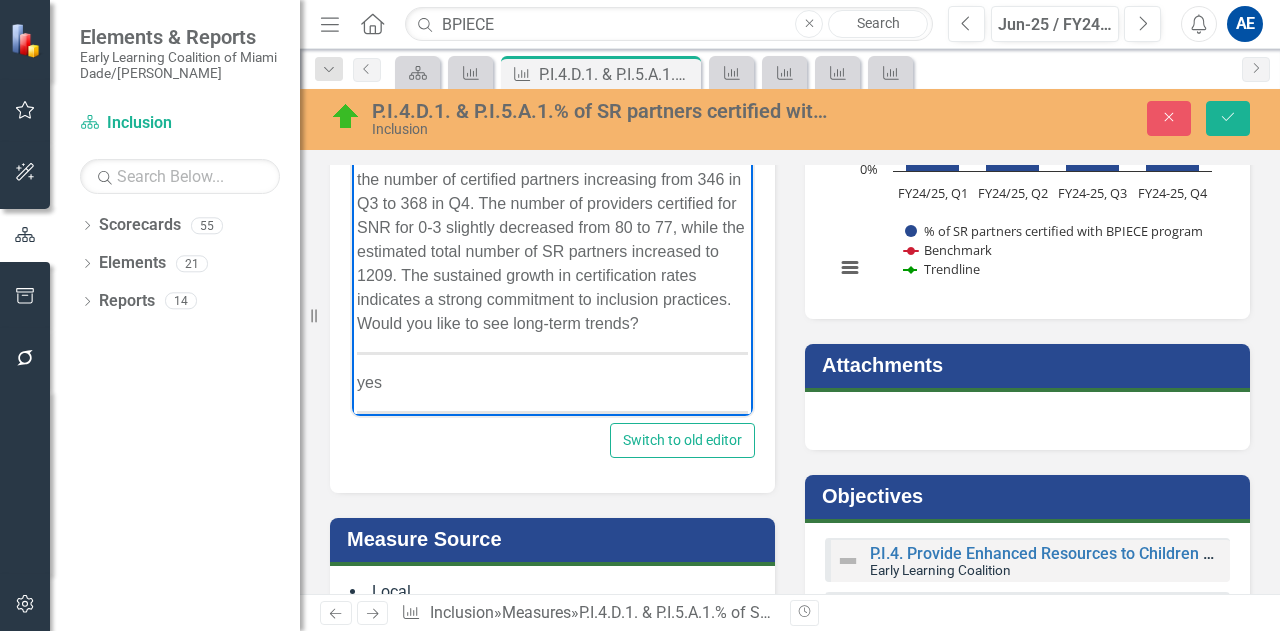type 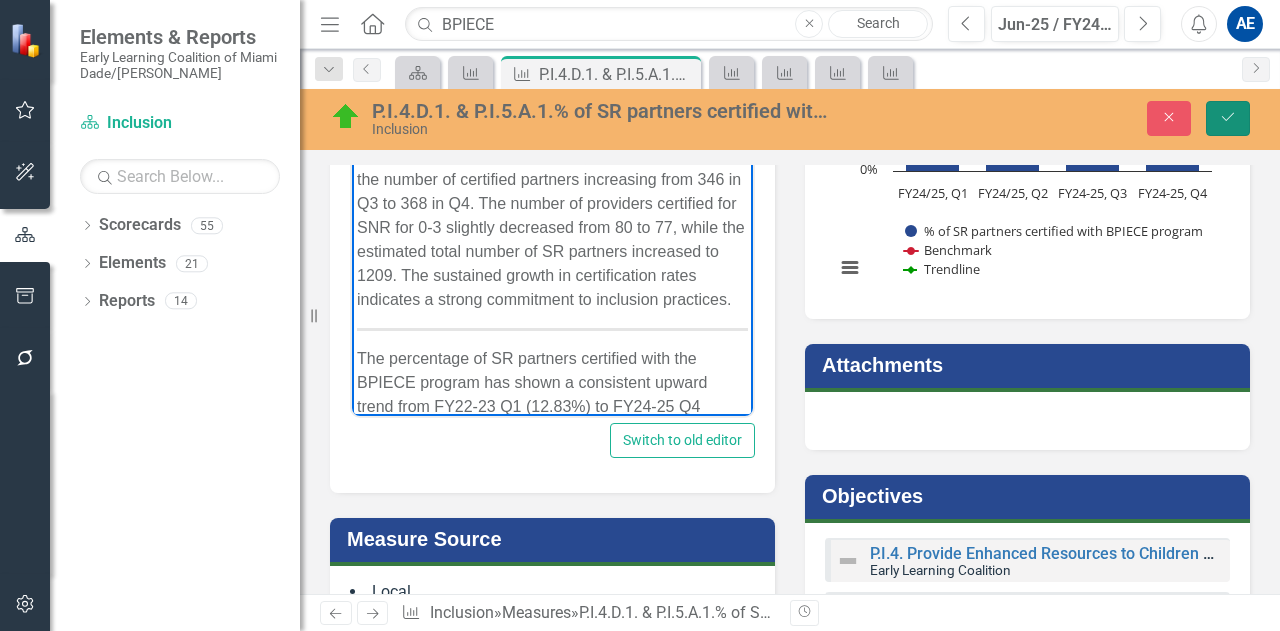 click on "Save" at bounding box center (1228, 118) 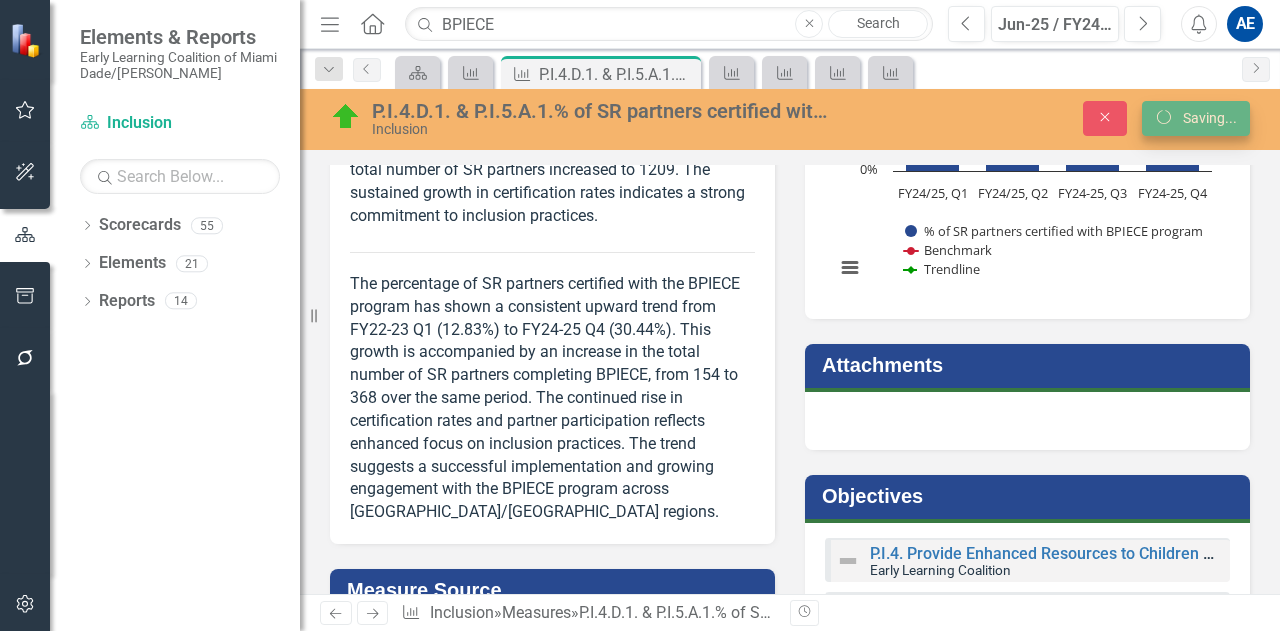 scroll, scrollTop: 505, scrollLeft: 0, axis: vertical 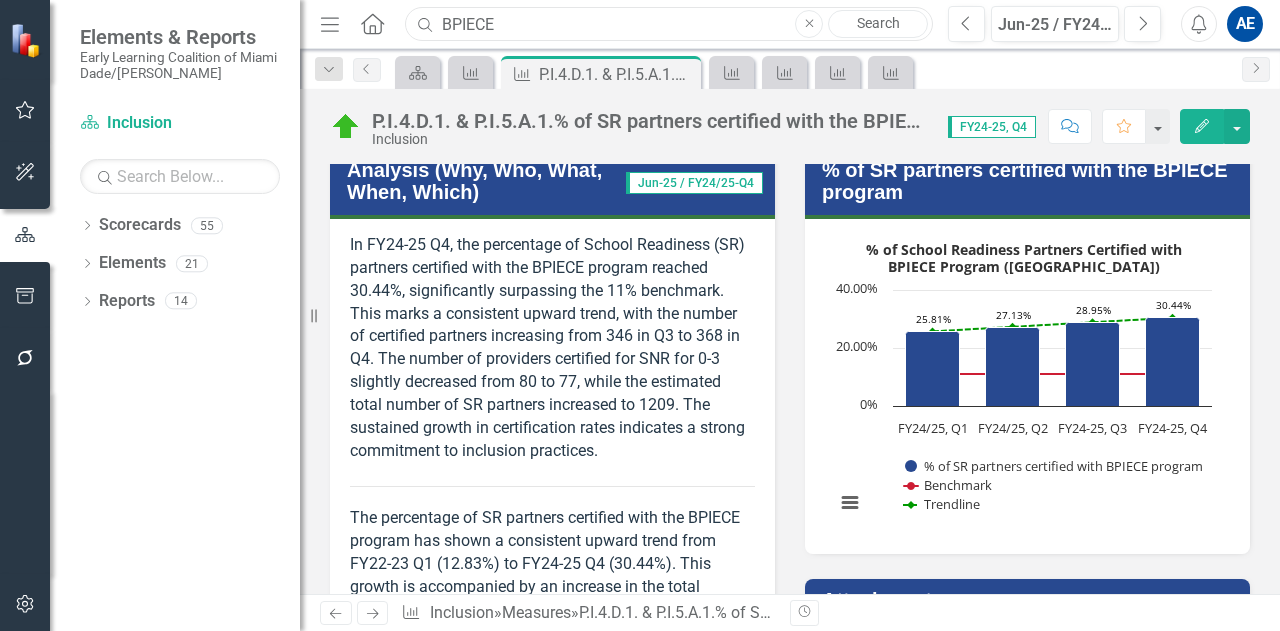 click on "BPIECE" at bounding box center [669, 24] 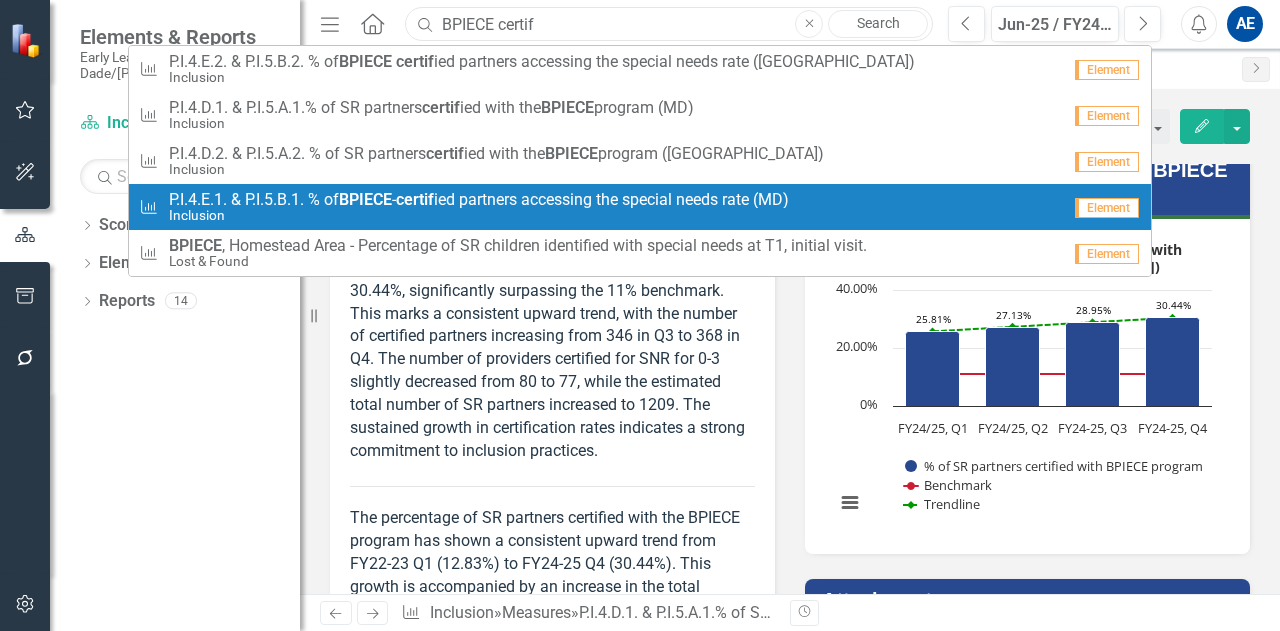 type on "BPIECE certif" 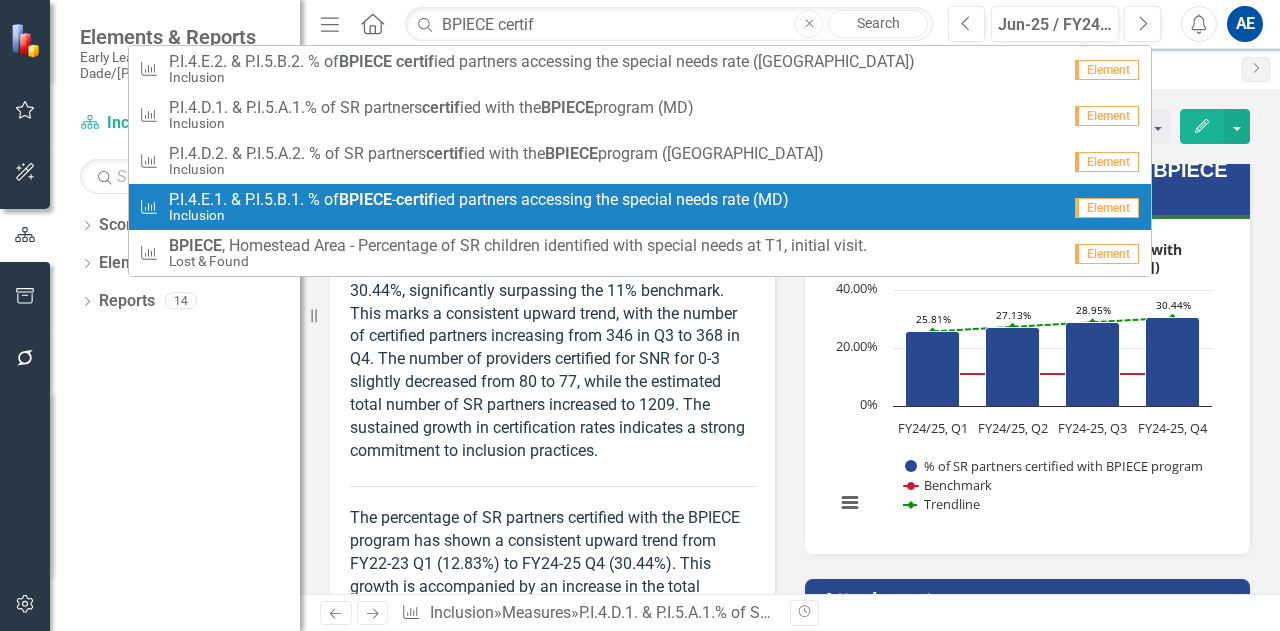 click on "Measure P.I.4.E.1. & P.I.5.B.1. % of  BPIECE - certif ied partners accessing the special needs rate (MD) Inclusion Element" at bounding box center [640, 207] 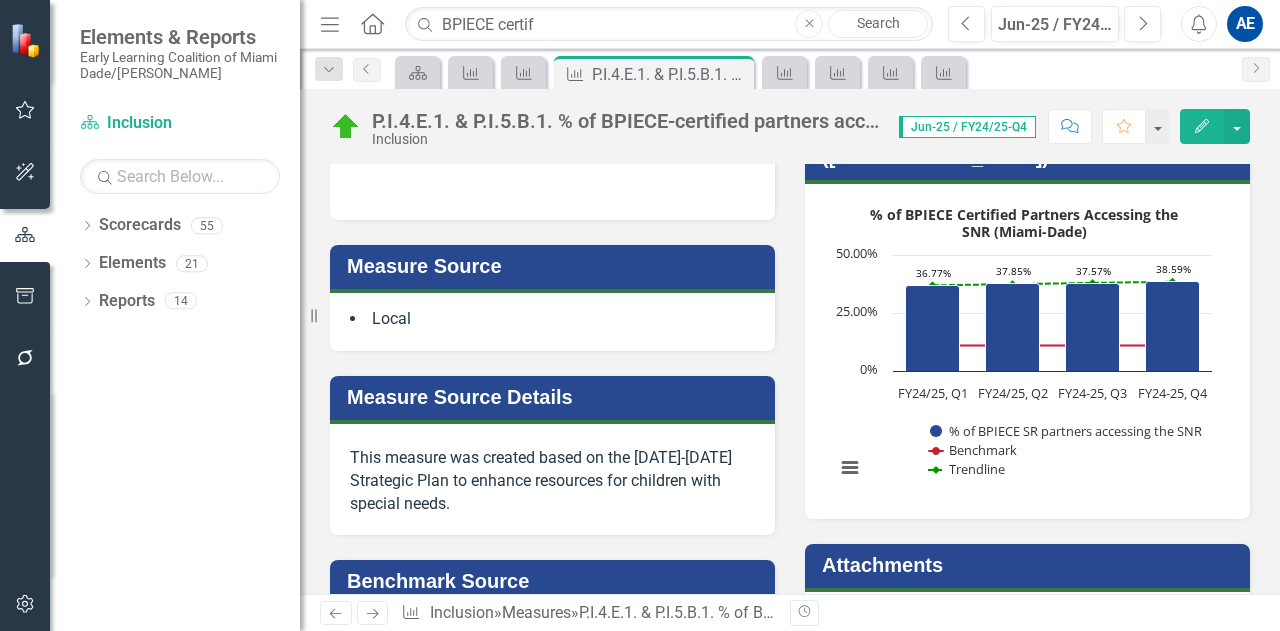 scroll, scrollTop: 370, scrollLeft: 0, axis: vertical 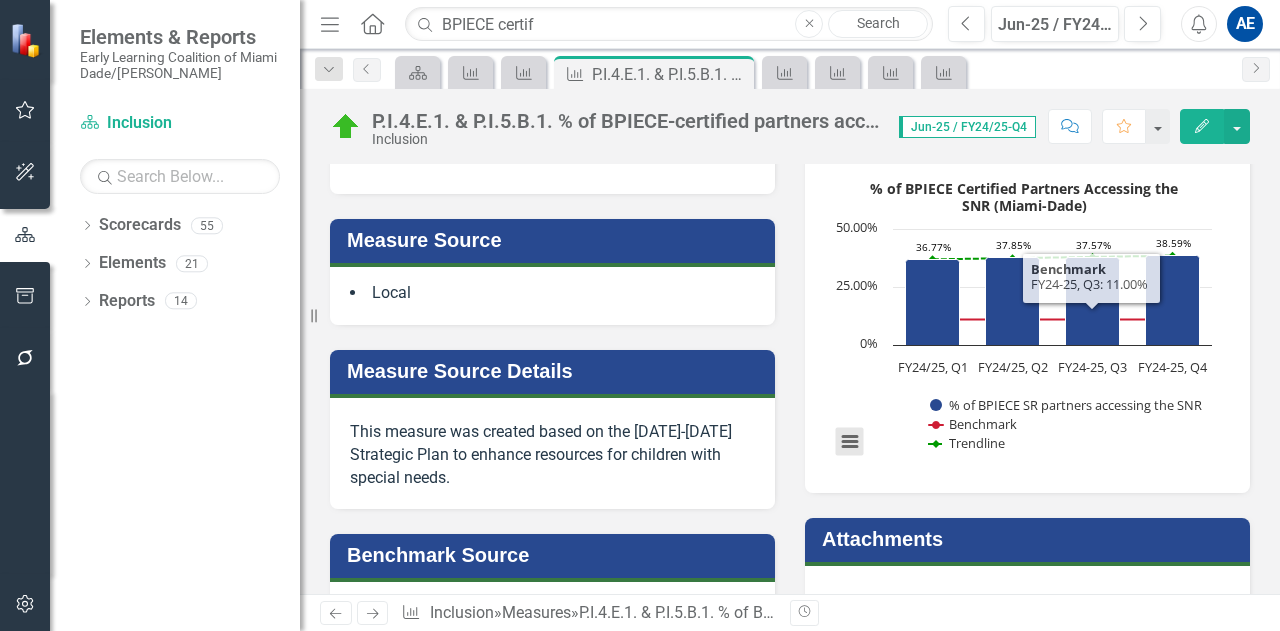 click at bounding box center [850, 442] 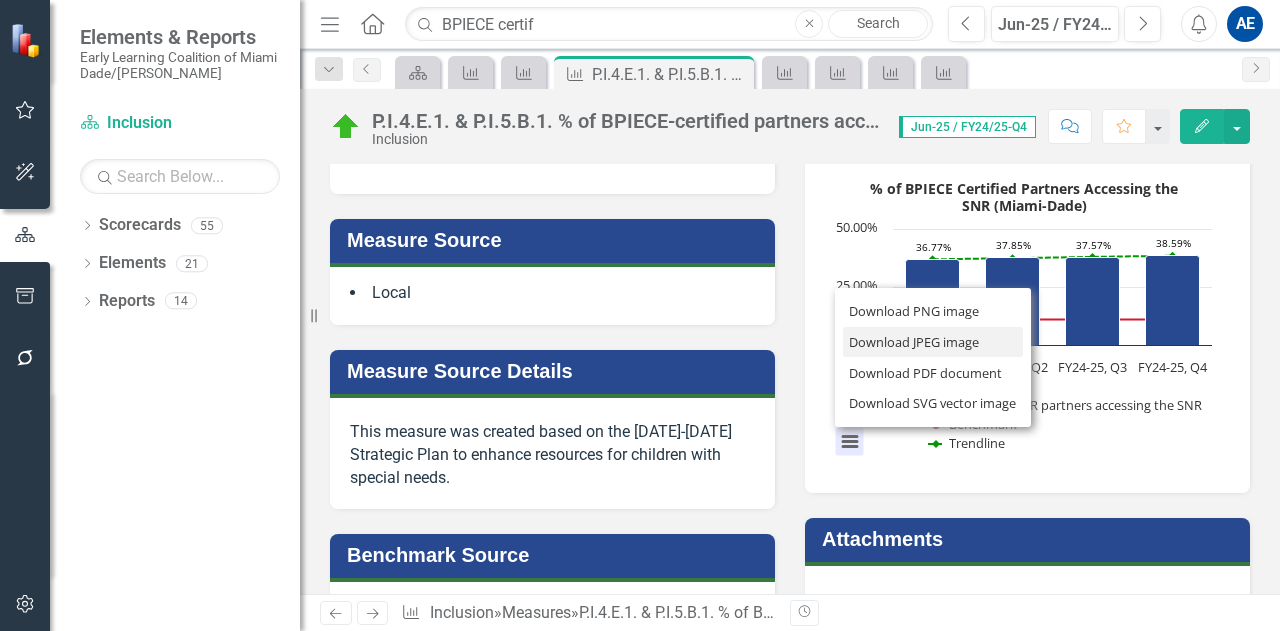 click on "Download JPEG image" at bounding box center [933, 342] 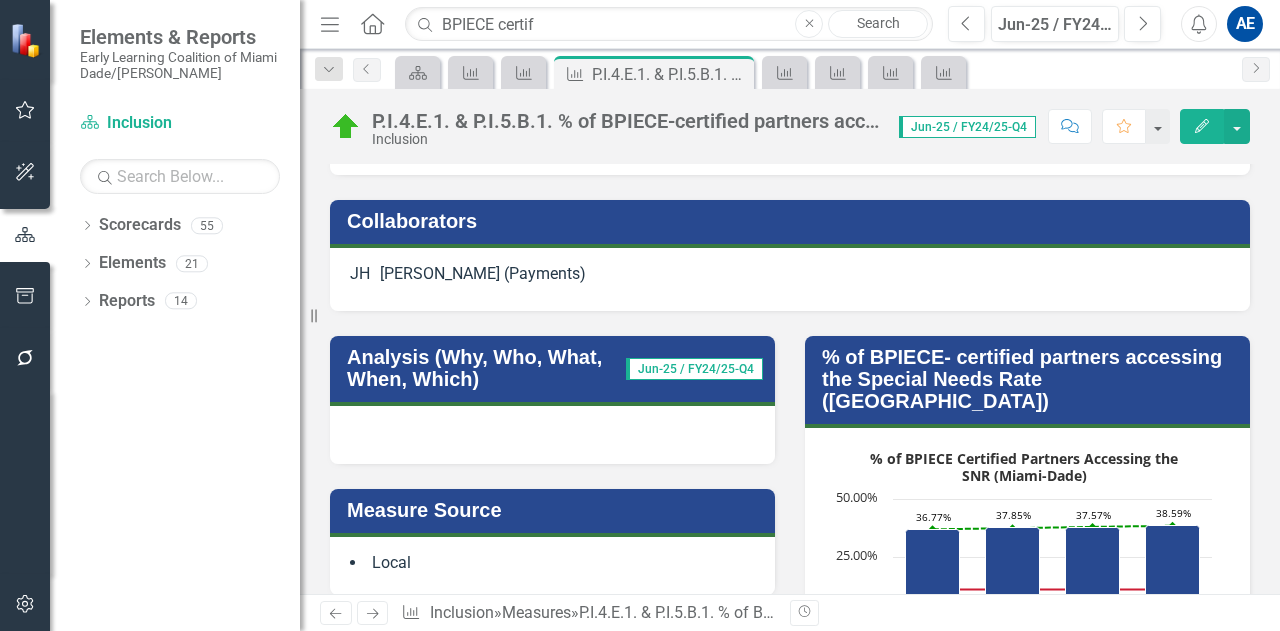 scroll, scrollTop: 0, scrollLeft: 0, axis: both 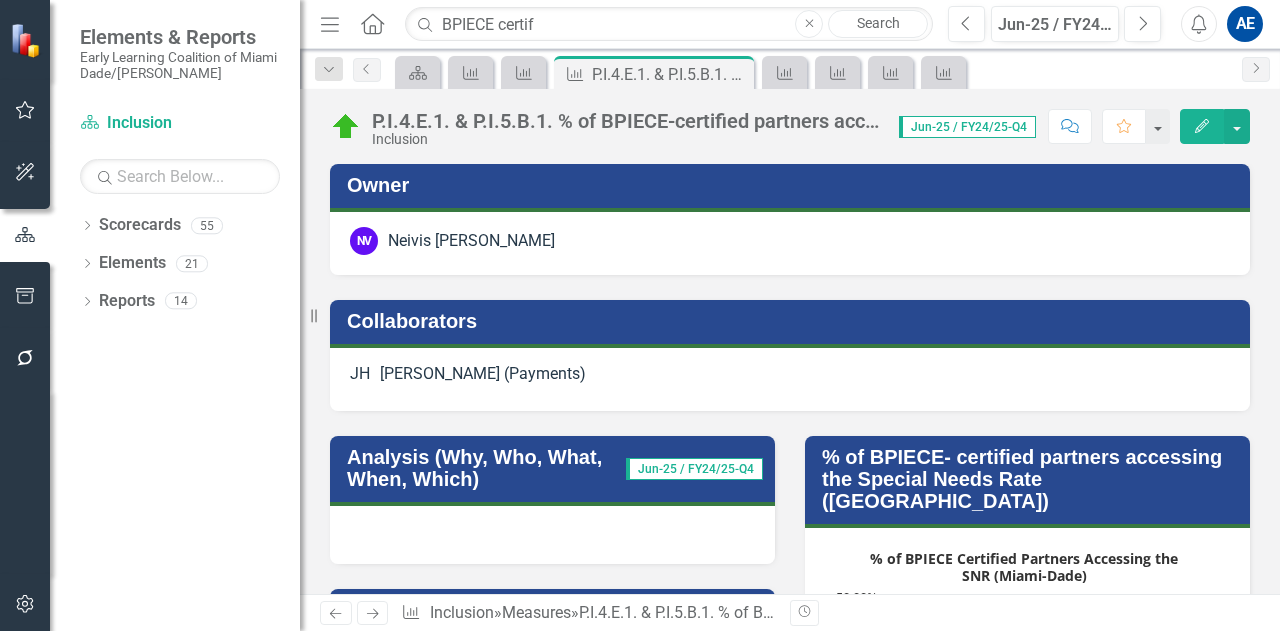 click on "Analysis (Why, Who, What, When, Which)" at bounding box center [486, 468] 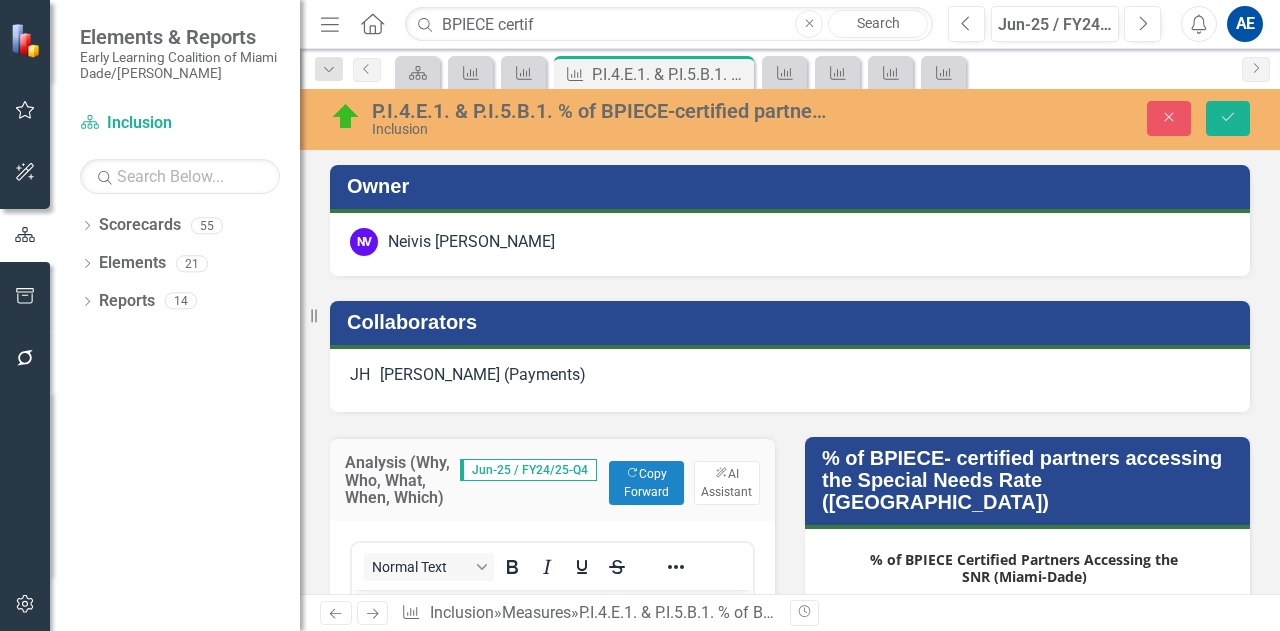 scroll, scrollTop: 0, scrollLeft: 0, axis: both 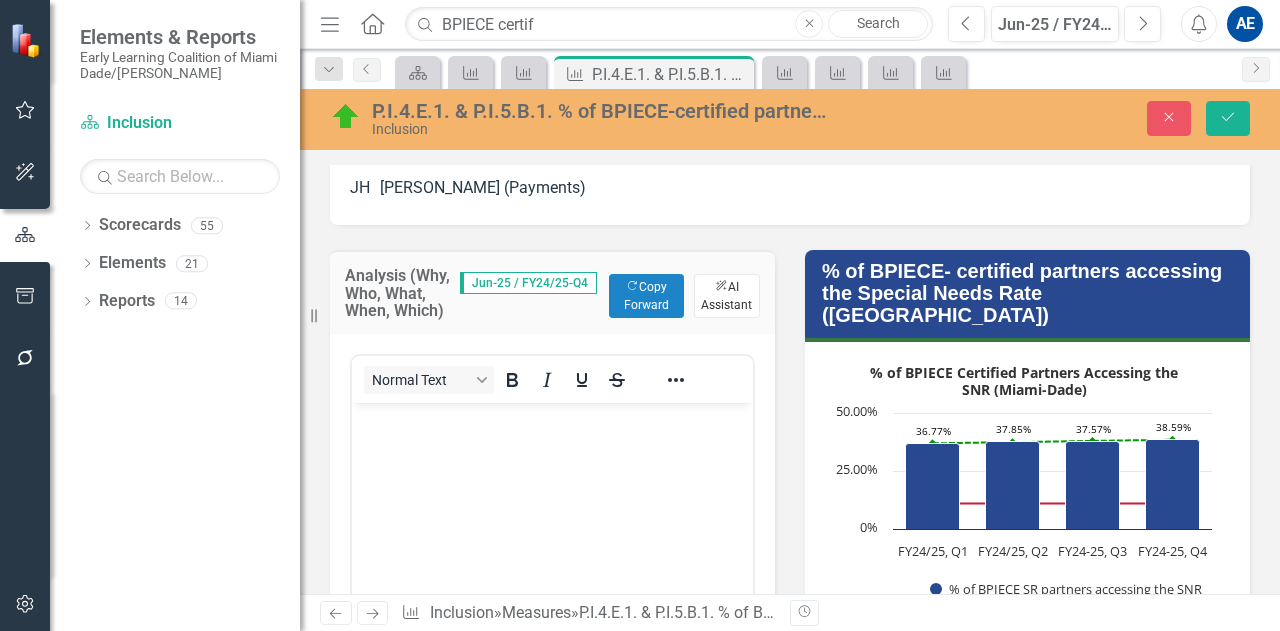 click on "ClearPoint AI  AI Assistant" at bounding box center (727, 296) 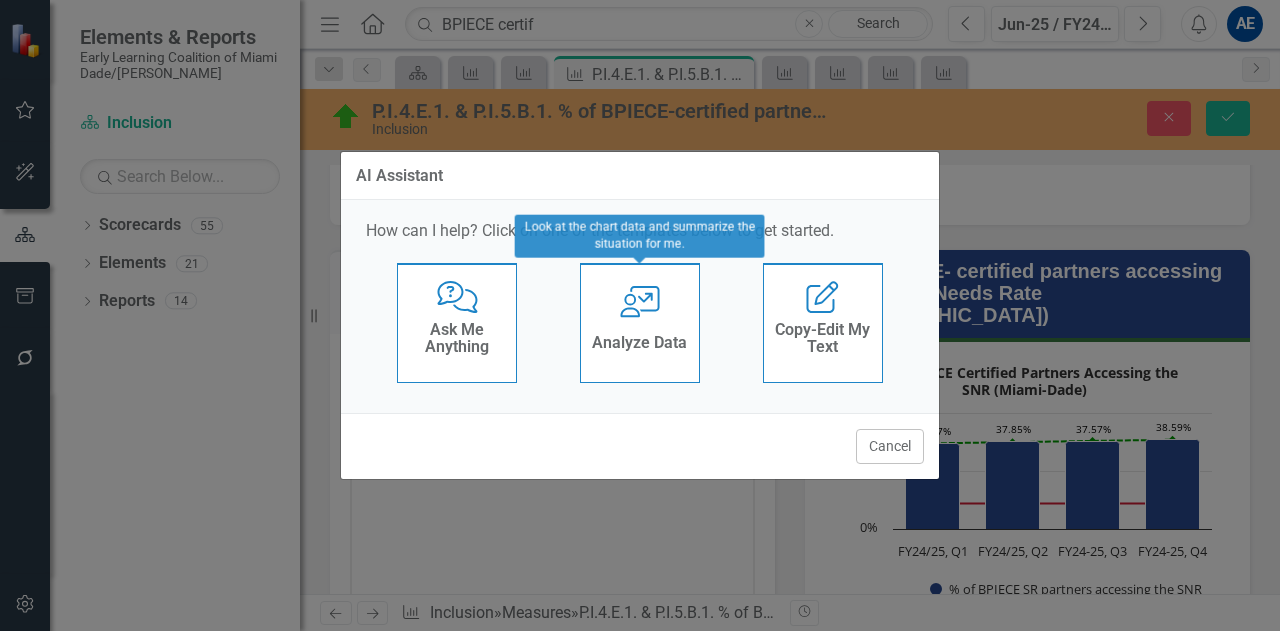 click on "User with Chart Analyze Data" at bounding box center [640, 323] 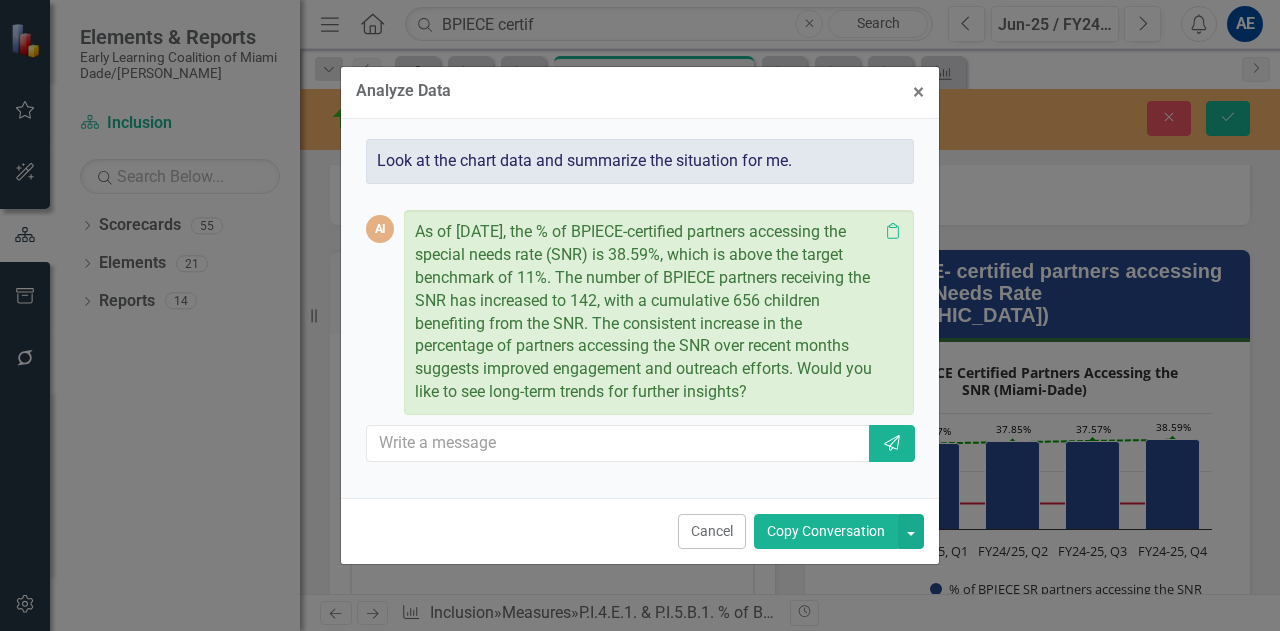 drag, startPoint x: 418, startPoint y: 235, endPoint x: 794, endPoint y: 392, distance: 407.46164 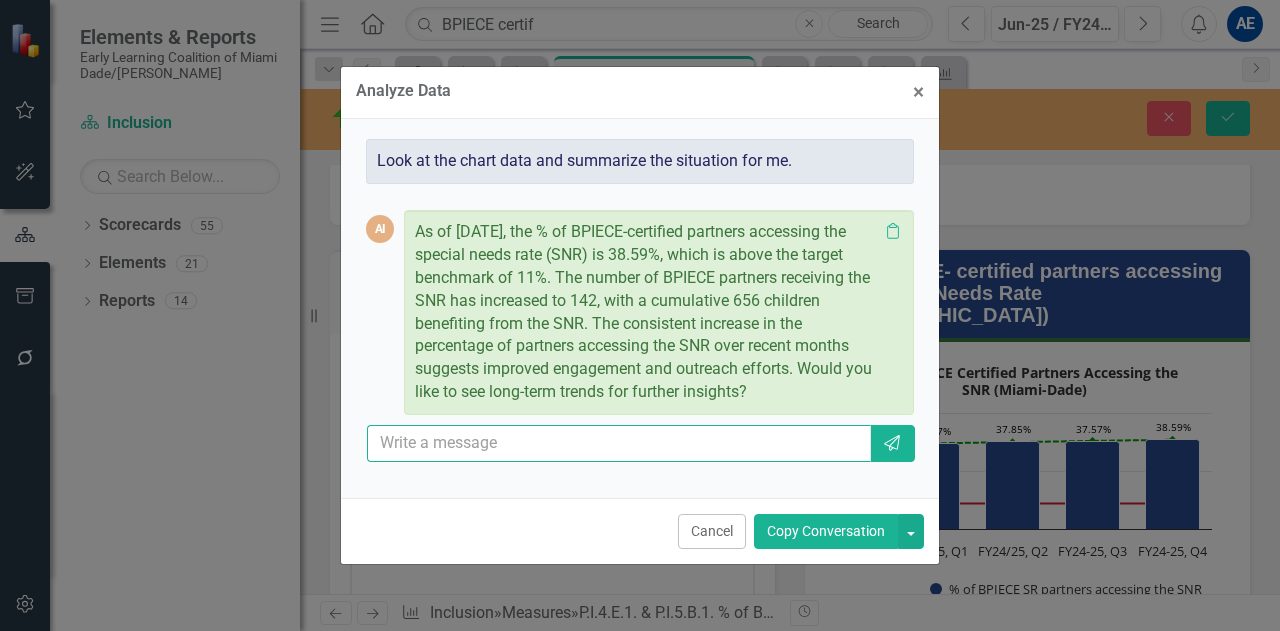 click at bounding box center [619, 443] 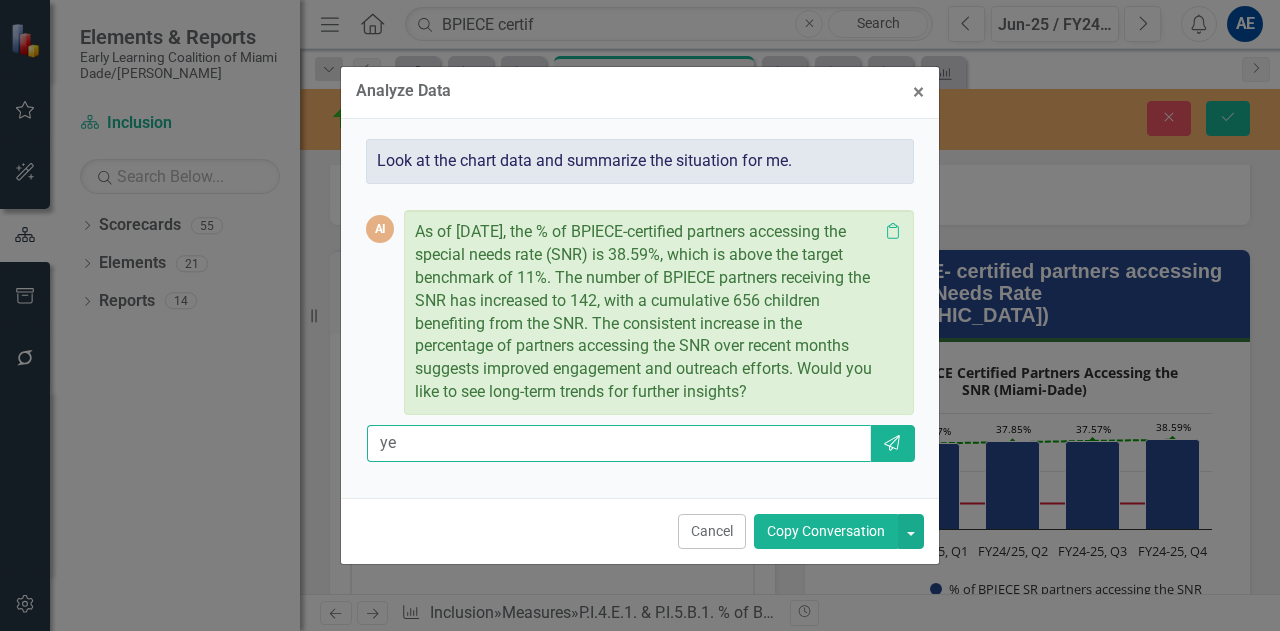 type on "yes" 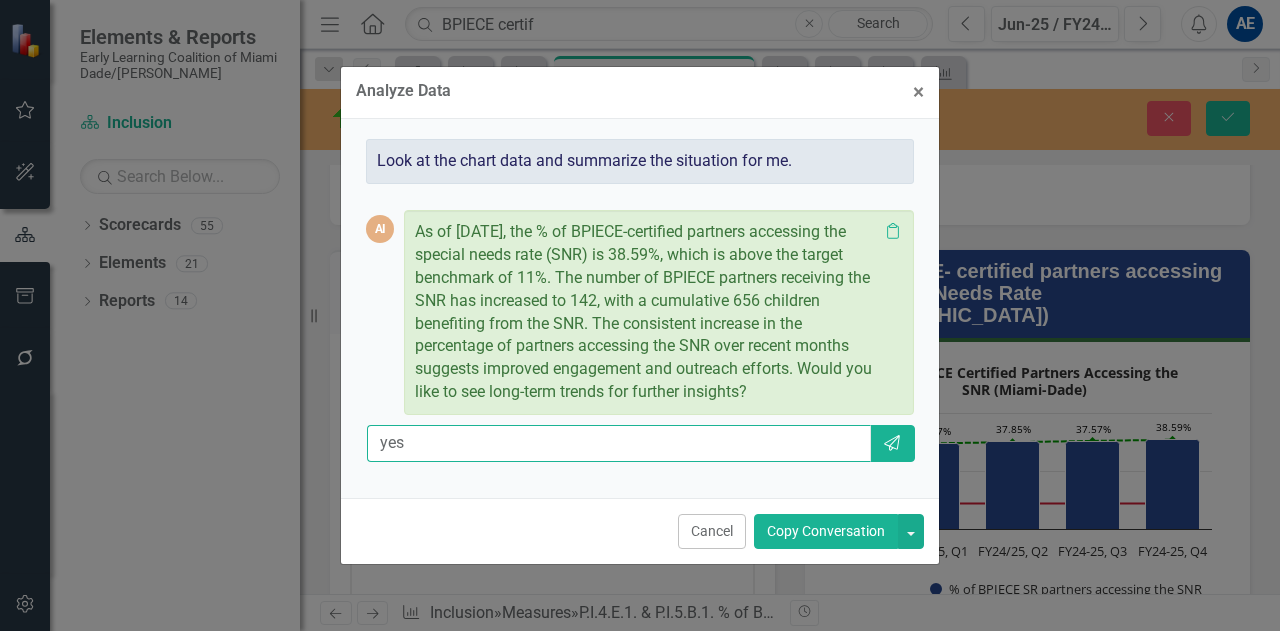 type 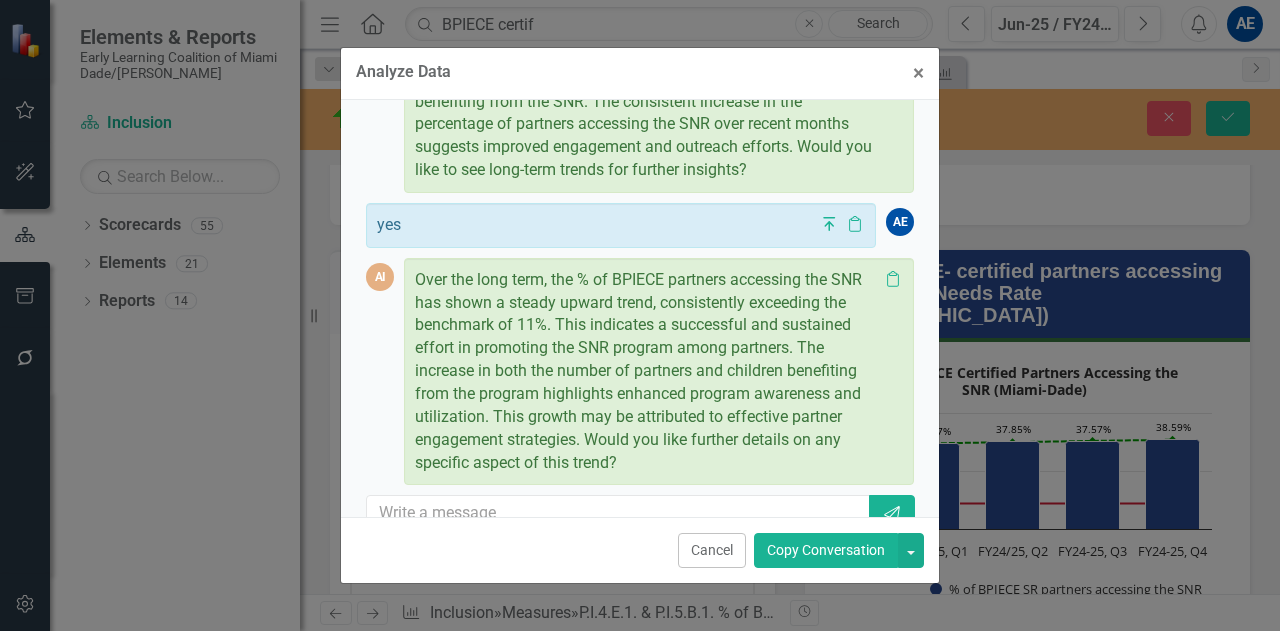 scroll, scrollTop: 234, scrollLeft: 0, axis: vertical 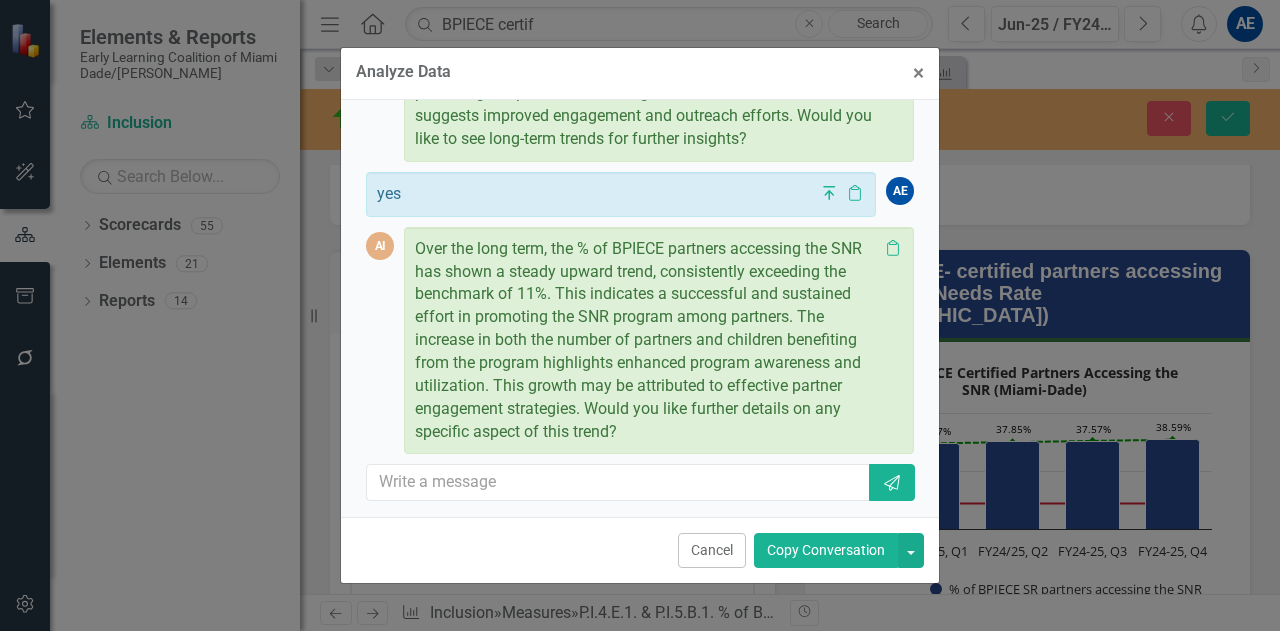 click on "Copy Conversation" at bounding box center (826, 550) 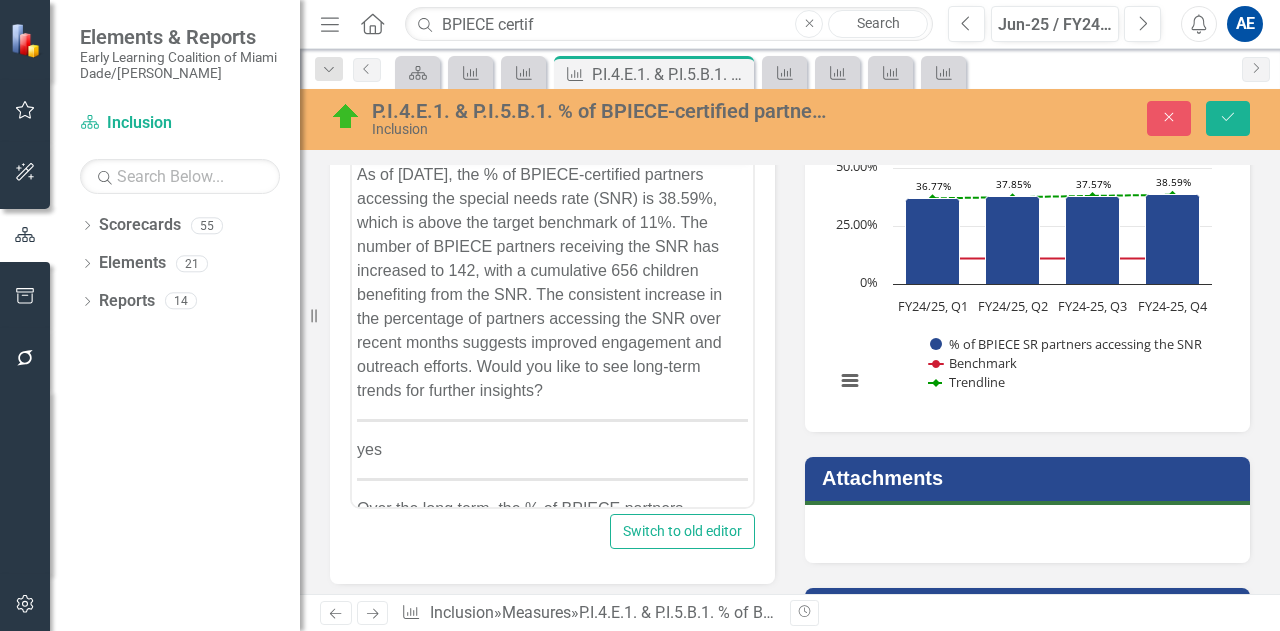 scroll, scrollTop: 456, scrollLeft: 0, axis: vertical 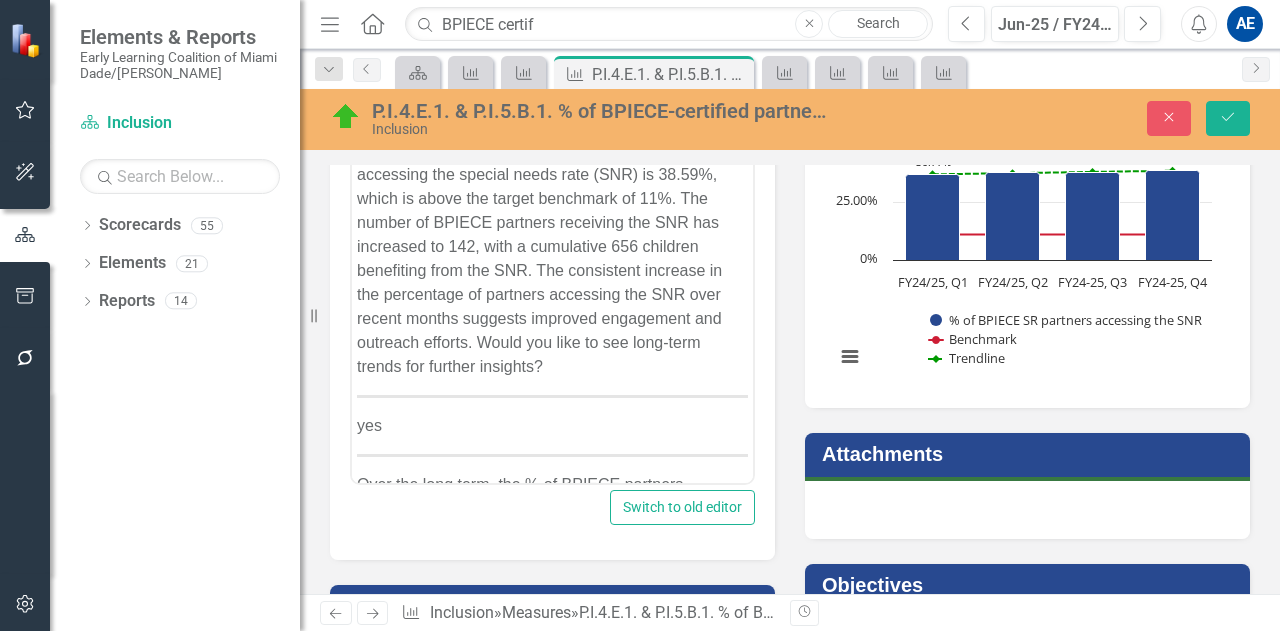 click on "yes" at bounding box center [552, 426] 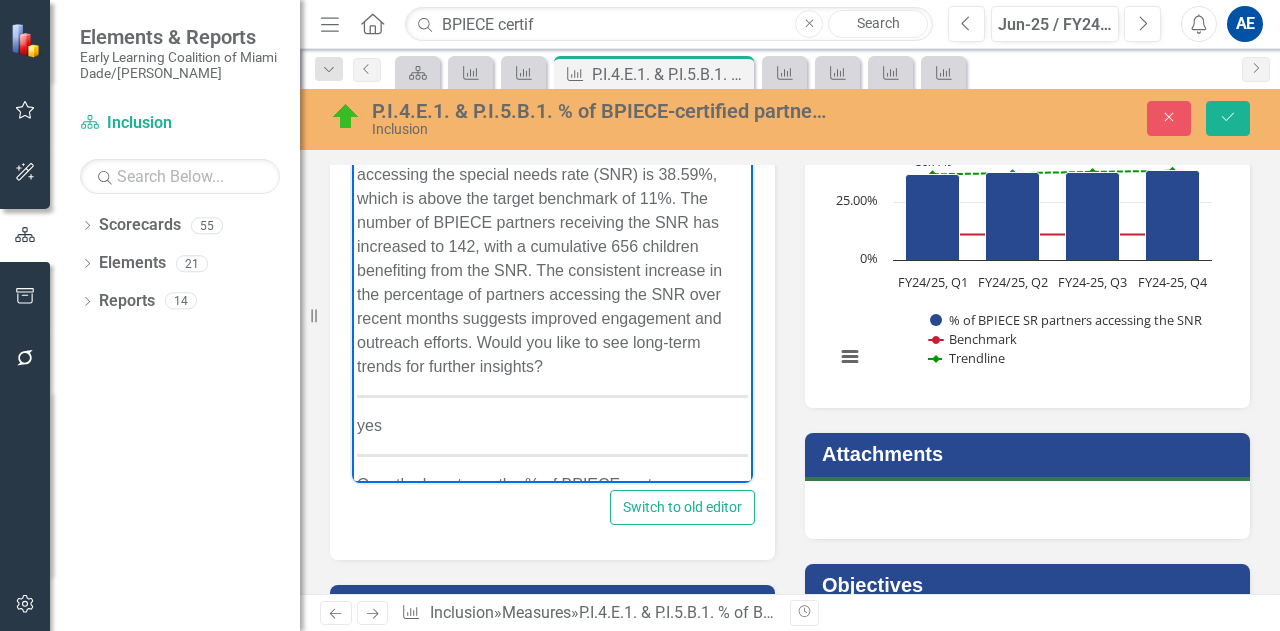 type 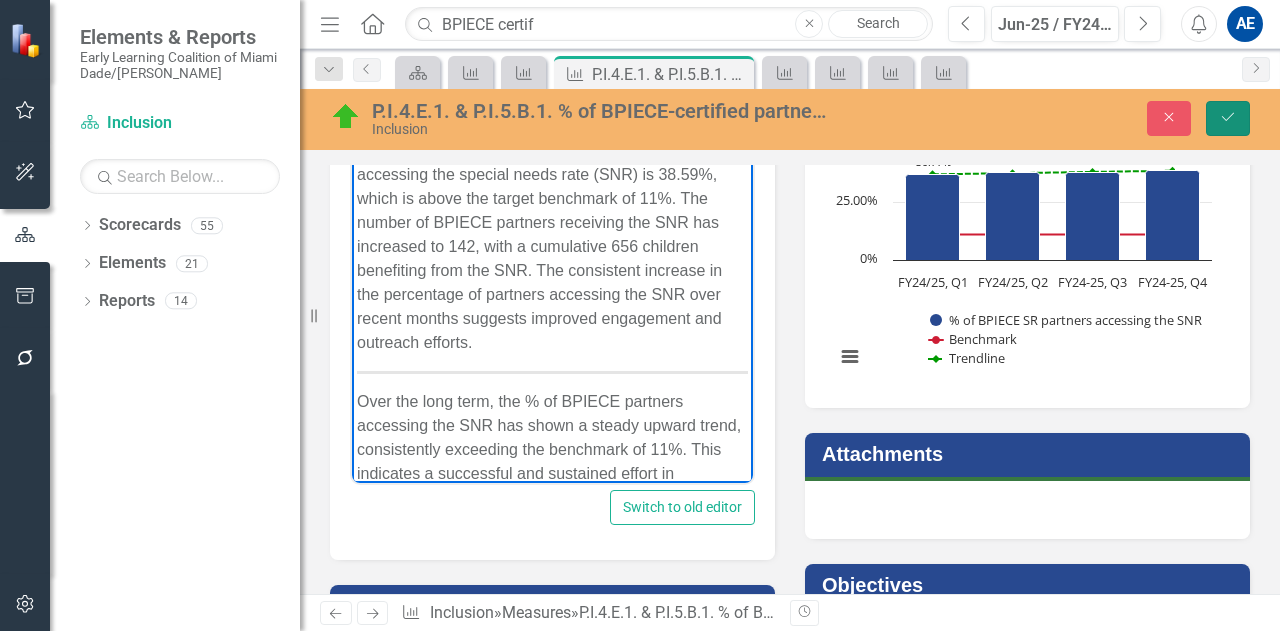 click on "Save" 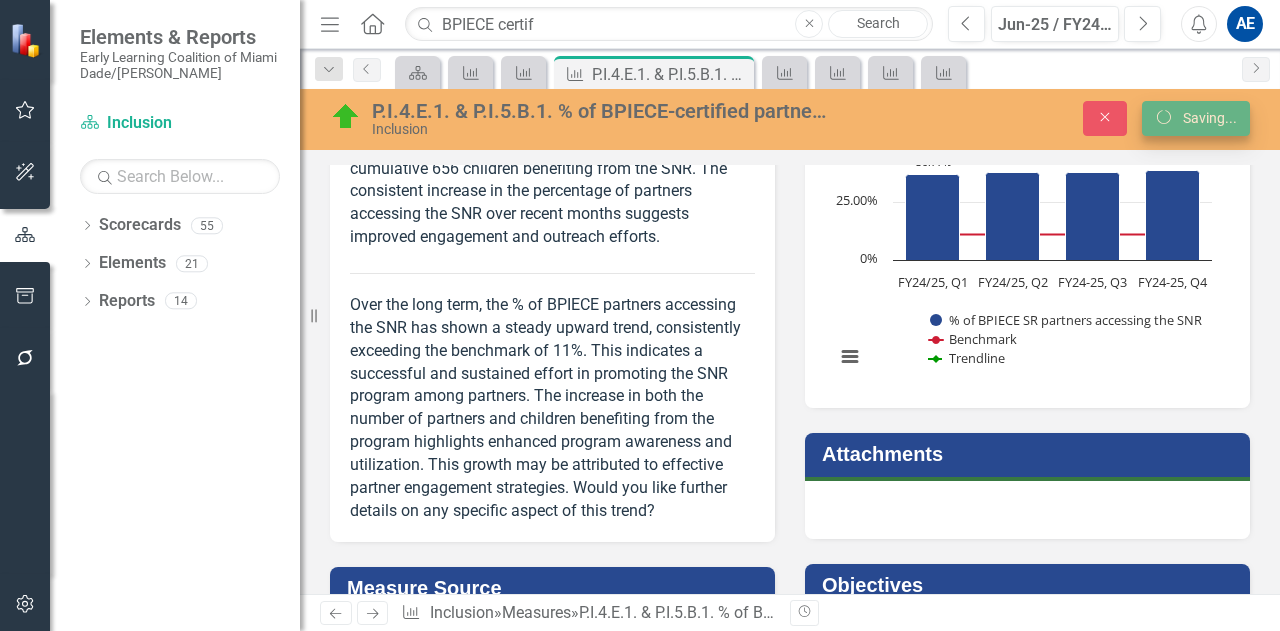 scroll, scrollTop: 0, scrollLeft: 0, axis: both 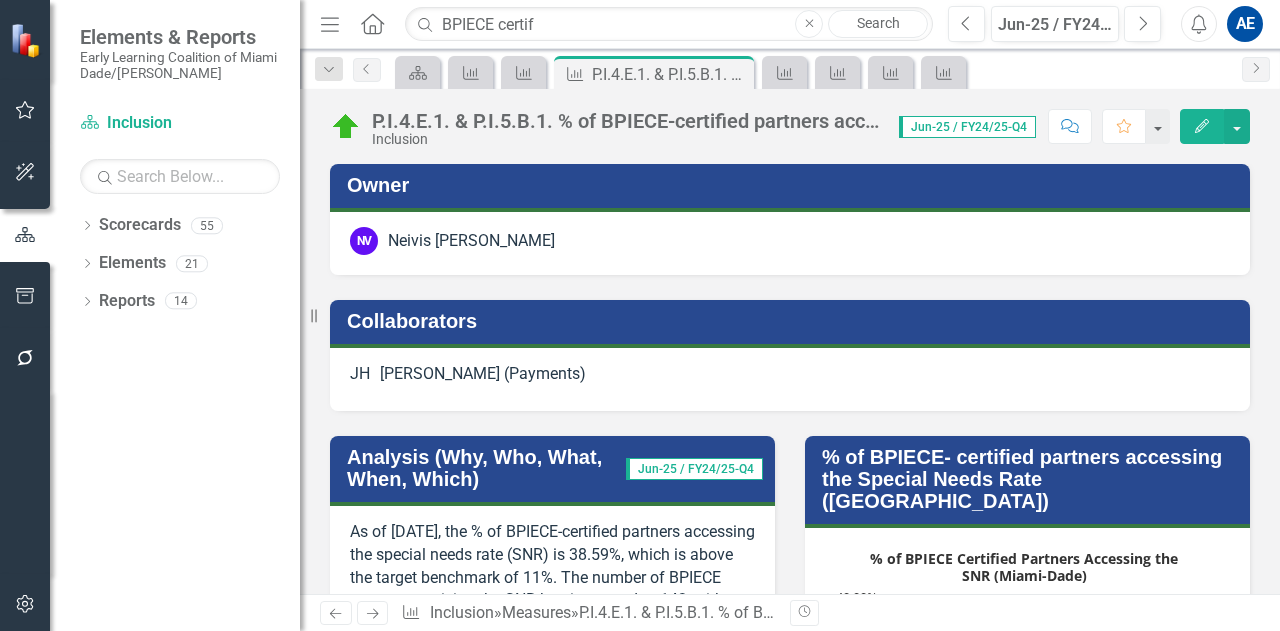 click on "As of June 2025, the % of BPIECE-certified partners accessing the special needs rate (SNR) is 38.59%, which is above the target benchmark of 11%. The number of BPIECE partners receiving the SNR has increased to 142, with a cumulative 656 children benefiting from the SNR. The consistent increase in the percentage of partners accessing the SNR over recent months suggests improved engagement and outreach efforts." at bounding box center (552, 614) 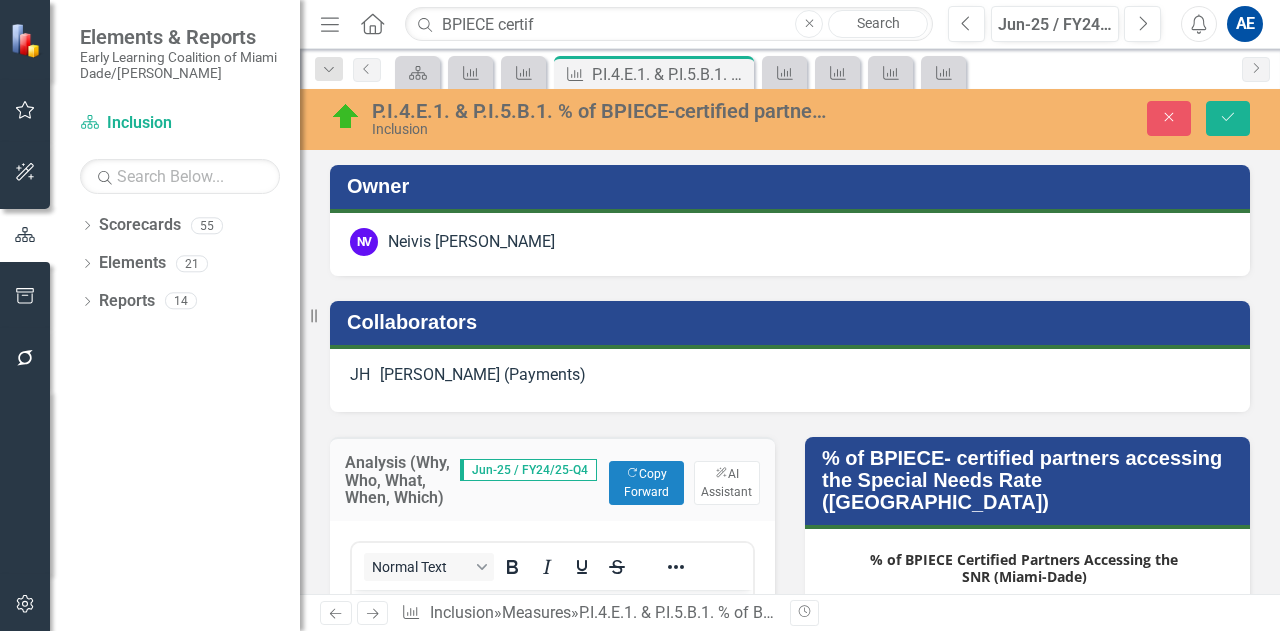 scroll, scrollTop: 0, scrollLeft: 0, axis: both 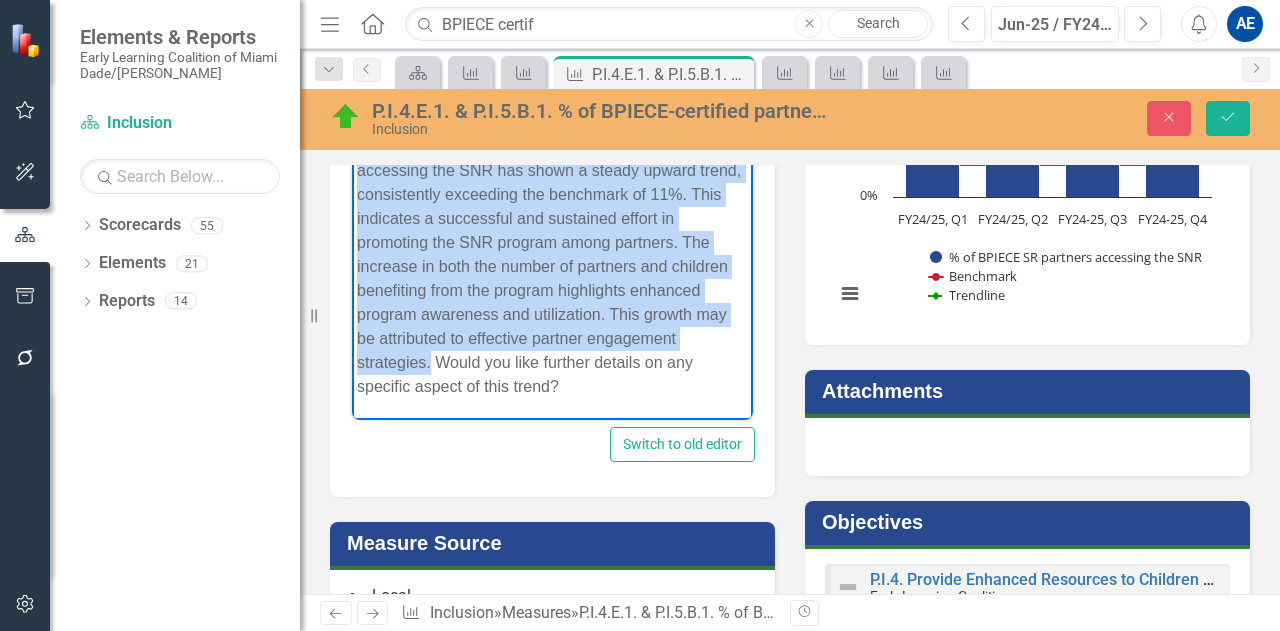 drag, startPoint x: 356, startPoint y: 91, endPoint x: 578, endPoint y: 359, distance: 348.00574 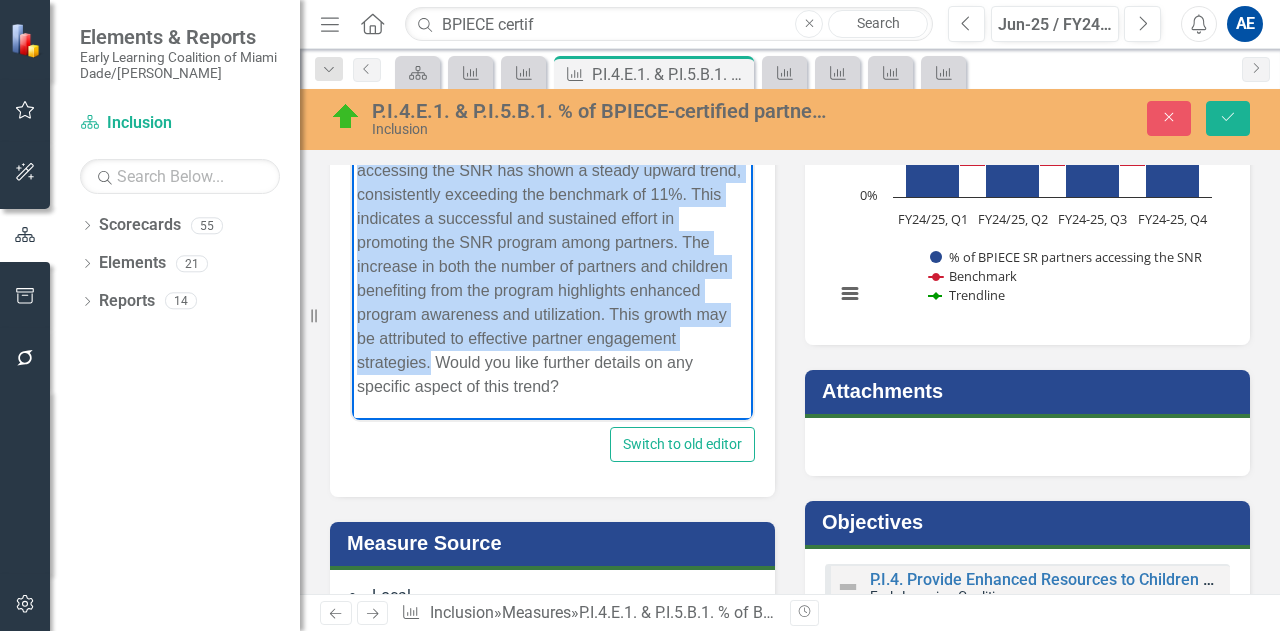 click on "As of June 2025, the % of BPIECE-certified partners accessing the special needs rate (SNR) is 38.59%, which is above the target benchmark of 11%. The number of BPIECE partners receiving the SNR has increased to 142, with a cumulative 656 children benefiting from the SNR. The consistent increase in the percentage of partners accessing the SNR over recent months suggests improved engagement and outreach efforts.  Over the long term, the % of BPIECE partners accessing the SNR has shown a steady upward trend, consistently exceeding the benchmark of 11%. This indicates a successful and sustained effort in promoting the SNR program among partners. The increase in both the number of partners and children benefiting from the program highlights enhanced program awareness and utilization. This growth may be attributed to effective partner engagement strategies. Would you like further details on any specific aspect of this trend?" at bounding box center [552, 149] 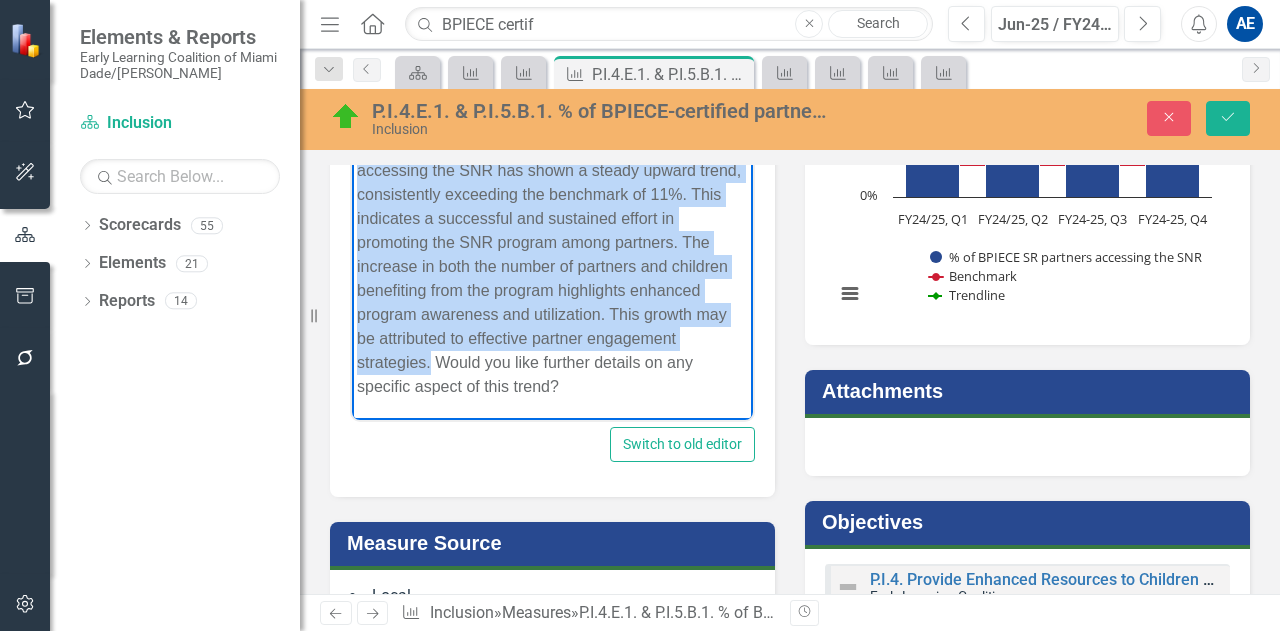 copy on "As of June 2025, the % of BPIECE-certified partners accessing the special needs rate (SNR) is 38.59%, which is above the target benchmark of 11%. The number of BPIECE partners receiving the SNR has increased to 142, with a cumulative 656 children benefiting from the SNR. The consistent increase in the percentage of partners accessing the SNR over recent months suggests improved engagement and outreach efforts.  Over the long term, the % of BPIECE partners accessing the SNR has shown a steady upward trend, consistently exceeding the benchmark of 11%. This indicates a successful and sustained effort in promoting the SNR program among partners. The increase in both the number of partners and children benefiting from the program highlights enhanced program awareness and utilization. This growth may be attributed to effective partner engagement strategies." 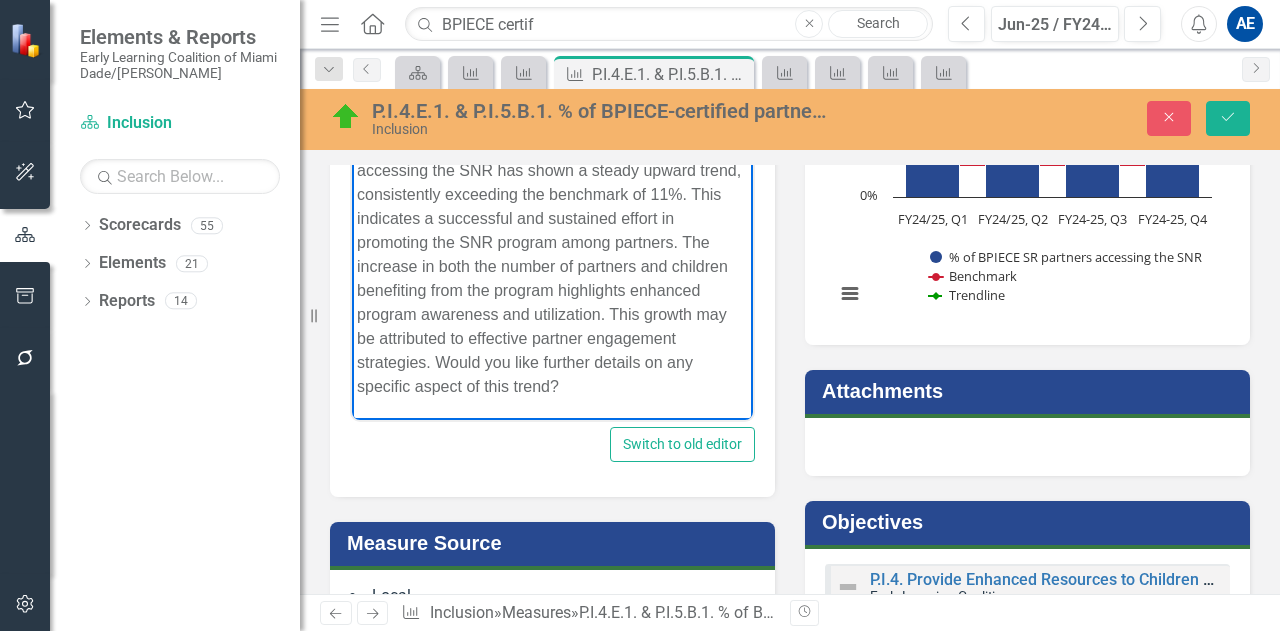 click on "Over the long term, the % of BPIECE partners accessing the SNR has shown a steady upward trend, consistently exceeding the benchmark of 11%. This indicates a successful and sustained effort in promoting the SNR program among partners. The increase in both the number of partners and children benefiting from the program highlights enhanced program awareness and utilization. This growth may be attributed to effective partner engagement strategies. Would you like further details on any specific aspect of this trend?" at bounding box center [552, 267] 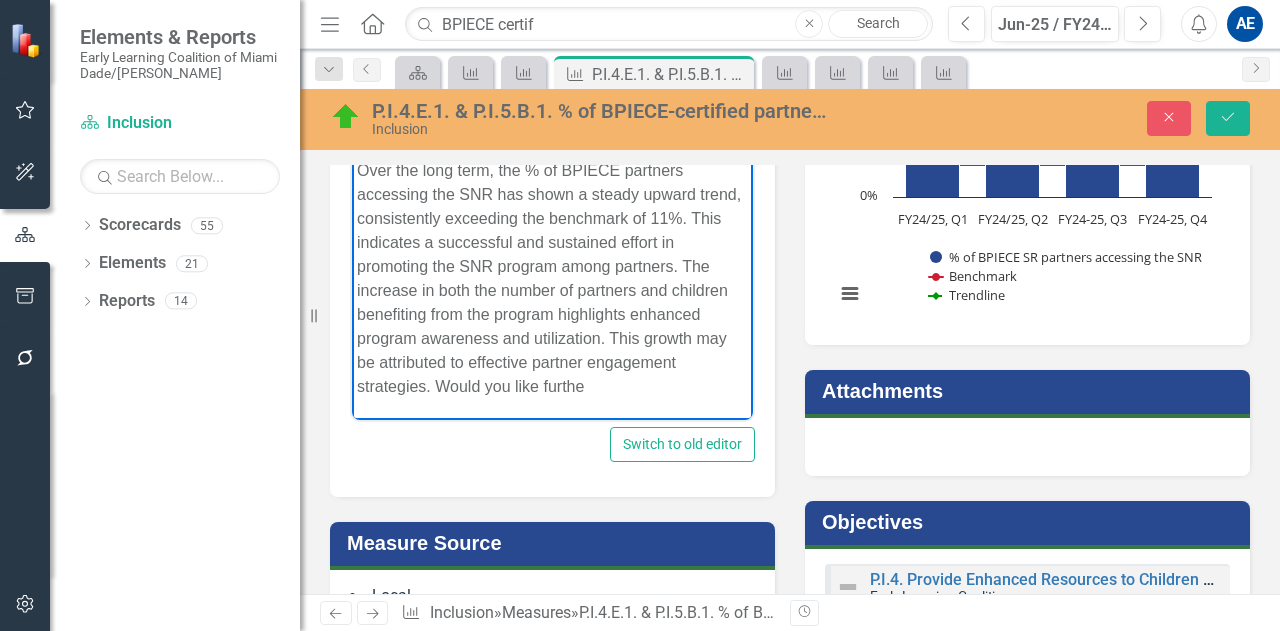 scroll, scrollTop: 168, scrollLeft: 0, axis: vertical 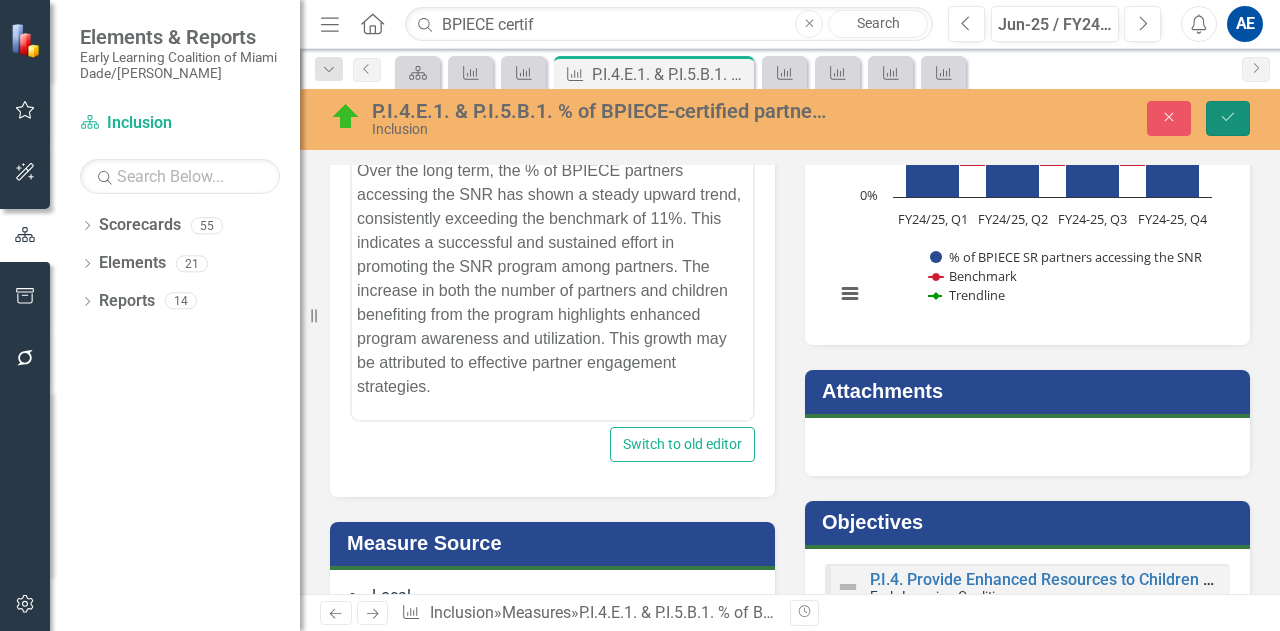 click on "Save" 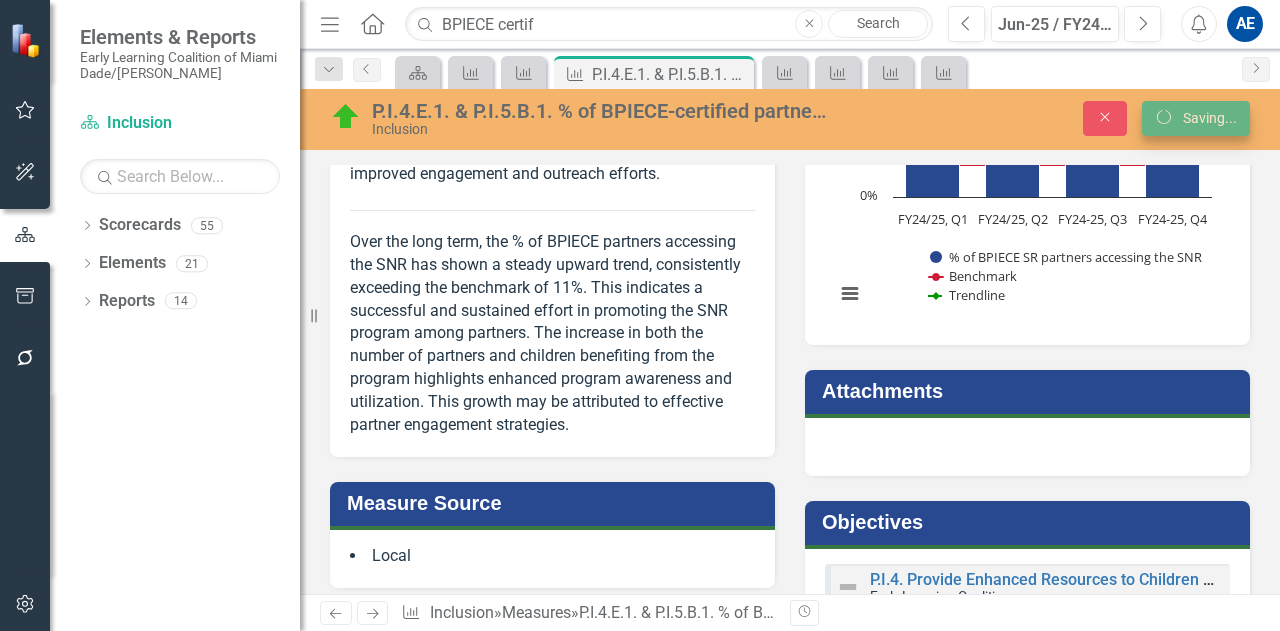 scroll, scrollTop: 506, scrollLeft: 0, axis: vertical 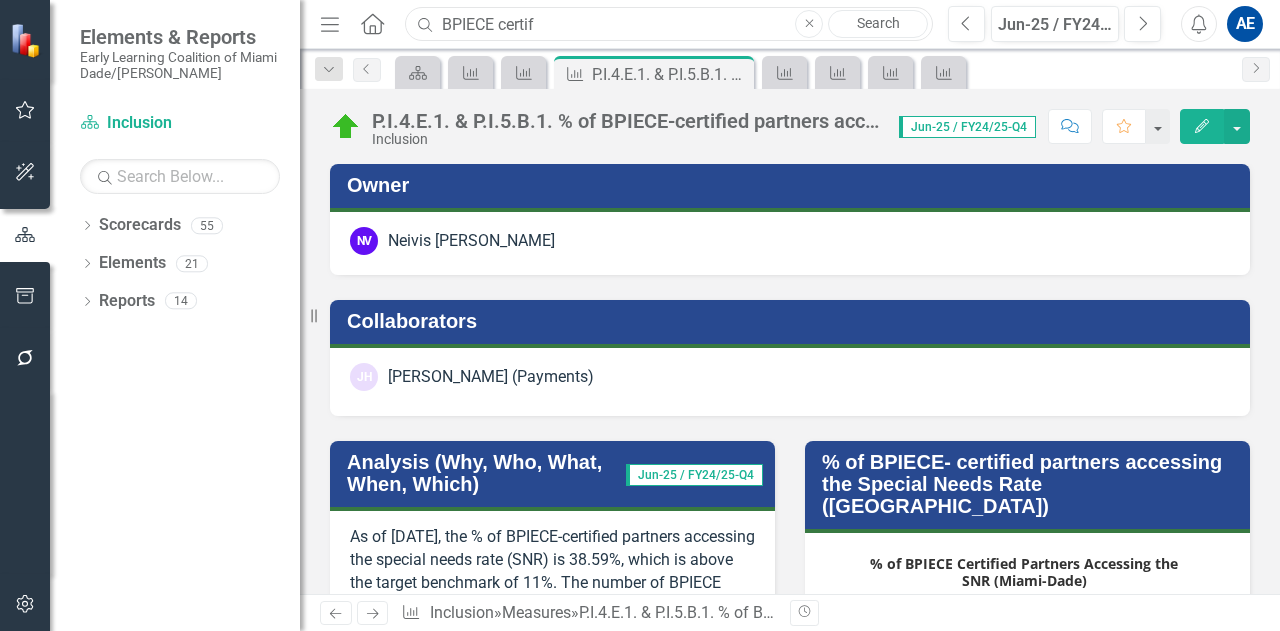 click on "BPIECE certif" at bounding box center (669, 24) 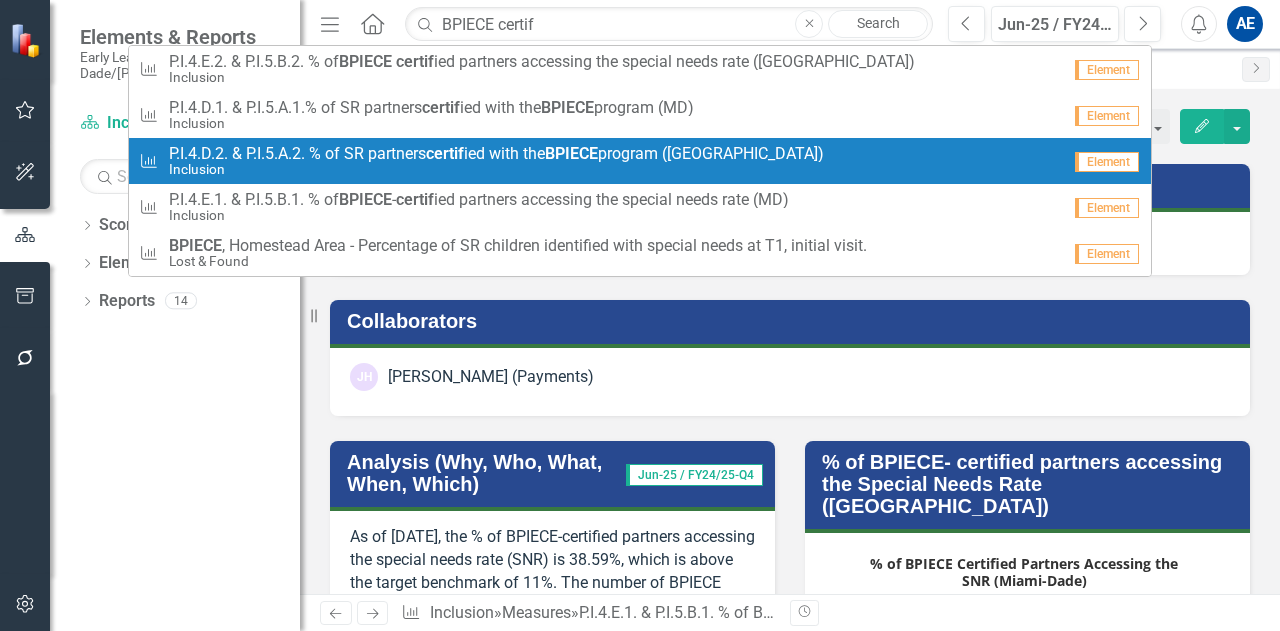 click on "P.I.4.D.2. & P.I.5.A.2. % of SR partners  certif ied with the  BPIECE  program ([GEOGRAPHIC_DATA])" at bounding box center [496, 154] 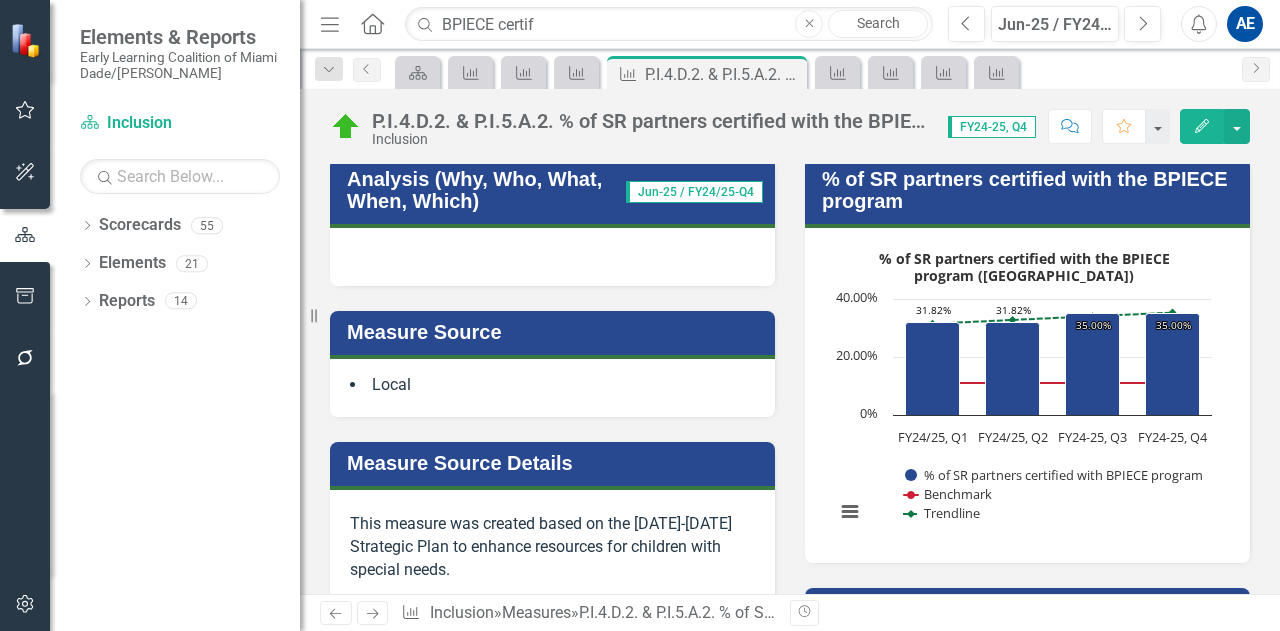 scroll, scrollTop: 283, scrollLeft: 0, axis: vertical 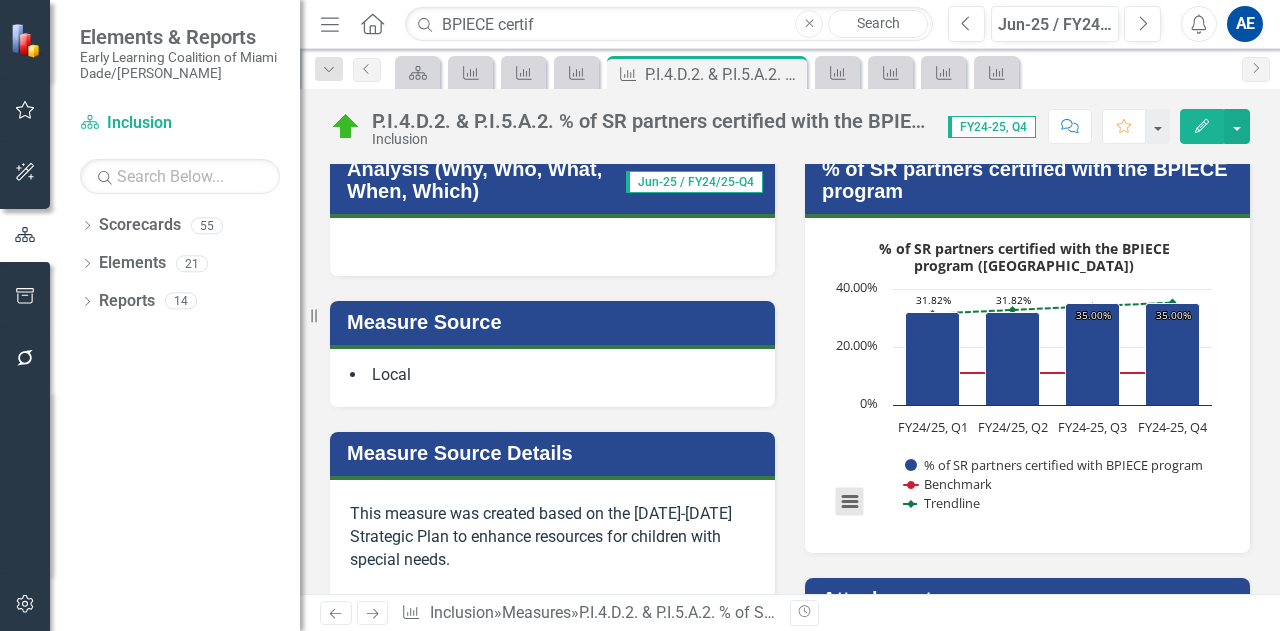 click at bounding box center (850, 502) 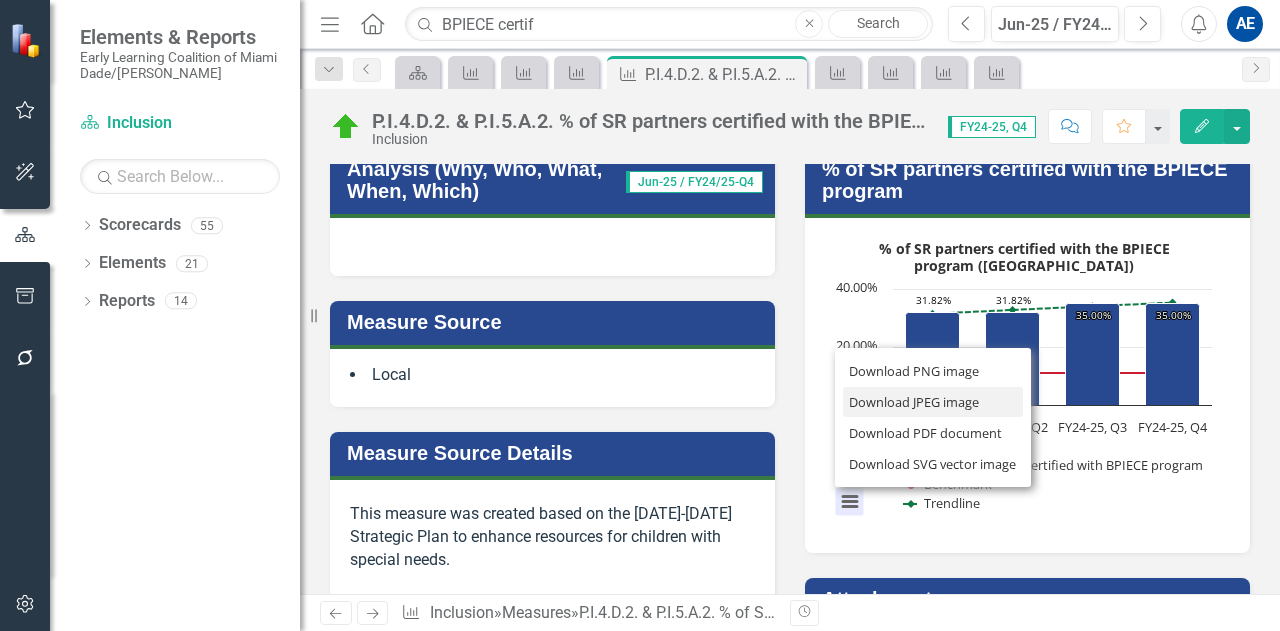 click on "Download JPEG image" at bounding box center [933, 402] 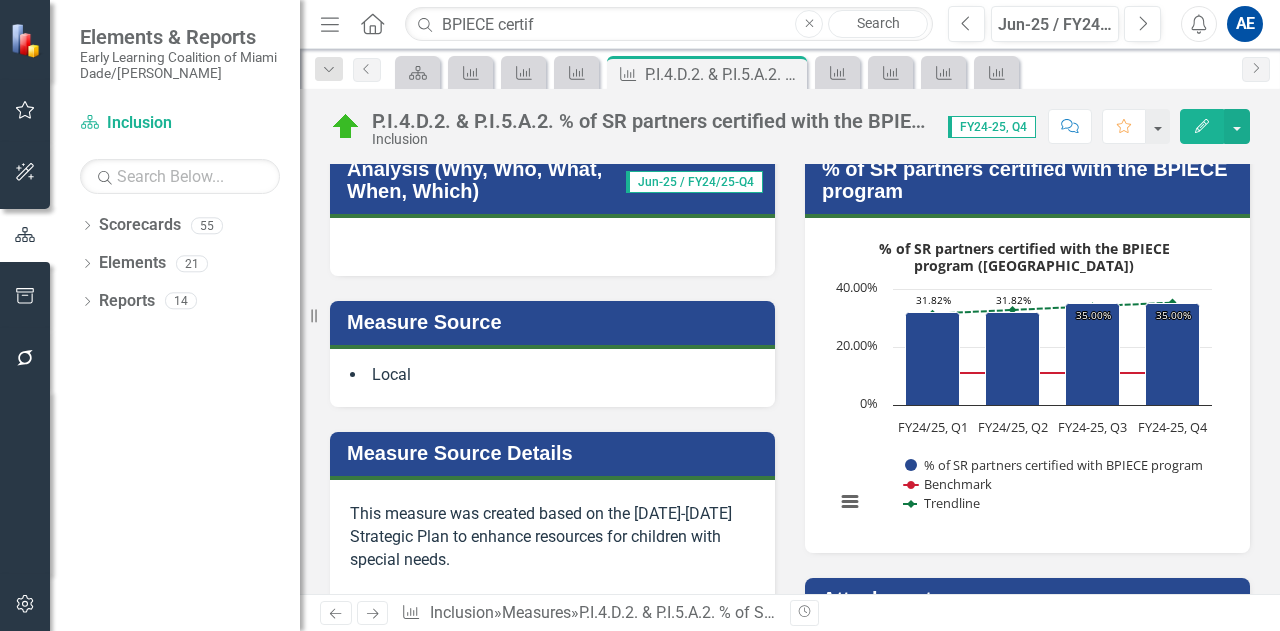 drag, startPoint x: 859, startPoint y: 400, endPoint x: 809, endPoint y: 108, distance: 296.2499 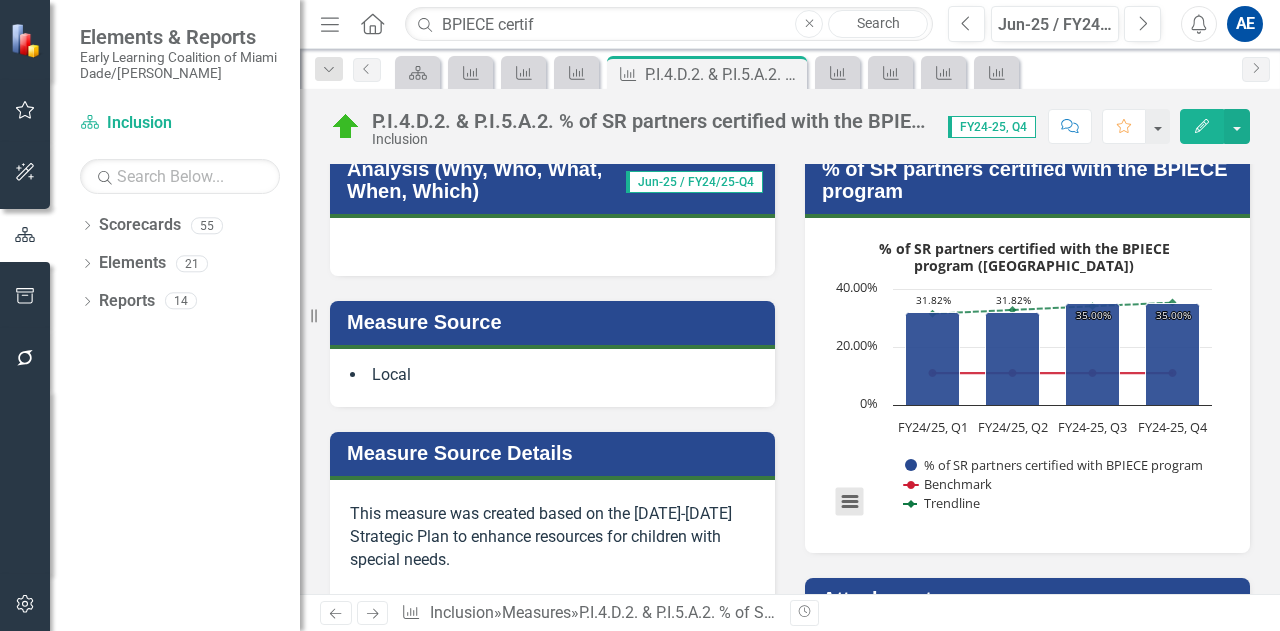 click at bounding box center (850, 502) 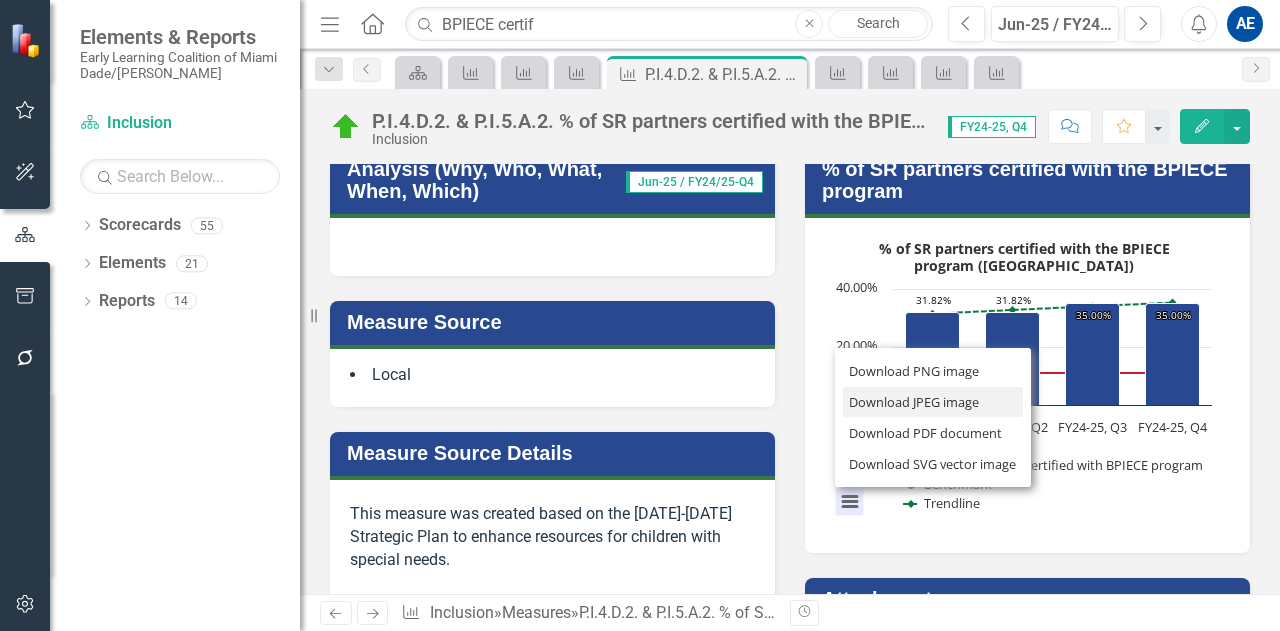 click on "Download JPEG image" at bounding box center (933, 402) 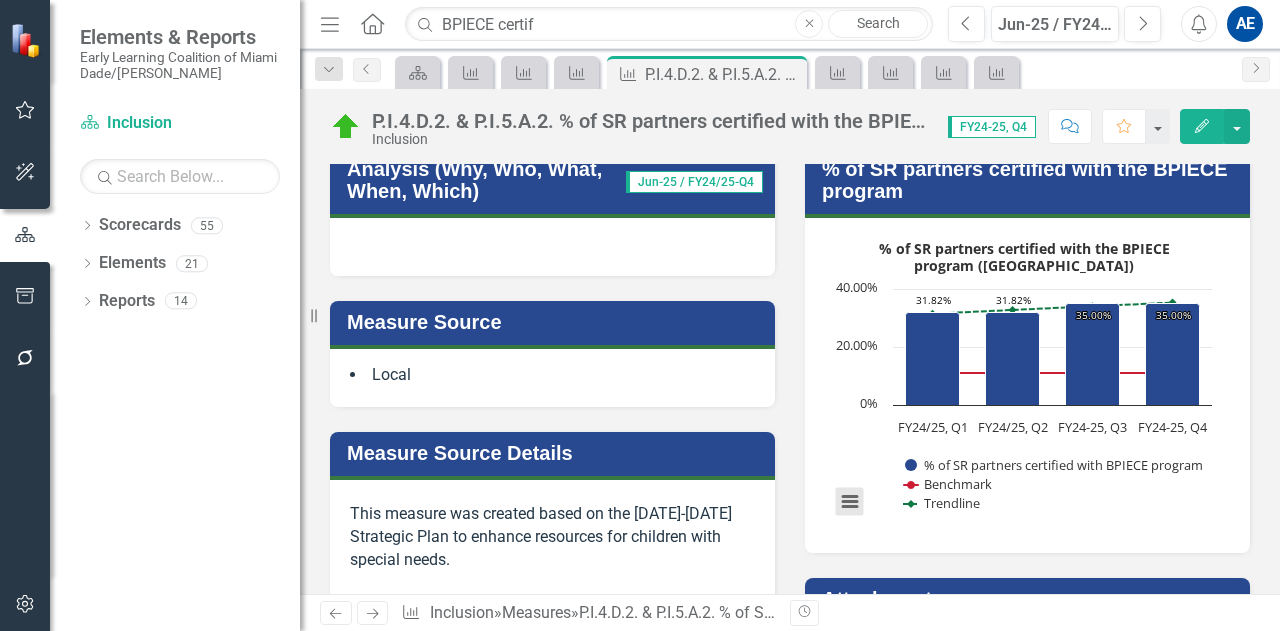 click at bounding box center [850, 502] 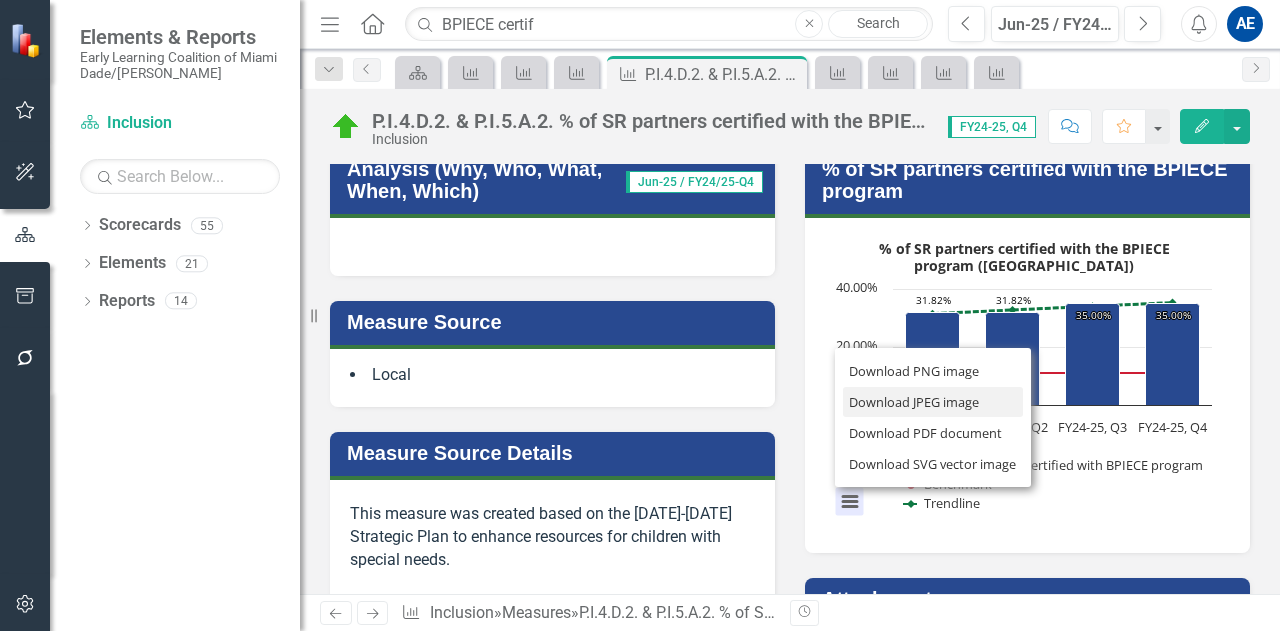 click on "Download JPEG image" at bounding box center (933, 402) 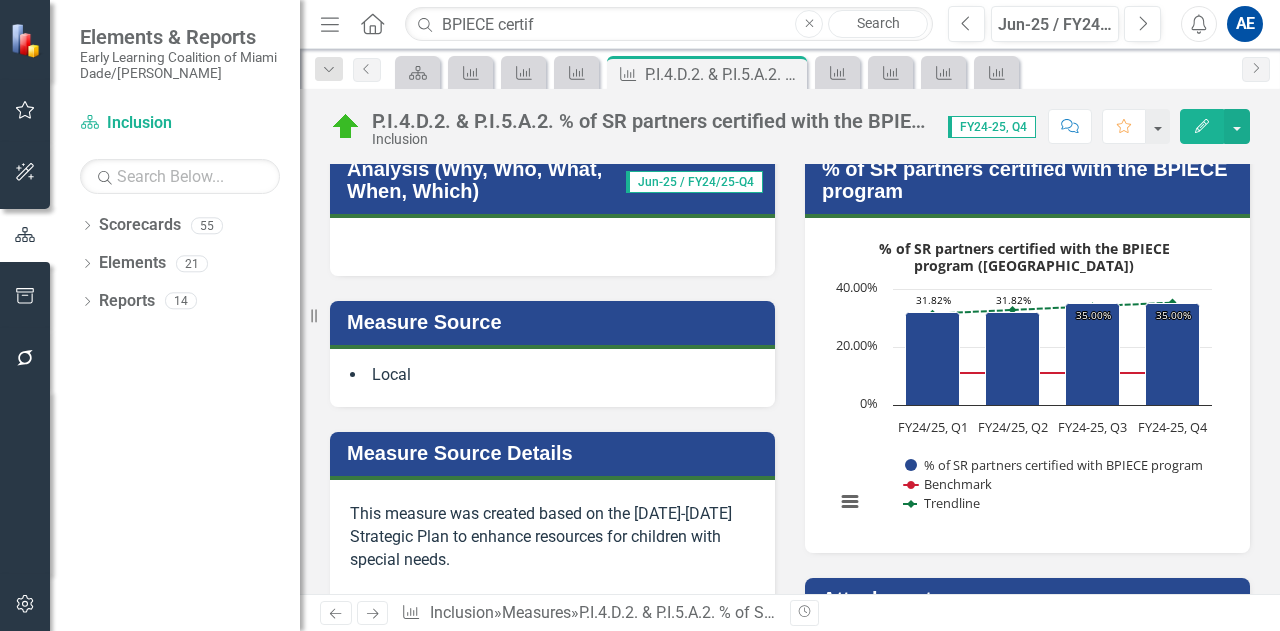 click on "Analysis (Why, Who, What, When, Which)" at bounding box center (486, 180) 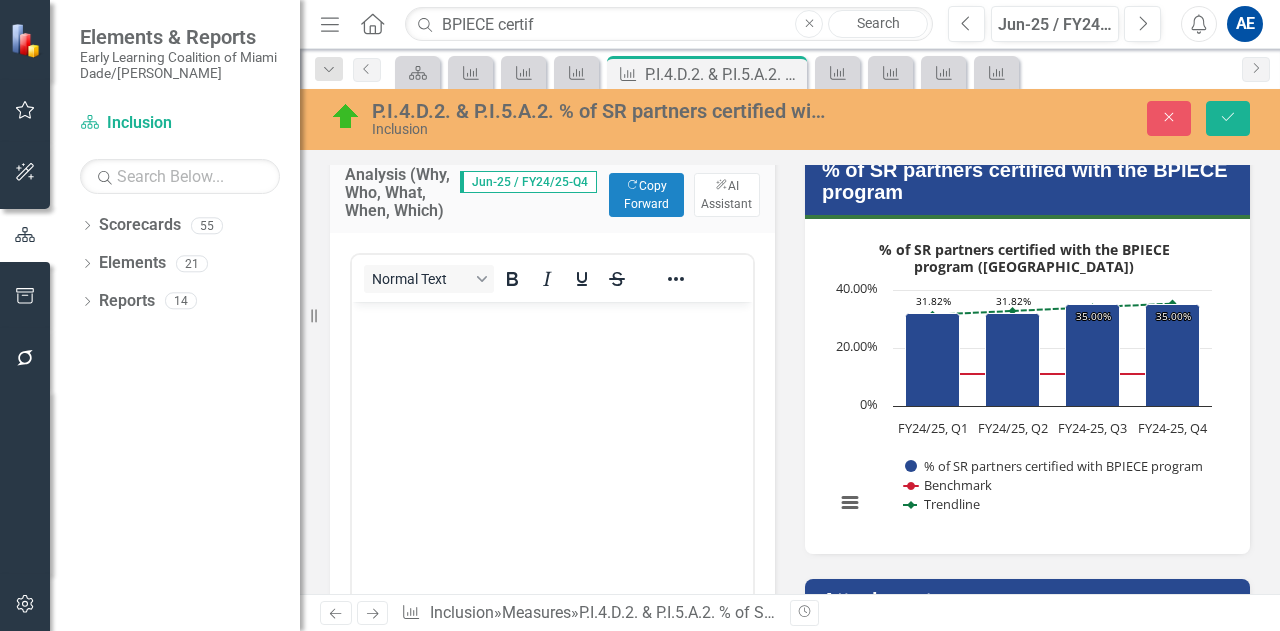 scroll, scrollTop: 0, scrollLeft: 0, axis: both 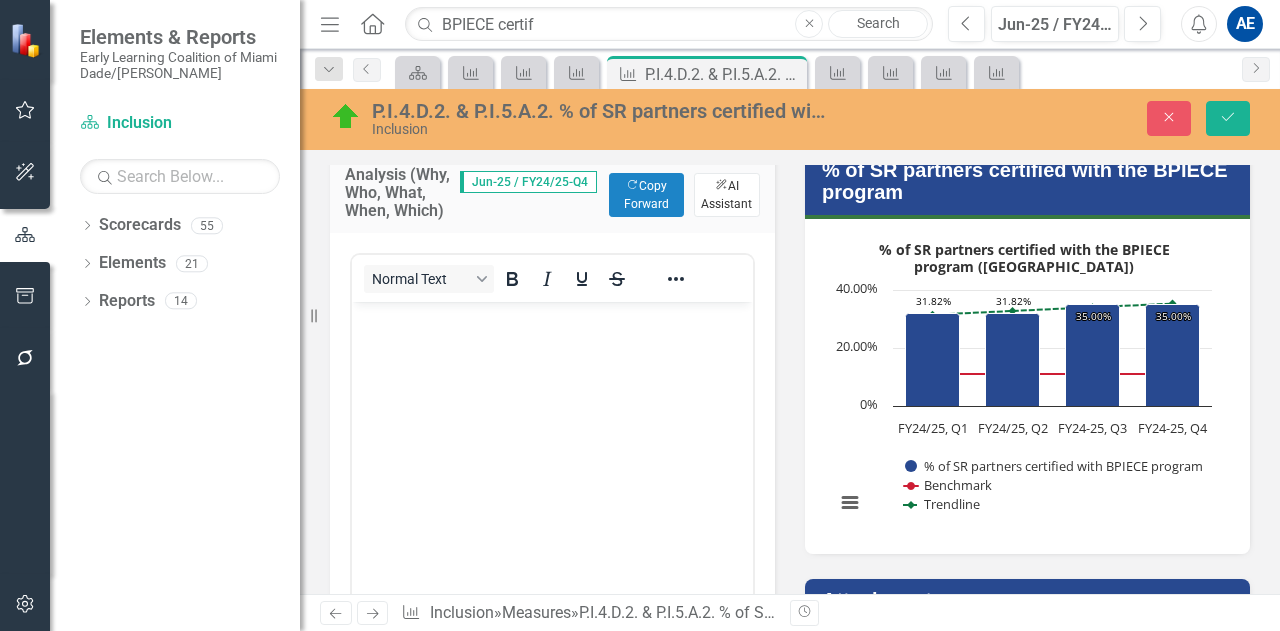 click on "ClearPoint AI  AI Assistant" at bounding box center [727, 195] 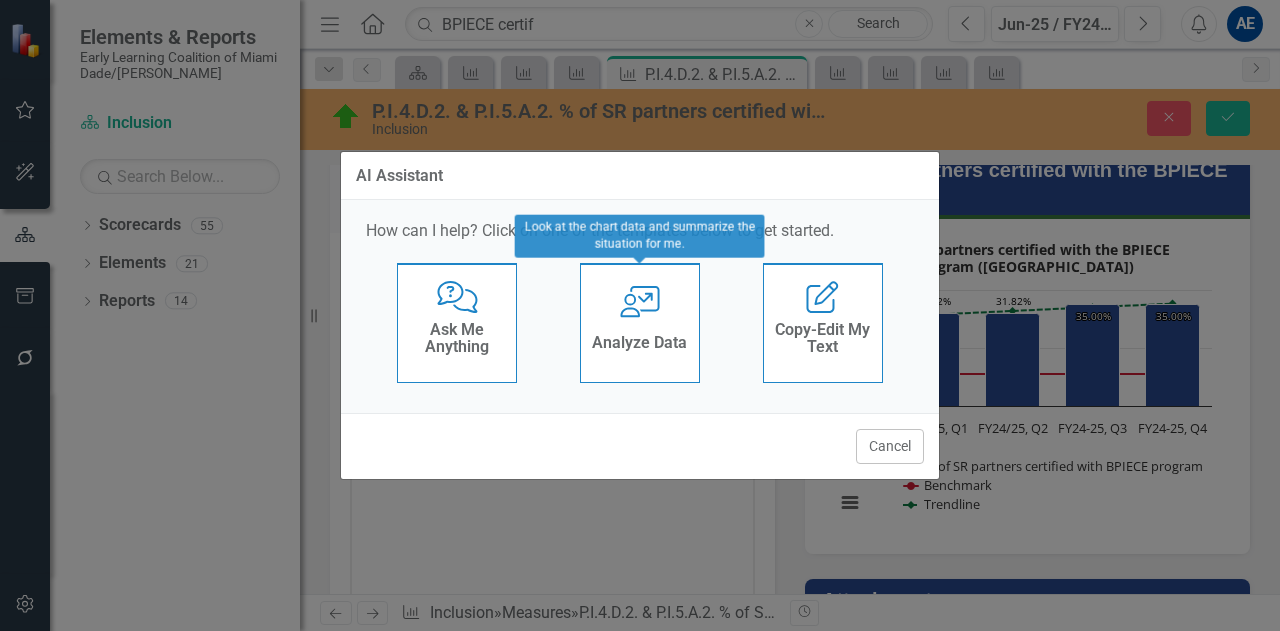 click on "Analyze Data" at bounding box center [639, 343] 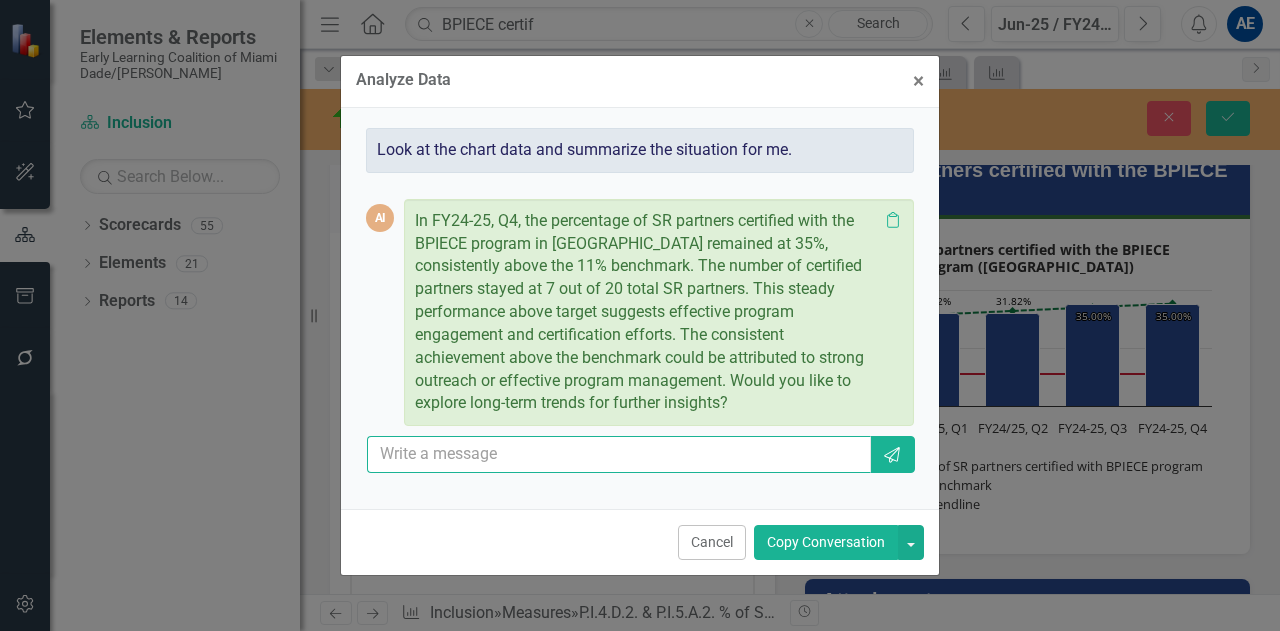 click at bounding box center (619, 454) 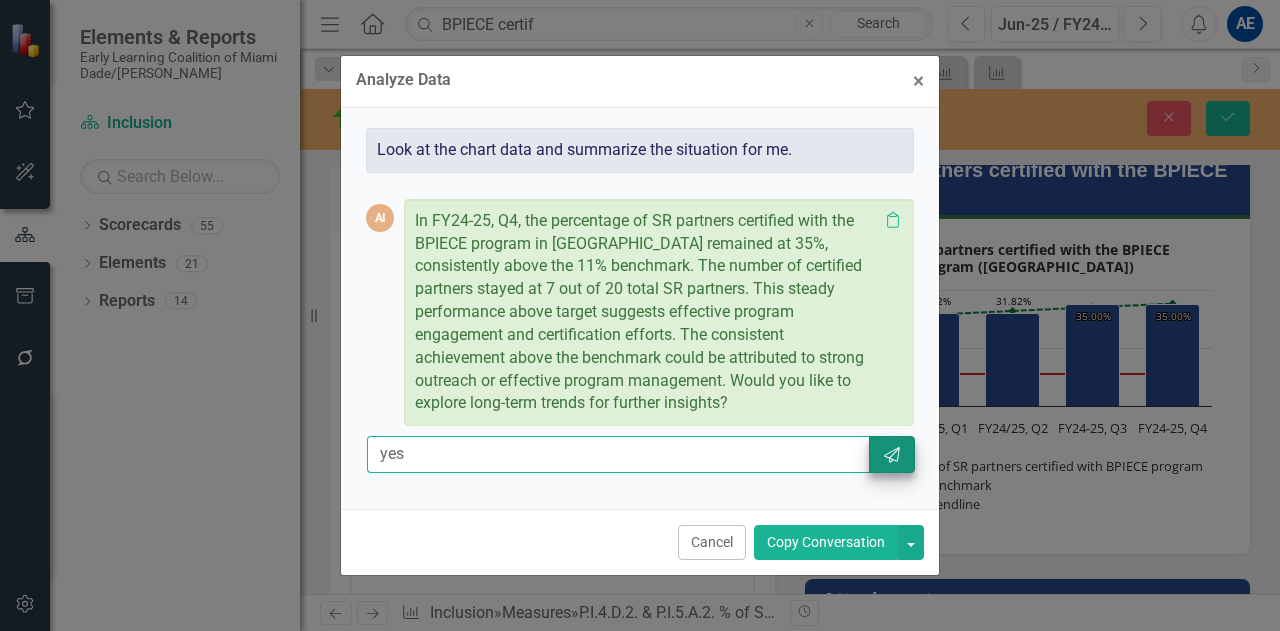 type on "yes" 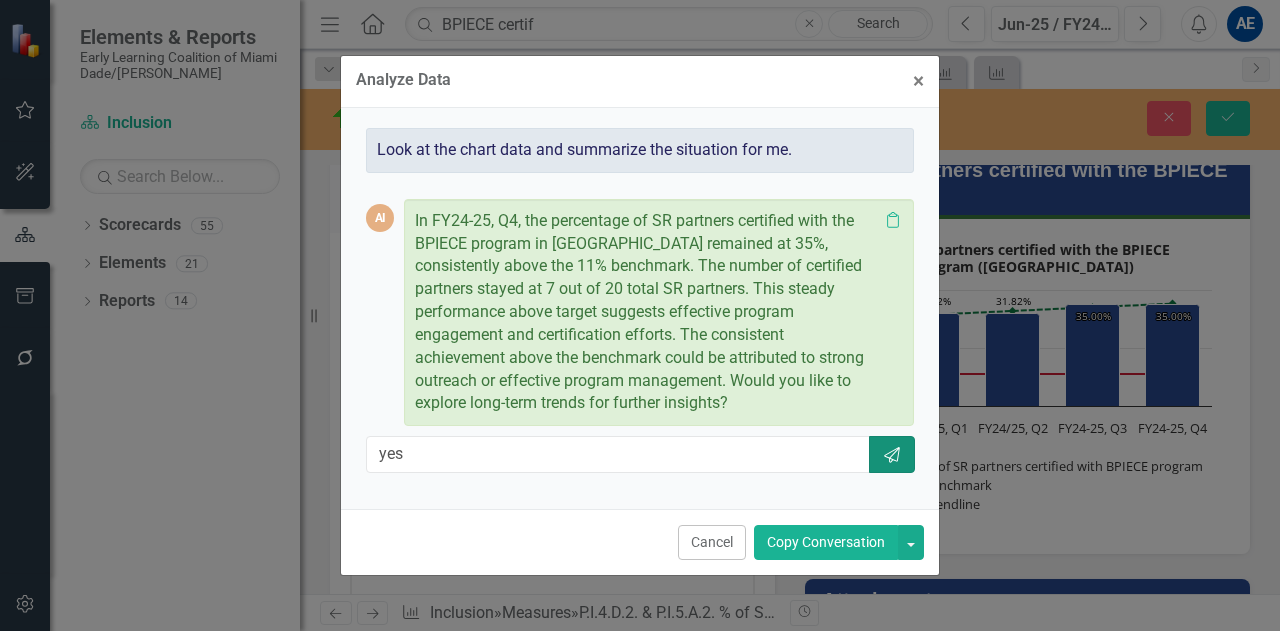 click on "Send" 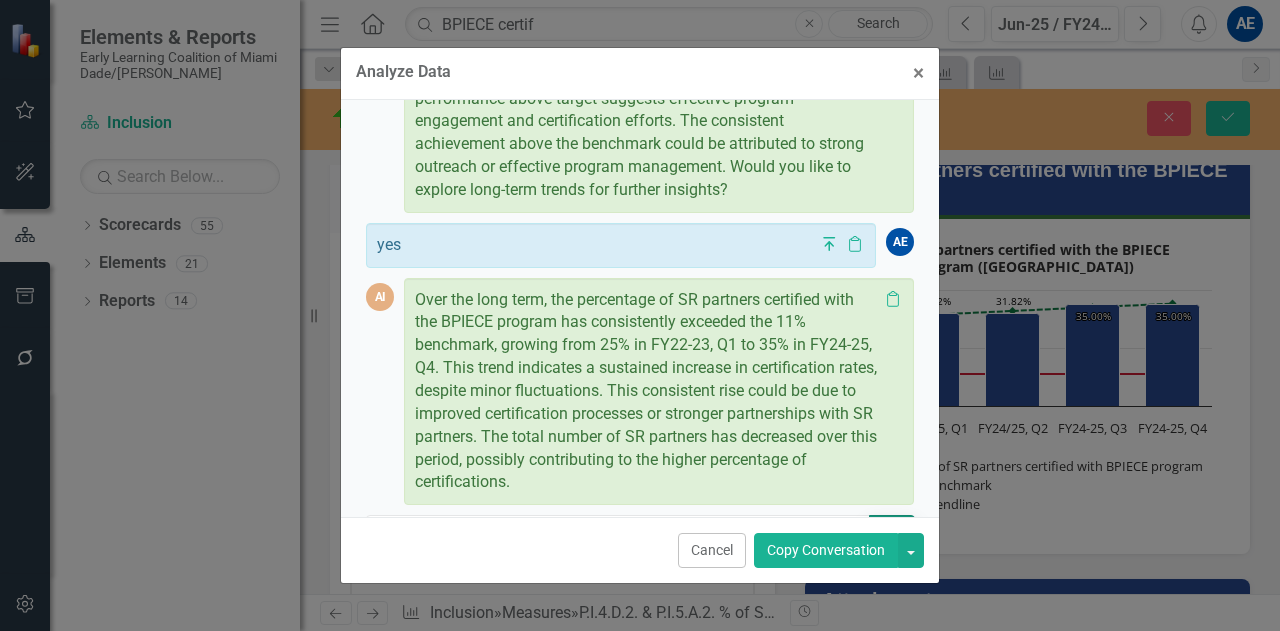scroll, scrollTop: 256, scrollLeft: 0, axis: vertical 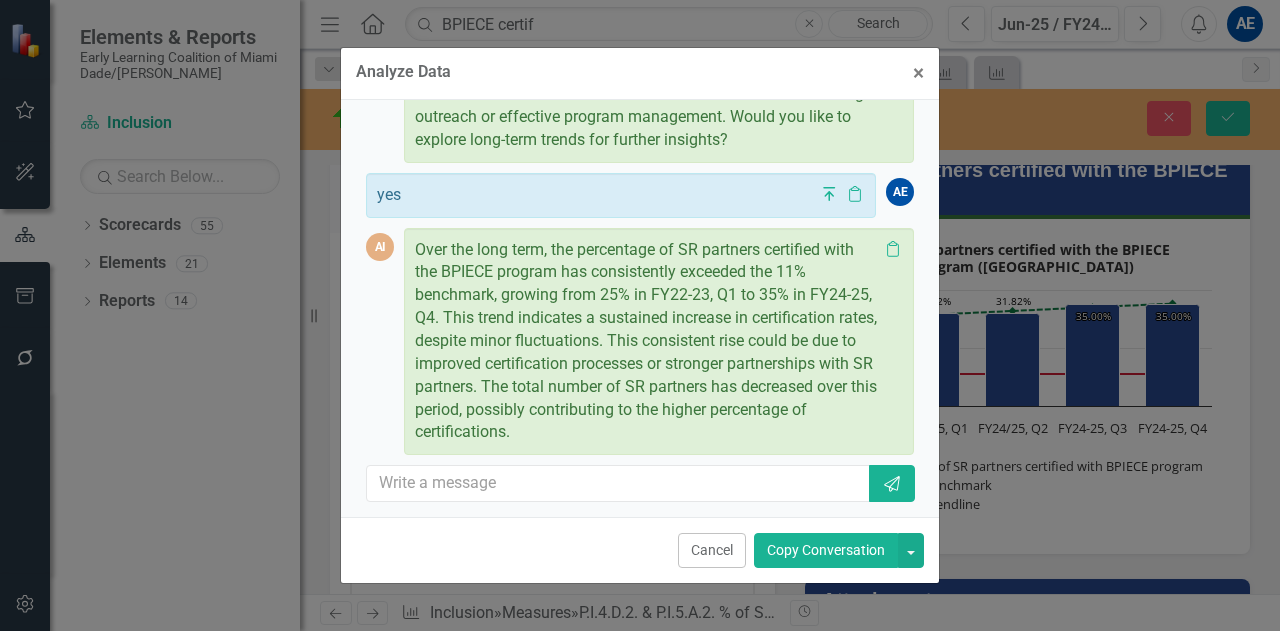 click on "Copy Conversation" at bounding box center (826, 550) 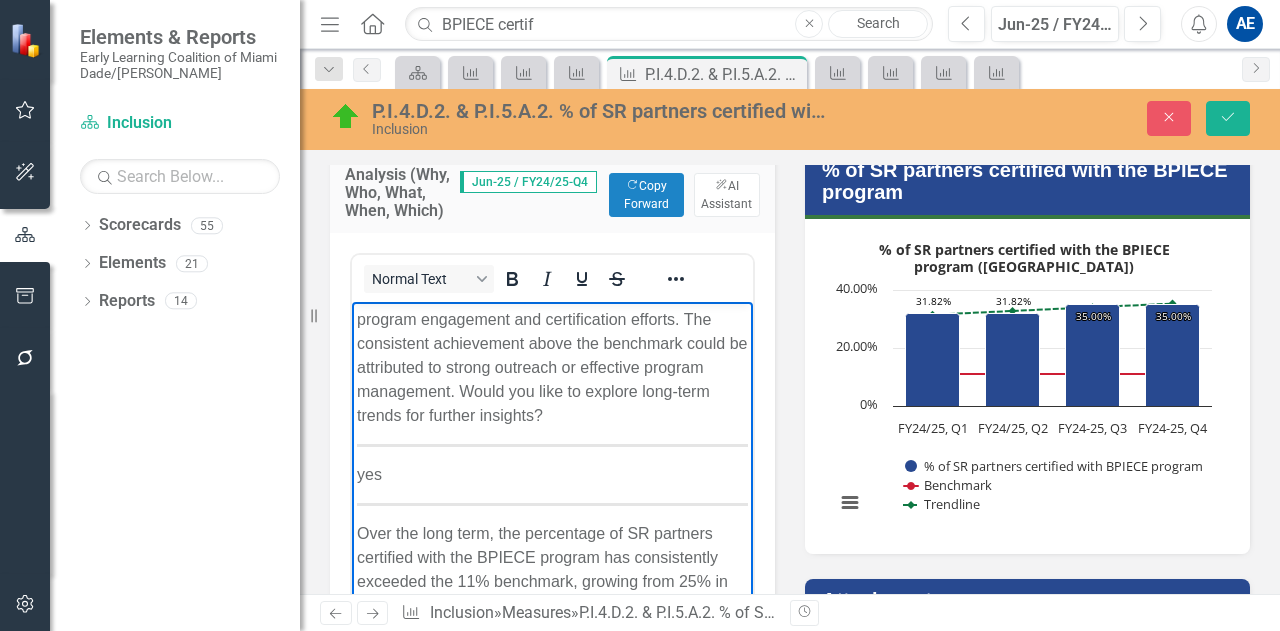 scroll, scrollTop: 148, scrollLeft: 0, axis: vertical 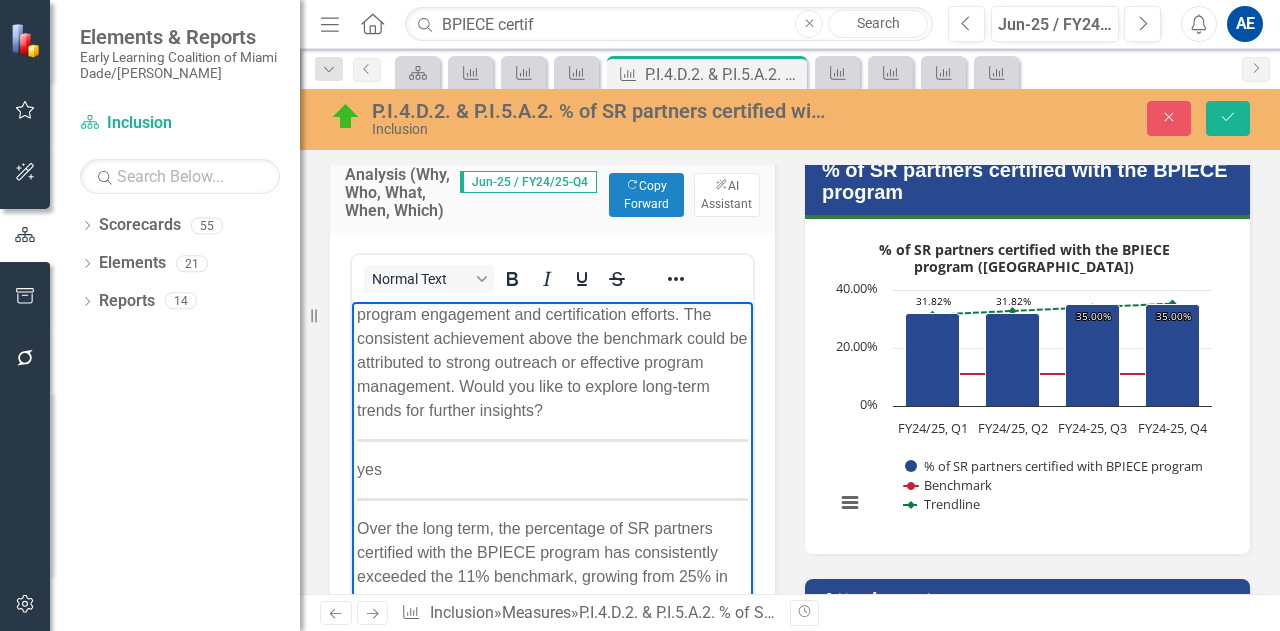 click on "yes" at bounding box center (552, 470) 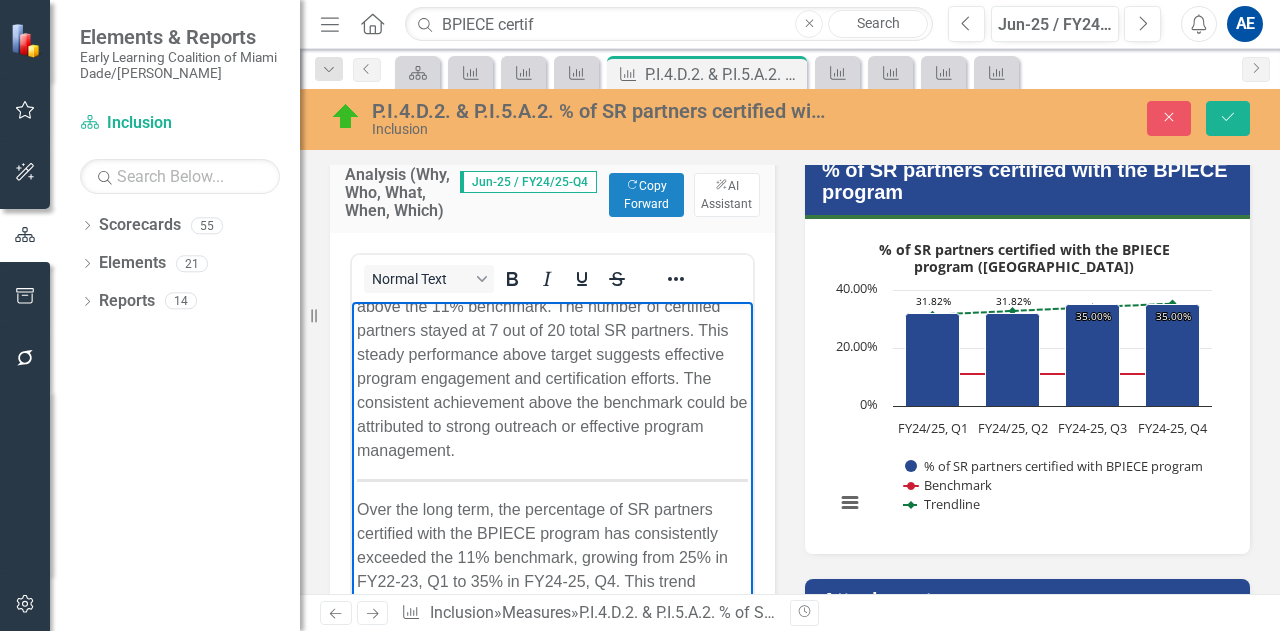 scroll, scrollTop: 0, scrollLeft: 0, axis: both 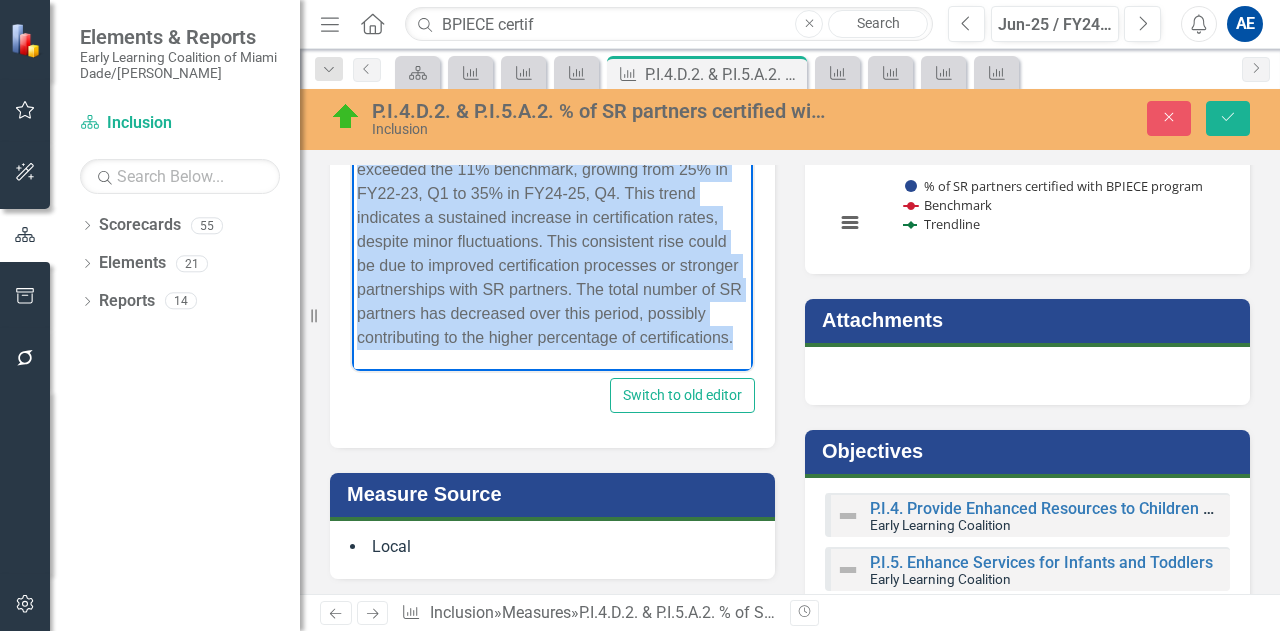 drag, startPoint x: 356, startPoint y: 39, endPoint x: 667, endPoint y: 340, distance: 432.80713 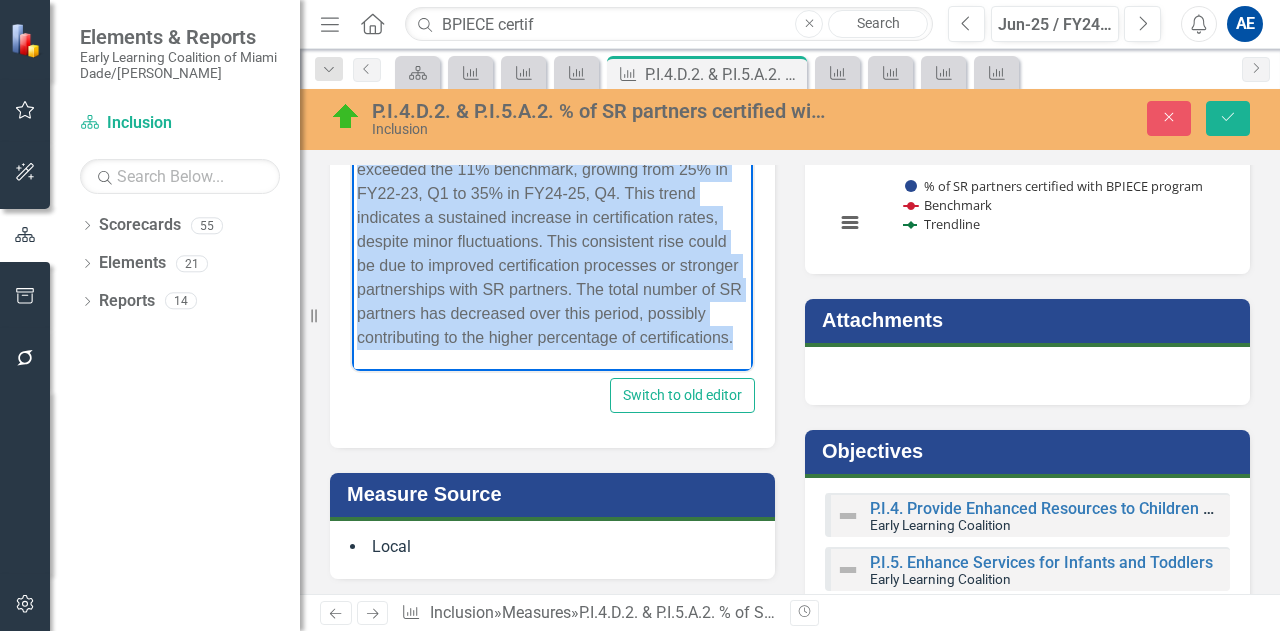 copy on "In FY24-25, Q4, the percentage of SR partners certified with the BPIECE program in Monroe remained at 35%, consistently above the 11% benchmark. The number of certified partners stayed at 7 out of 20 total SR partners. This steady performance above target suggests effective program engagement and certification efforts. The consistent achievement above the benchmark could be attributed to strong outreach or effective program management.  Over the long term, the percentage of SR partners certified with the BPIECE program has consistently exceeded the 11% benchmark, growing from 25% in FY22-23, Q1 to 35% in FY24-25, Q4. This trend indicates a sustained increase in certification rates, despite minor fluctuations. This consistent rise could be due to improved certification processes or stronger partnerships with SR partners. The total number of SR partners has decreased over this period, possibly contributing to the higher percentage of certifications." 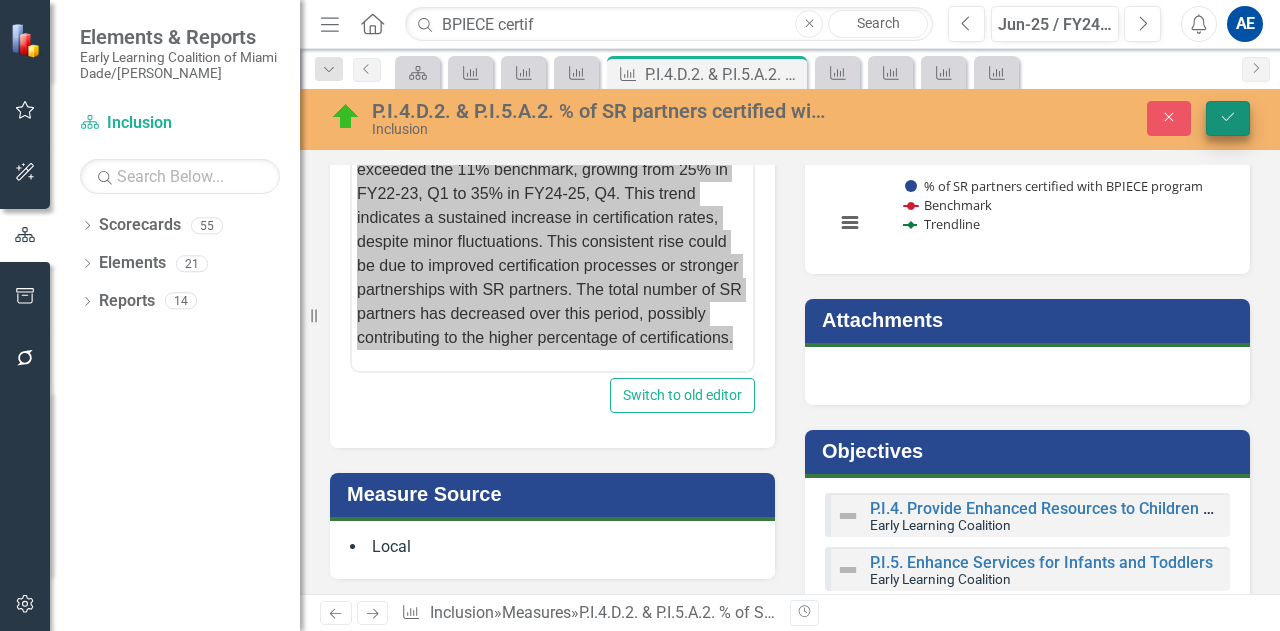click on "Save" at bounding box center (1228, 118) 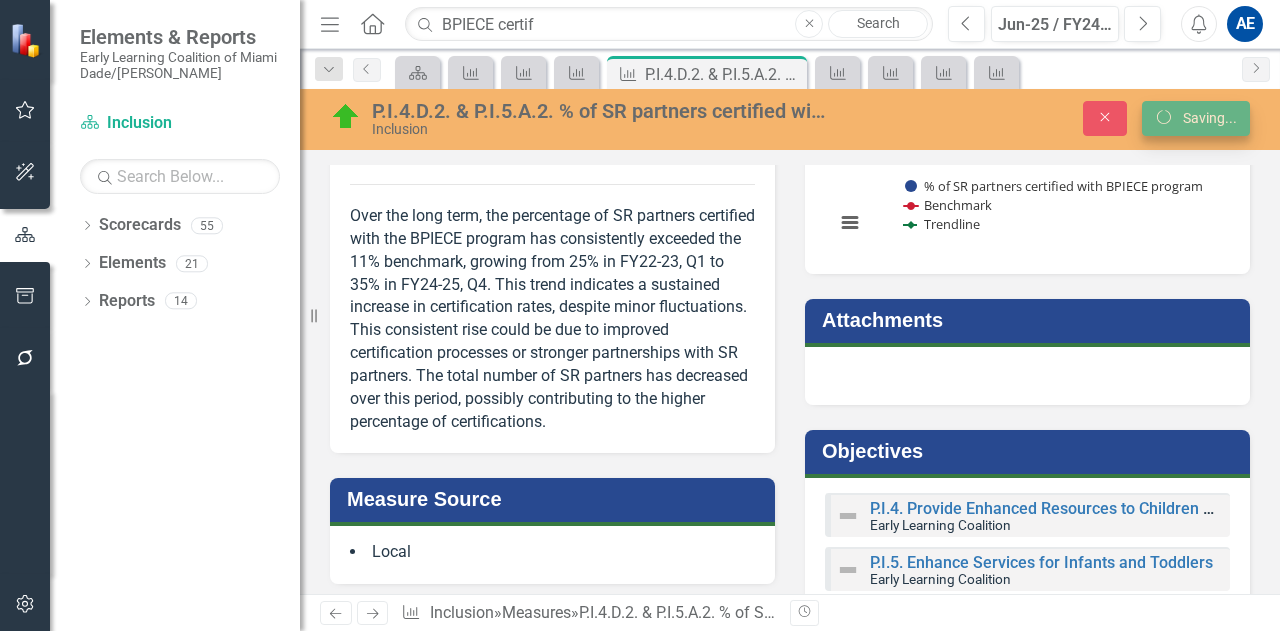 scroll, scrollTop: 550, scrollLeft: 0, axis: vertical 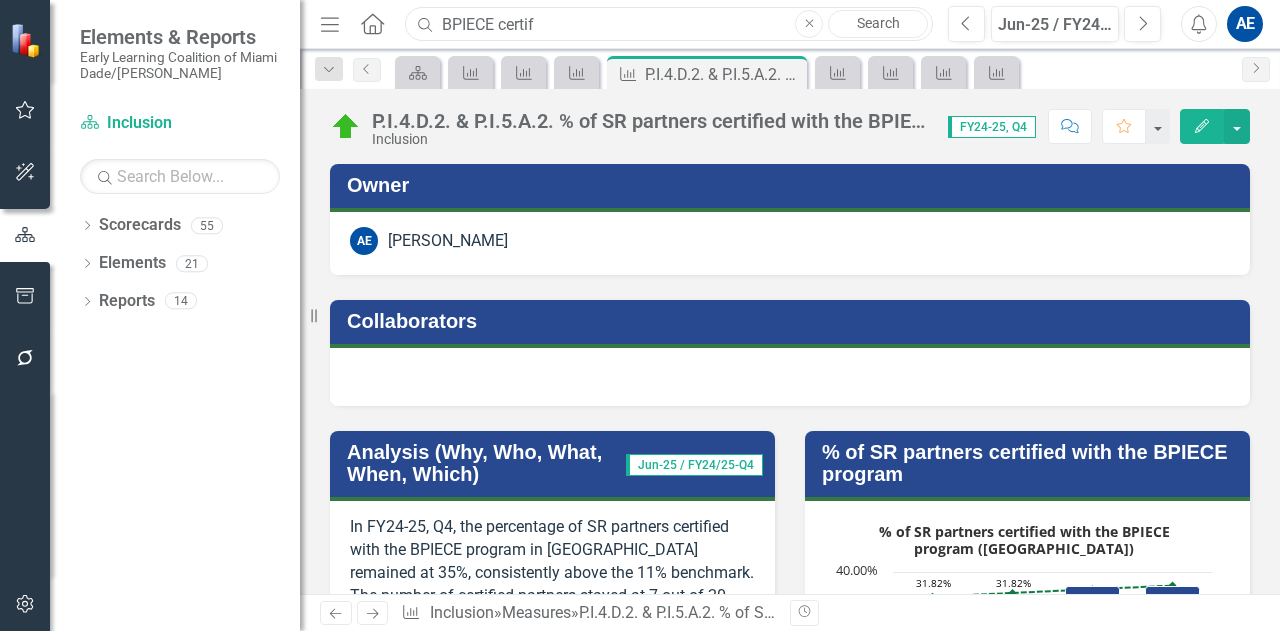 click on "BPIECE certif" at bounding box center [669, 24] 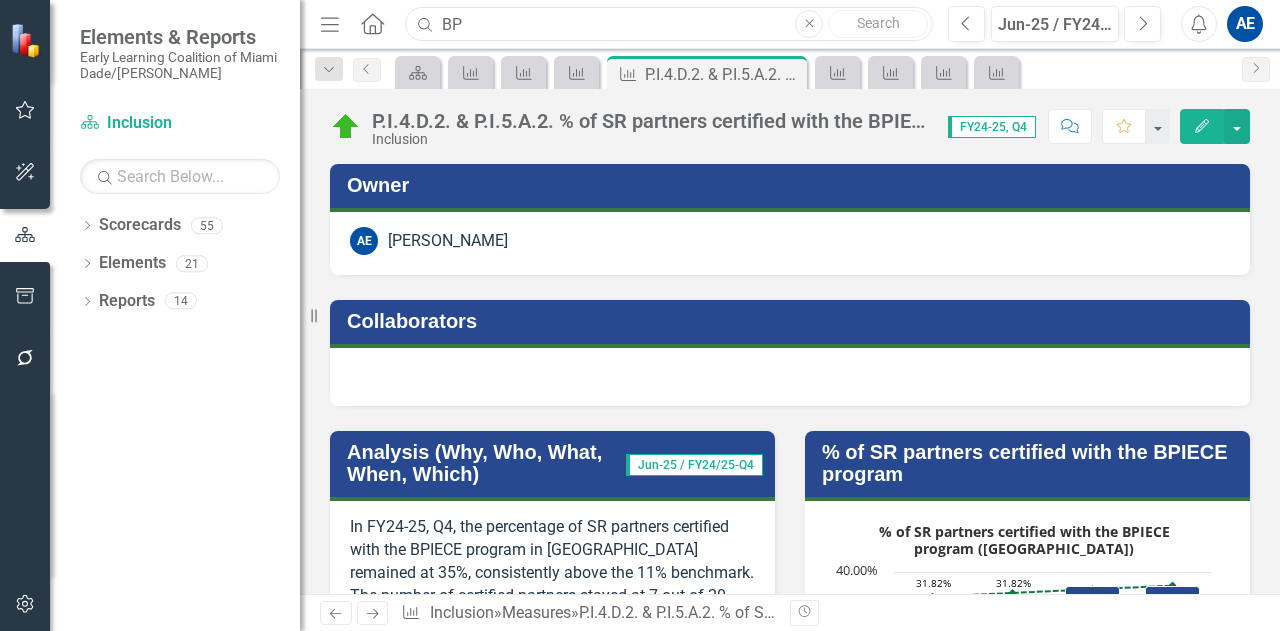 type on "B" 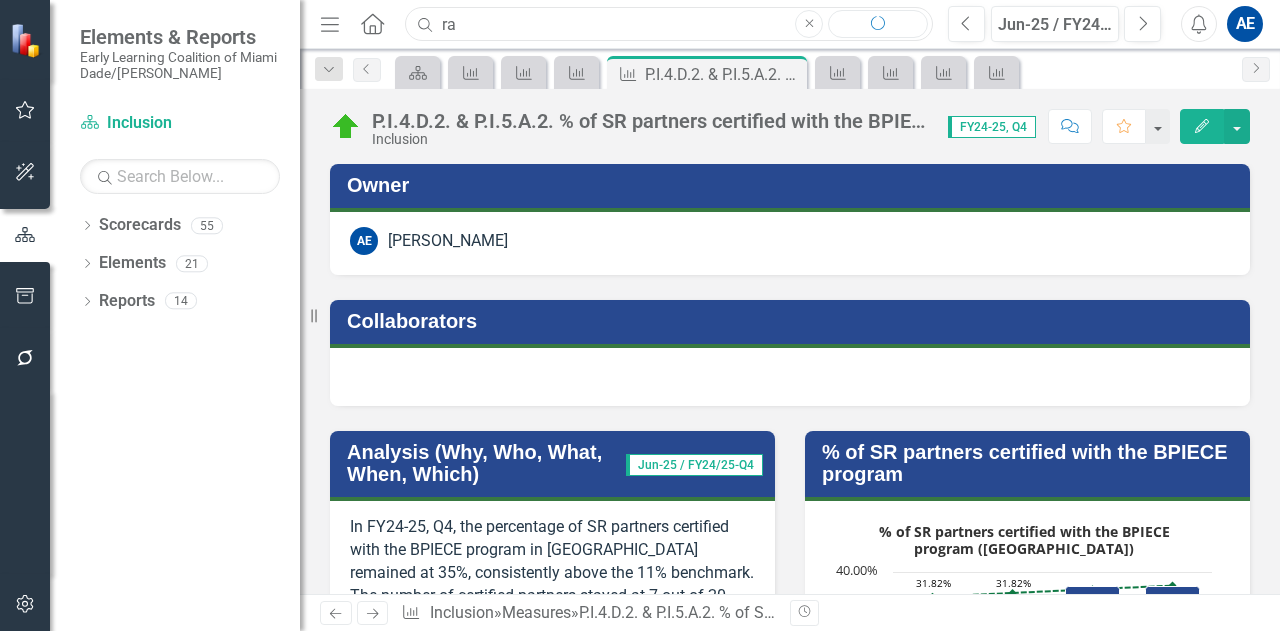 type on "r" 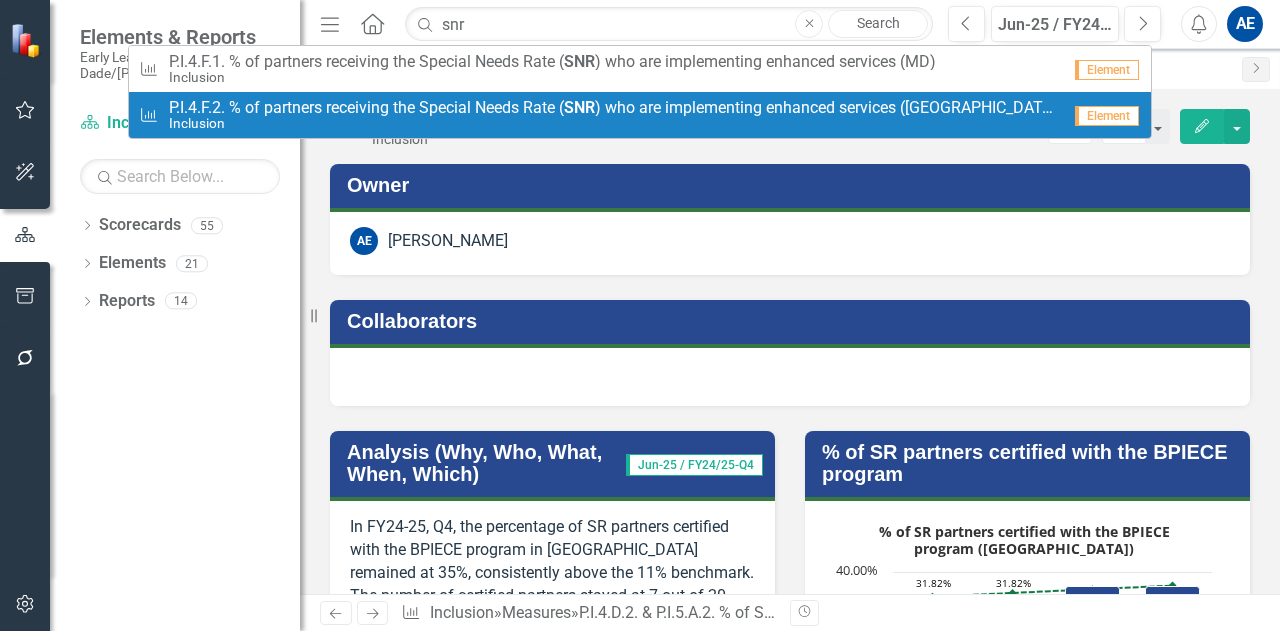 click on "P.I.4.F.2. % of partners receiving the Special Needs Rate ( SNR ) who are implementing enhanced services (Monroe)" at bounding box center [614, 108] 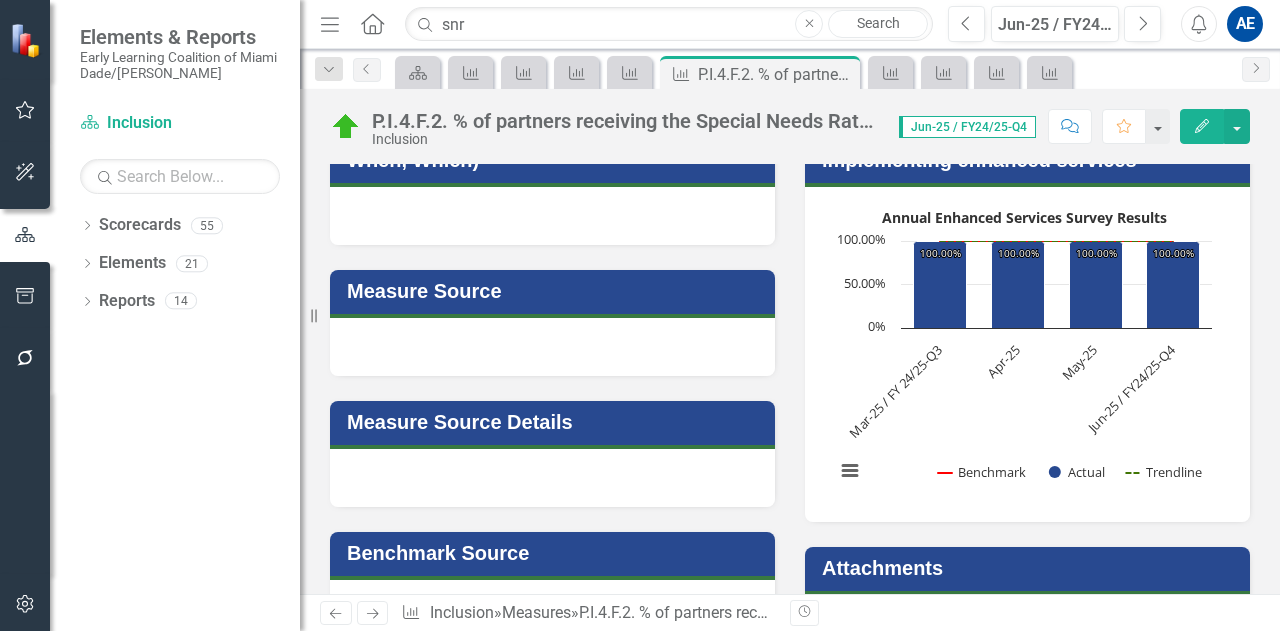 scroll, scrollTop: 321, scrollLeft: 0, axis: vertical 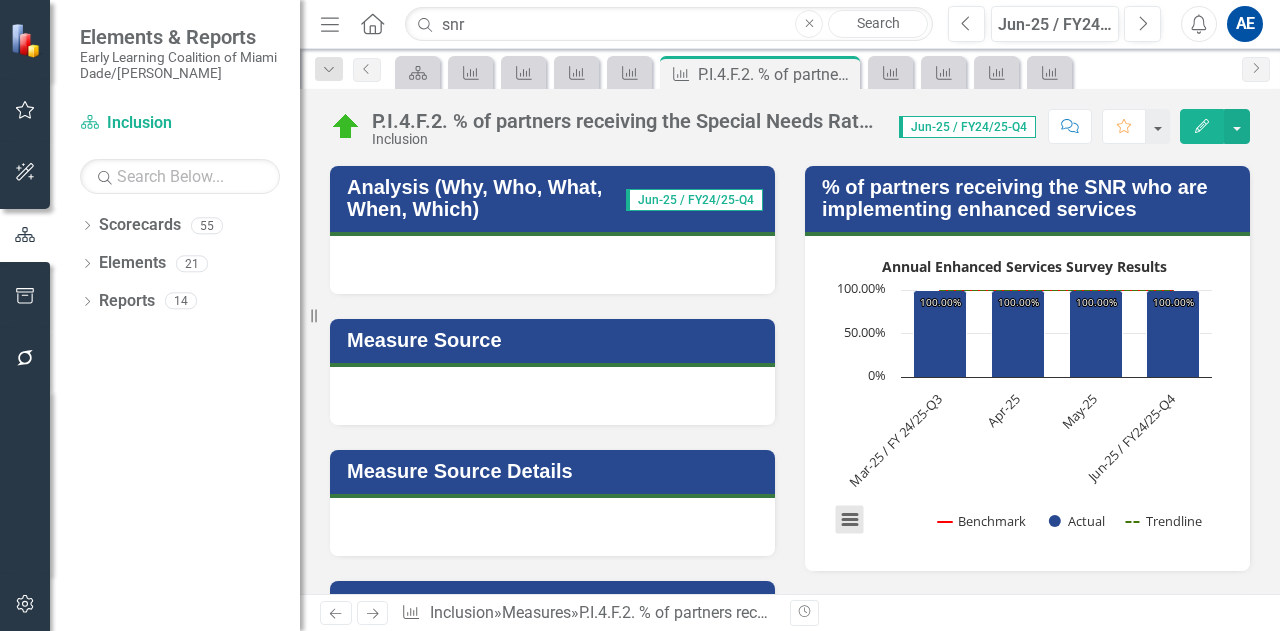 click at bounding box center [850, 520] 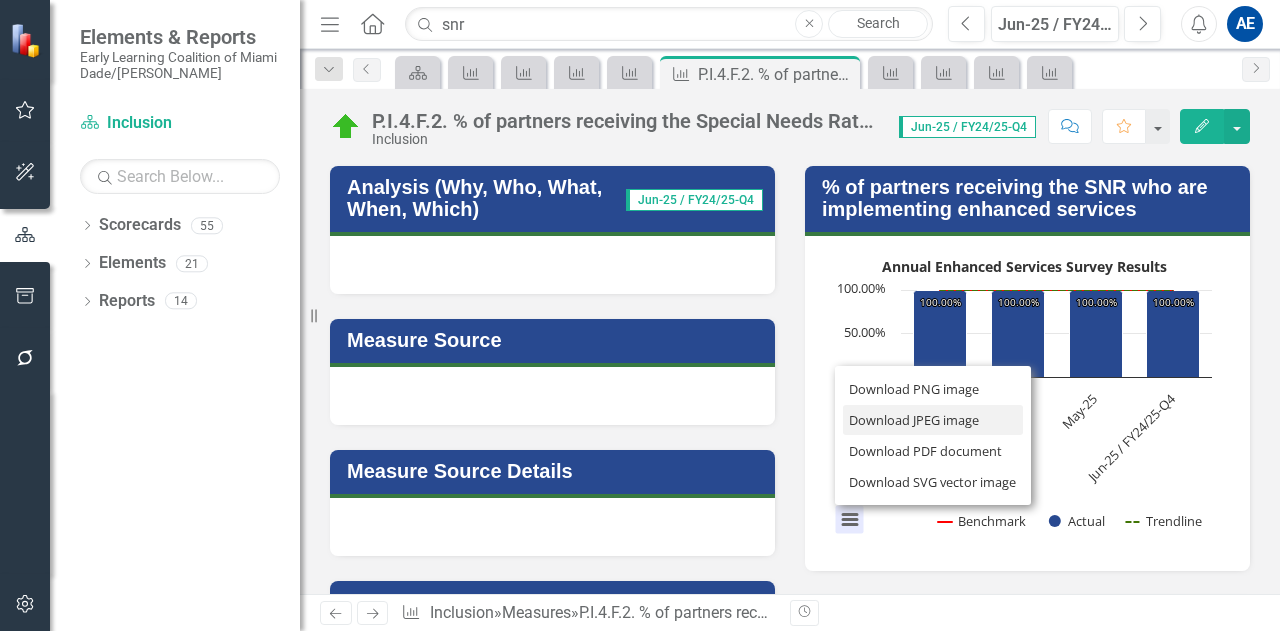 click on "Download JPEG image" at bounding box center [933, 420] 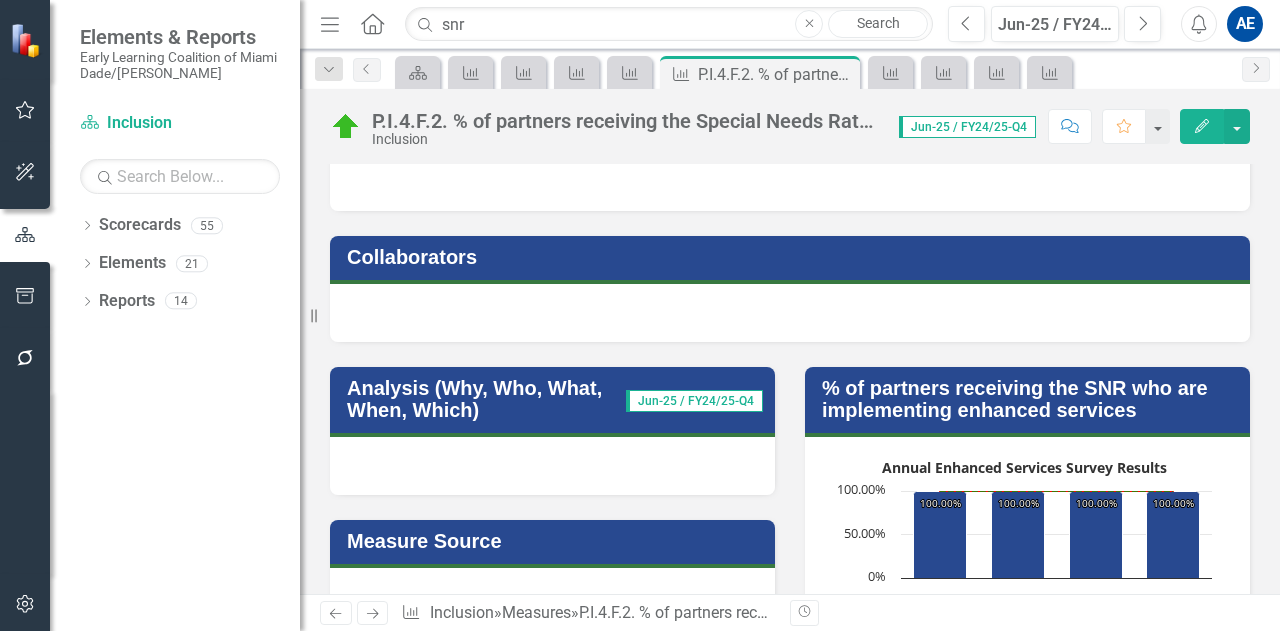 scroll, scrollTop: 0, scrollLeft: 0, axis: both 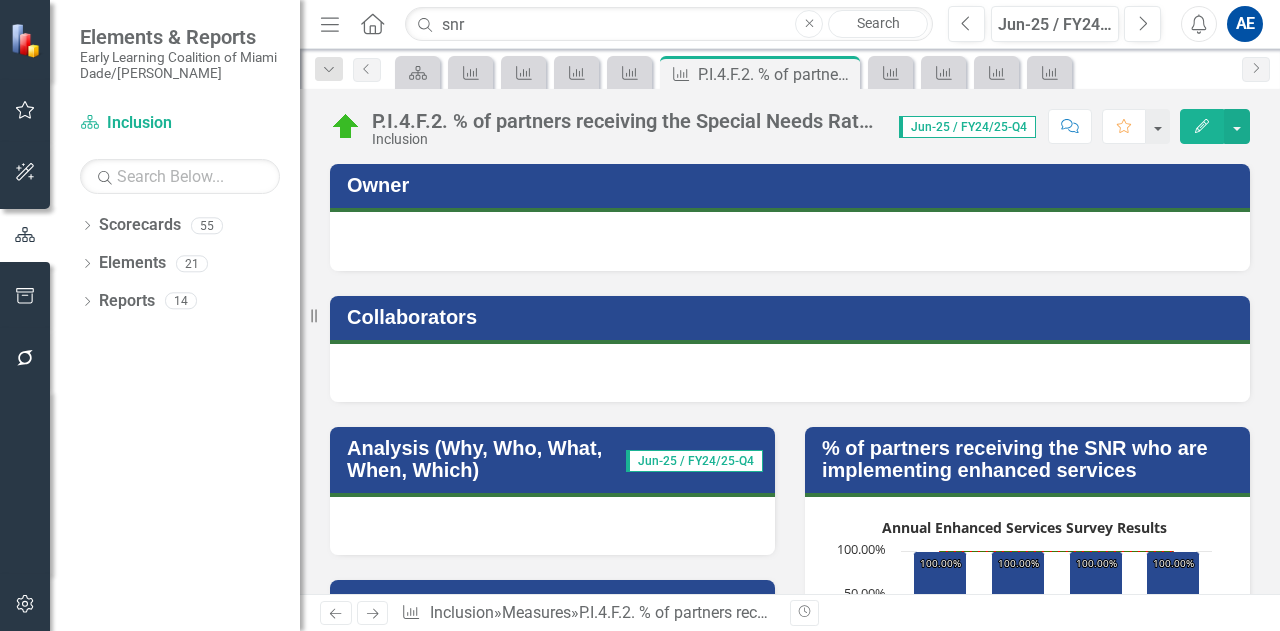 click on "P.I.4.F.2. % of partners receiving the Special Needs Rate (SNR) who are implementing enhanced services ([GEOGRAPHIC_DATA])" at bounding box center [625, 121] 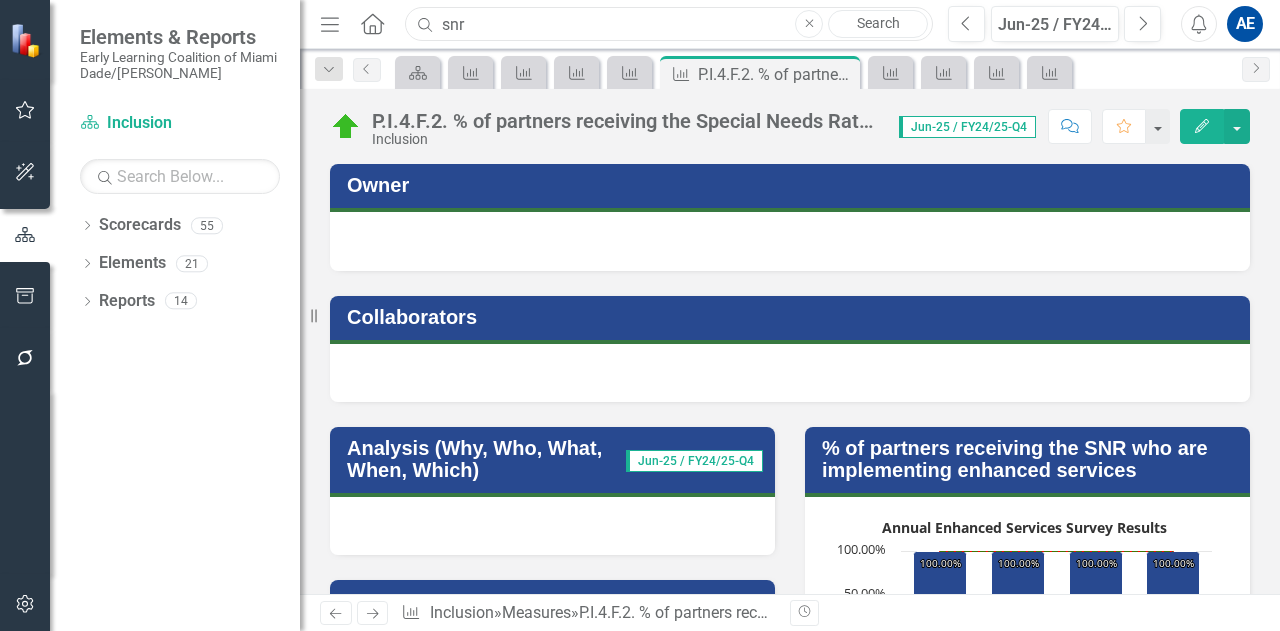 drag, startPoint x: 494, startPoint y: 23, endPoint x: 320, endPoint y: 18, distance: 174.07182 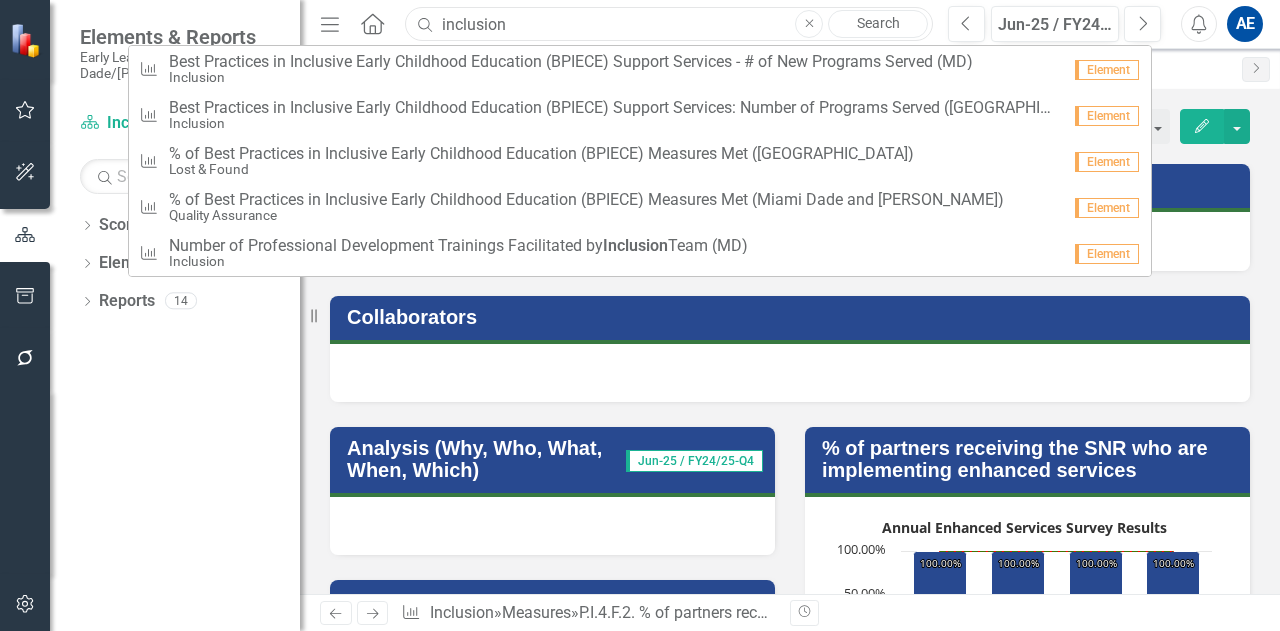 type on "inclusion" 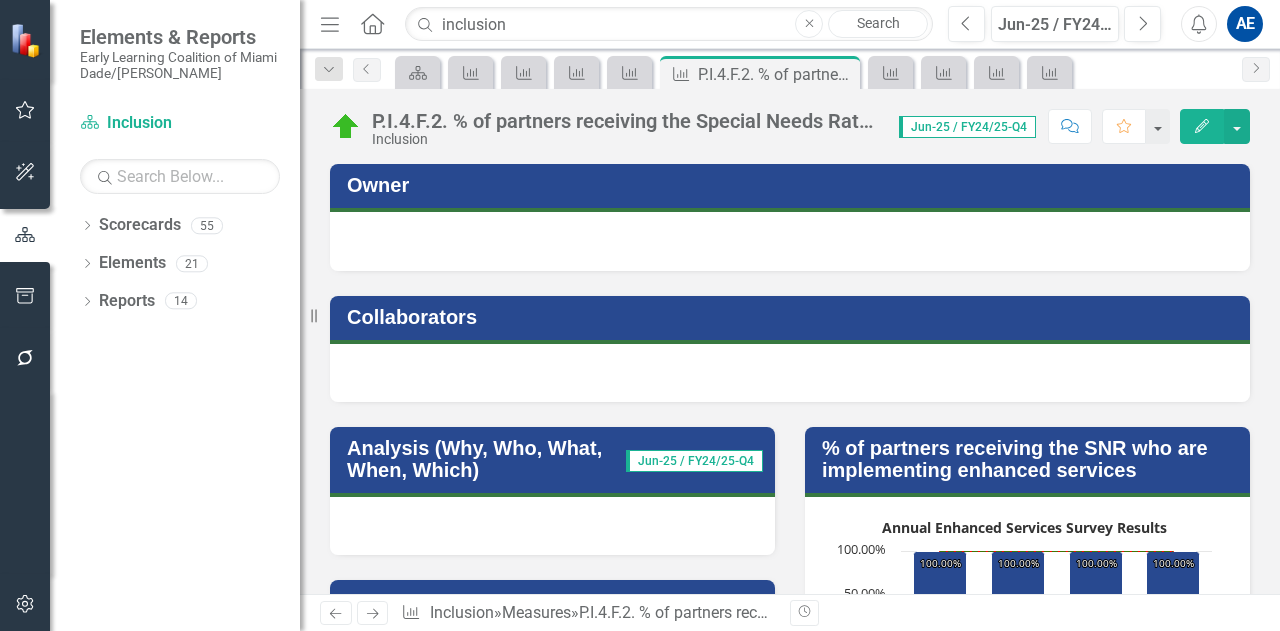 click on "Dropdown Scorecards 55 Dropdown Early Learning Coalition Call Center Child Assessments Child Care Resource & Referral (CCR&R) Communications Compliance Contracts Provider Contracts Traditional Developmental Screening Compliance Dropdown Early Head Start America's Little Leaders Christian Academy Children of the Sun Academy, Inc. It's A Small World #II It's A Small World #VII Kiddy Academy Kids Small World Learning Center Kinderkids Academy III, Inc. Kinderland 4 Kids Lincoln Marti 102 Lincoln Marti 450 Lincoln Marti 905 Little One's Academy Corp Little Red School House of Homestead Lord's Learning Center, Inc. Miami Gardens Learning Center My Little Angels Day Care Center Naranja Prep Academy Annex New Aladdin Learning Center Pink and Blue Children's Academy Precious Moments Learning Center  Rainbow Intergenerational Learning Center Sheyes of Miami #3 Sheyes of Miami Learning Center #4 Shores School Springview of Hialeah Step Above Academy The Carter Academy The Carter Academy II Eligibility (Miami-Dade) MIS" at bounding box center (175, 420) 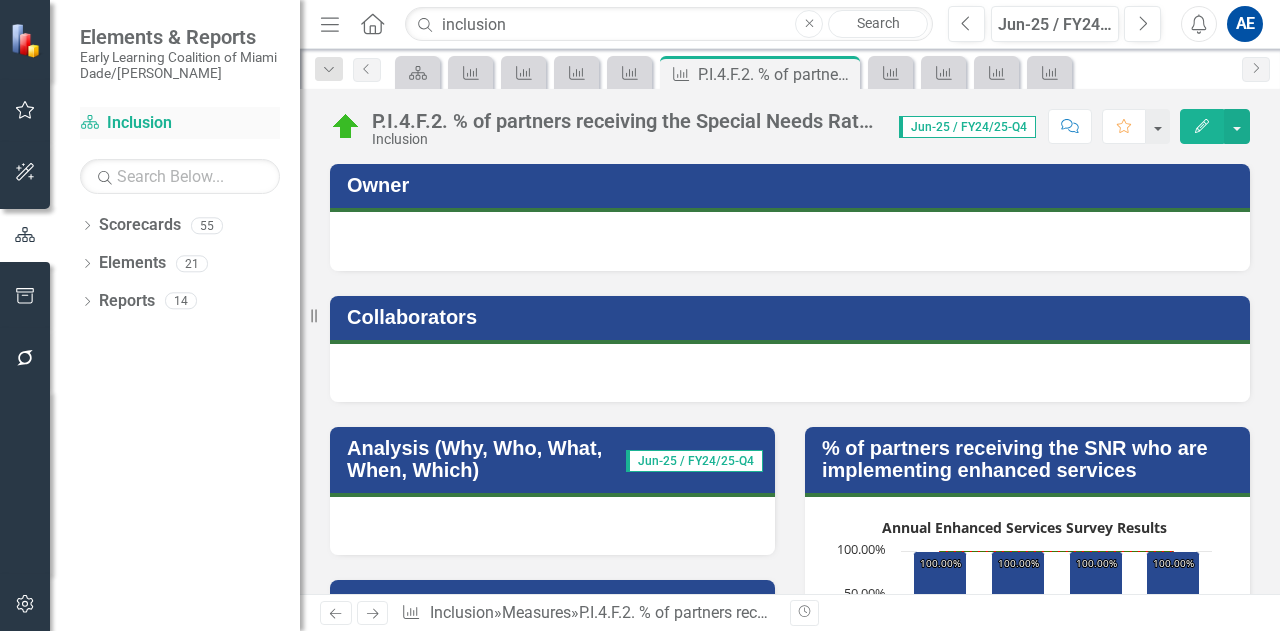 click on "Scorecard Inclusion" at bounding box center (180, 123) 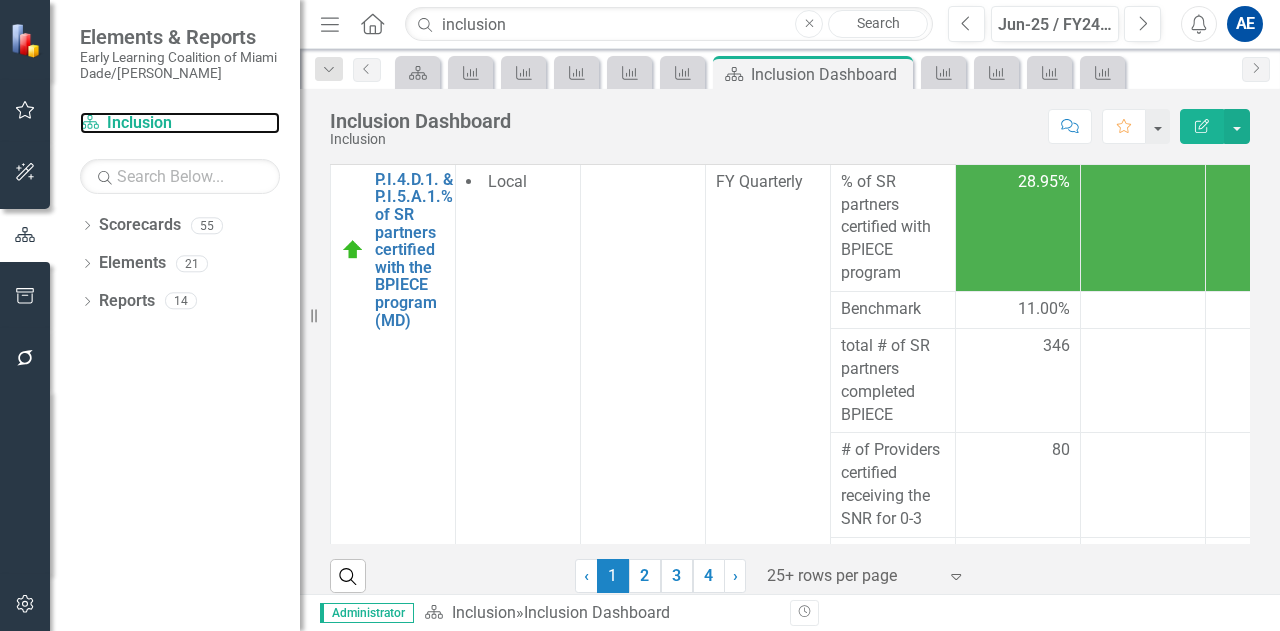 scroll, scrollTop: 409, scrollLeft: 0, axis: vertical 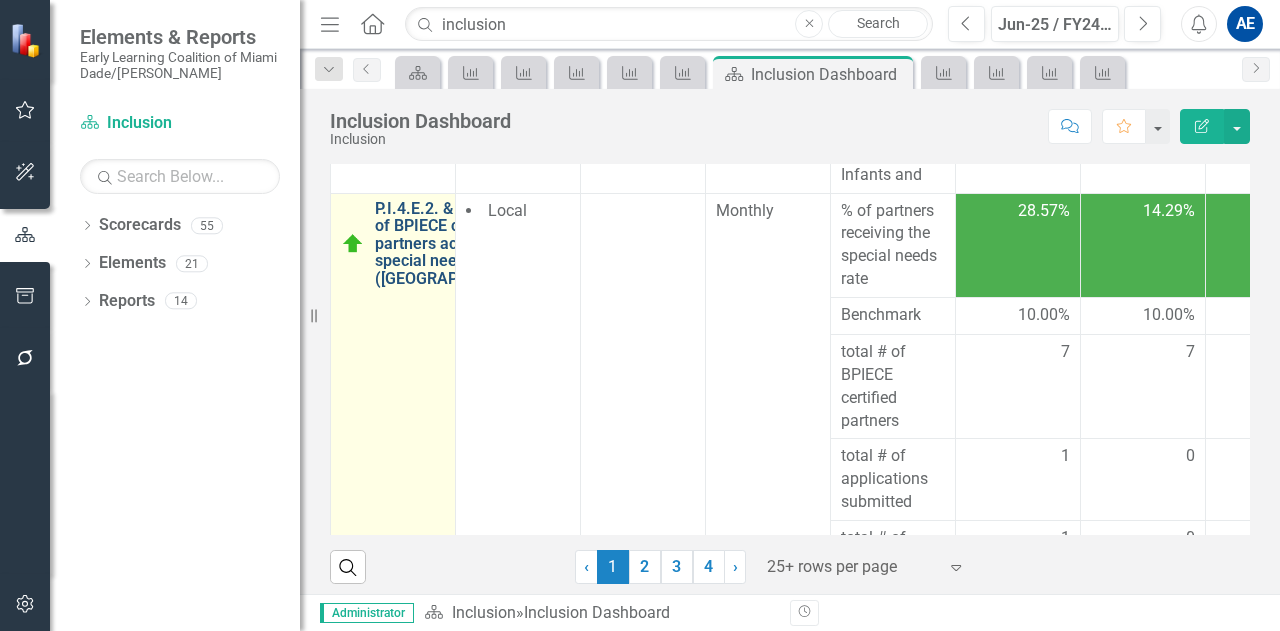 click on "P.I.4.E.2. & P.I.5.B.2. % of BPIECE certified partners accessing the special needs rate ([GEOGRAPHIC_DATA])" at bounding box center (458, 244) 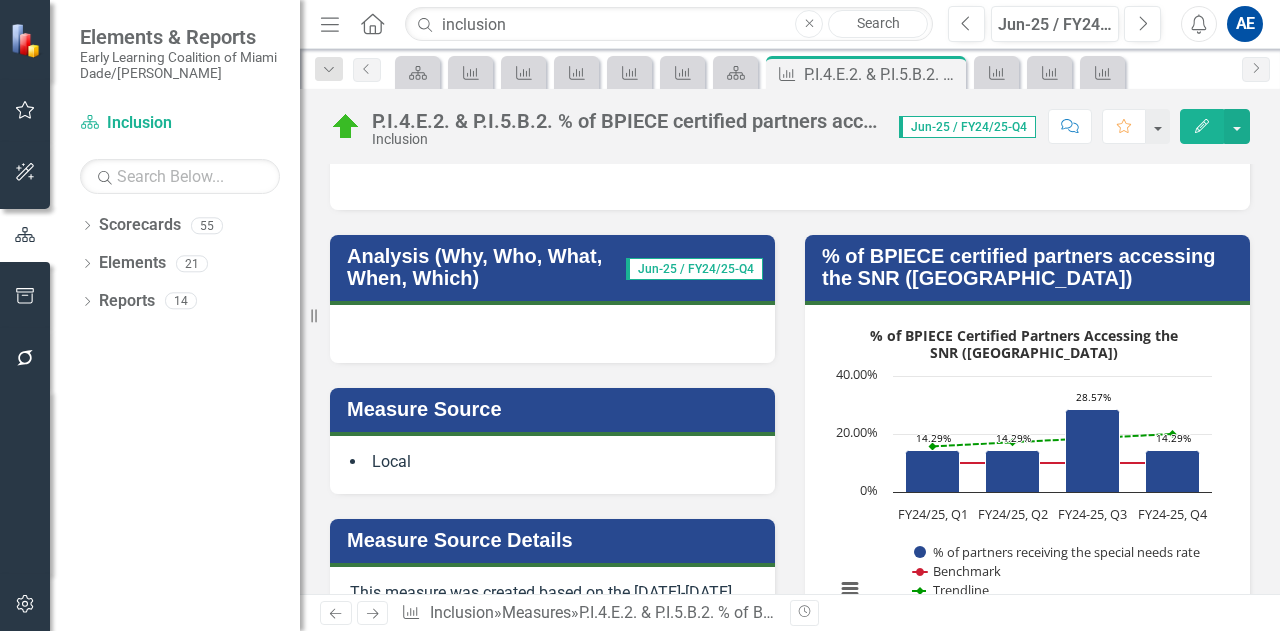 scroll, scrollTop: 202, scrollLeft: 0, axis: vertical 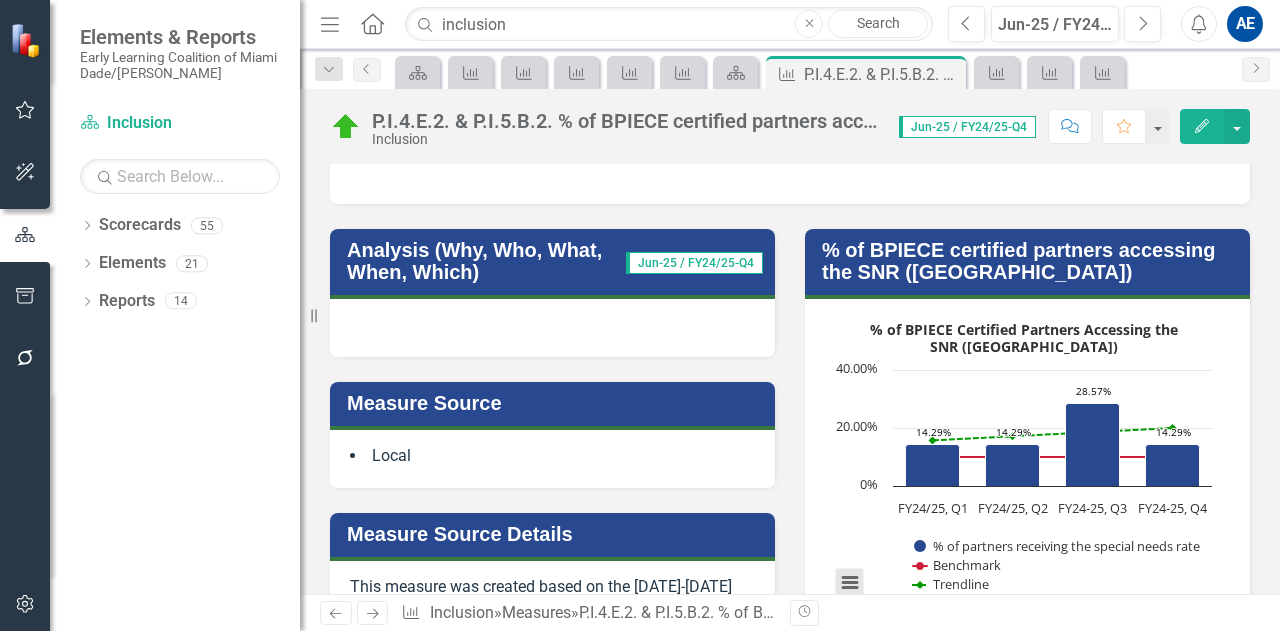 click at bounding box center [850, 583] 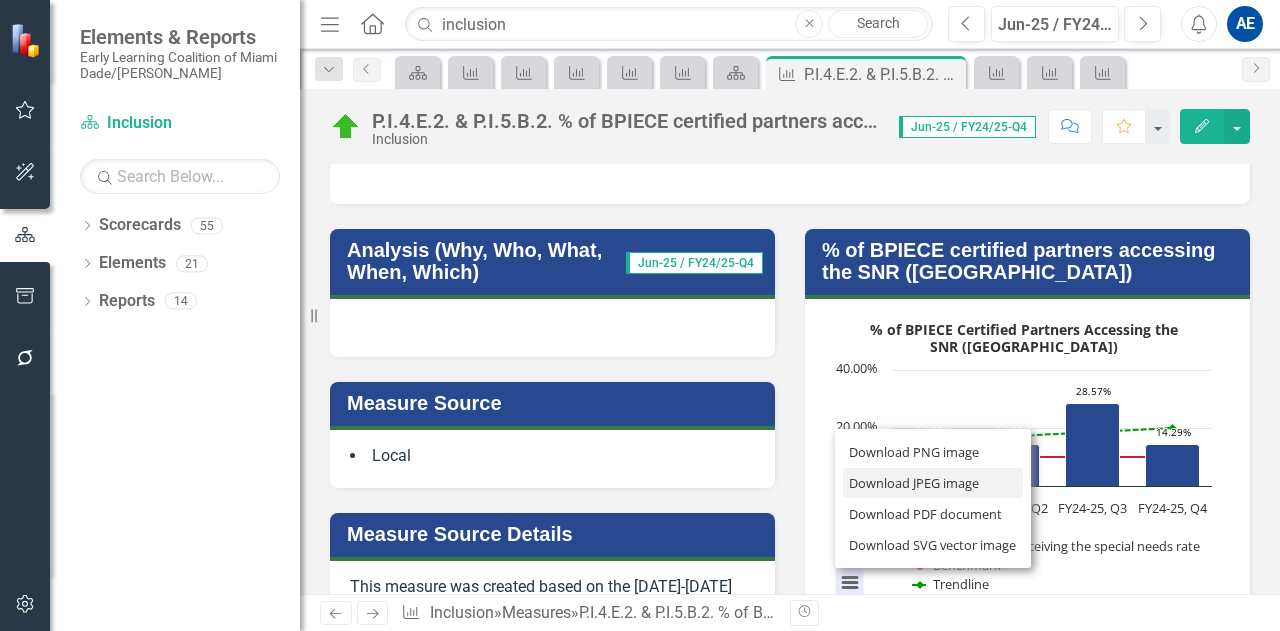 click on "Download JPEG image" at bounding box center (933, 483) 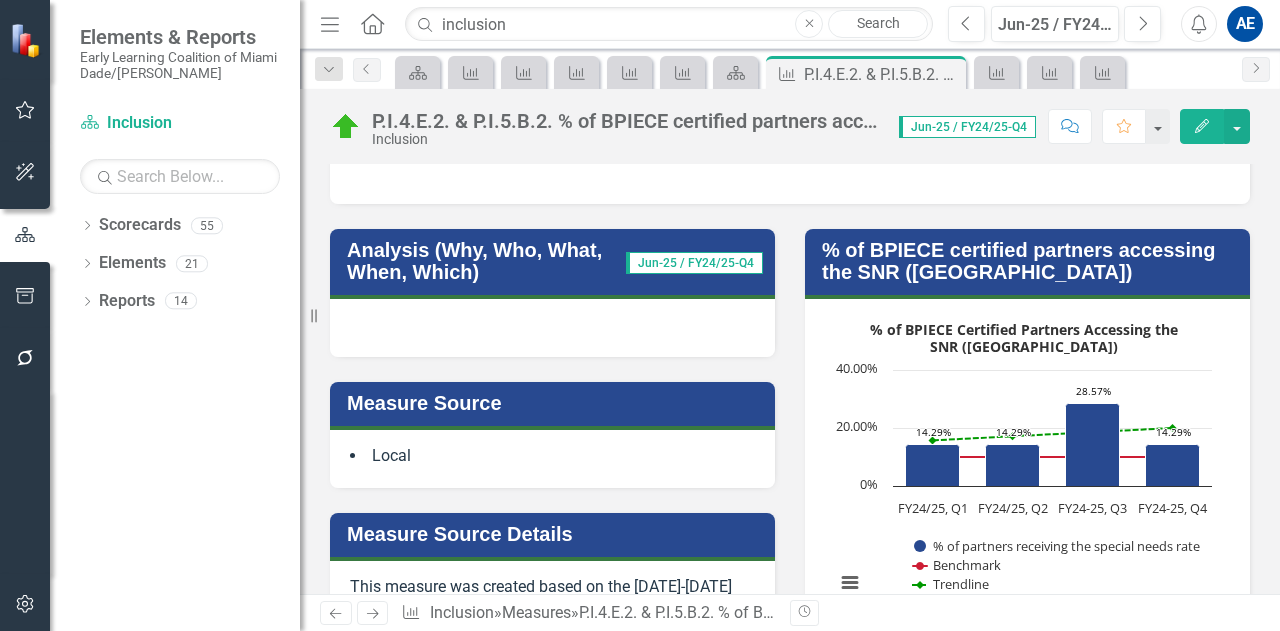 click on "Analysis (Why, Who, What, When, Which)" at bounding box center (486, 261) 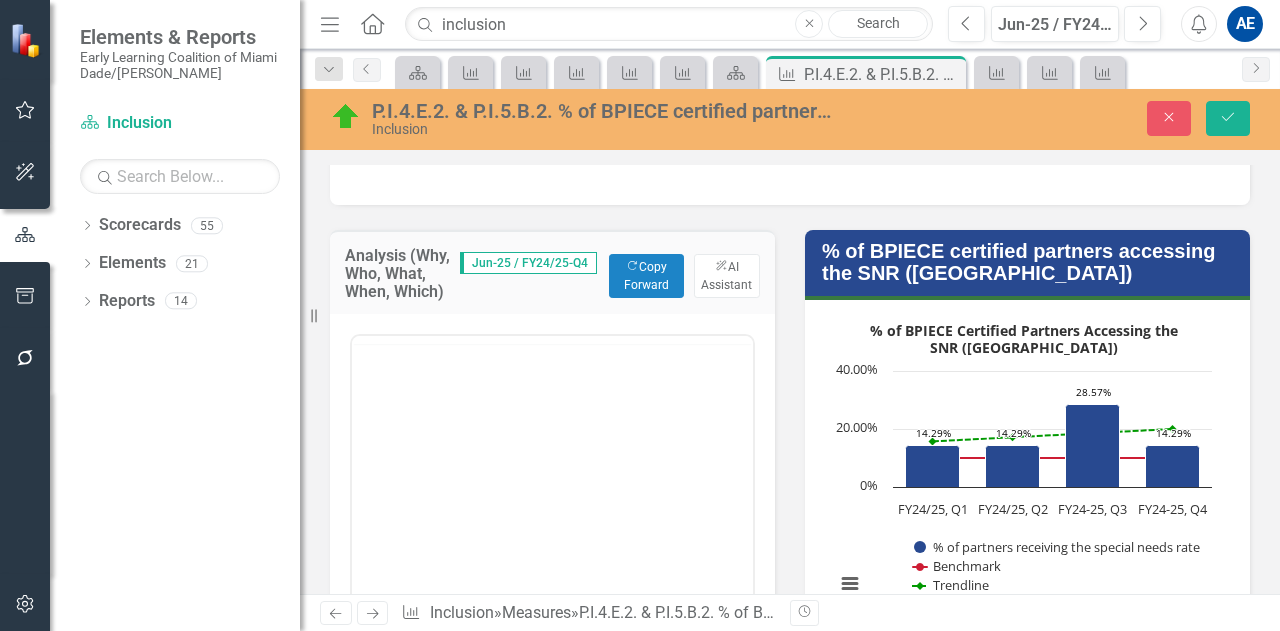 scroll, scrollTop: 0, scrollLeft: 0, axis: both 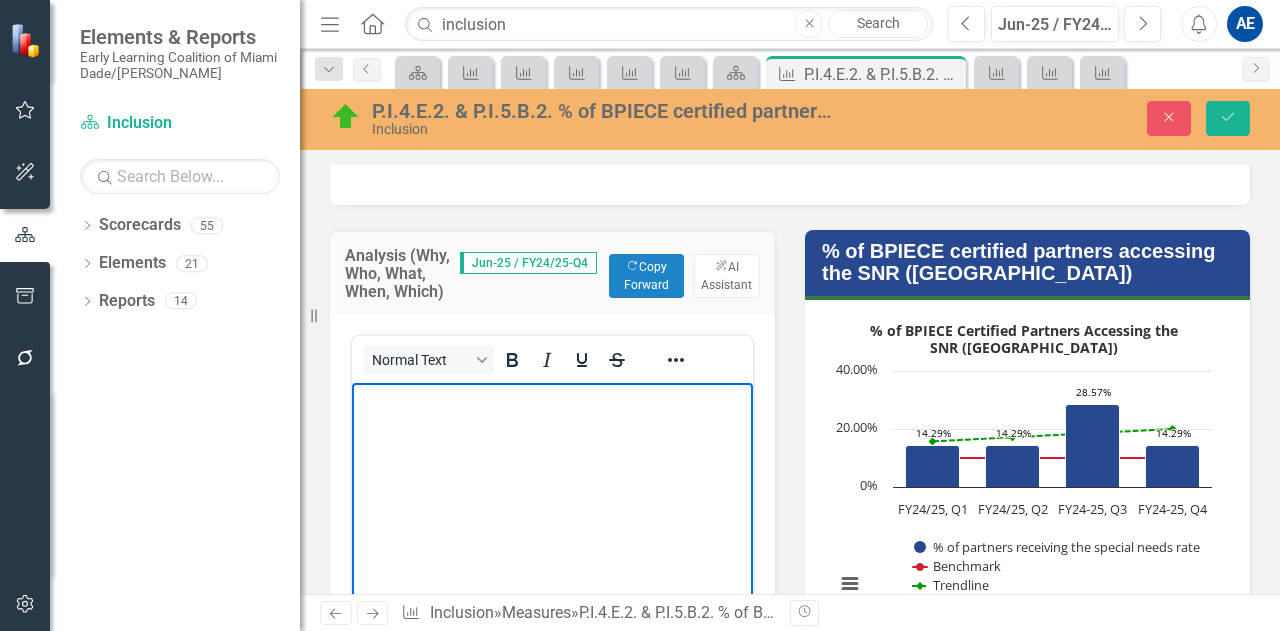 click at bounding box center [552, 400] 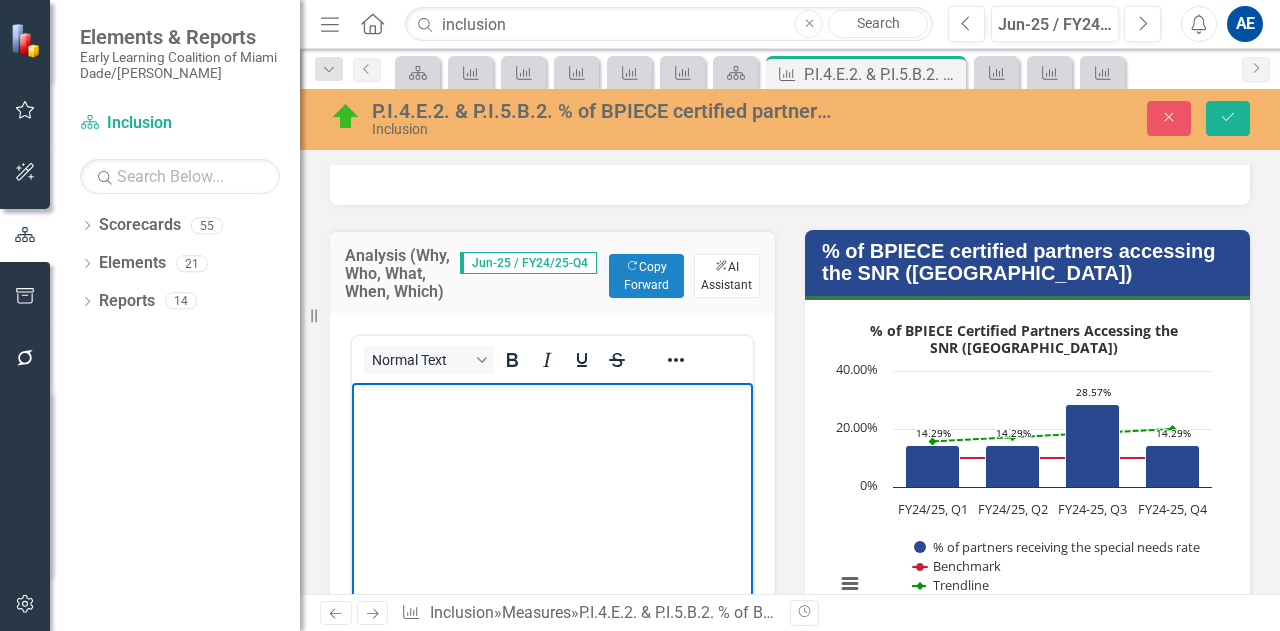click on "ClearPoint AI  AI Assistant" at bounding box center (727, 276) 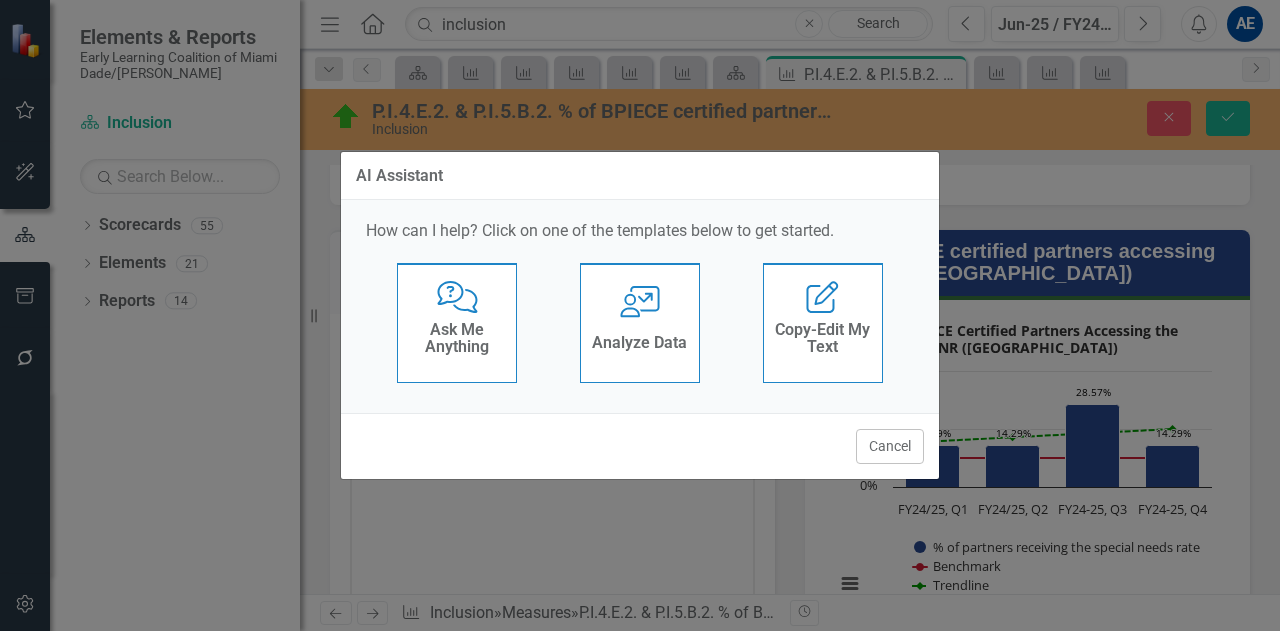 click on "Analyze Data" at bounding box center (639, 343) 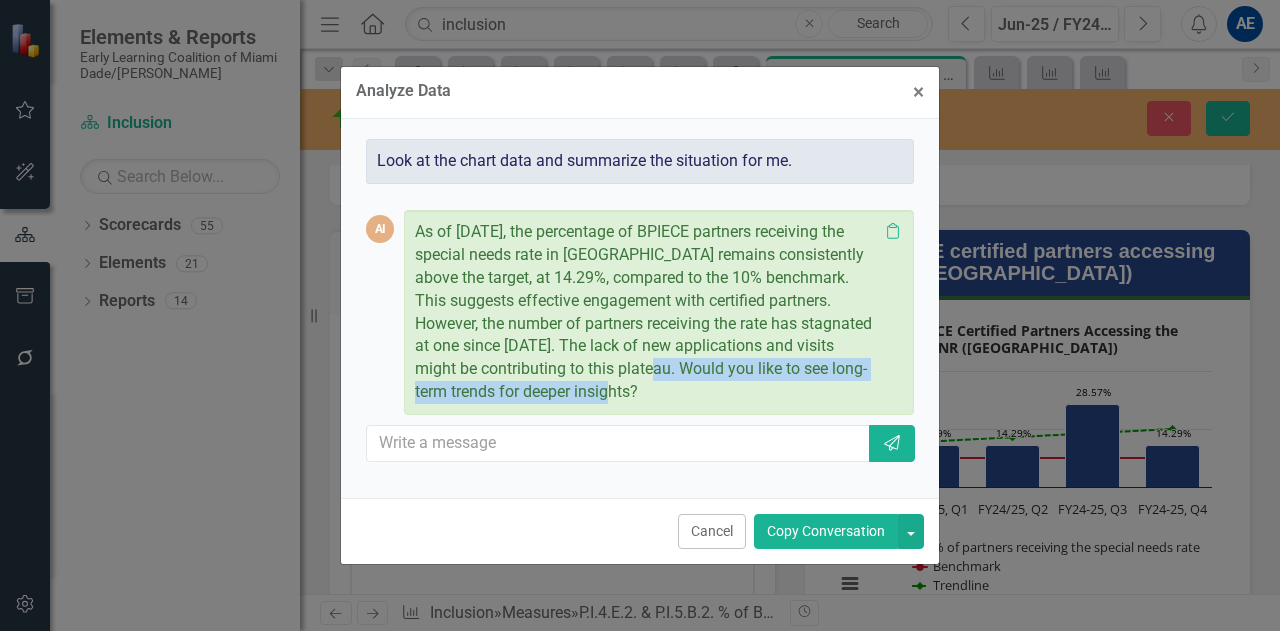 drag, startPoint x: 635, startPoint y: 363, endPoint x: 663, endPoint y: 386, distance: 36.23534 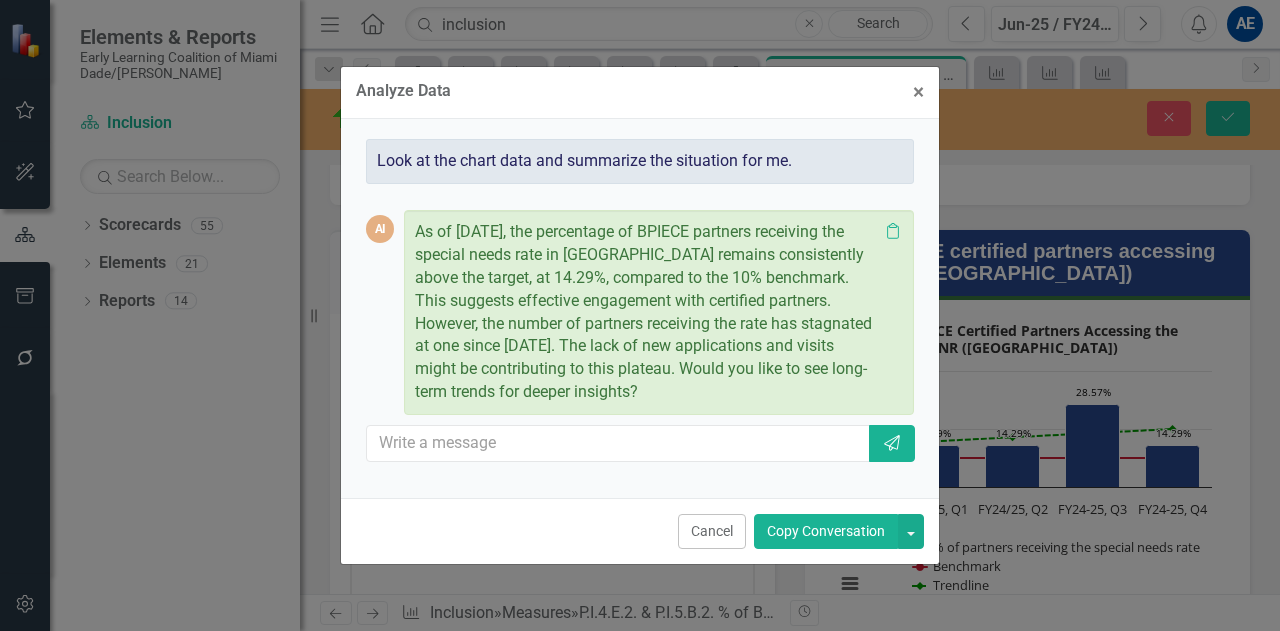 click on "AI As of June 2025, the percentage of BPIECE partners receiving the special needs rate in Monroe remains consistently above the target, at 14.29%, compared to the 10% benchmark. This suggests effective engagement with certified partners. However, the number of partners receiving the rate has stagnated at one since March 2025. The lack of new applications and visits might be contributing to this plateau. Would you like to see long-term trends for deeper insights? Clipboard Send" at bounding box center (640, 331) 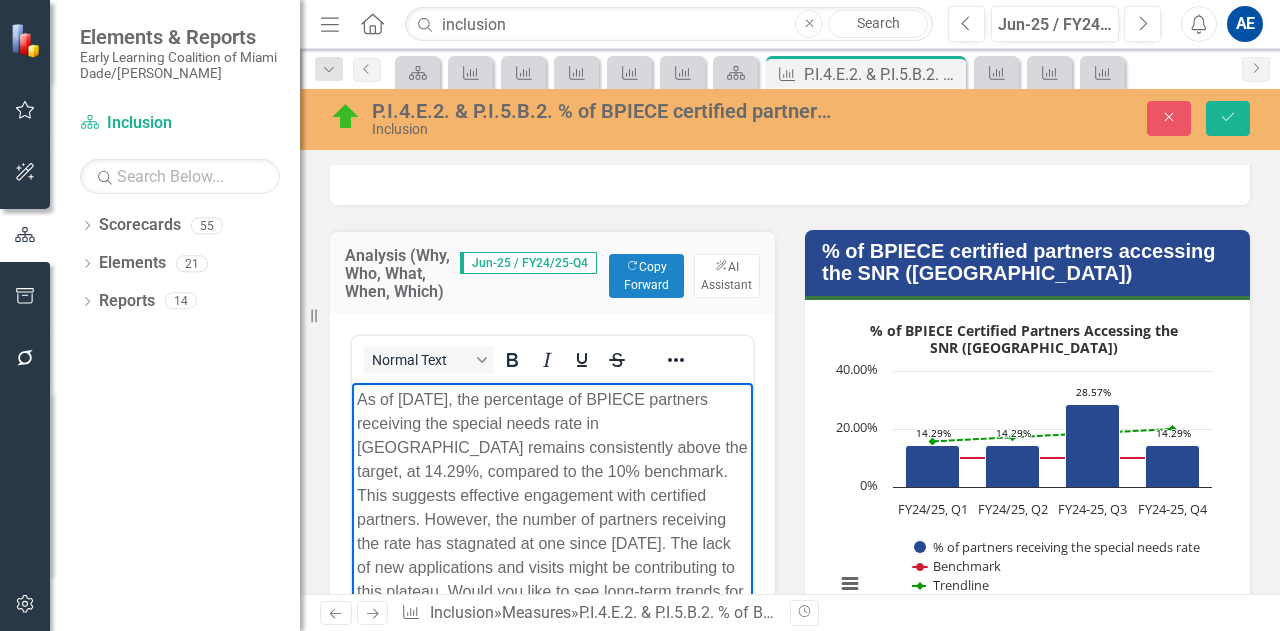 click on "As of June 2025, the percentage of BPIECE partners receiving the special needs rate in Monroe remains consistently above the target, at 14.29%, compared to the 10% benchmark. This suggests effective engagement with certified partners. However, the number of partners receiving the rate has stagnated at one since March 2025. The lack of new applications and visits might be contributing to this plateau. Would you like to see long-term trends for deeper insights?" at bounding box center (552, 508) 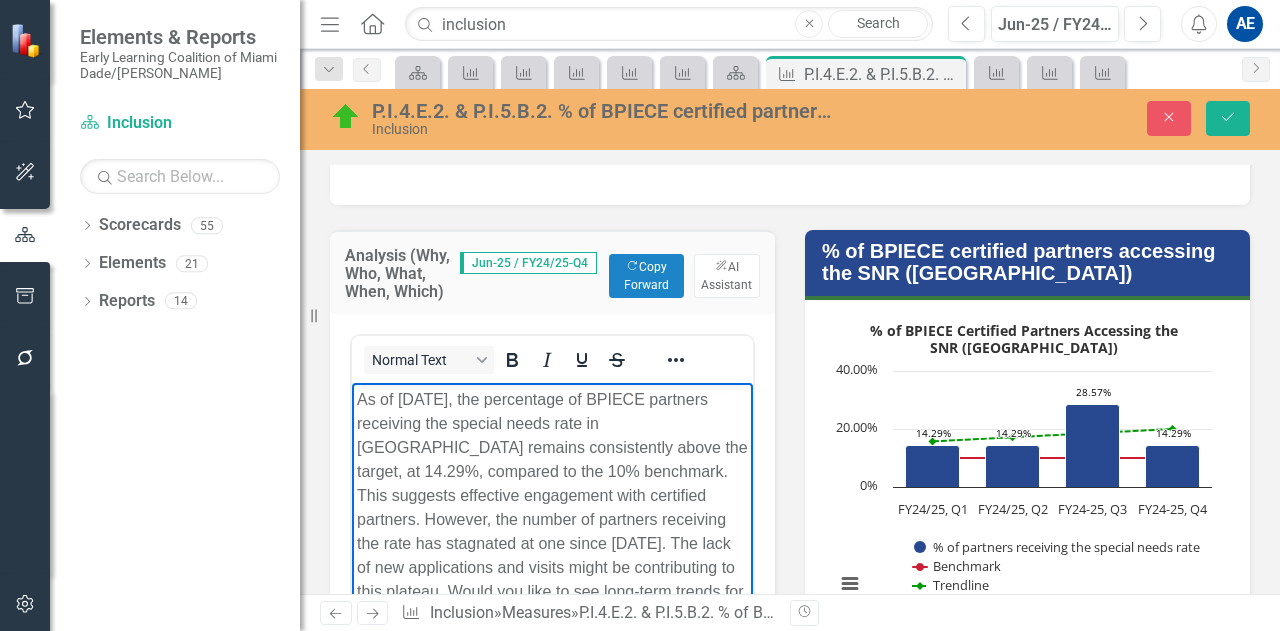 scroll, scrollTop: 231, scrollLeft: 0, axis: vertical 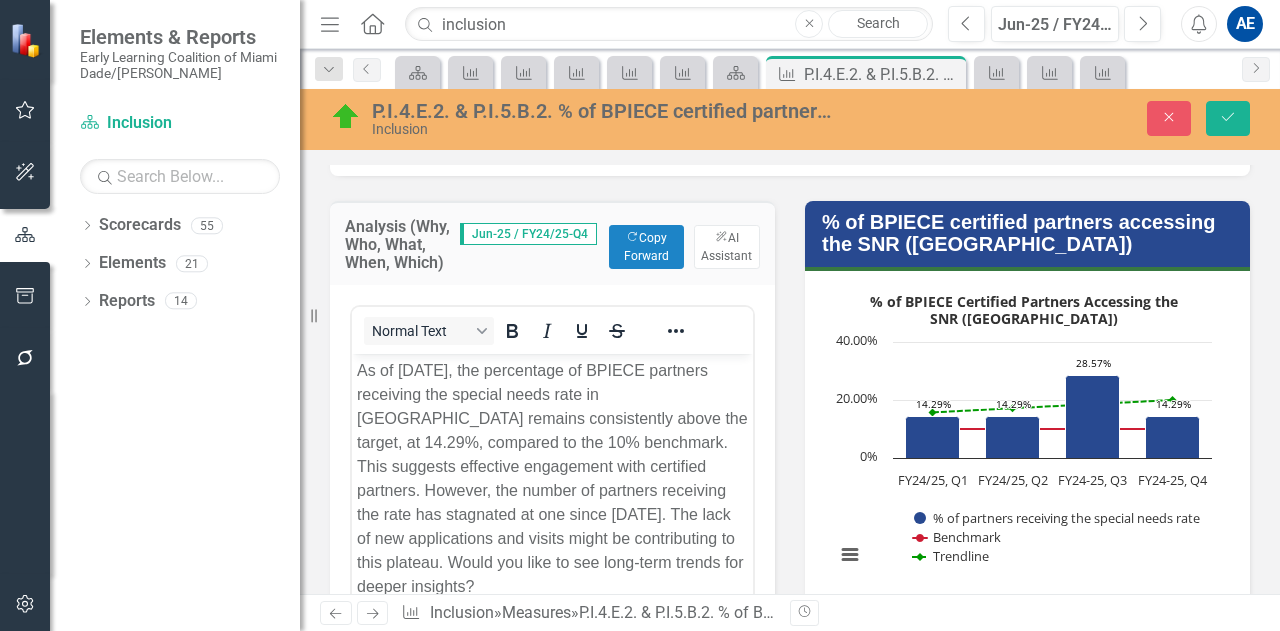 drag, startPoint x: 1263, startPoint y: 216, endPoint x: 1266, endPoint y: 235, distance: 19.235384 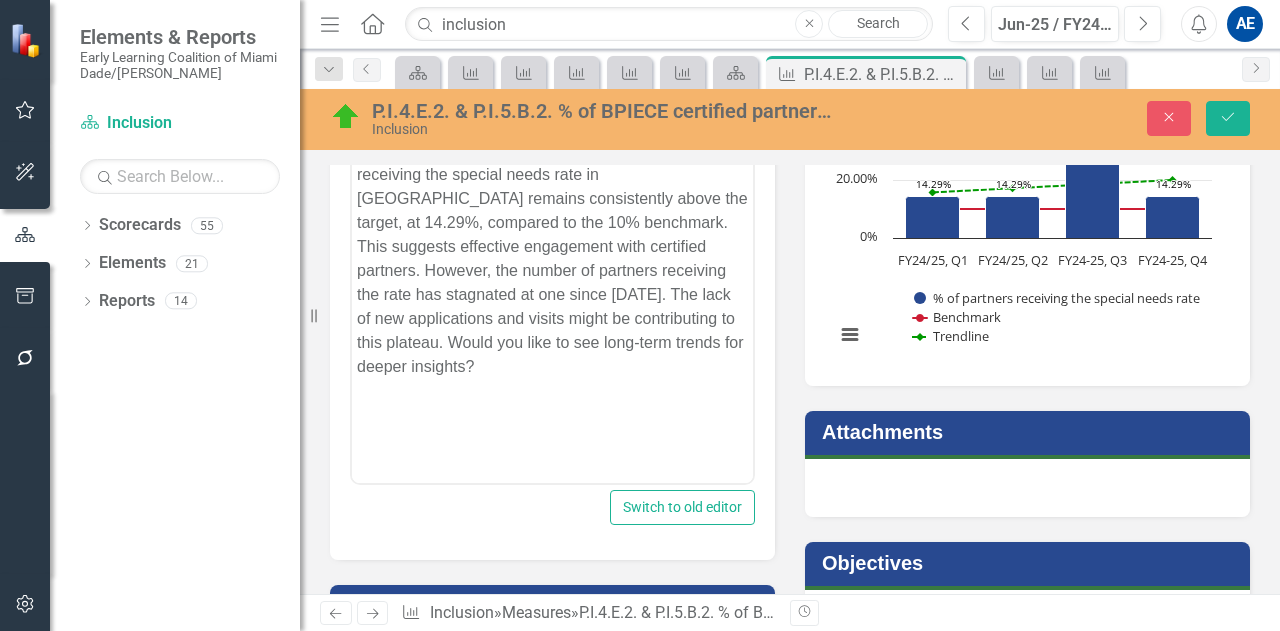 scroll, scrollTop: 421, scrollLeft: 0, axis: vertical 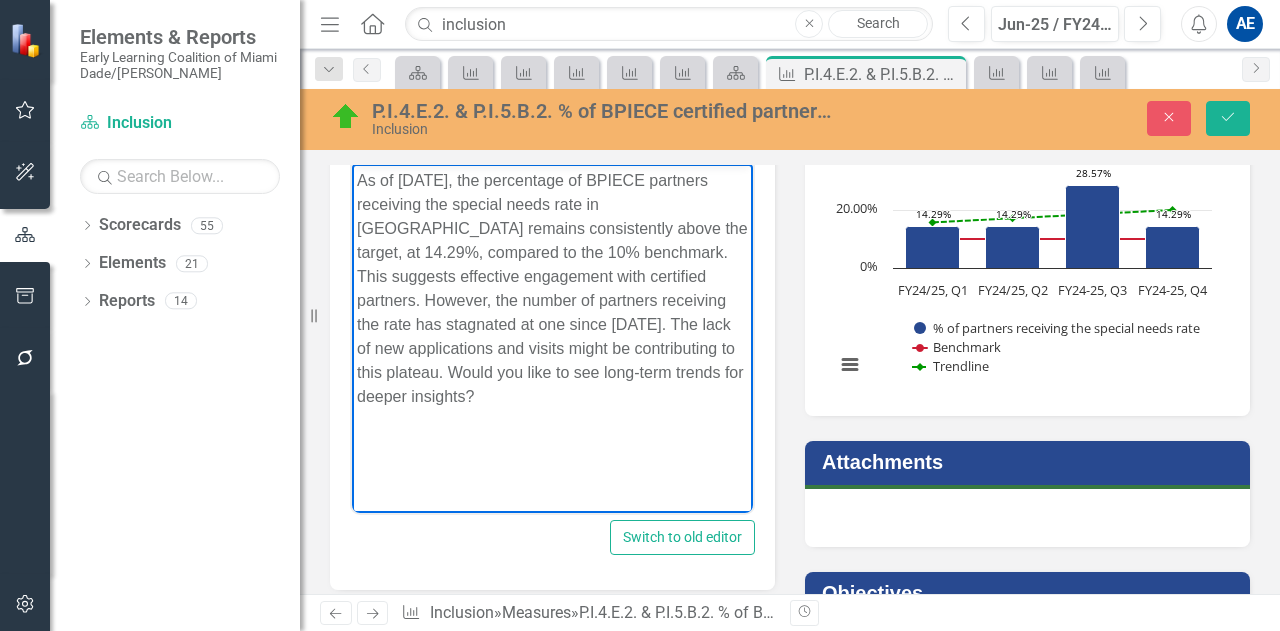 click on "As of June 2025, the percentage of BPIECE partners receiving the special needs rate in Monroe remains consistently above the target, at 14.29%, compared to the 10% benchmark. This suggests effective engagement with certified partners. However, the number of partners receiving the rate has stagnated at one since March 2025. The lack of new applications and visits might be contributing to this plateau. Would you like to see long-term trends for deeper insights?" at bounding box center [552, 289] 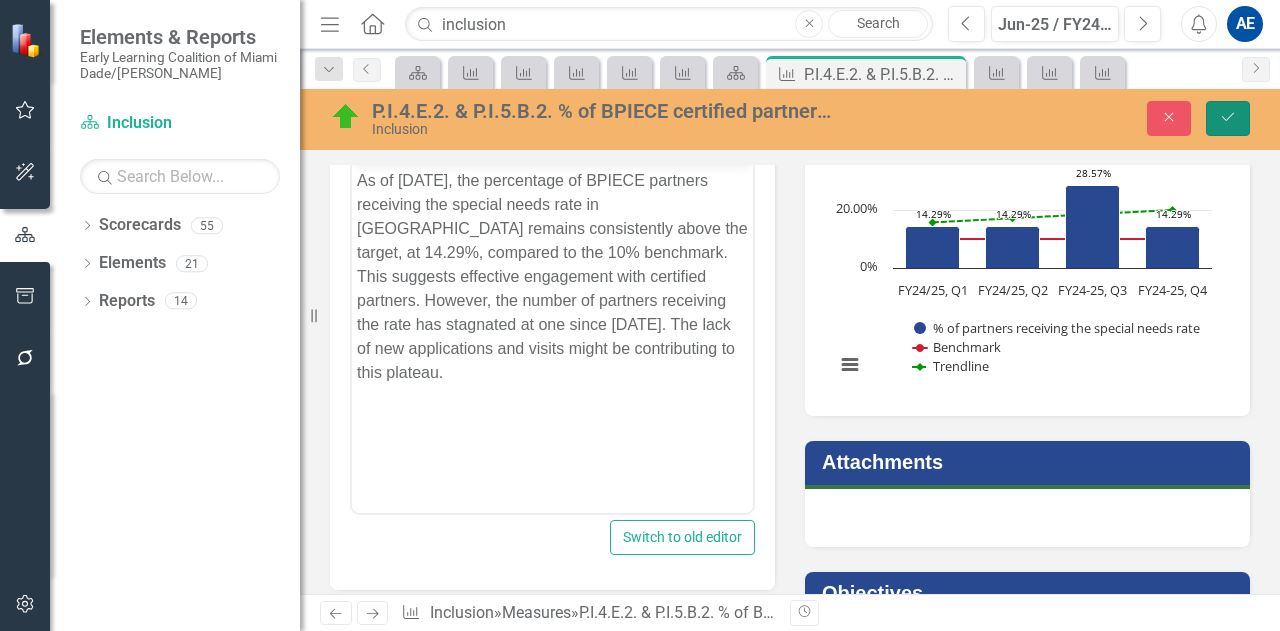 click on "Save" 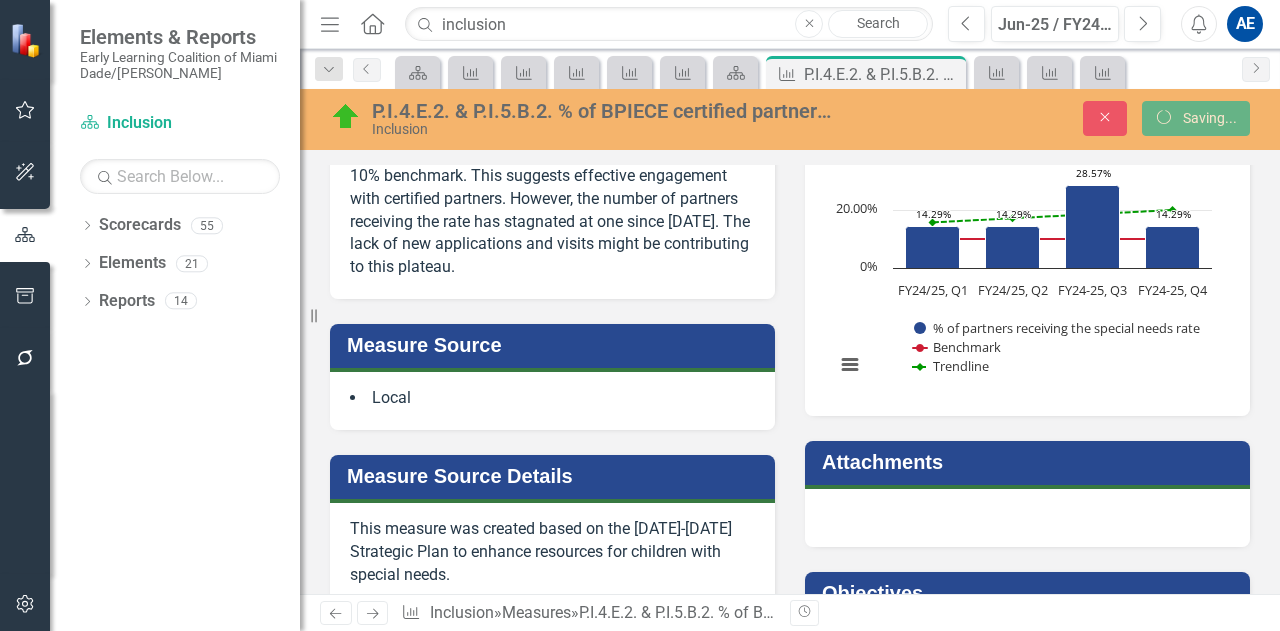 scroll, scrollTop: 408, scrollLeft: 0, axis: vertical 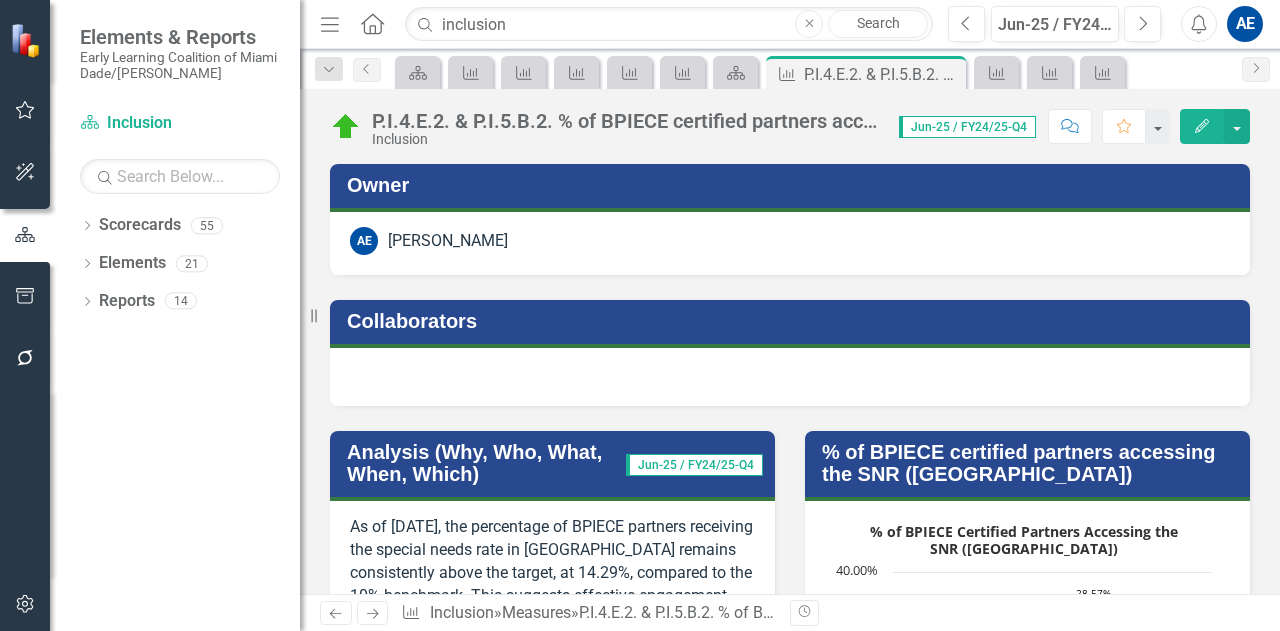 drag, startPoint x: 1264, startPoint y: 185, endPoint x: 1268, endPoint y: 197, distance: 12.649111 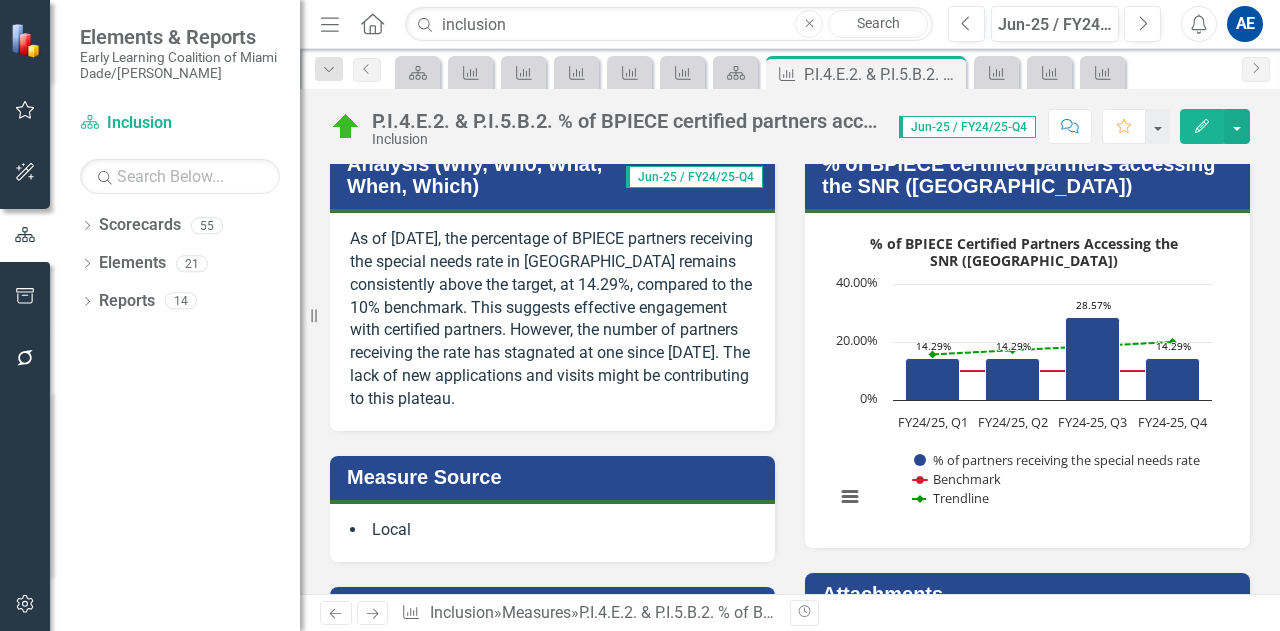 scroll, scrollTop: 293, scrollLeft: 0, axis: vertical 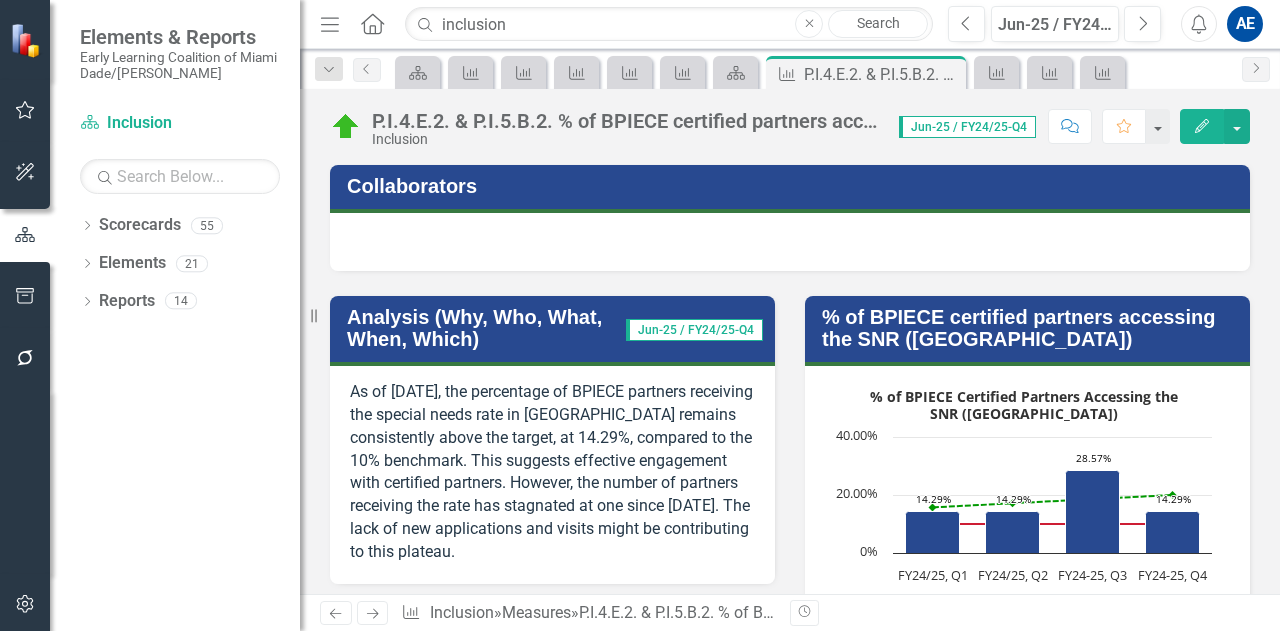 click on "As of June 2025, the percentage of BPIECE partners receiving the special needs rate in Monroe remains consistently above the target, at 14.29%, compared to the 10% benchmark. This suggests effective engagement with certified partners. However, the number of partners receiving the rate has stagnated at one since March 2025. The lack of new applications and visits might be contributing to this plateau." at bounding box center (552, 472) 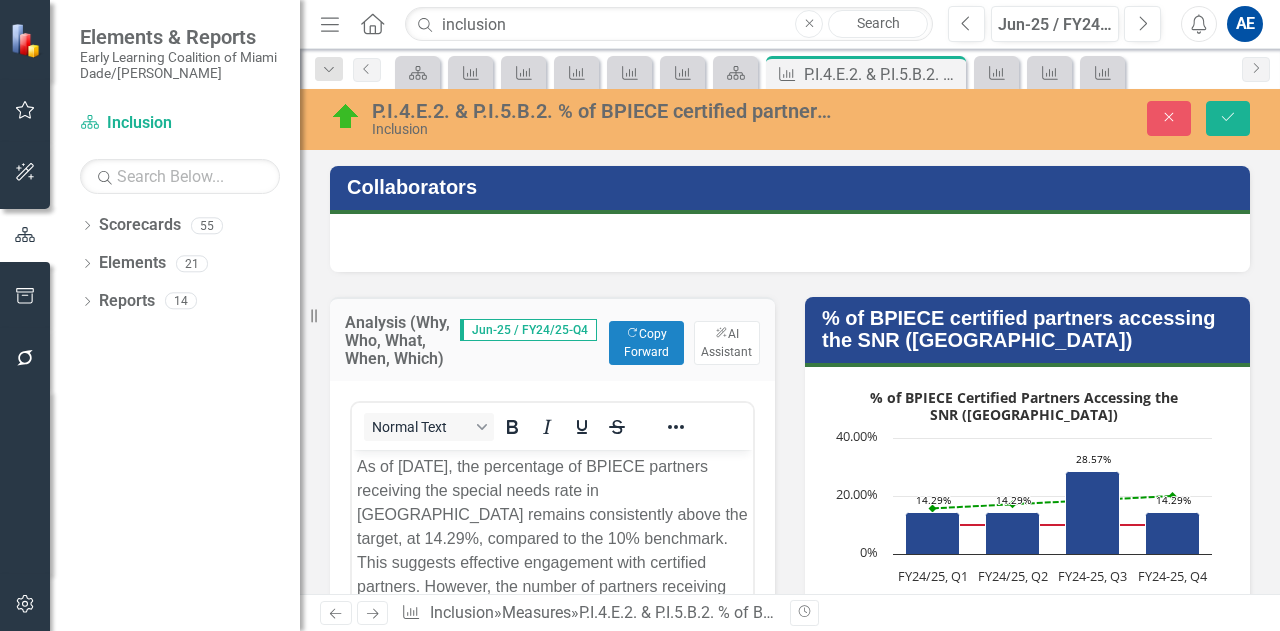scroll, scrollTop: 0, scrollLeft: 0, axis: both 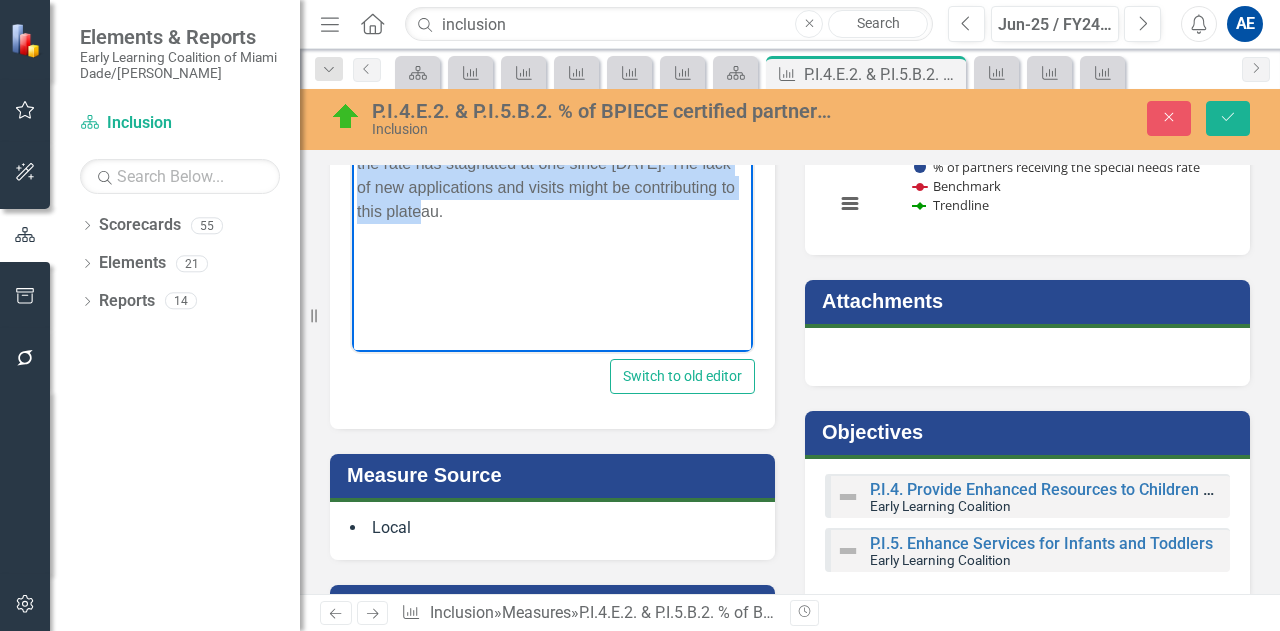 drag, startPoint x: 356, startPoint y: 22, endPoint x: 536, endPoint y: 264, distance: 301.6024 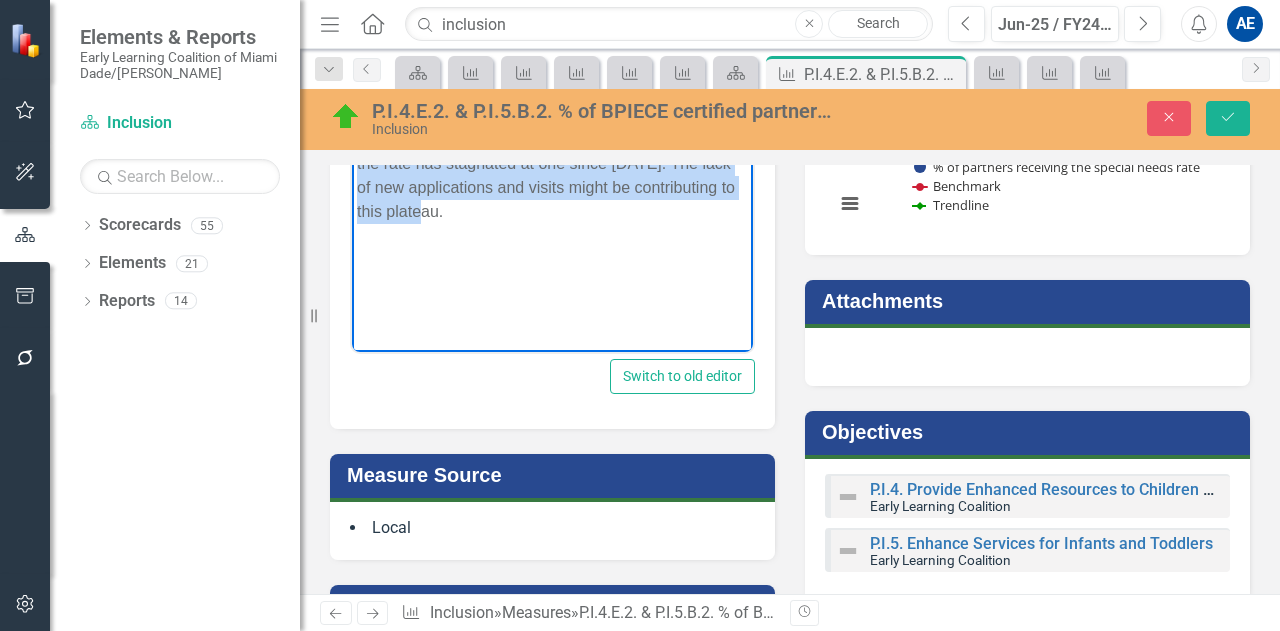 copy on "As of June 2025, the percentage of BPIECE partners receiving the special needs rate in Monroe remains consistently above the target, at 14.29%, compared to the 10% benchmark. This suggests effective engagement with certified partners. However, the number of partners receiving the rate has stagnated at one since March 2025. The lack of new applications and visits might be contributing to this plateau." 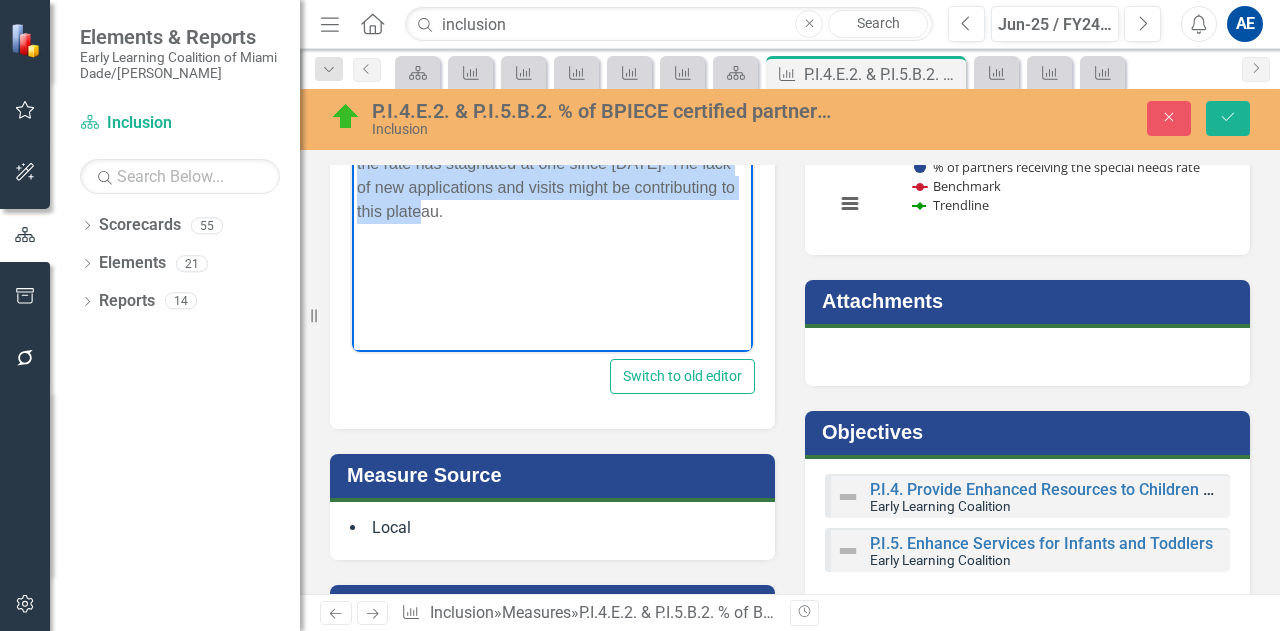 click on "As of June 2025, the percentage of BPIECE partners receiving the special needs rate in Monroe remains consistently above the target, at 14.29%, compared to the 10% benchmark. This suggests effective engagement with certified partners. However, the number of partners receiving the rate has stagnated at one since March 2025. The lack of new applications and visits might be contributing to this plateau." at bounding box center [552, 153] 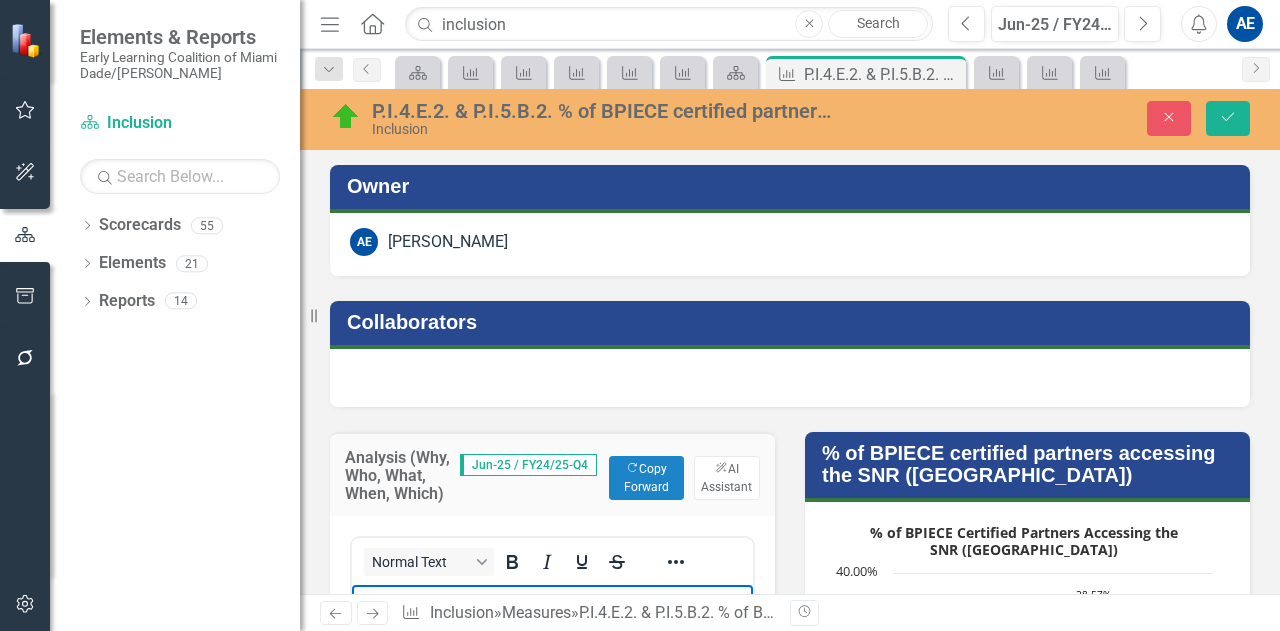 scroll, scrollTop: 0, scrollLeft: 0, axis: both 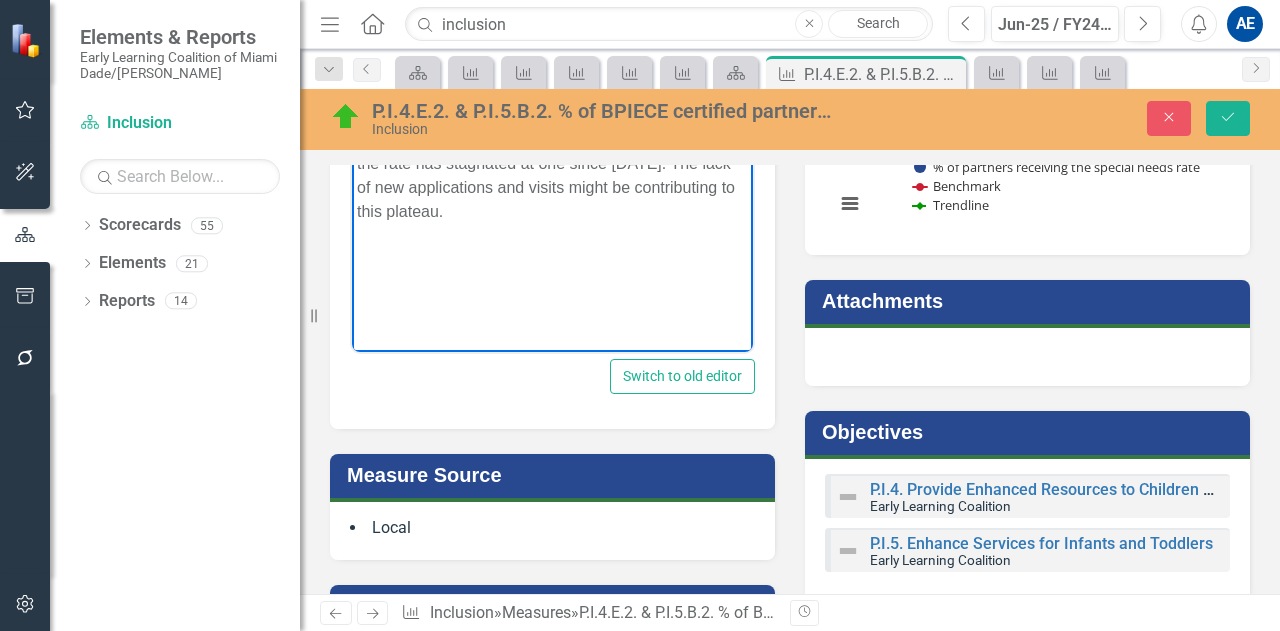 click at bounding box center [1027, 357] 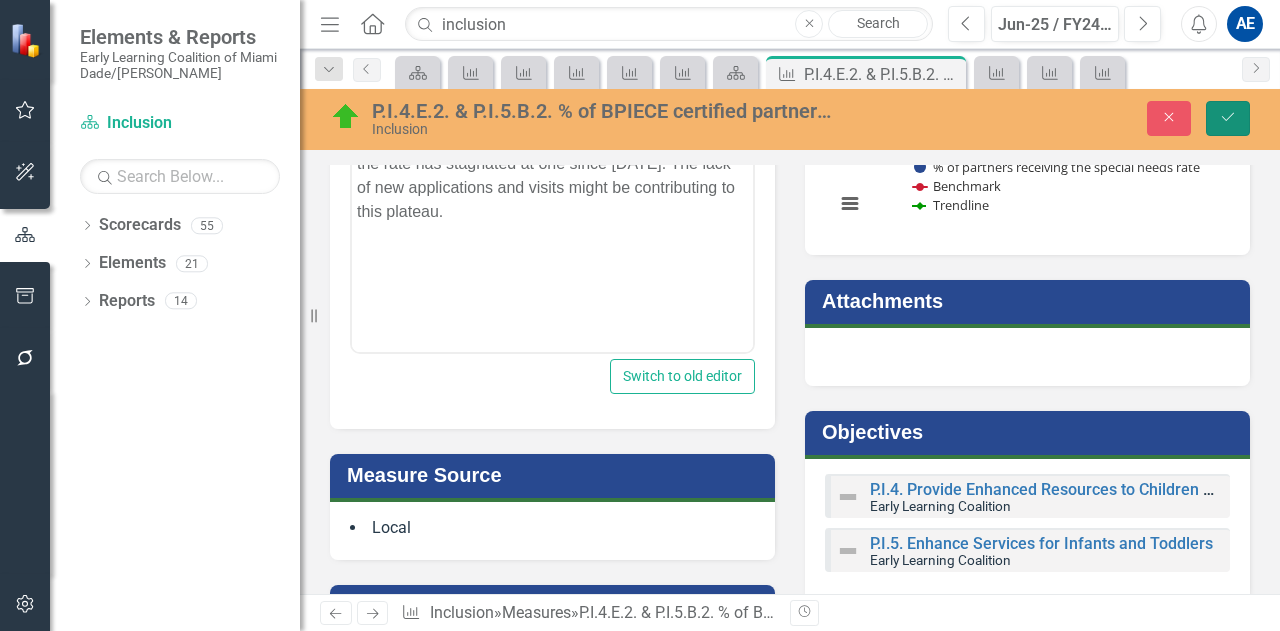 click on "Save" 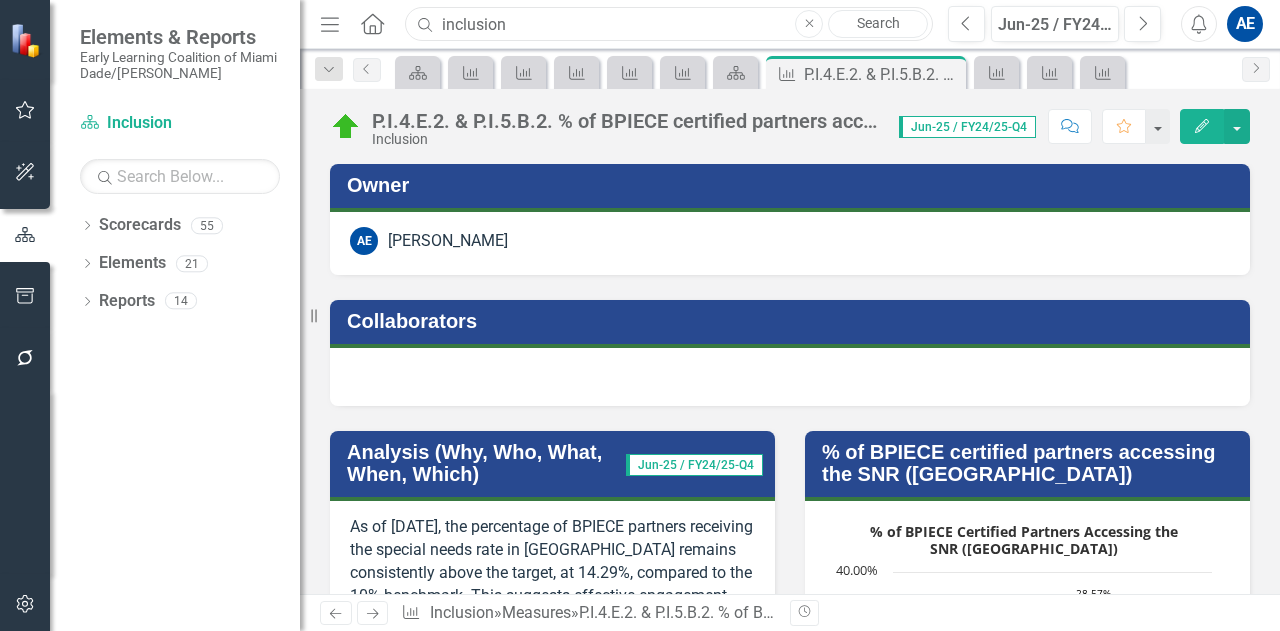drag, startPoint x: 522, startPoint y: 25, endPoint x: 318, endPoint y: 55, distance: 206.19408 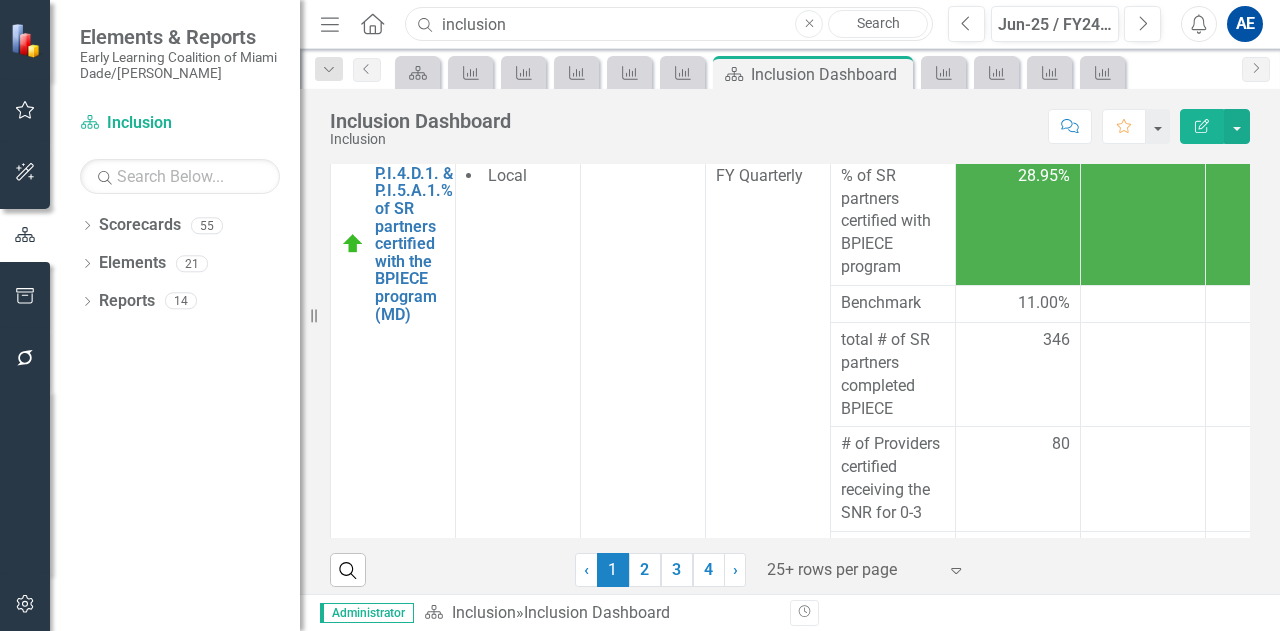 scroll, scrollTop: 417, scrollLeft: 0, axis: vertical 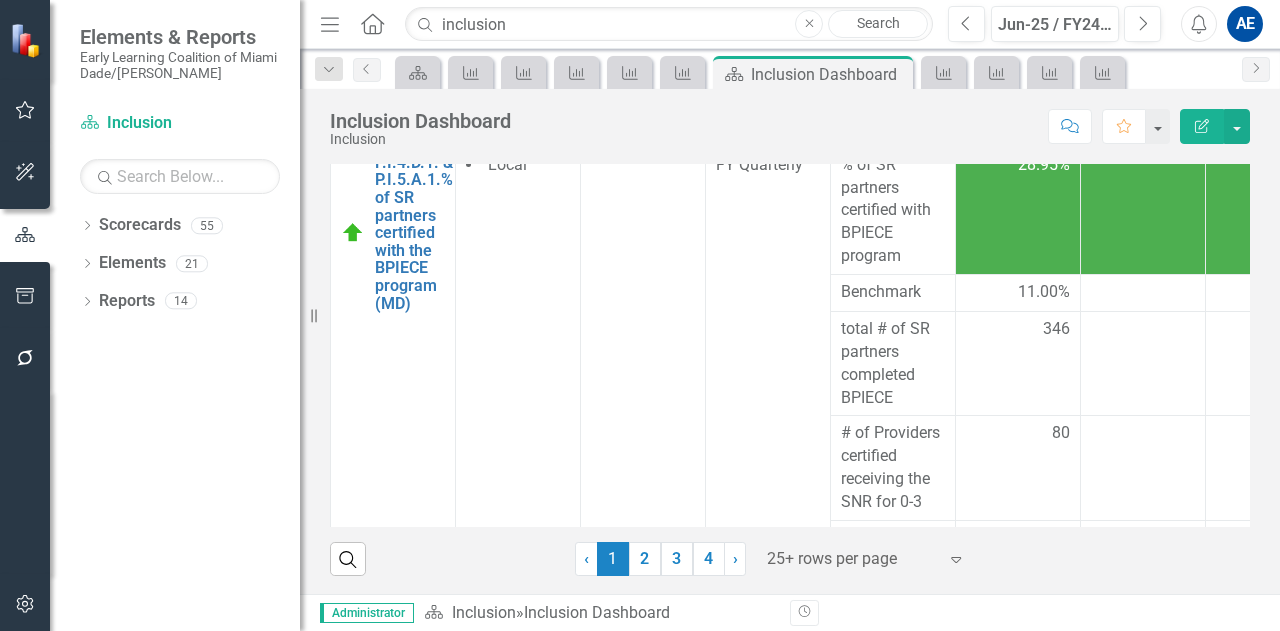 click on "P.I.4.D.1. & P.I.5.A.1.% of SR partners certified with the BPIECE program (MD) Link Map View Link Map Edit Edit Measure Link Open Element Local FY Quarterly % of SR partners certified with BPIECE program 28.95% 30.44% Benchmark 11.00% 11.00% total # of SR partners completed BPIECE 346 368 # of Providers certified receiving the SNR for 0-3 80 77 estimated # of SR partners 1,195 1,209 P.I.4.D.2. & P.I.5.A.2. % of SR partners certified with the BPIECE program (Monroe) Link Map View Link Map Edit Edit Measure Link Open Element Local FY Quarterly % of SR partners certified with BPIECE program 35.00% 35.00% Benchmark 11.00% 11.00% total # of SR partners certified with the BPIECE 7 7 total # of SR partners 20 20 P.I.4.E.1. & P.I.5.B.1. % of BPIECE-certified partners accessing the special needs rate (MD) Link Map View Link Map Edit Edit Measure Link Open Element Local Monthly (Starting Jul 2021) % of BPIECE SR partners accessing the SNR 37.57% 38.59% Benchmark 11.00% 11.00% 11.00% 11.00% 346 368 58 58 53 60 31 52 20" at bounding box center (893, 1548) 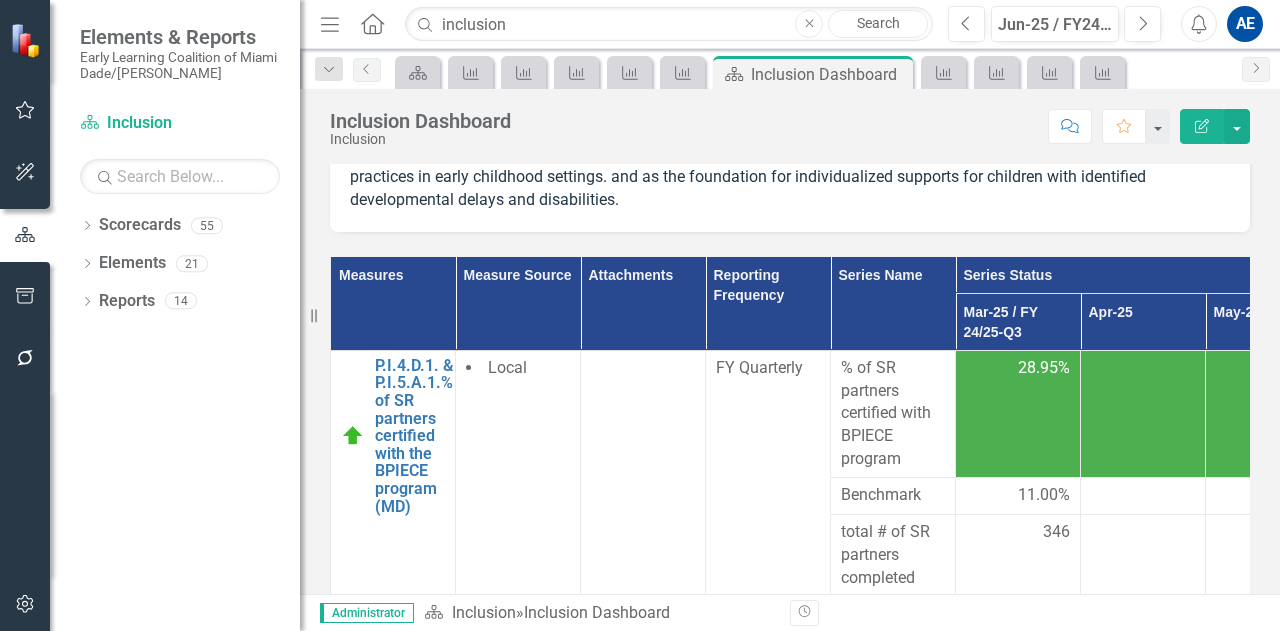 scroll, scrollTop: 223, scrollLeft: 0, axis: vertical 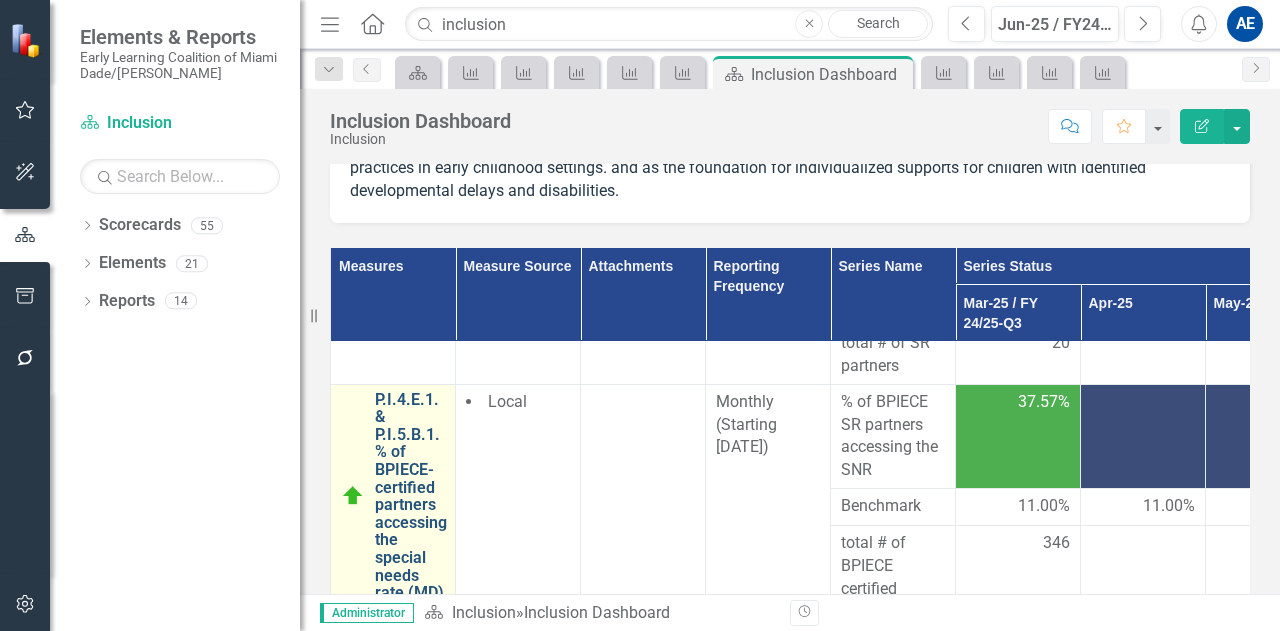 click on "P.I.4.E.1. & P.I.5.B.1. % of BPIECE-certified partners accessing the special needs rate (MD)" at bounding box center [411, 496] 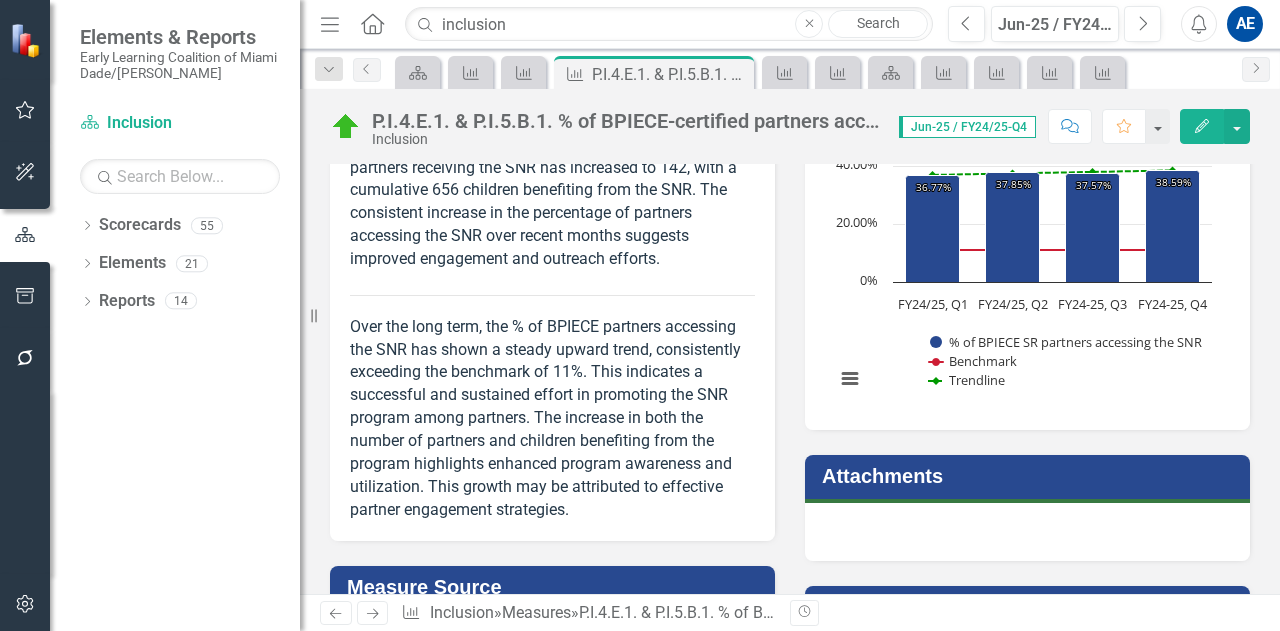 scroll, scrollTop: 439, scrollLeft: 0, axis: vertical 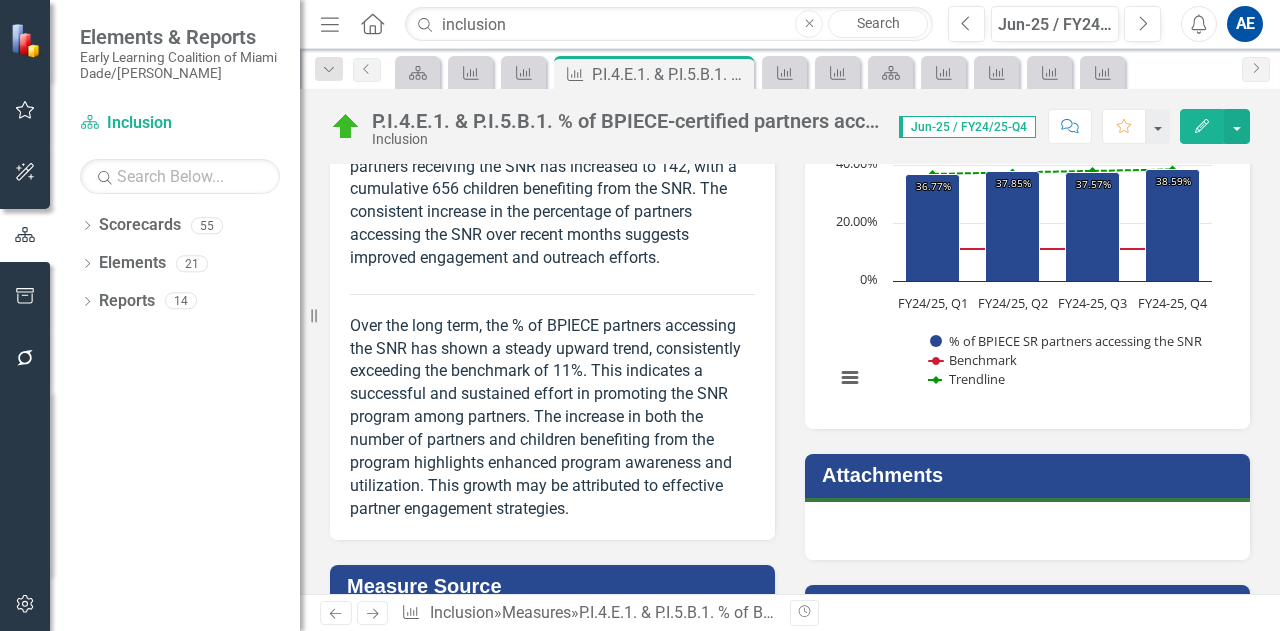 click on "Attachments" at bounding box center (1031, 475) 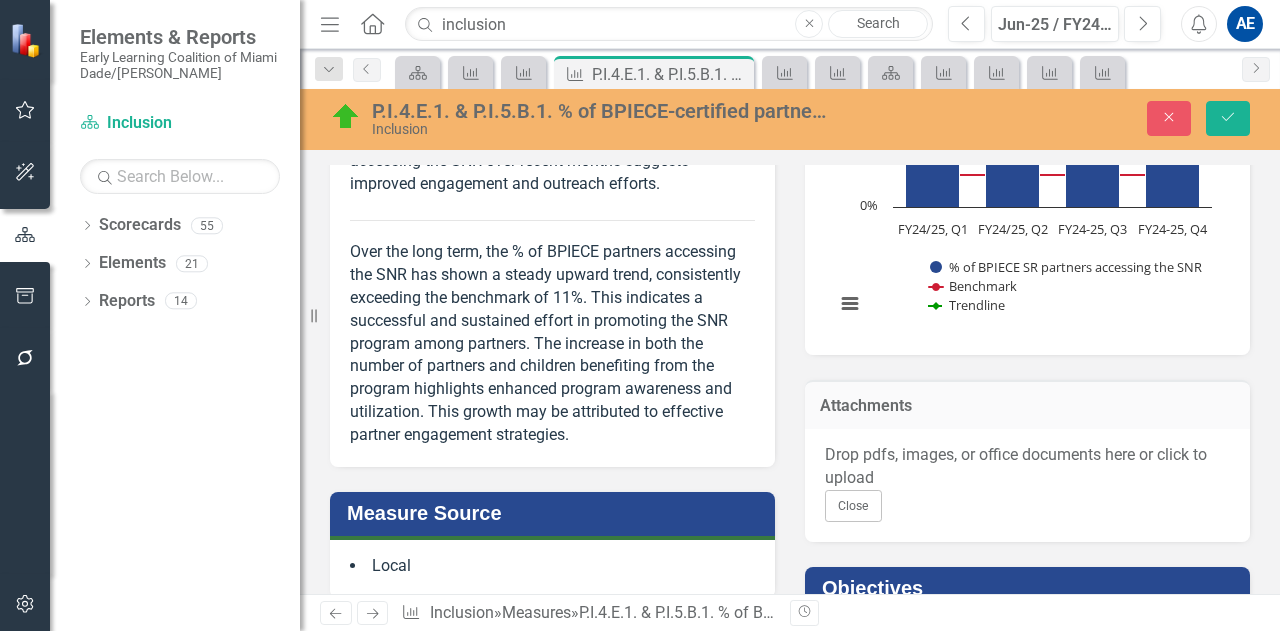 scroll, scrollTop: 494, scrollLeft: 0, axis: vertical 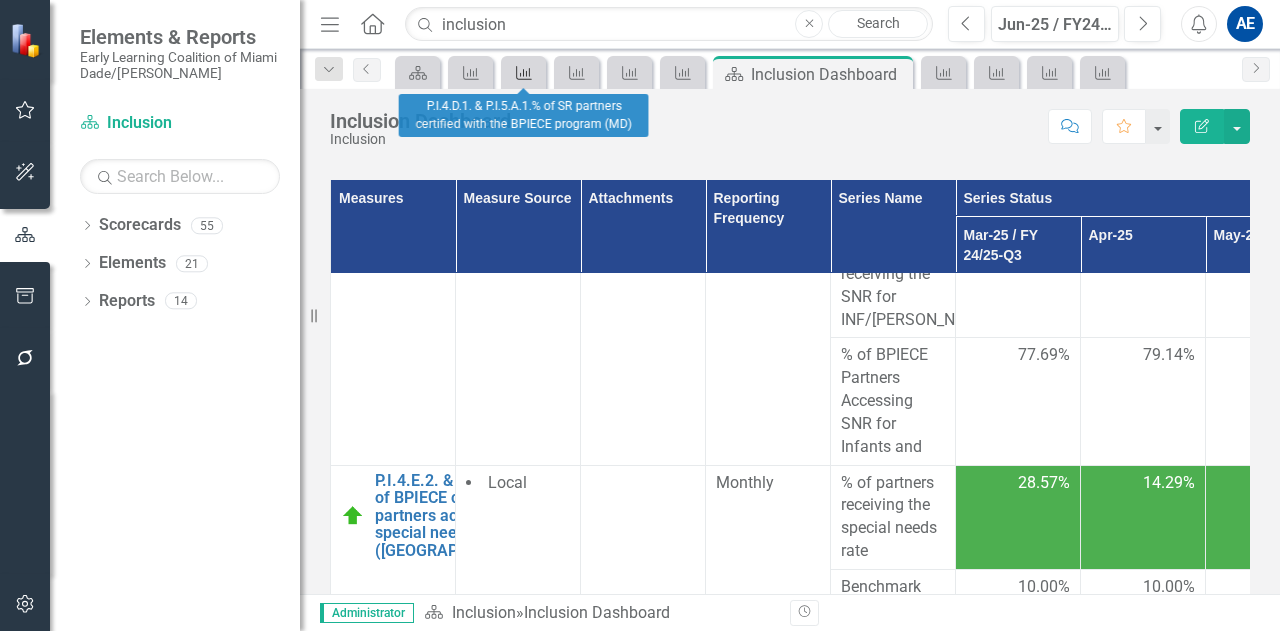 click on "Measure" 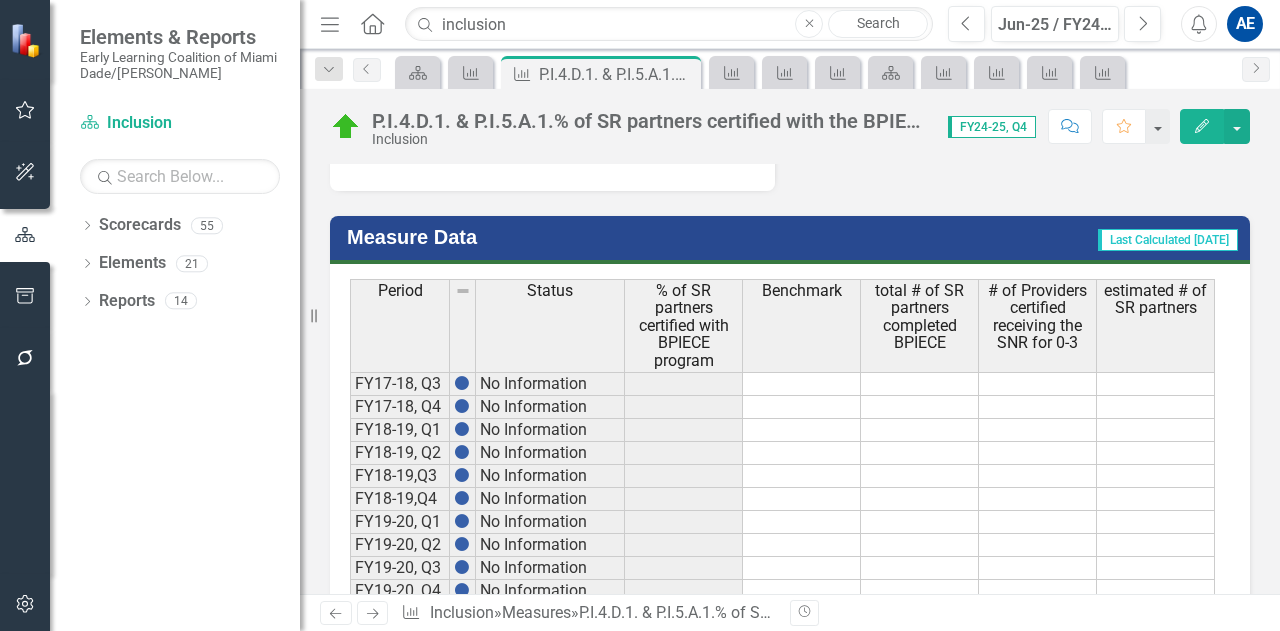 scroll, scrollTop: 1513, scrollLeft: 0, axis: vertical 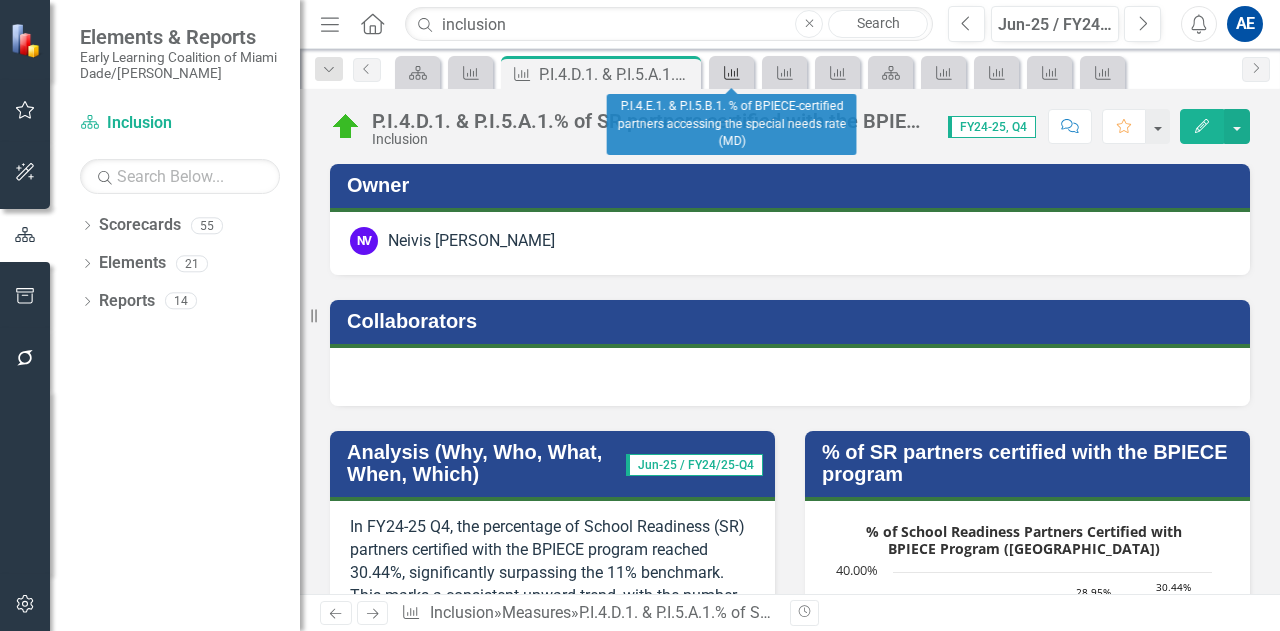 click on "Measure" at bounding box center (731, 72) 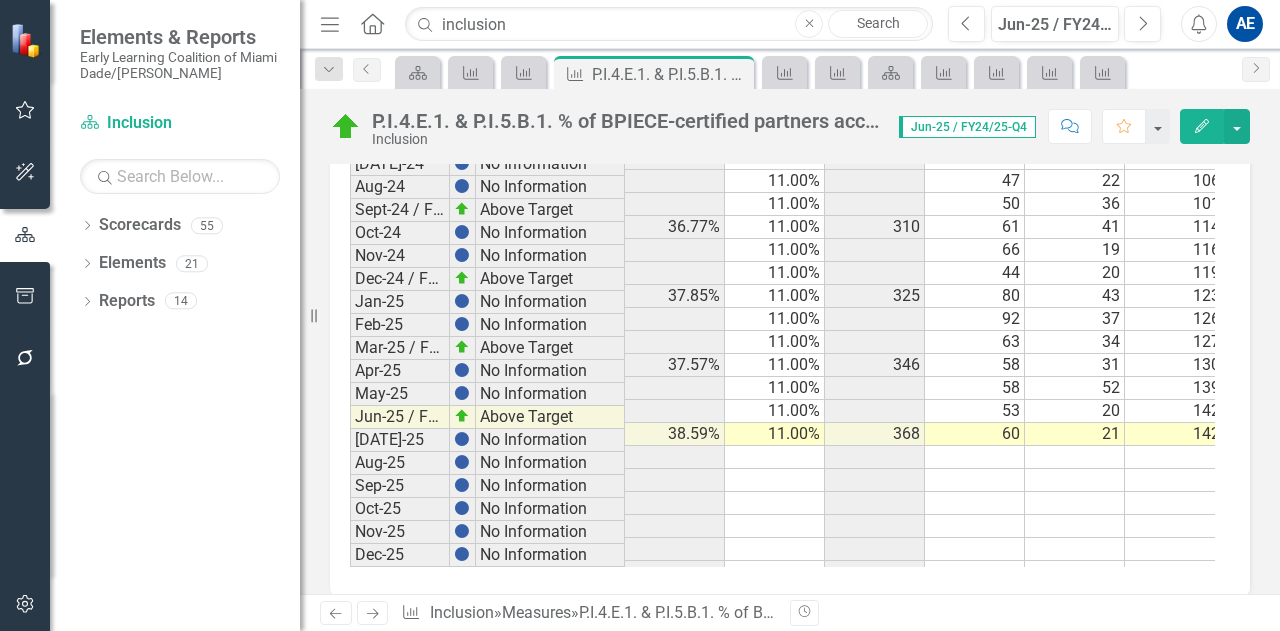 scroll, scrollTop: 2649, scrollLeft: 0, axis: vertical 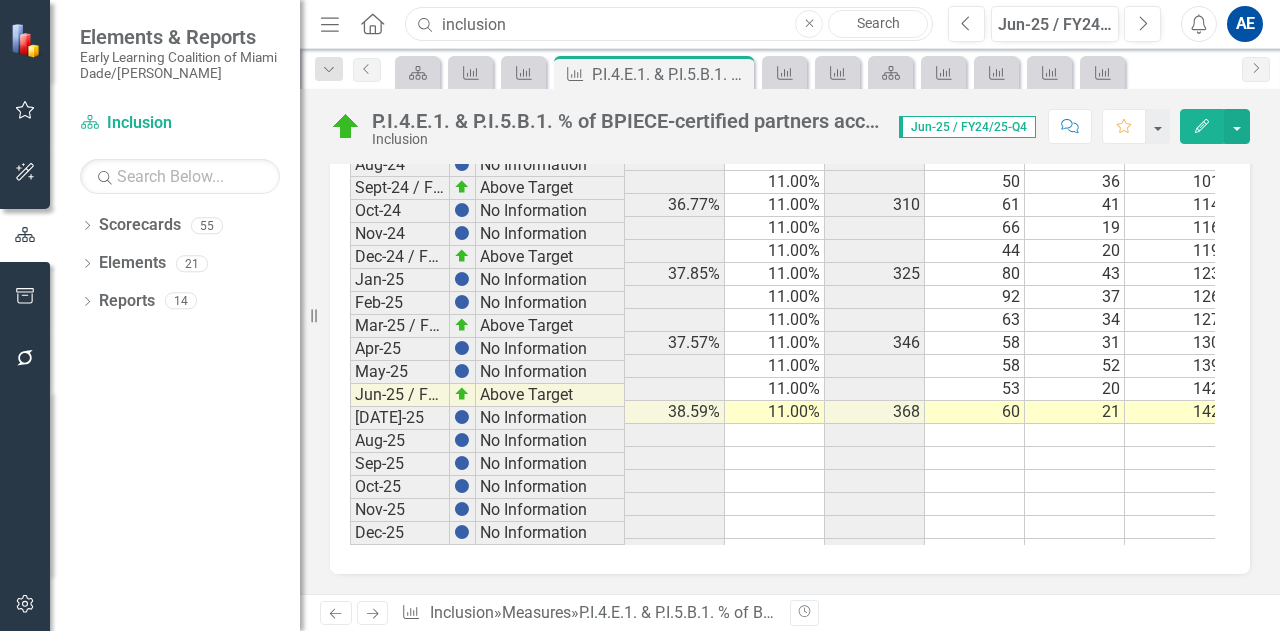 drag, startPoint x: 524, startPoint y: 31, endPoint x: 359, endPoint y: 25, distance: 165.10905 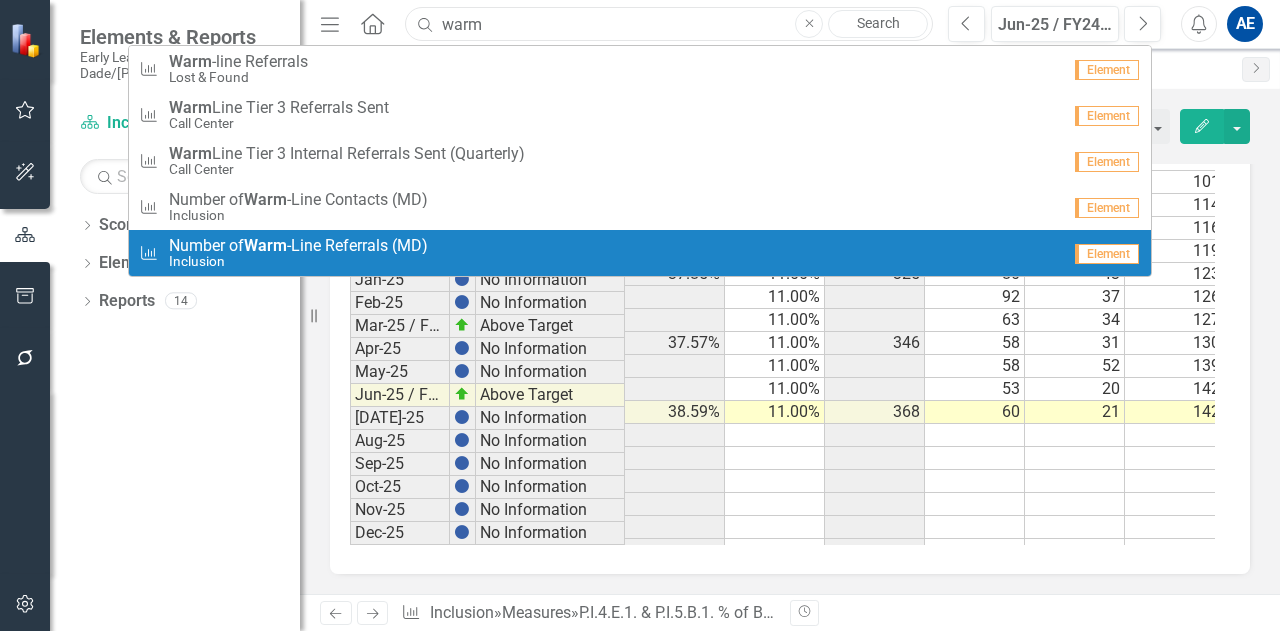 type on "warm" 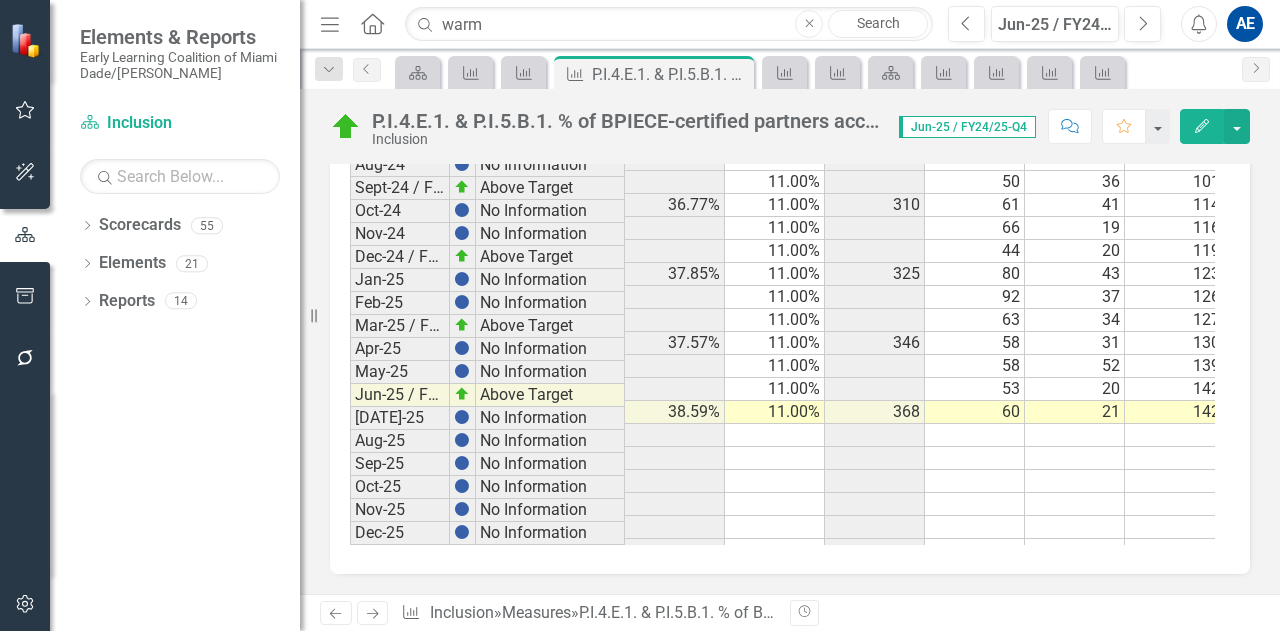 click on "Dropdown Scorecards 55 Dropdown Early Learning Coalition Call Center Child Assessments Child Care Resource & Referral (CCR&R) Communications Compliance Contracts Provider Contracts Traditional Developmental Screening Compliance Dropdown Early Head Start America's Little Leaders Christian Academy Children of the Sun Academy, Inc. It's A Small World #II It's A Small World #VII Kiddy Academy Kids Small World Learning Center Kinderkids Academy III, Inc. Kinderland 4 Kids Lincoln Marti 102 Lincoln Marti 450 Lincoln Marti 905 Little One's Academy Corp Little Red School House of Homestead Lord's Learning Center, Inc. Miami Gardens Learning Center My Little Angels Day Care Center Naranja Prep Academy Annex New Aladdin Learning Center Pink and Blue Children's Academy Precious Moments Learning Center  Rainbow Intergenerational Learning Center Sheyes of Miami #3 Sheyes of Miami Learning Center #4 Shores School Springview of Hialeah Step Above Academy The Carter Academy The Carter Academy II Eligibility (Miami-Dade) MIS" at bounding box center [175, 420] 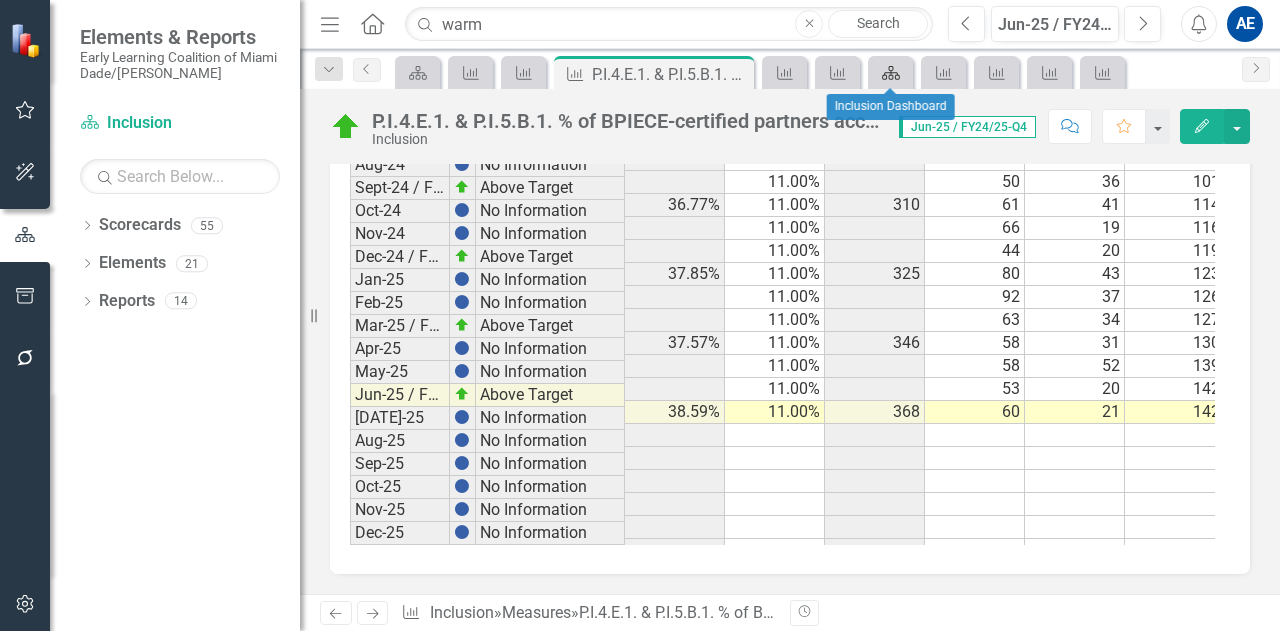 click on "Scorecard" 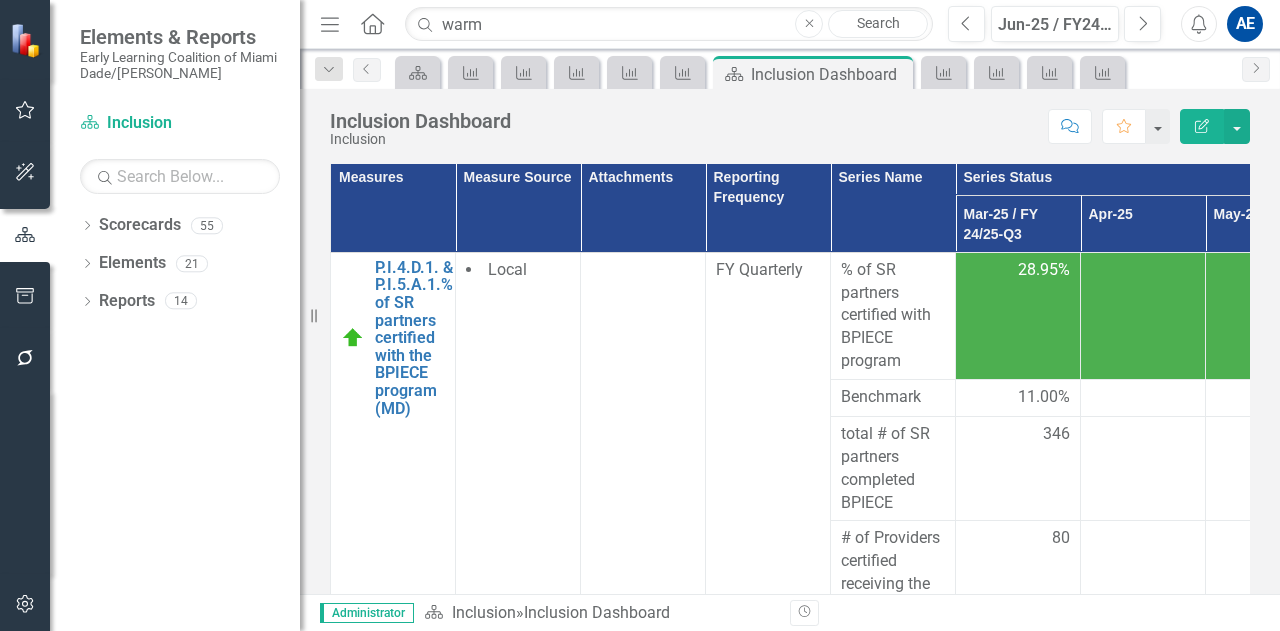 scroll, scrollTop: 302, scrollLeft: 0, axis: vertical 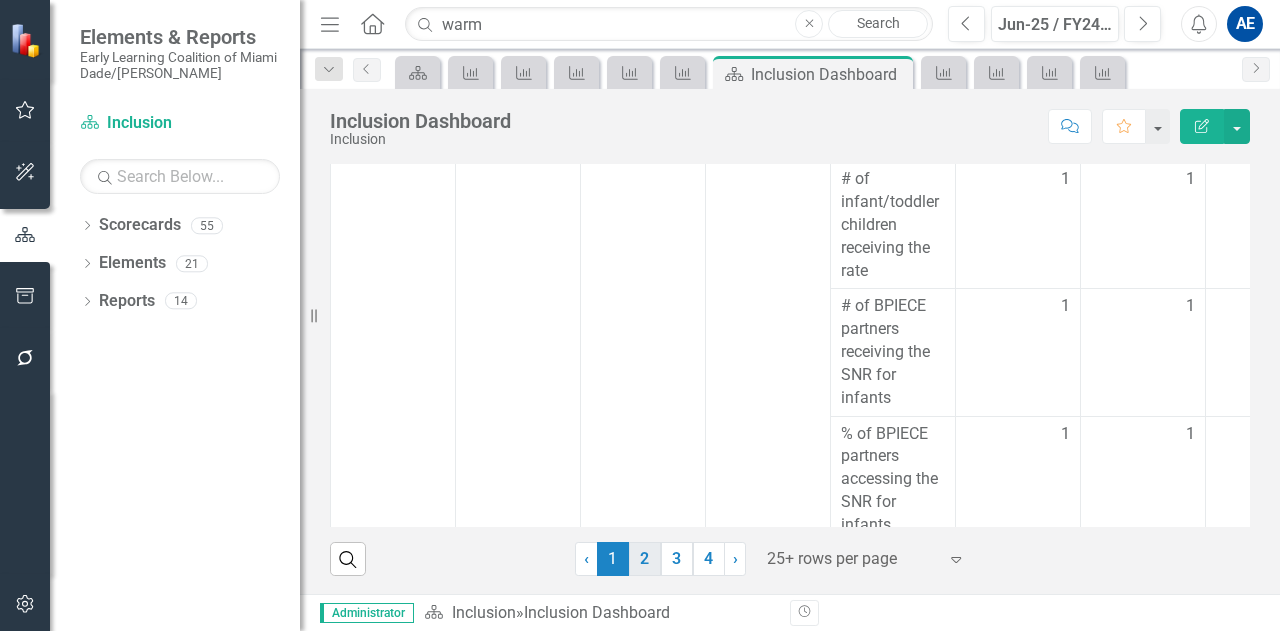 click on "2" at bounding box center [645, 559] 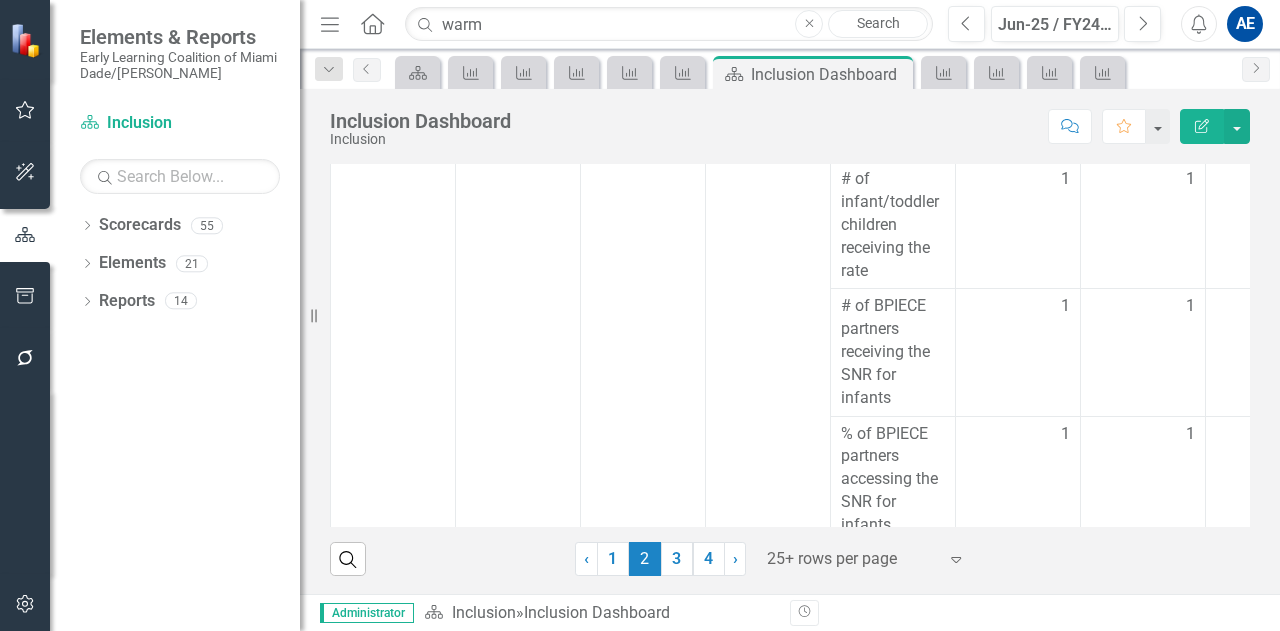 scroll, scrollTop: 0, scrollLeft: 0, axis: both 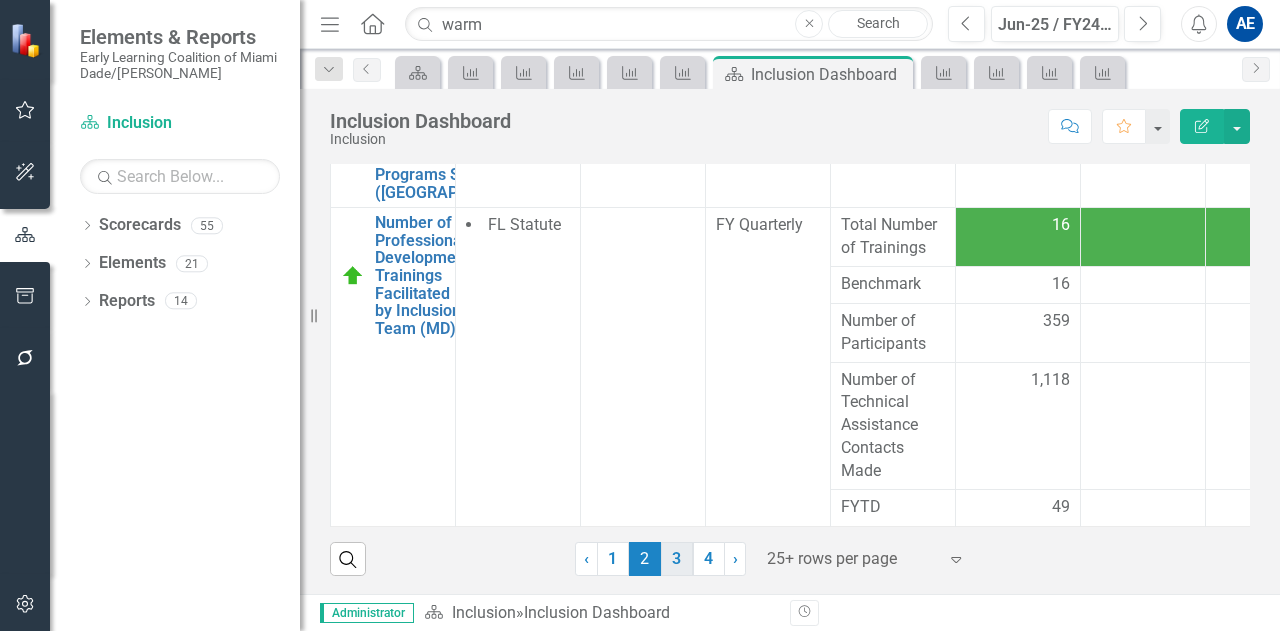 click on "3" at bounding box center [677, 559] 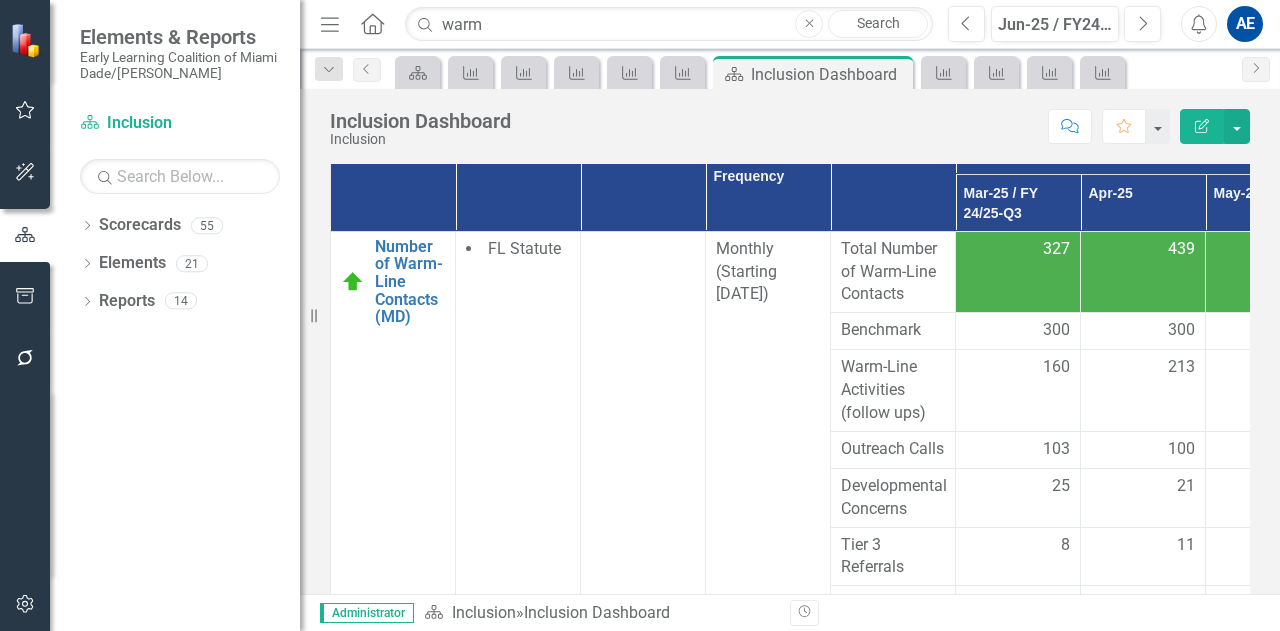 scroll, scrollTop: 346, scrollLeft: 0, axis: vertical 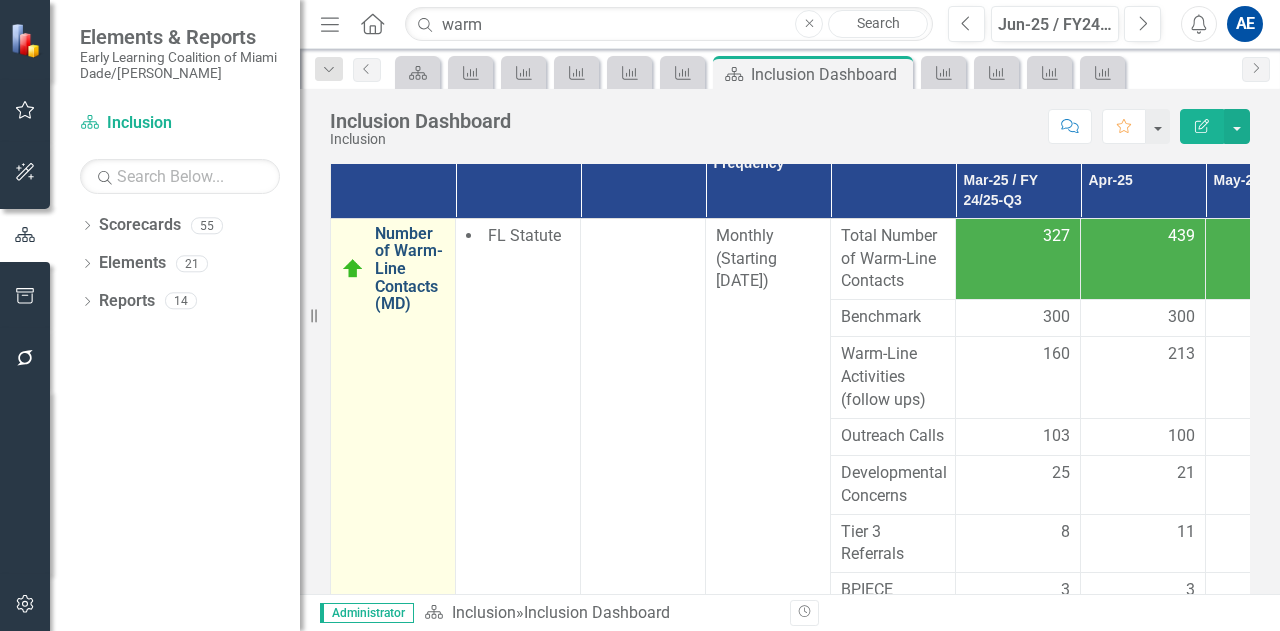 click on "Number of Warm-Line Contacts (MD)" at bounding box center (410, 269) 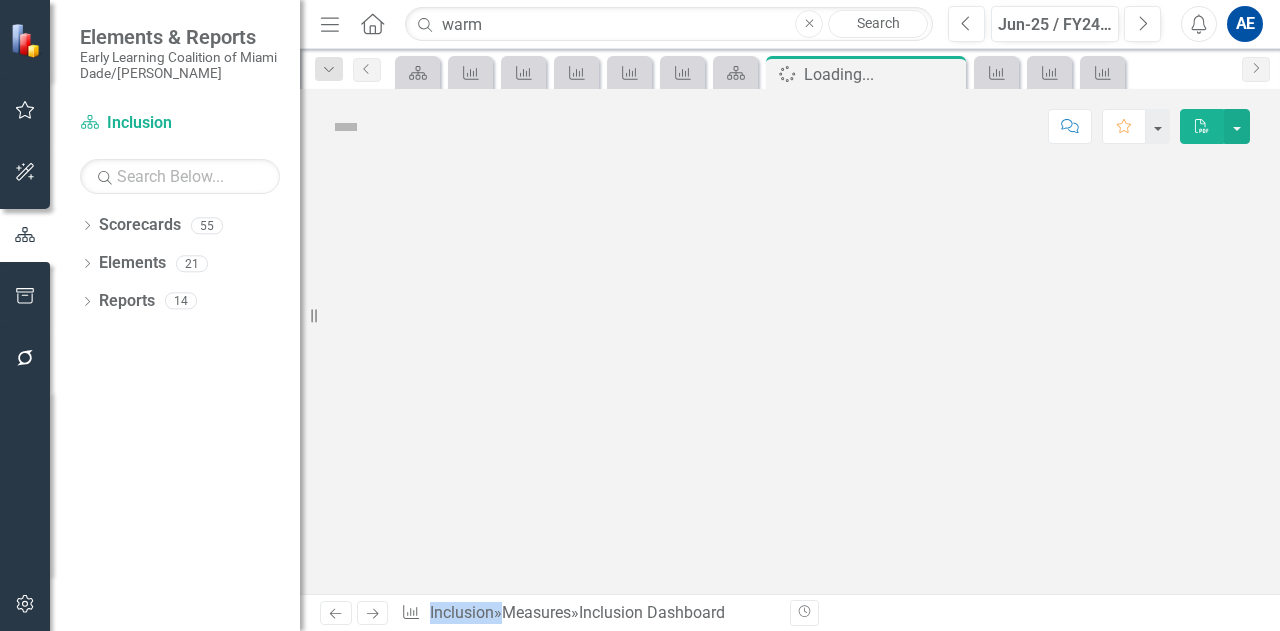 click at bounding box center [790, 379] 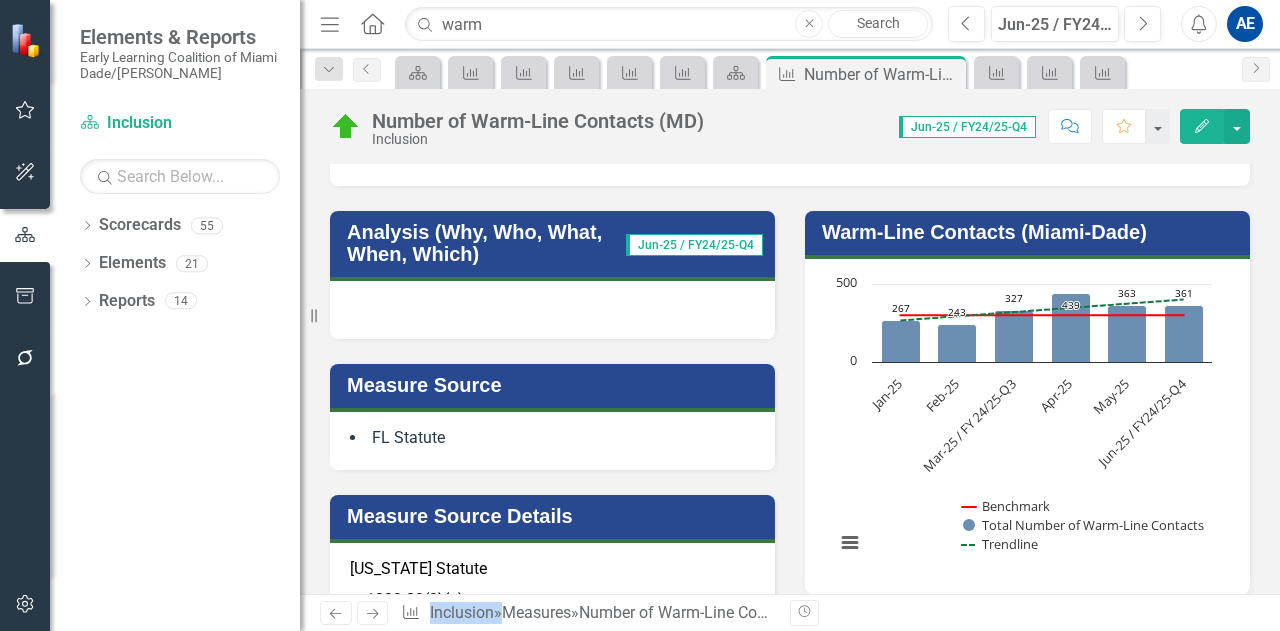 scroll, scrollTop: 204, scrollLeft: 0, axis: vertical 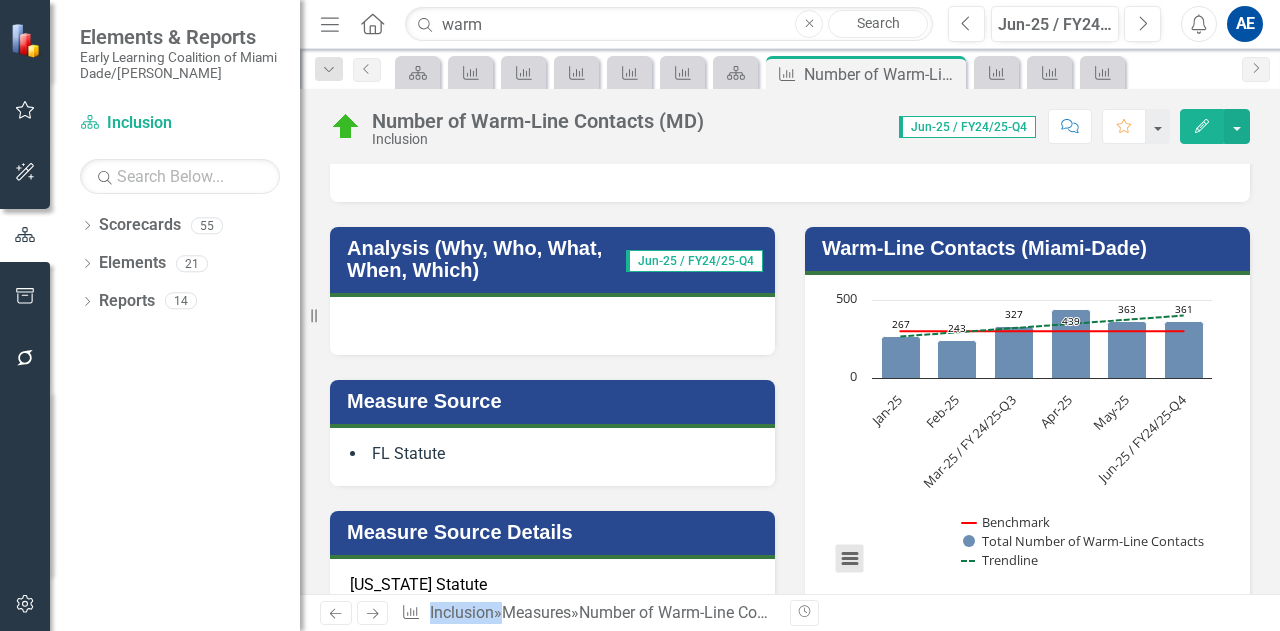 click at bounding box center (850, 559) 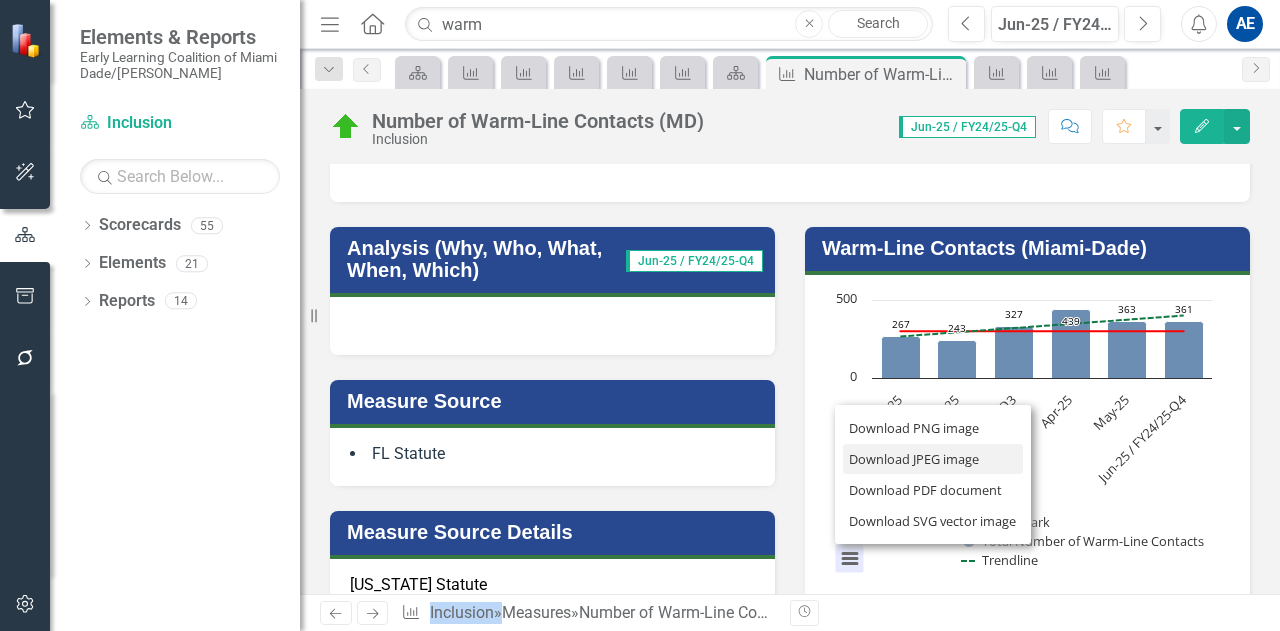 click on "Download JPEG image" at bounding box center [933, 459] 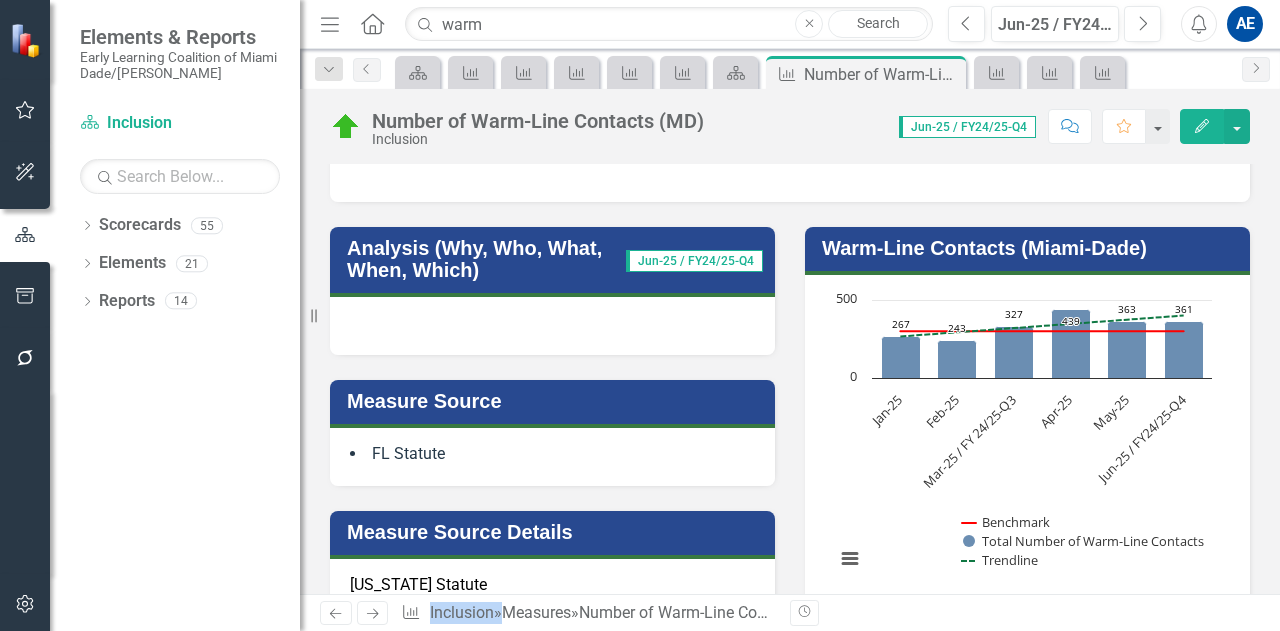 click on "Analysis (Why, Who, What, When, Which)" at bounding box center (486, 259) 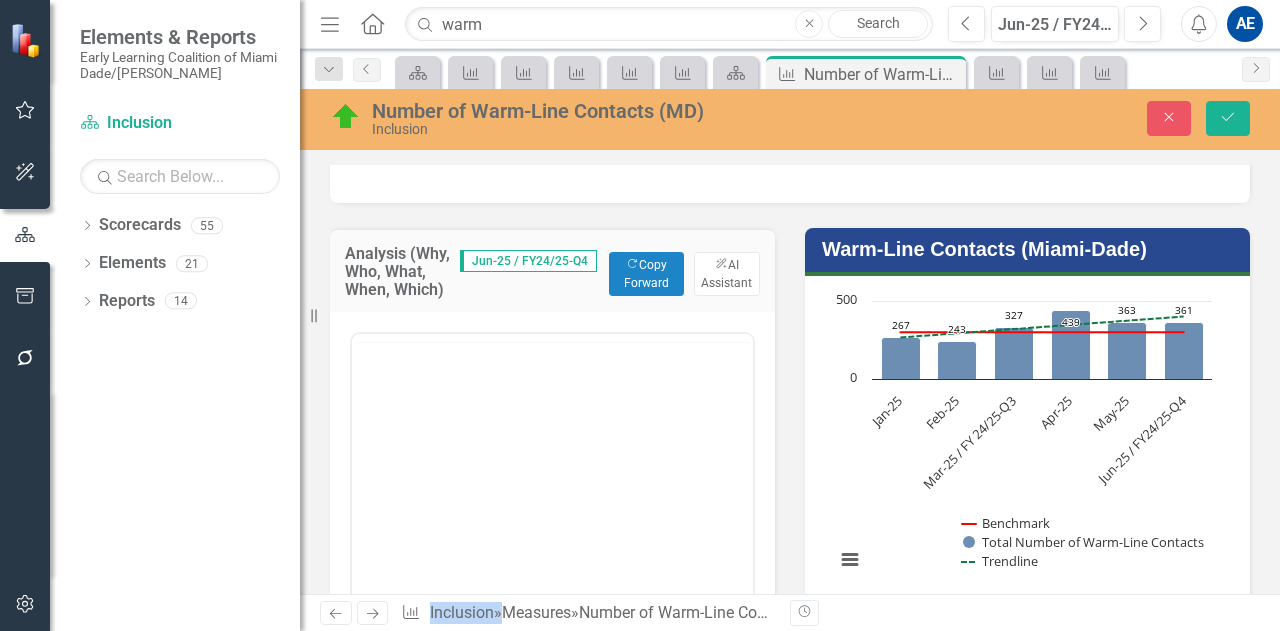 scroll, scrollTop: 0, scrollLeft: 0, axis: both 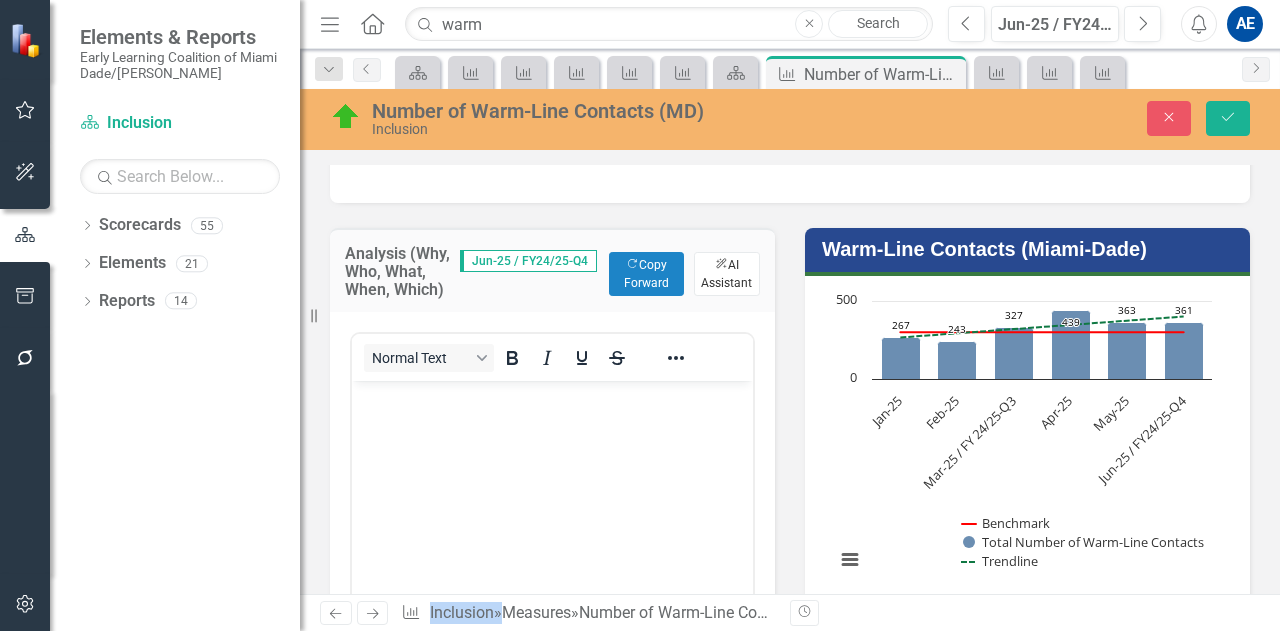 click on "ClearPoint AI  AI Assistant" at bounding box center [727, 274] 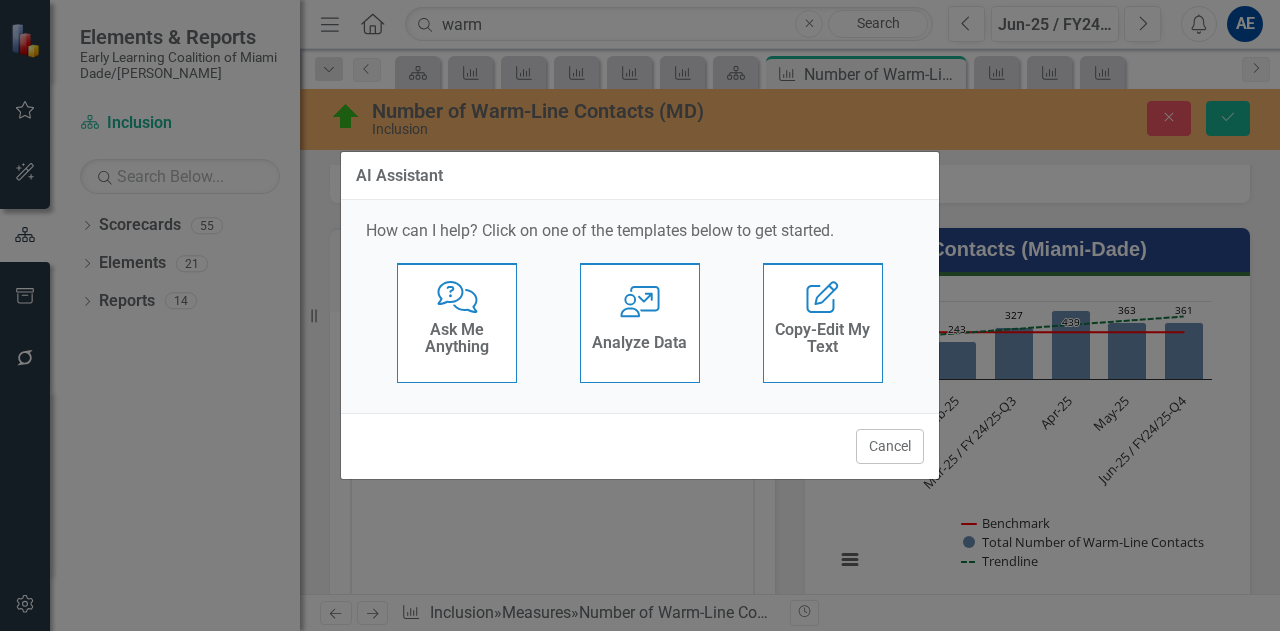 click on "Analyze Data" at bounding box center (639, 343) 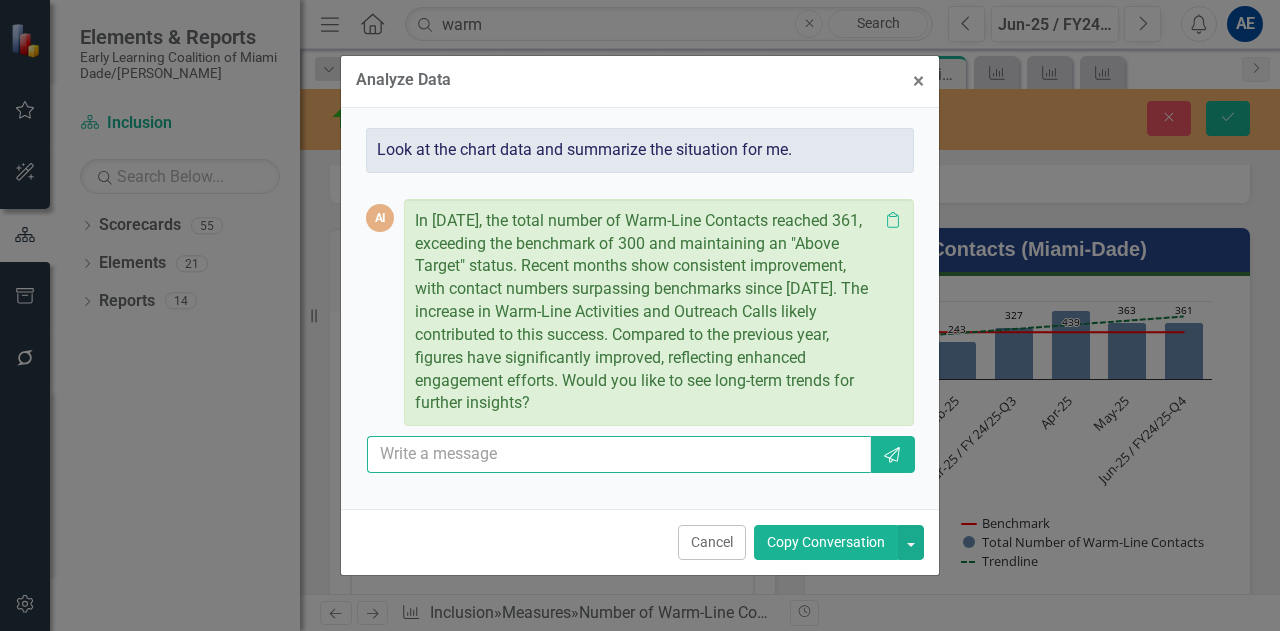 click at bounding box center [619, 454] 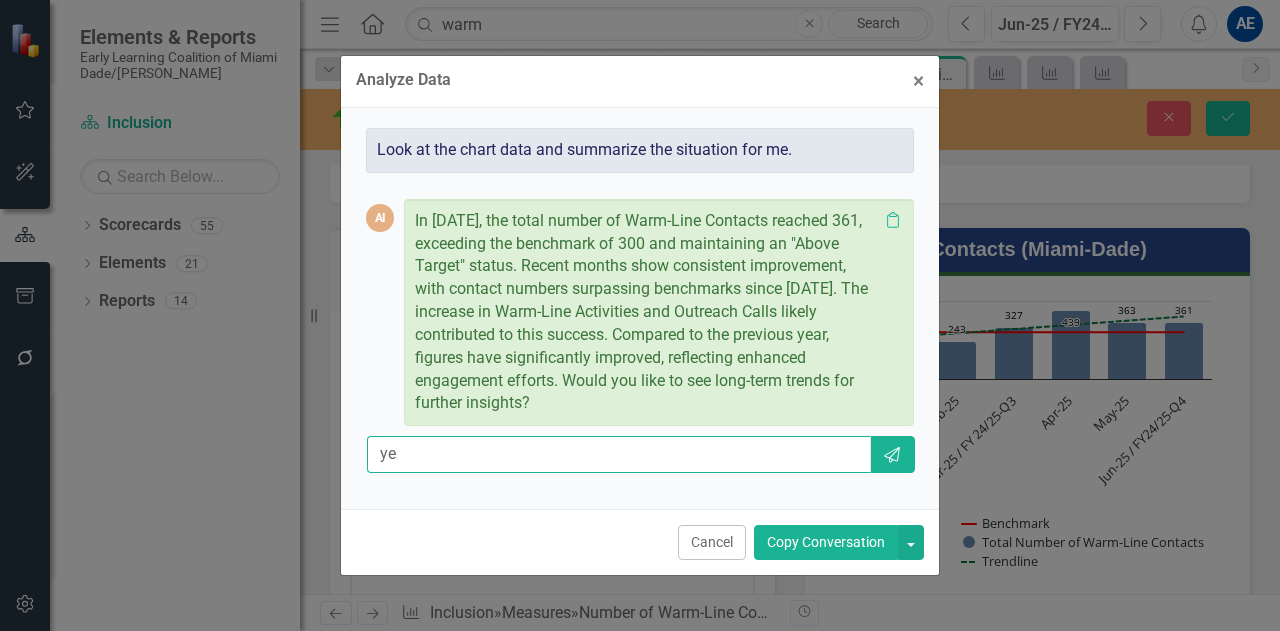 type on "yes" 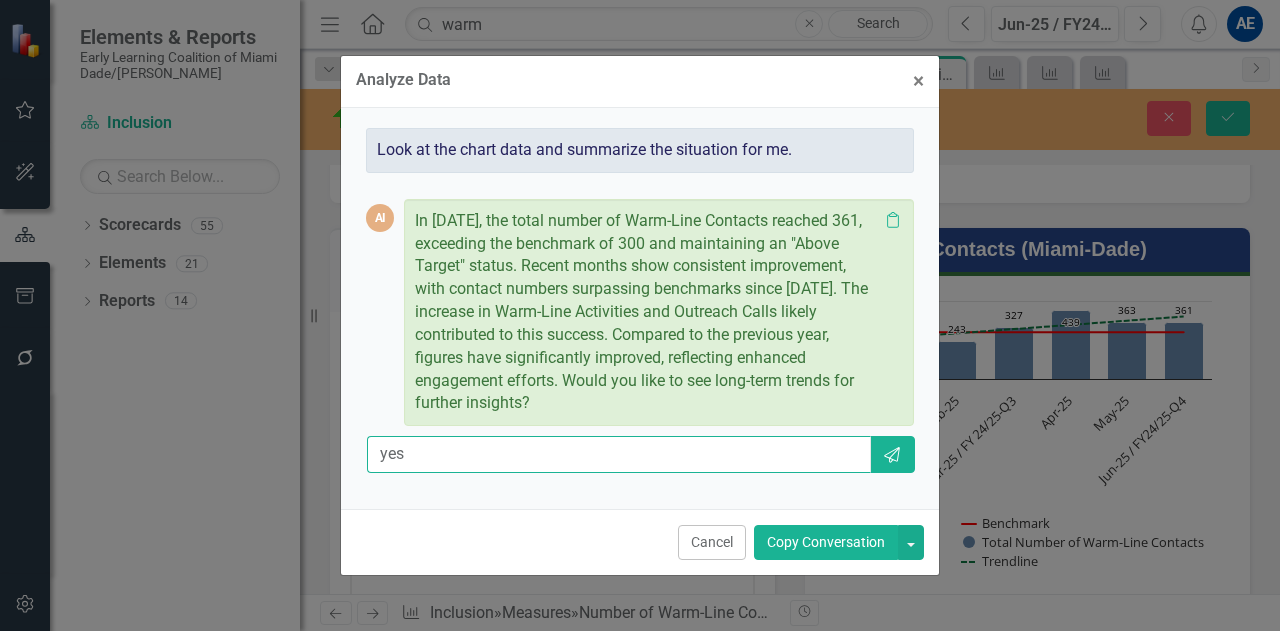 type 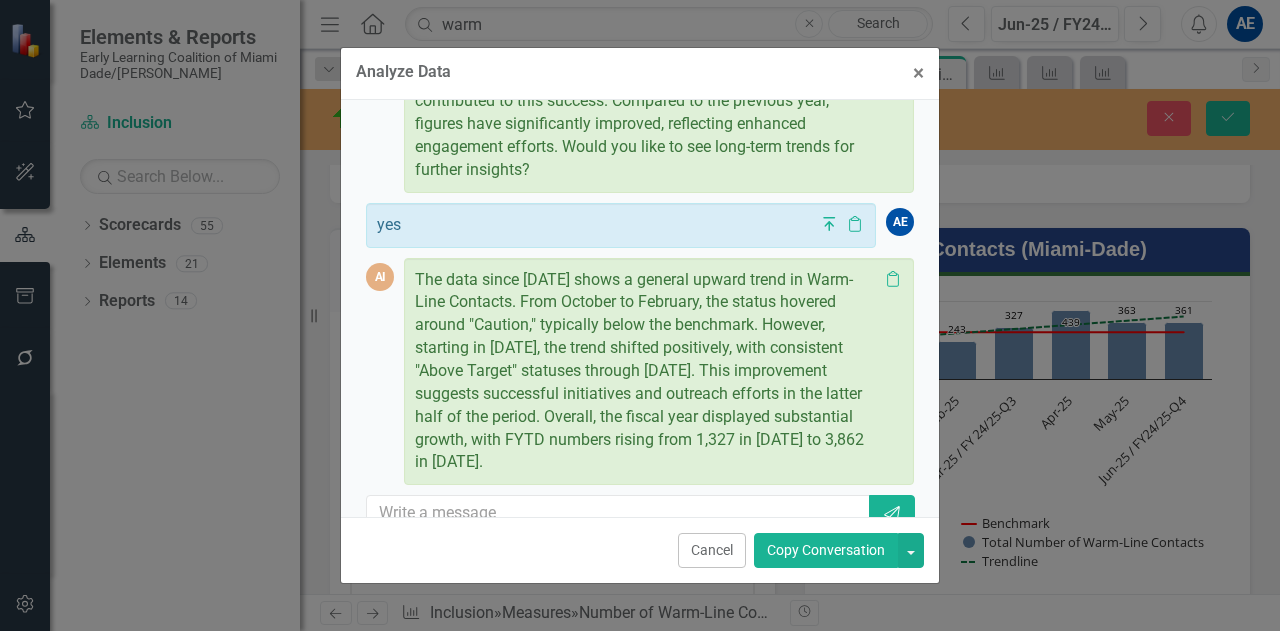 scroll, scrollTop: 256, scrollLeft: 0, axis: vertical 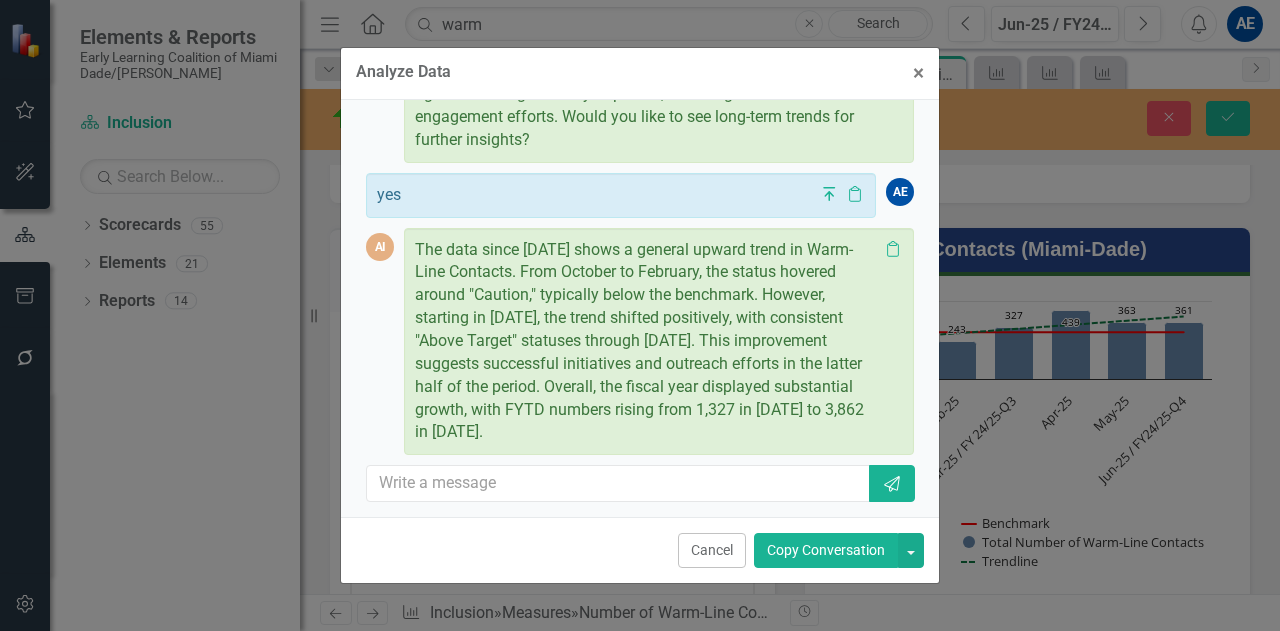 click on "Copy Conversation" at bounding box center (826, 550) 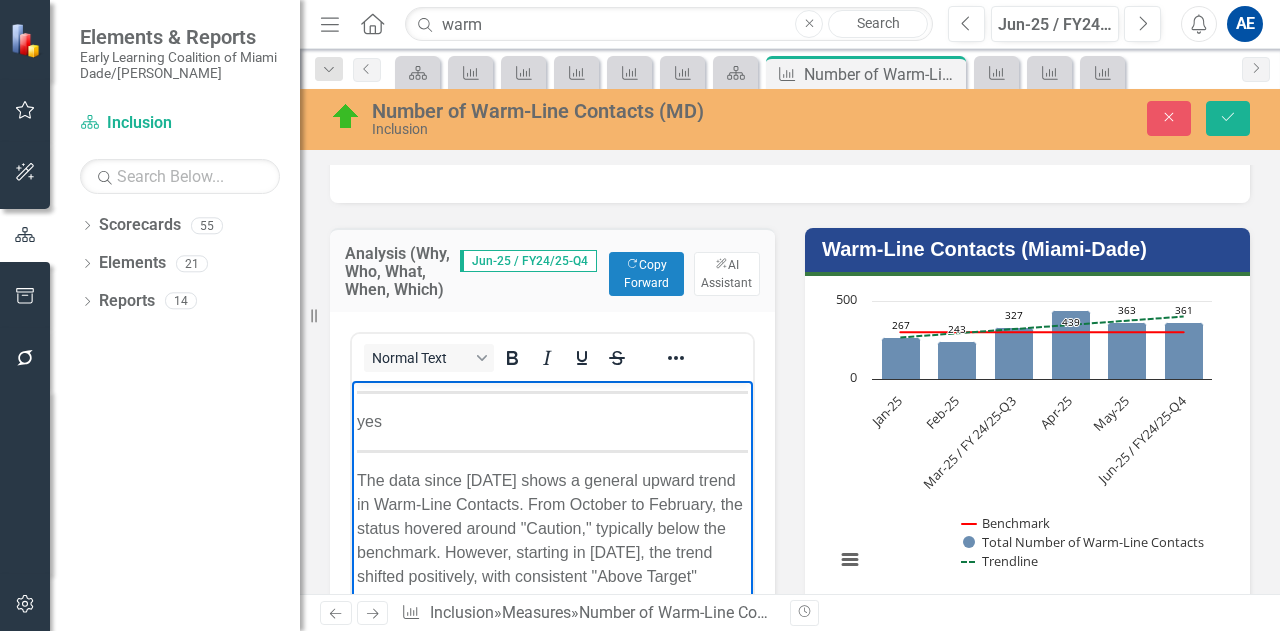 scroll, scrollTop: 262, scrollLeft: 0, axis: vertical 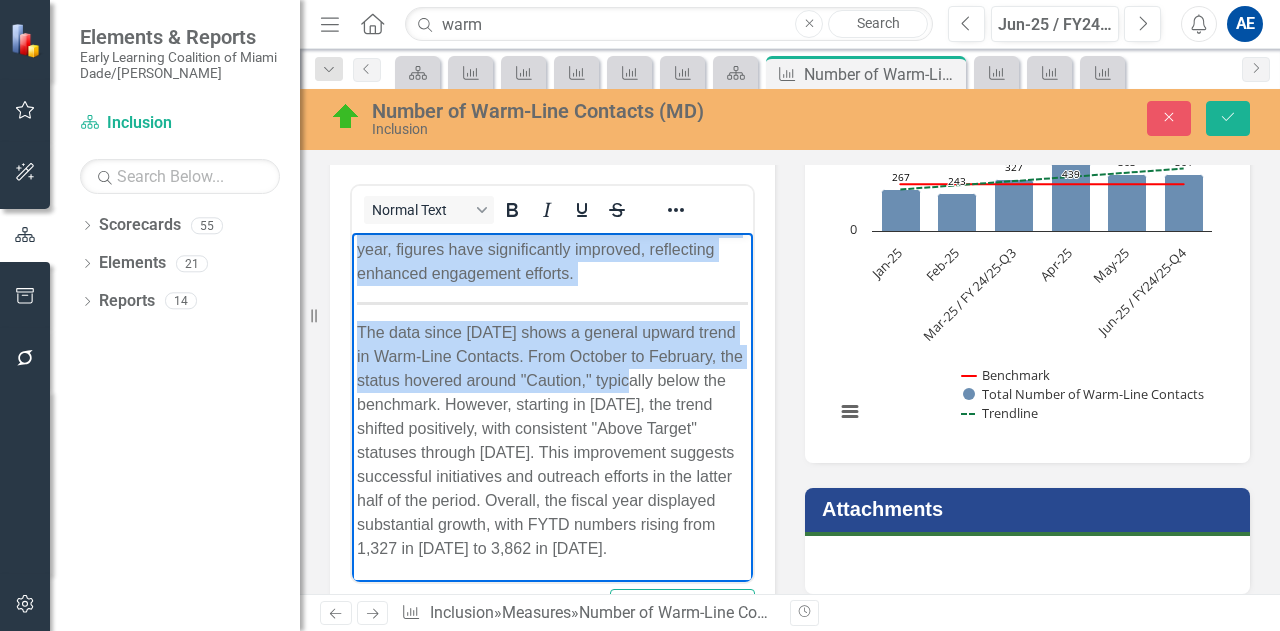 drag, startPoint x: 358, startPoint y: 252, endPoint x: 694, endPoint y: 551, distance: 449.77438 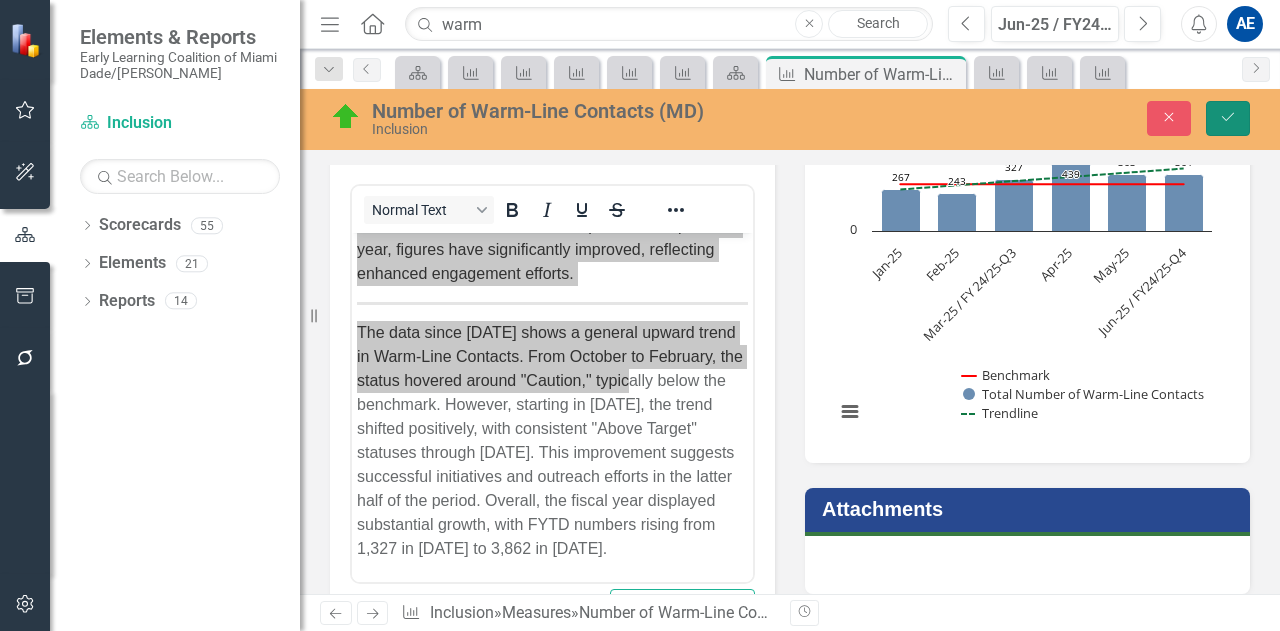 click on "Save" 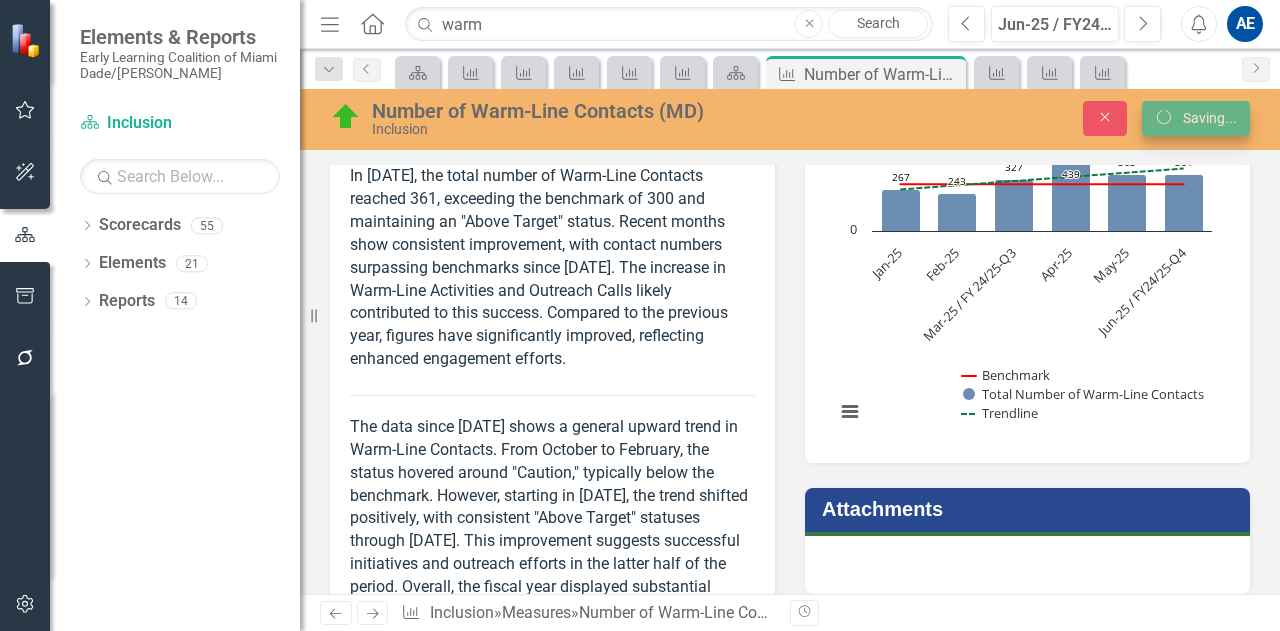scroll, scrollTop: 338, scrollLeft: 0, axis: vertical 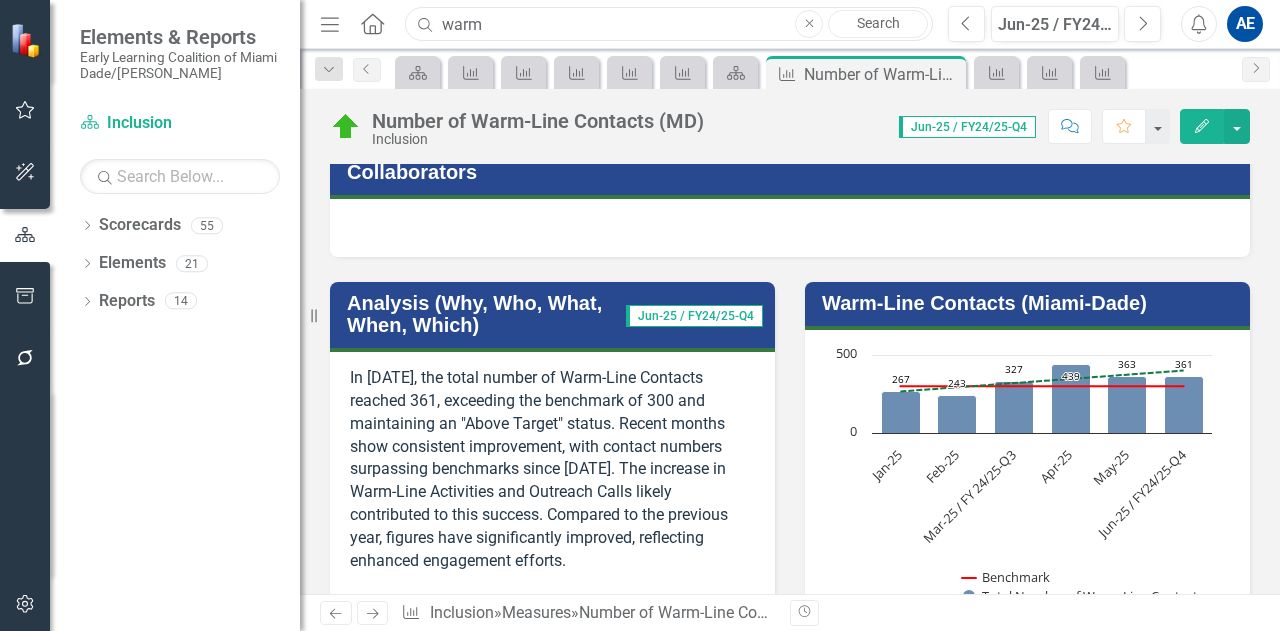 click on "warm" at bounding box center (669, 24) 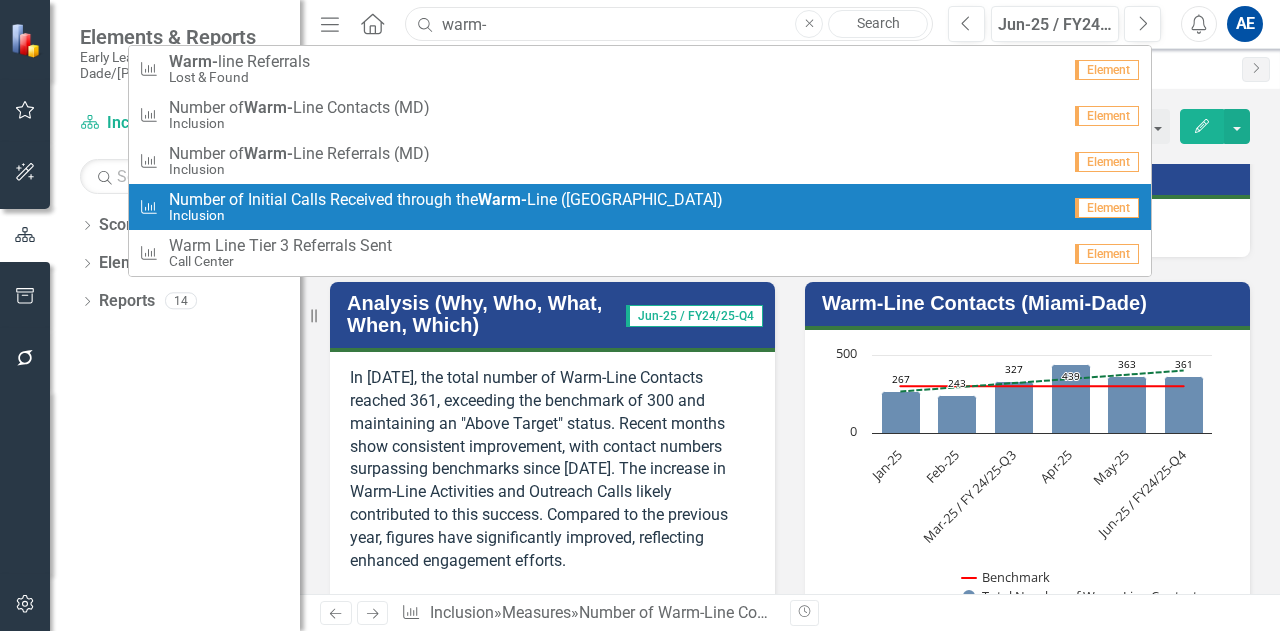 type on "warm-" 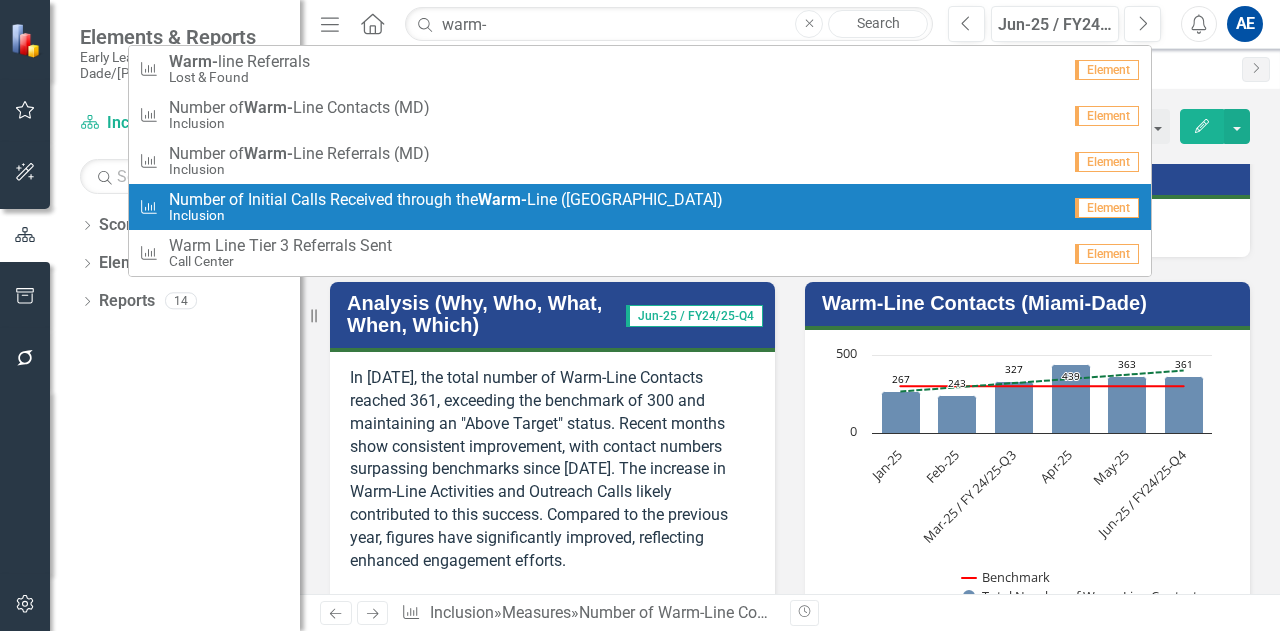 click on "Number of Initial Calls Received through the  Warm- Line ([GEOGRAPHIC_DATA])" at bounding box center (446, 200) 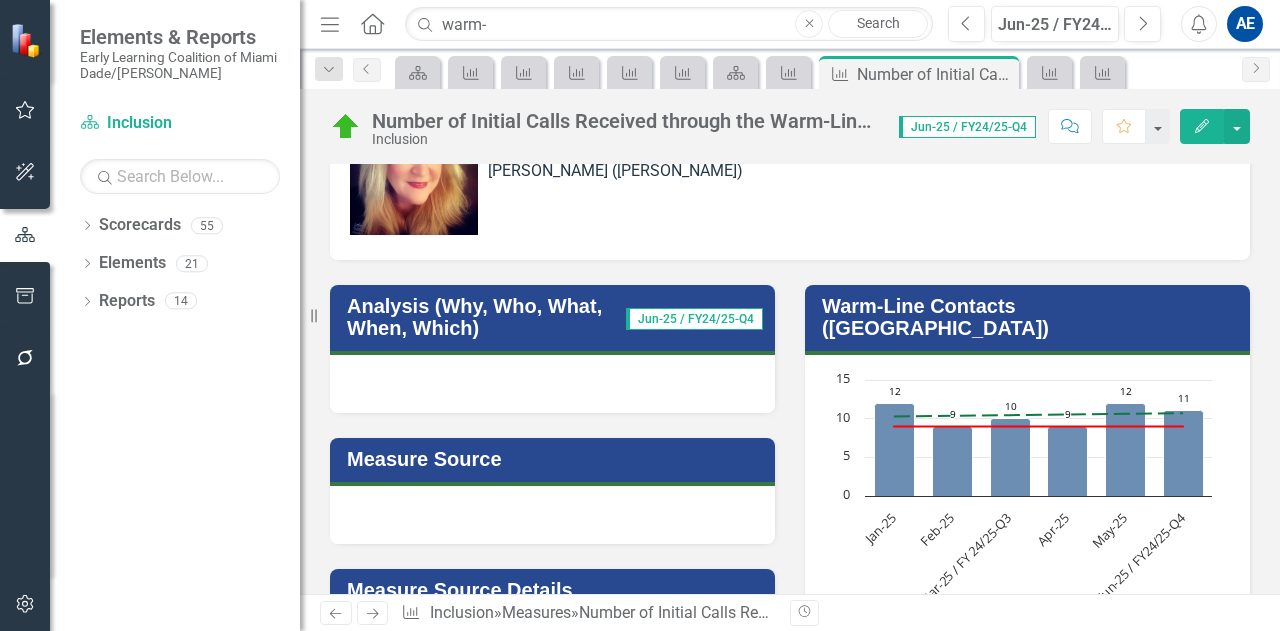 scroll, scrollTop: 260, scrollLeft: 0, axis: vertical 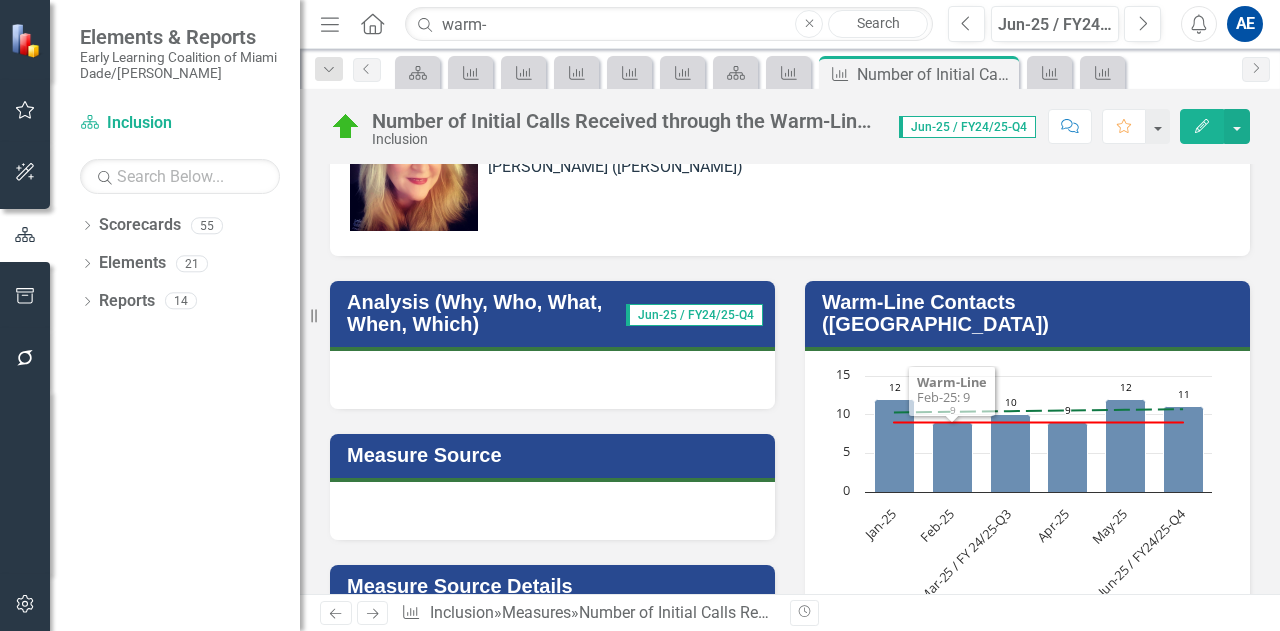 click 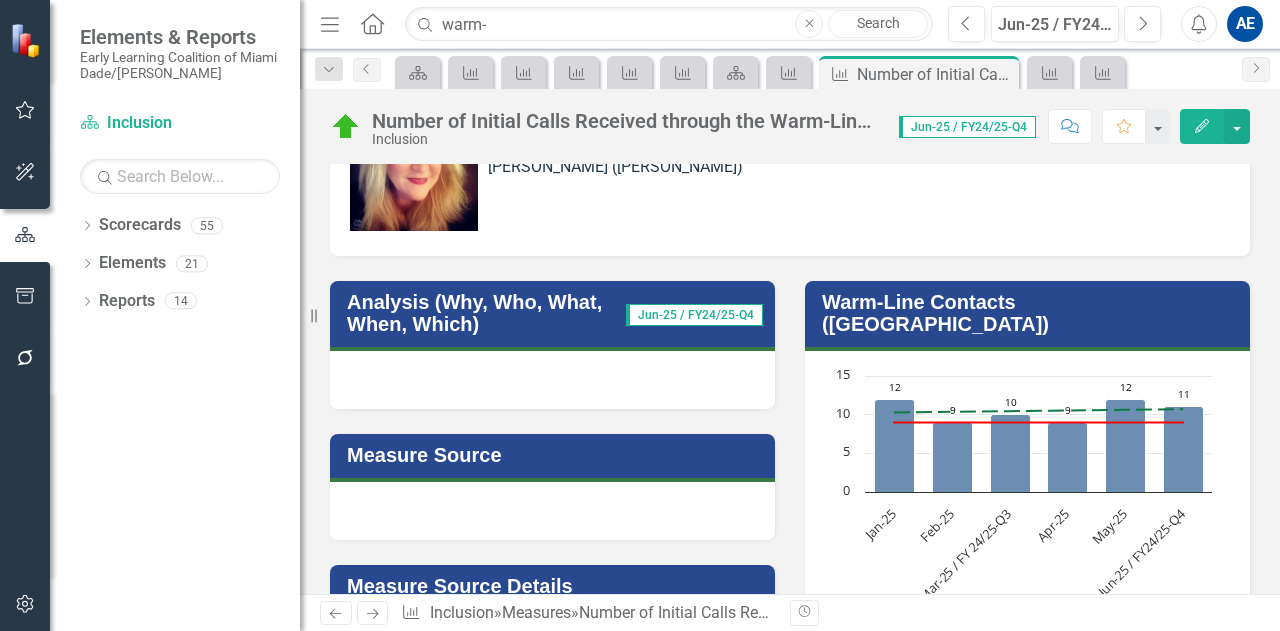 click at bounding box center [850, 635] 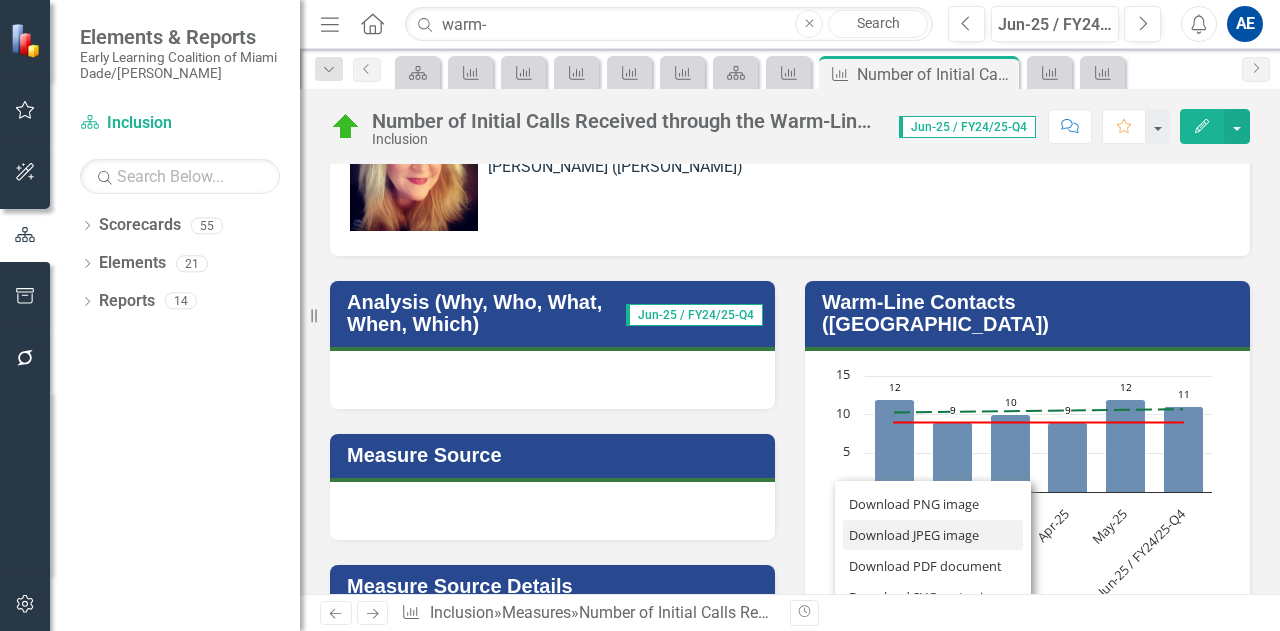 click on "Download JPEG image" at bounding box center [933, 535] 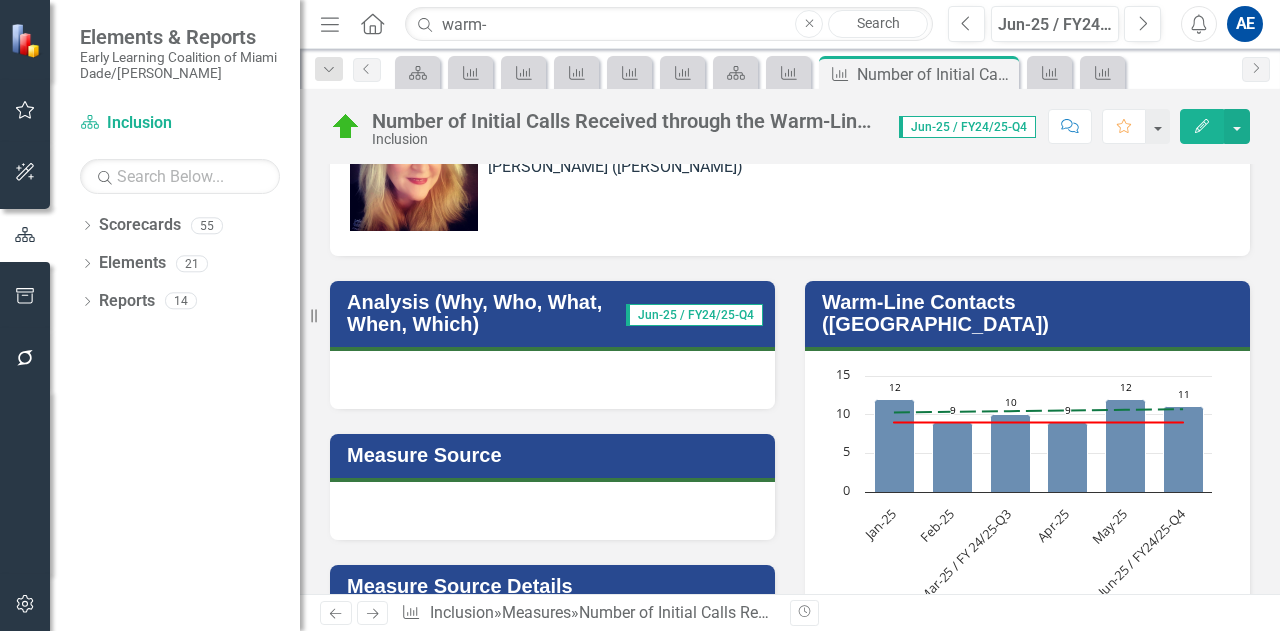 click at bounding box center [552, 380] 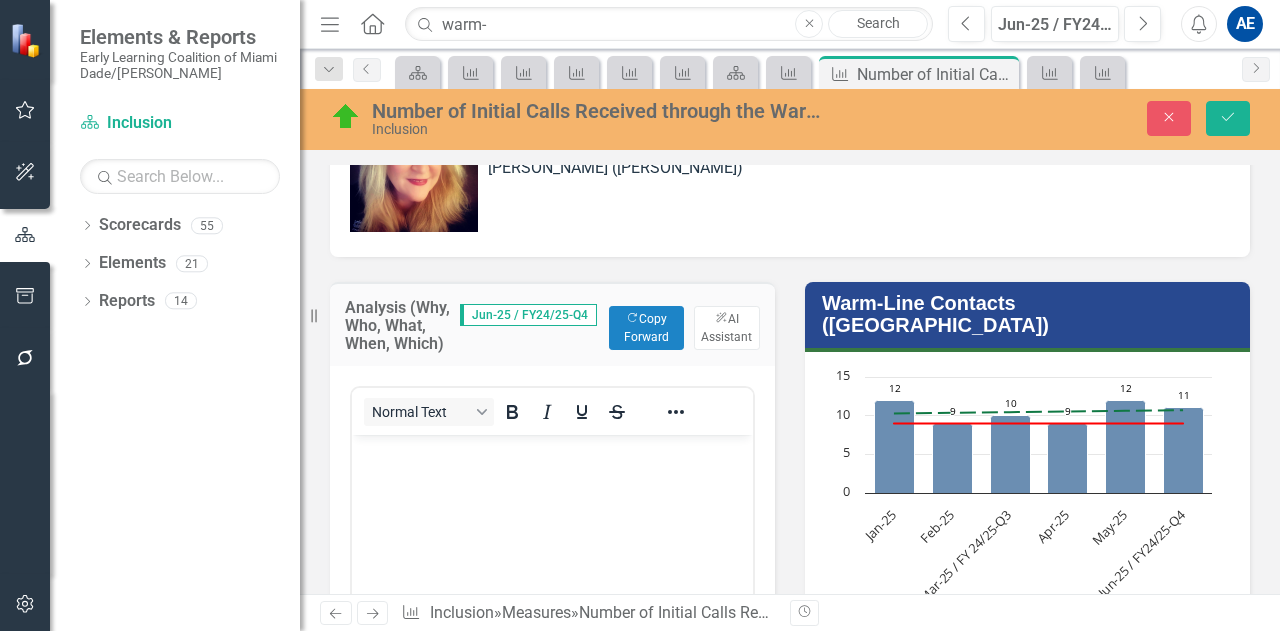 scroll, scrollTop: 0, scrollLeft: 0, axis: both 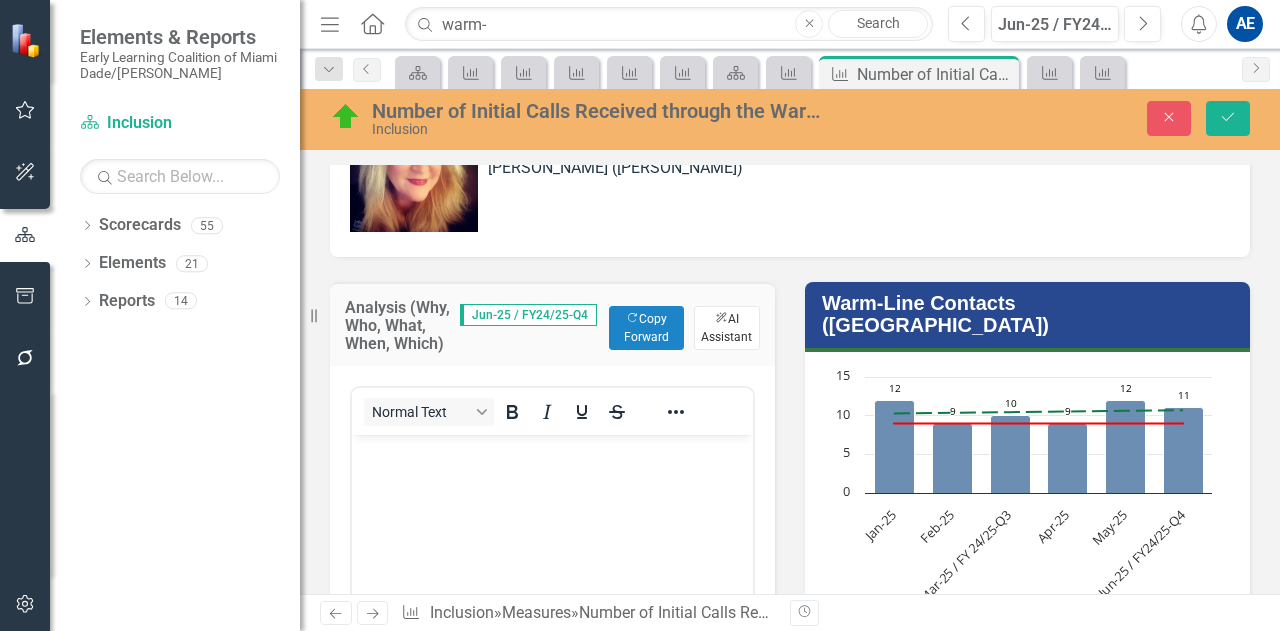click on "ClearPoint AI  AI Assistant" at bounding box center [727, 328] 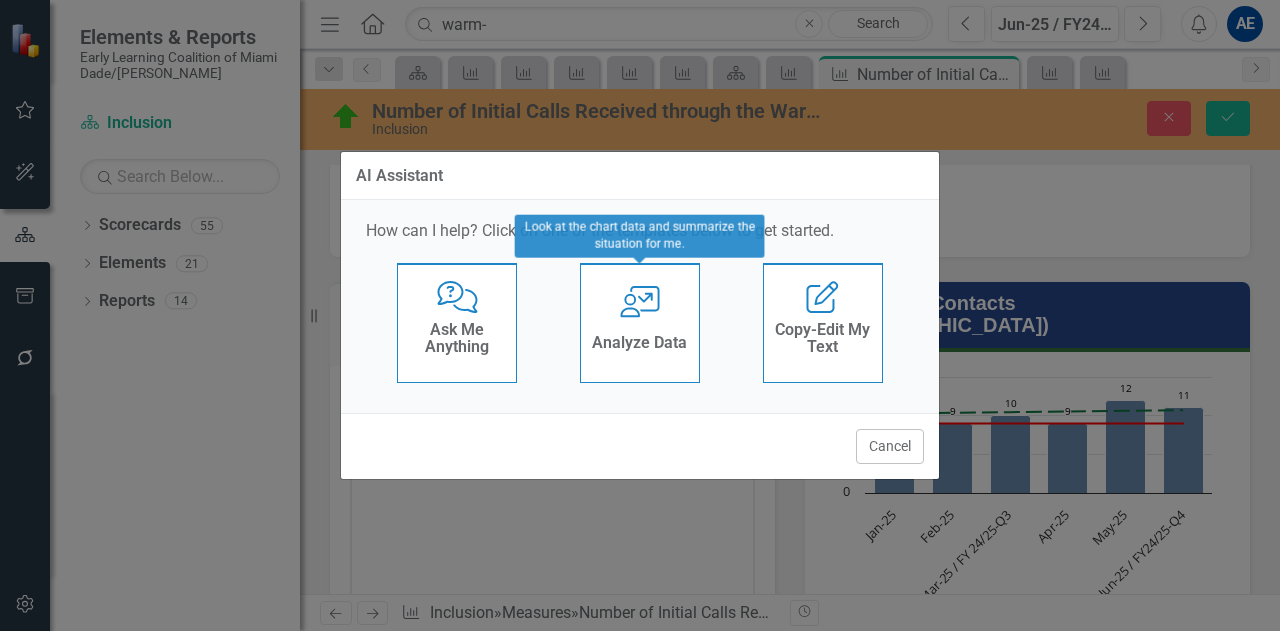 click on "User with Chart Analyze Data" at bounding box center (640, 323) 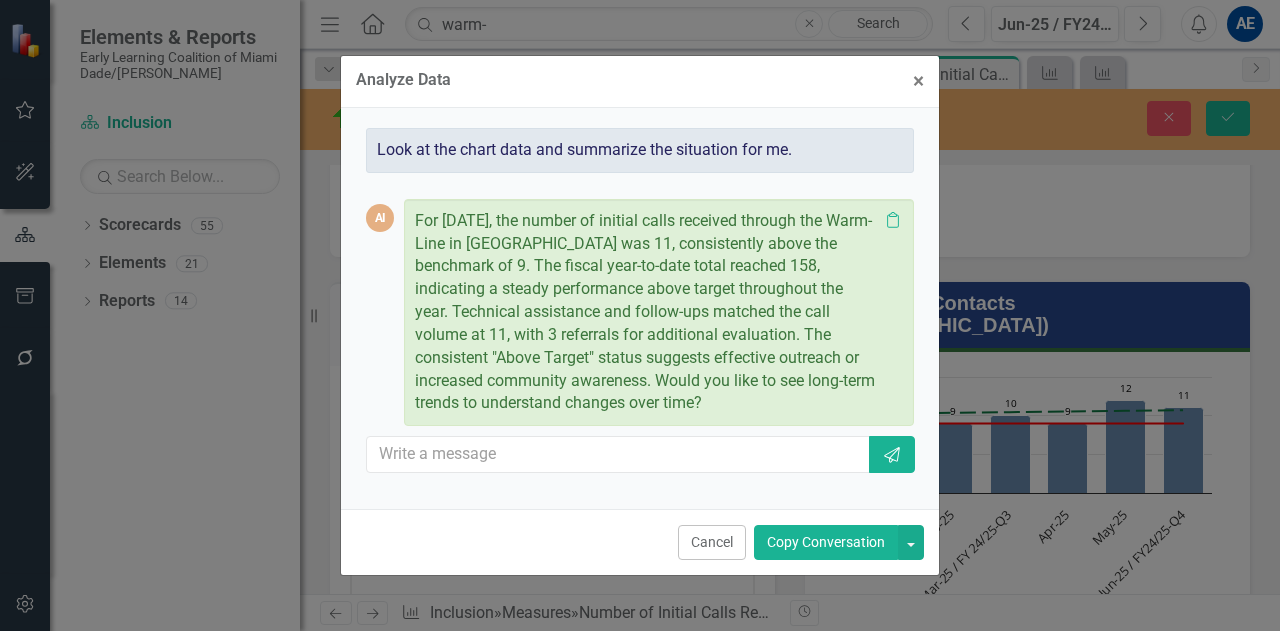 click on "AI For [DATE], the number of initial calls received through the Warm-Line in [GEOGRAPHIC_DATA] was 11, consistently above the benchmark of 9. The fiscal year-to-date total reached 158, indicating a steady performance above target throughout the year. Technical assistance and follow-ups matched the call volume at 11, with 3 referrals for additional evaluation. The consistent "Above Target" status suggests effective outreach or increased community awareness. Would you like to see long-term trends to understand changes over time? Clipboard Send" at bounding box center [640, 331] 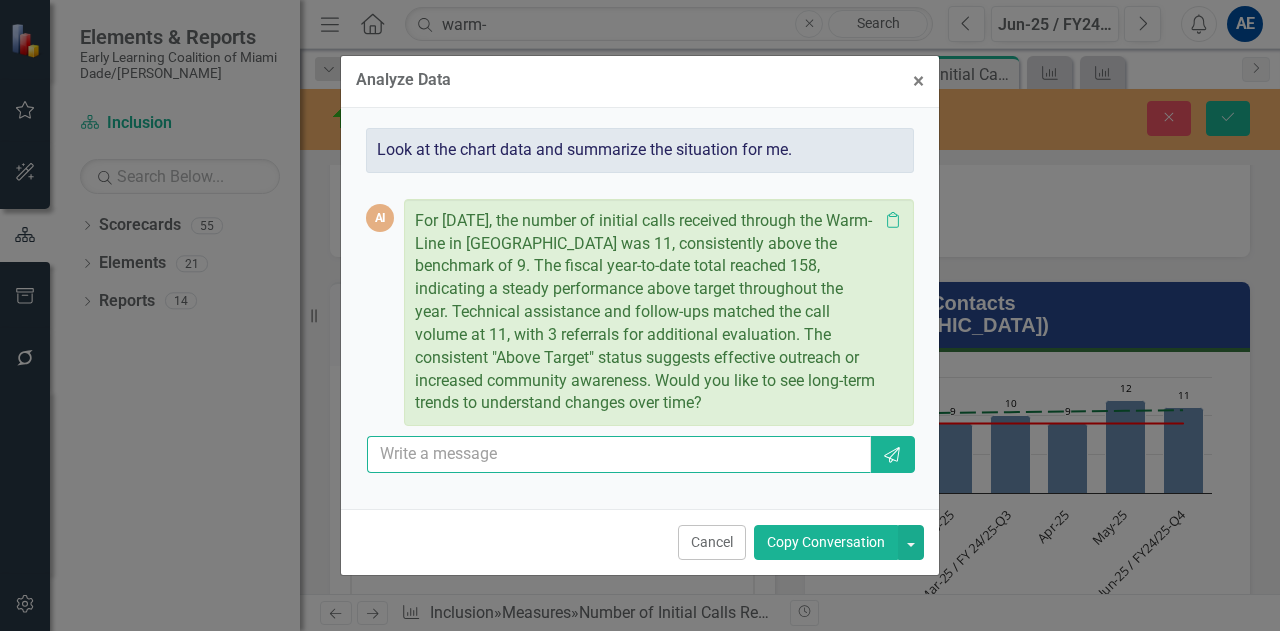 click at bounding box center (619, 454) 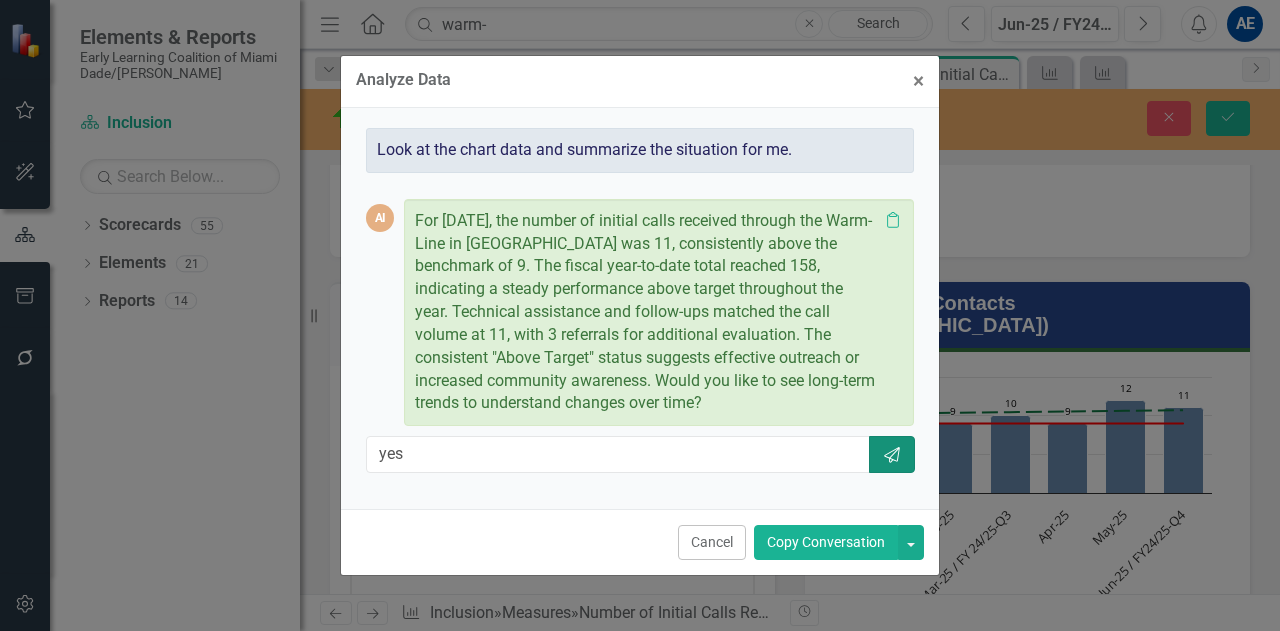 click on "Send" 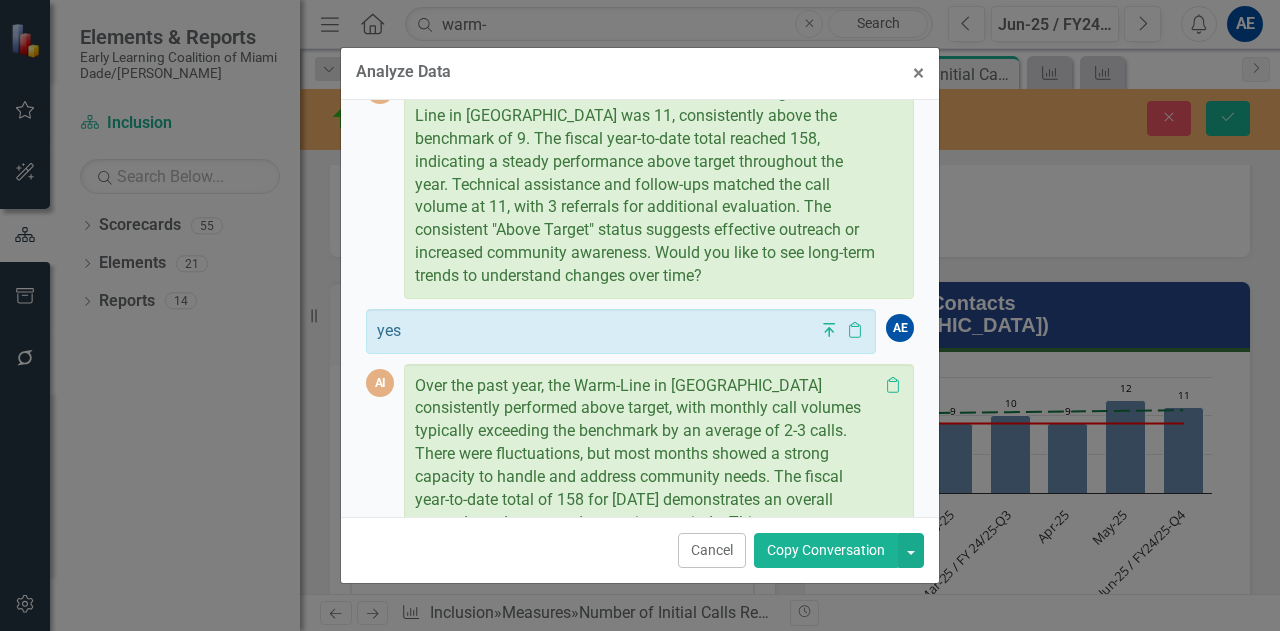 scroll, scrollTop: 256, scrollLeft: 0, axis: vertical 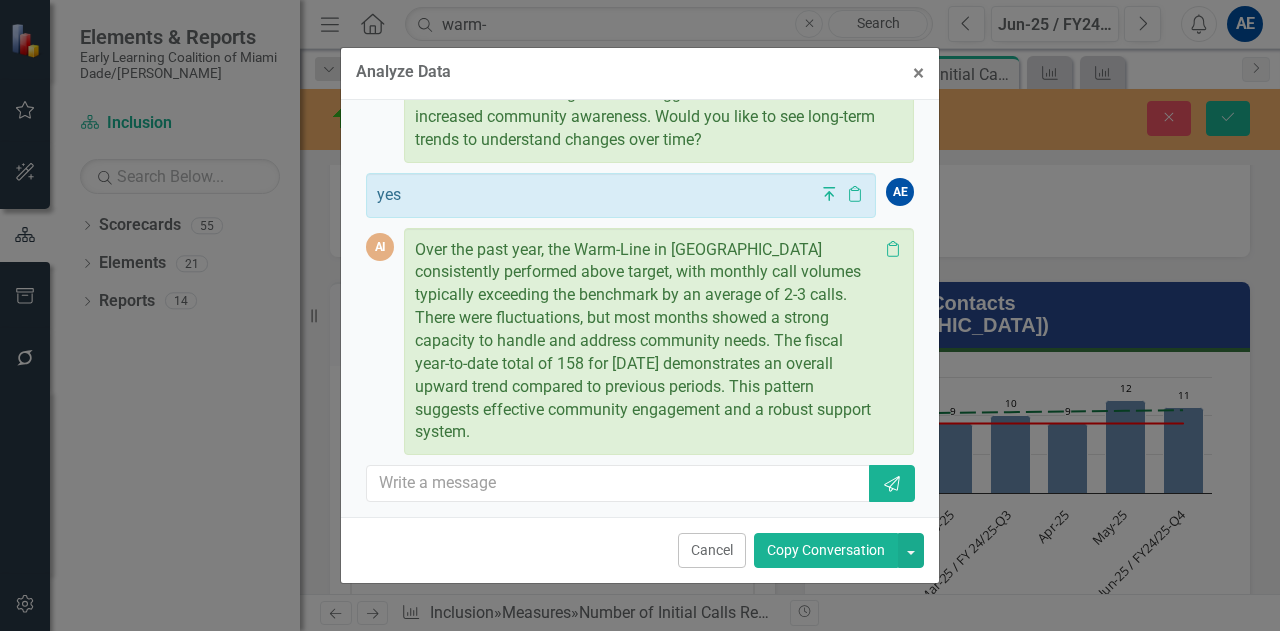 click on "Copy Conversation" at bounding box center [826, 550] 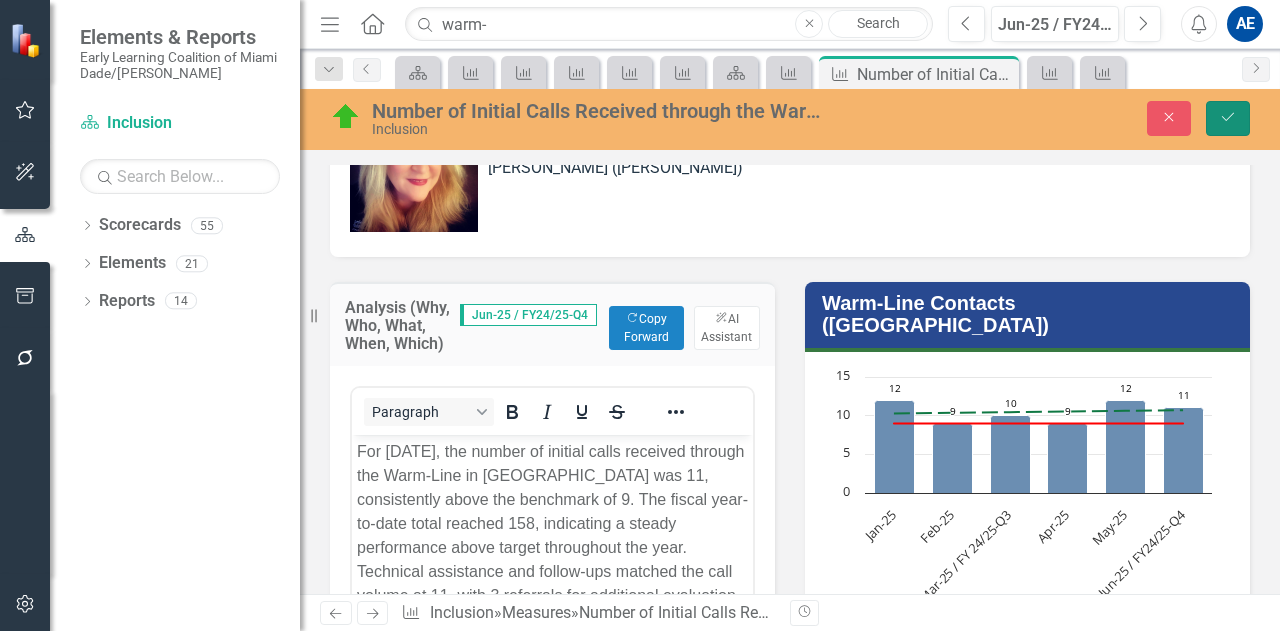click 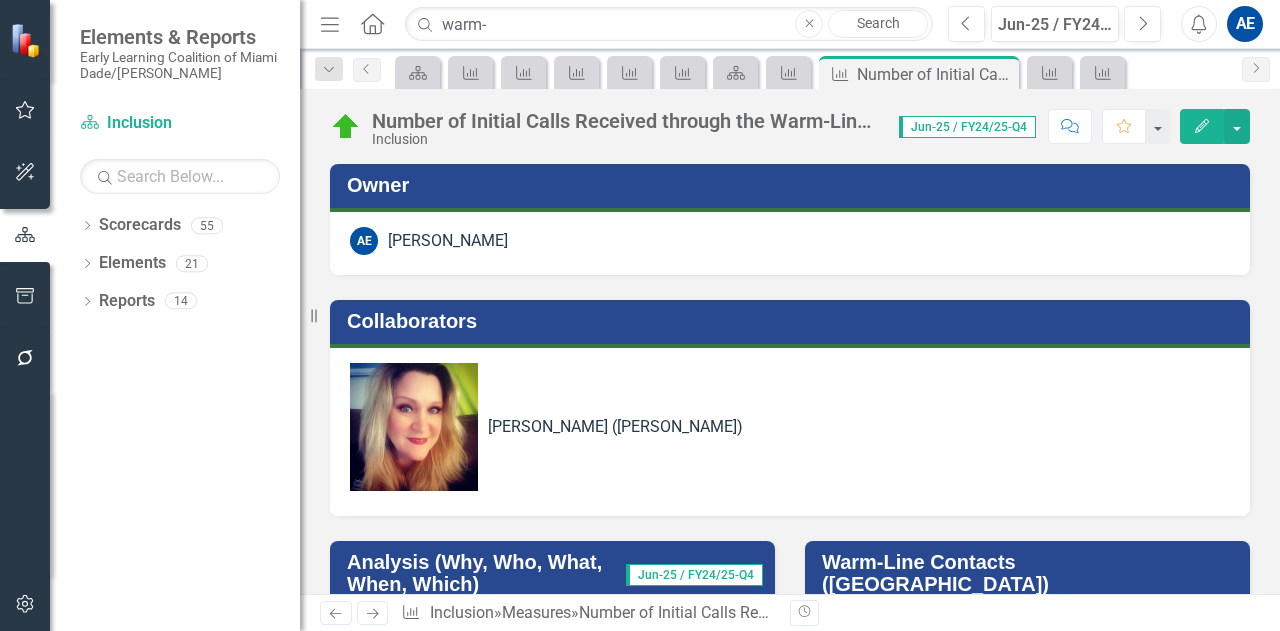 click on "For [DATE], the number of initial calls received through the Warm-Line in [GEOGRAPHIC_DATA] was 11, consistently above the benchmark of 9. The fiscal year-to-date total reached 158, indicating a steady performance above target throughout the year. Technical assistance and follow-ups matched the call volume at 11, with 3 referrals for additional evaluation. The consistent "Above Target" status suggests effective outreach or increased community awareness. Would you like to see long-term trends to understand changes over time?" at bounding box center [552, 742] 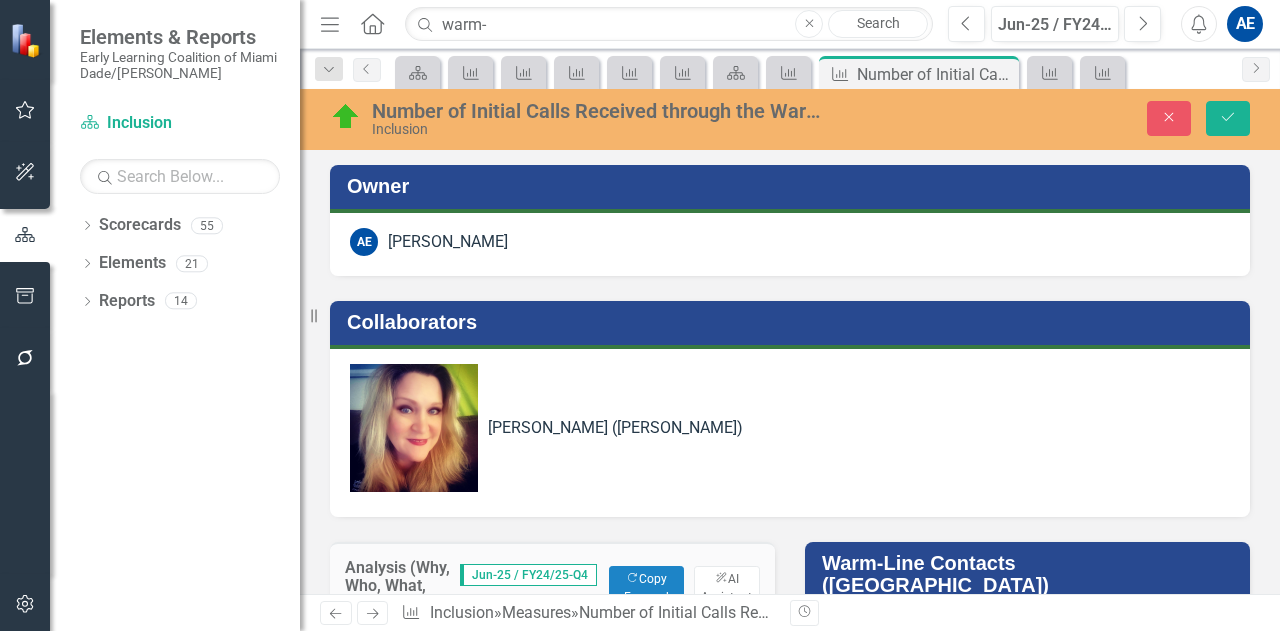 scroll, scrollTop: 0, scrollLeft: 0, axis: both 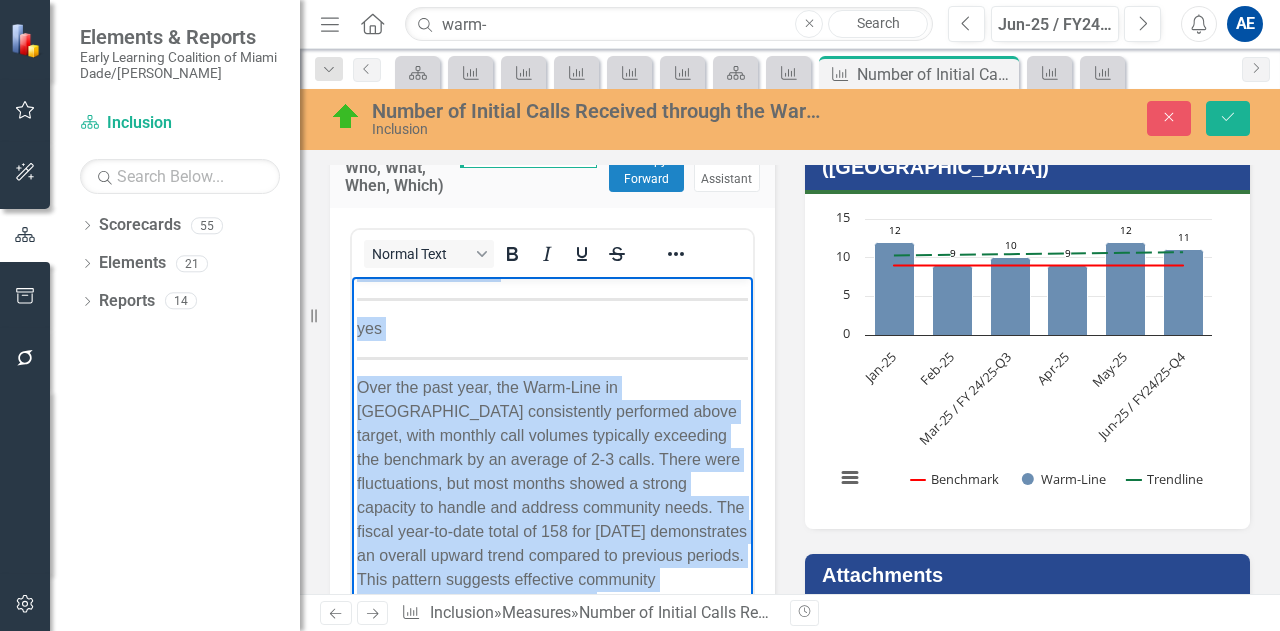 drag, startPoint x: 355, startPoint y: 295, endPoint x: 674, endPoint y: 608, distance: 446.91162 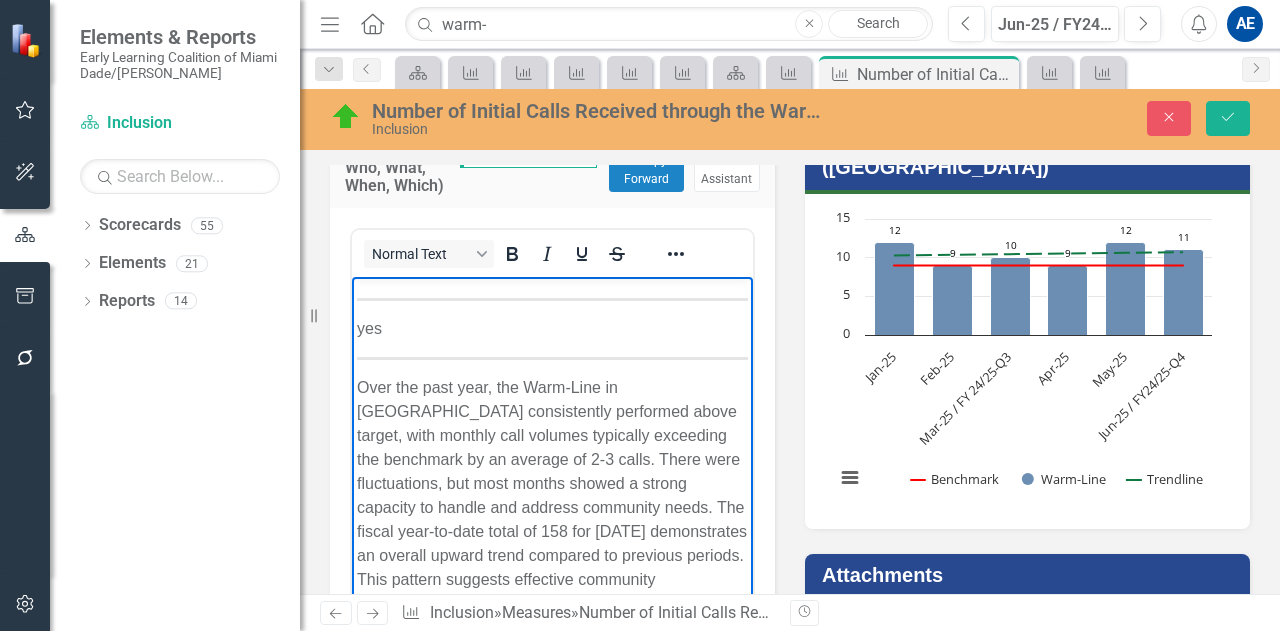 type 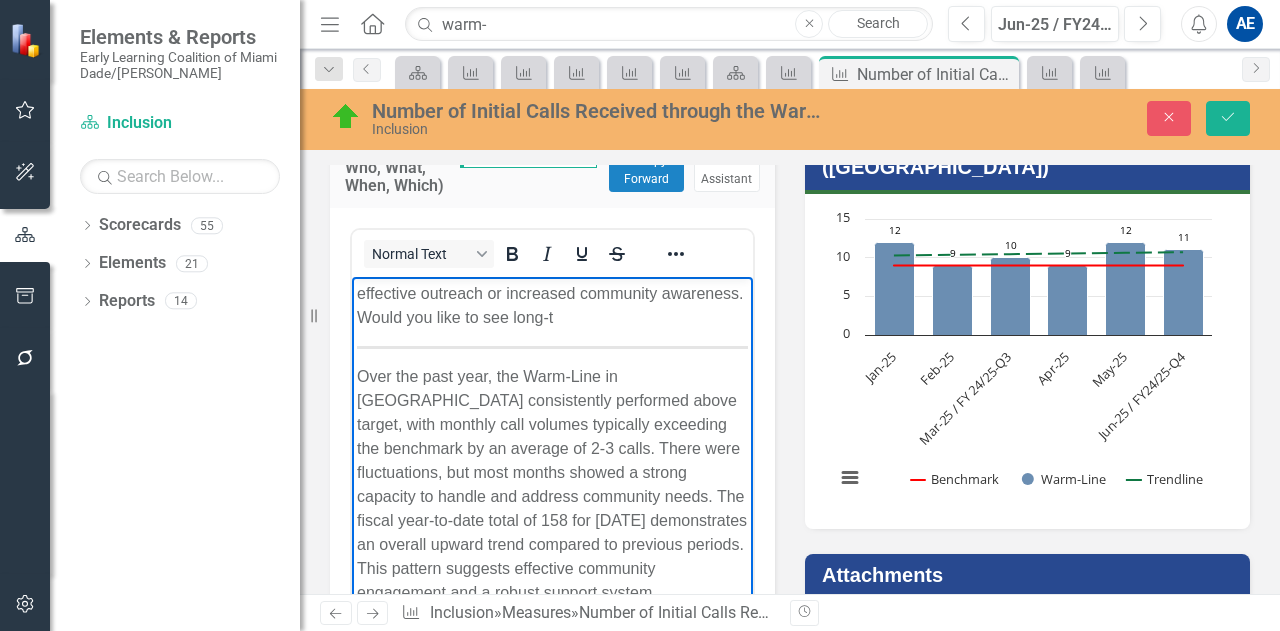 scroll, scrollTop: 192, scrollLeft: 0, axis: vertical 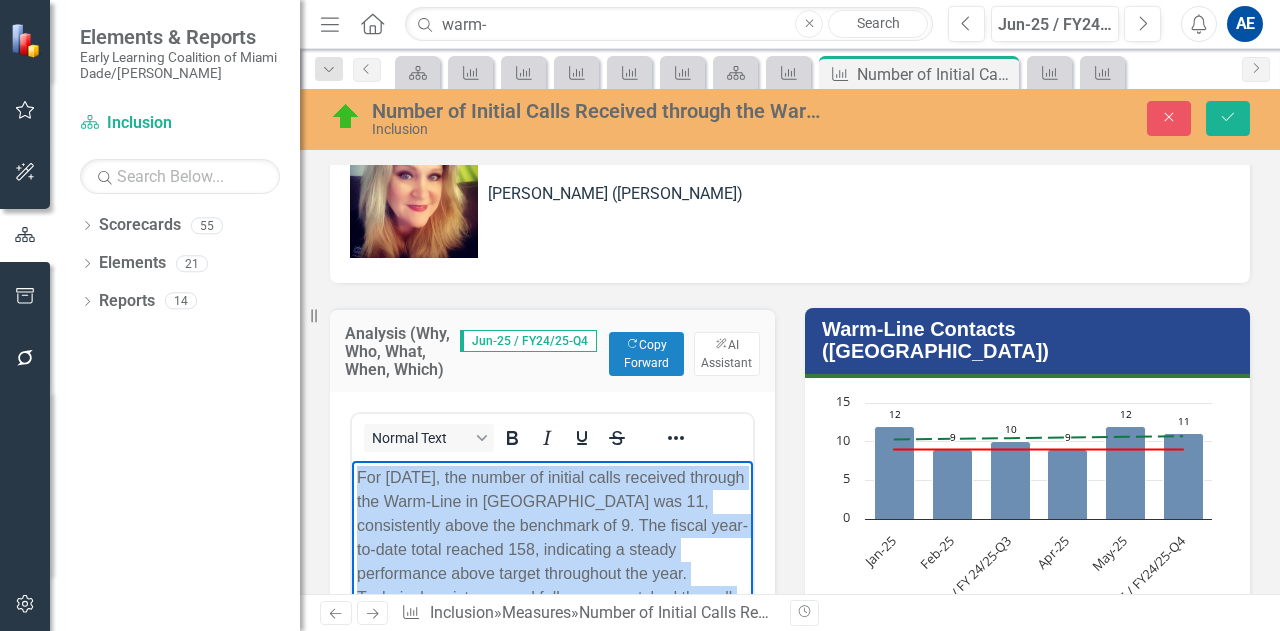 drag, startPoint x: 660, startPoint y: 773, endPoint x: 338, endPoint y: 438, distance: 464.6601 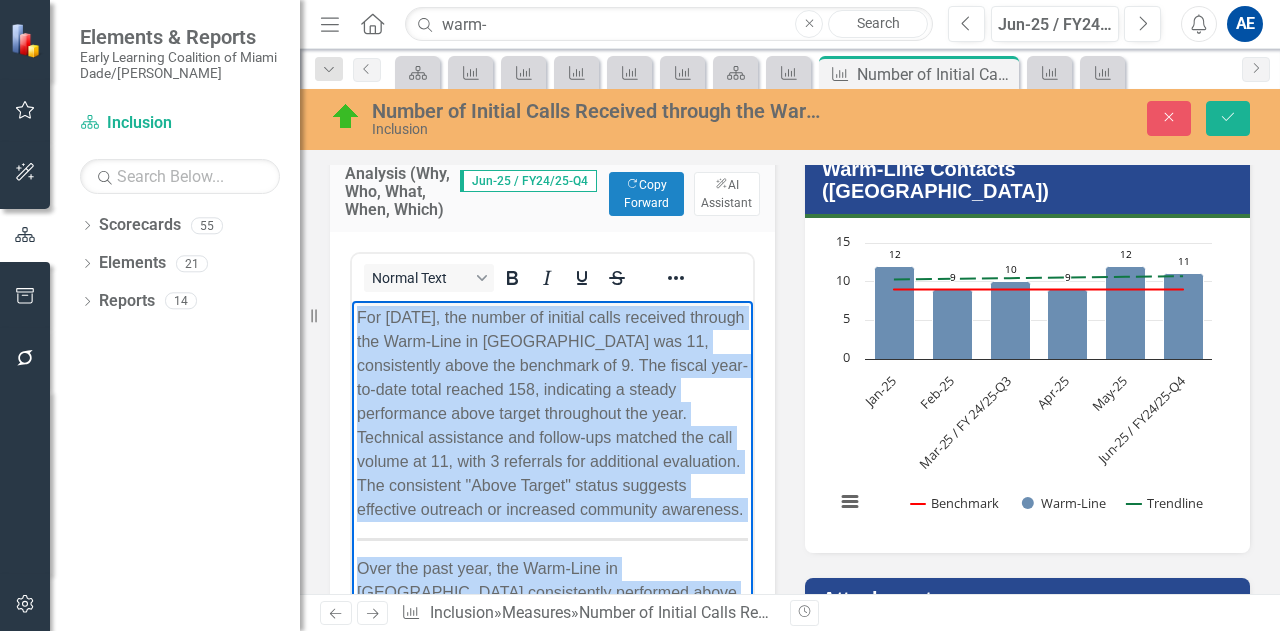 scroll, scrollTop: 192, scrollLeft: 0, axis: vertical 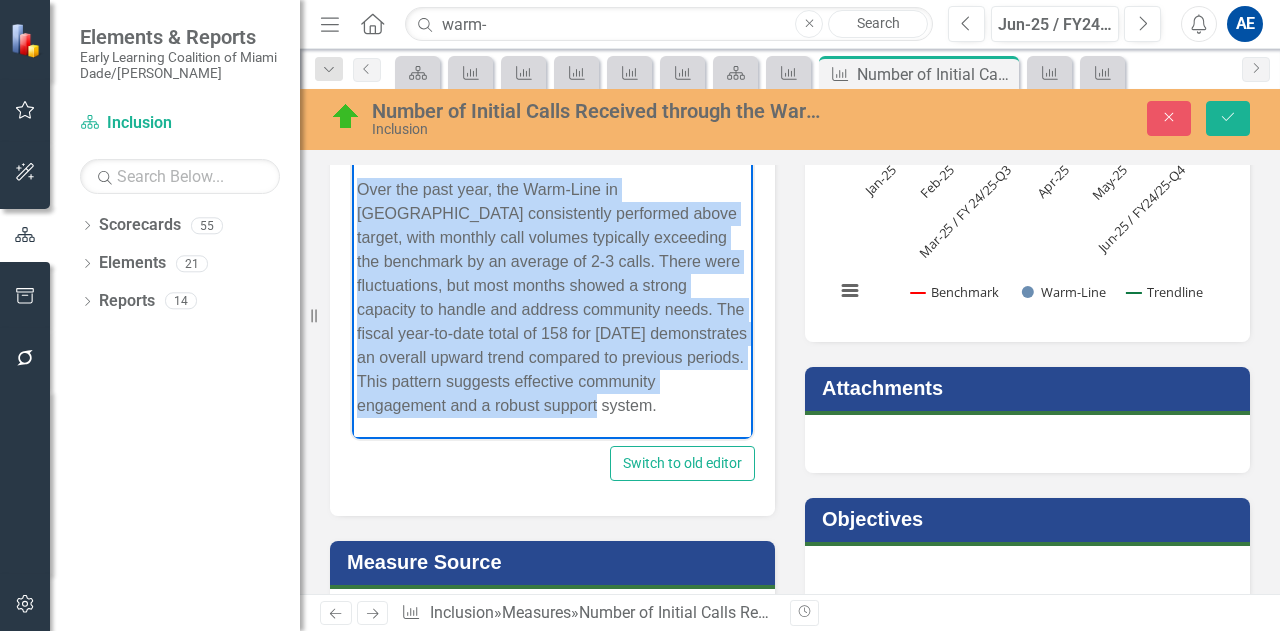 drag, startPoint x: 355, startPoint y: 111, endPoint x: 672, endPoint y: 409, distance: 435.07816 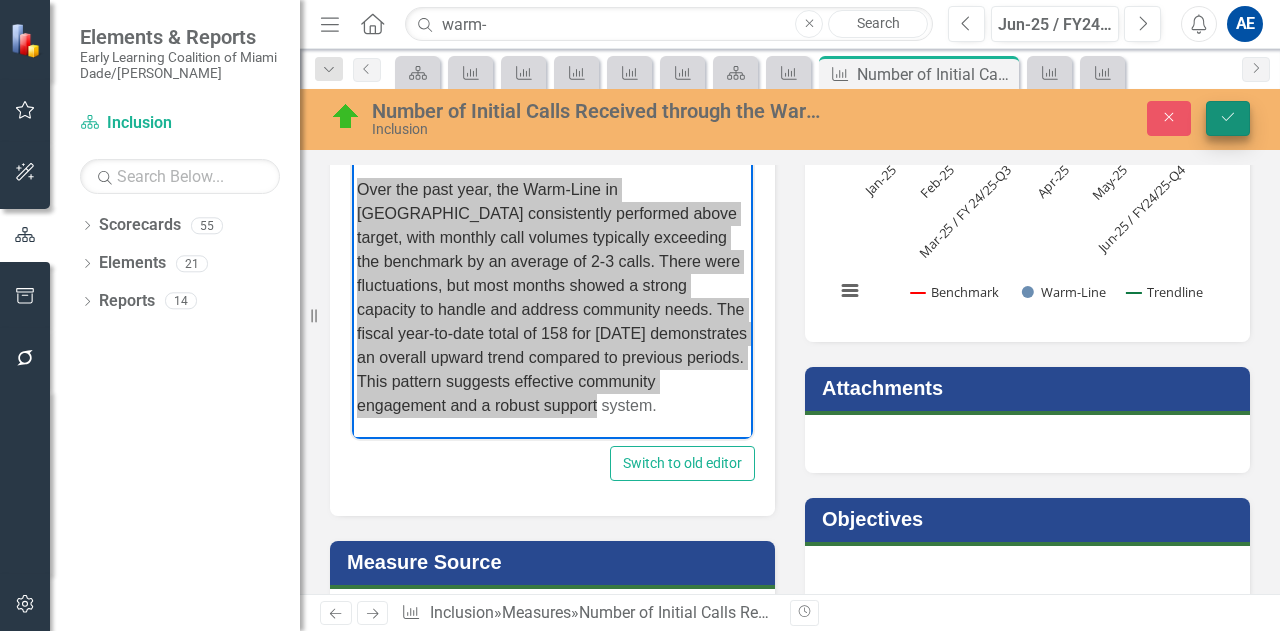click on "Save" at bounding box center [1228, 118] 